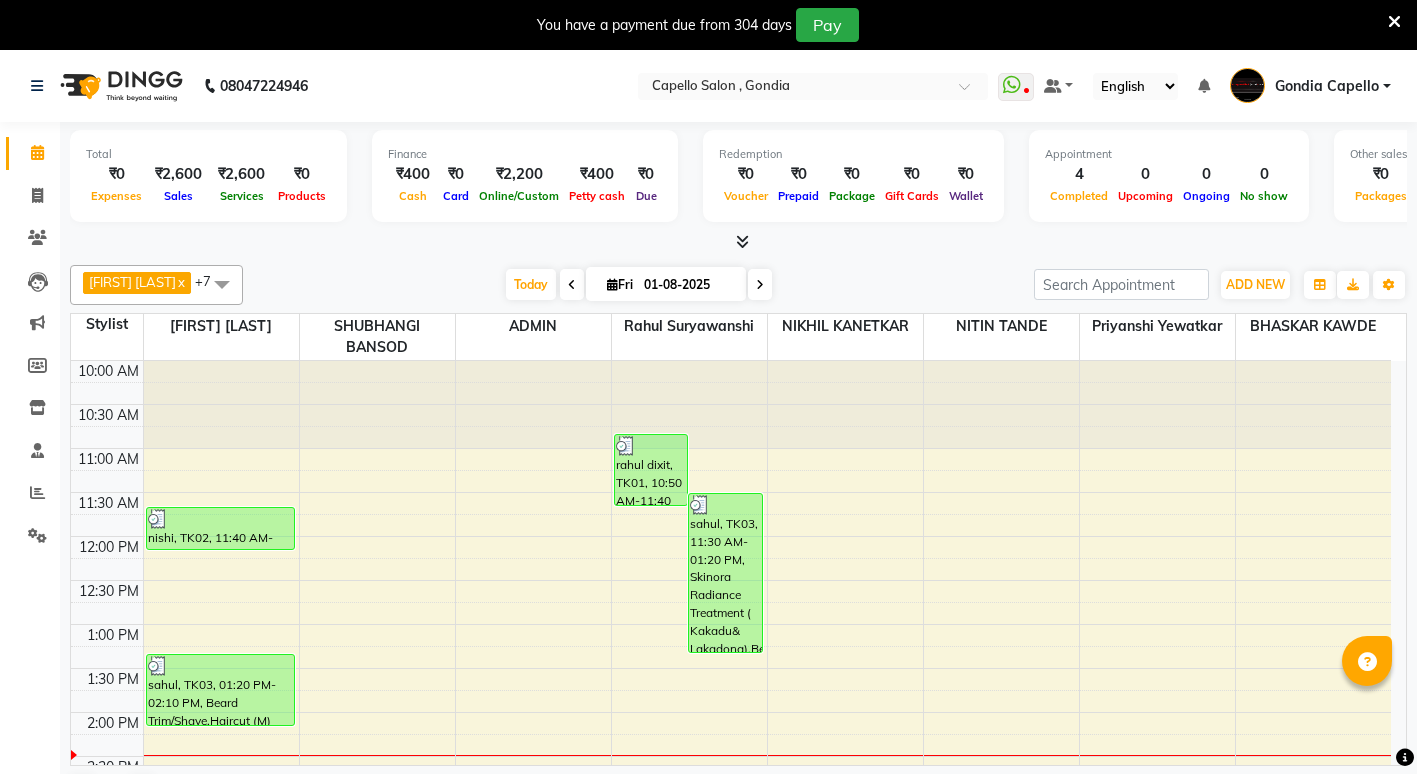 scroll, scrollTop: 0, scrollLeft: 0, axis: both 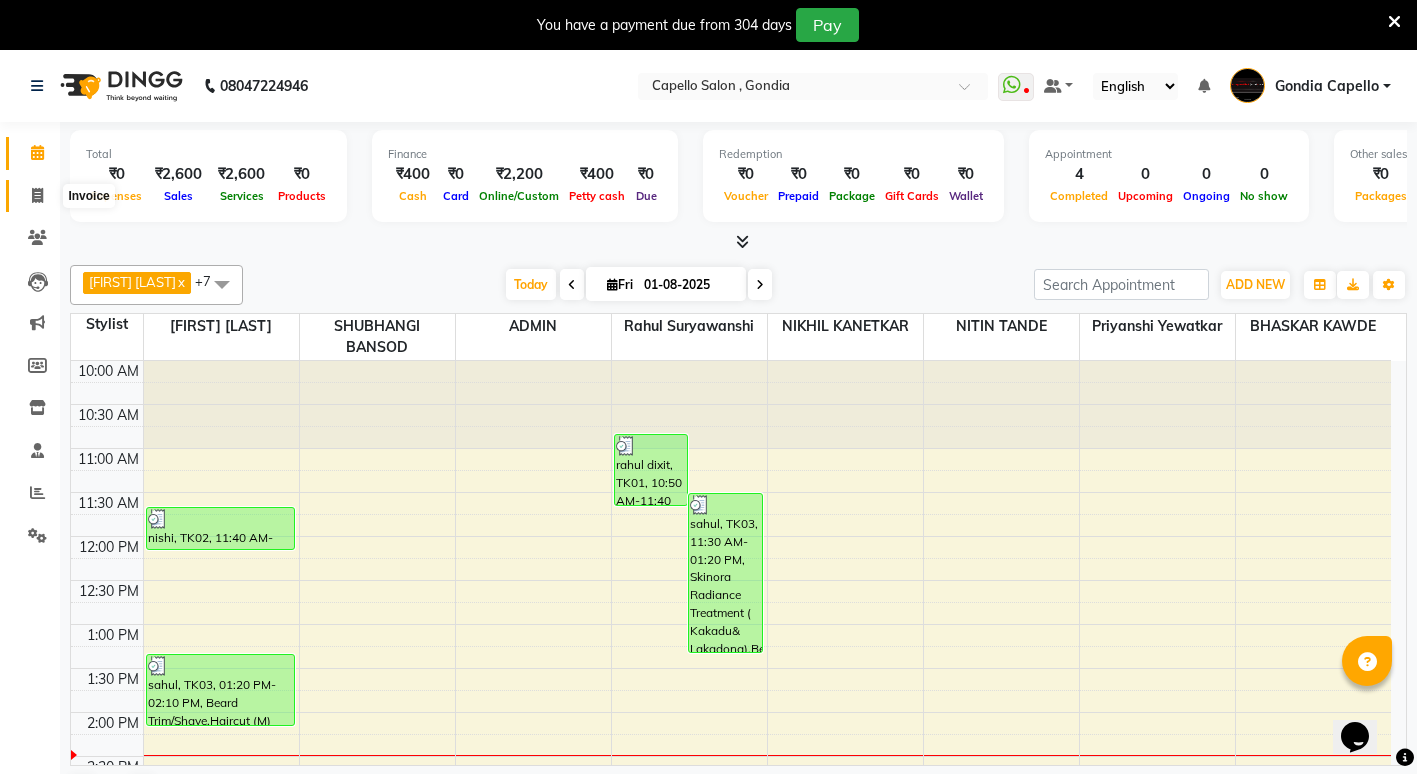 click 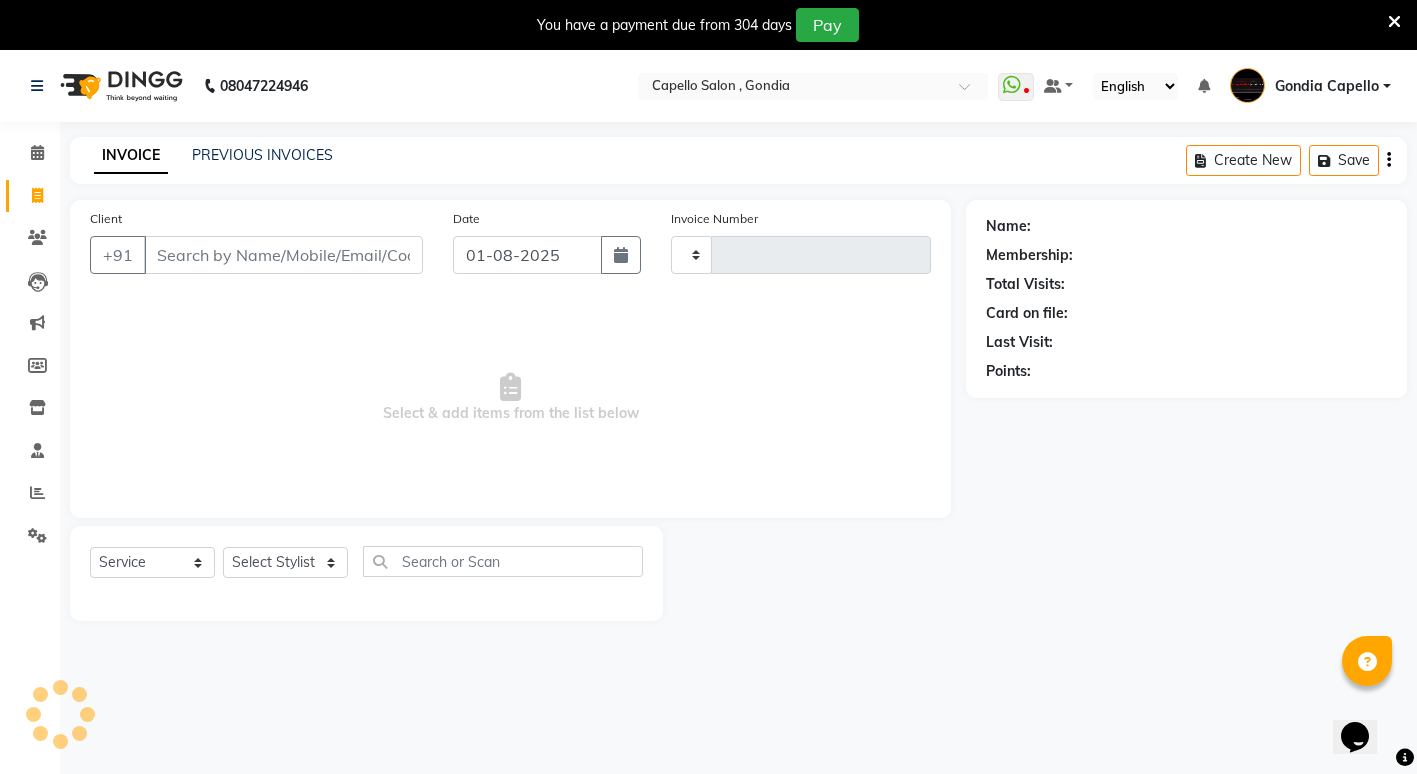 type on "1719" 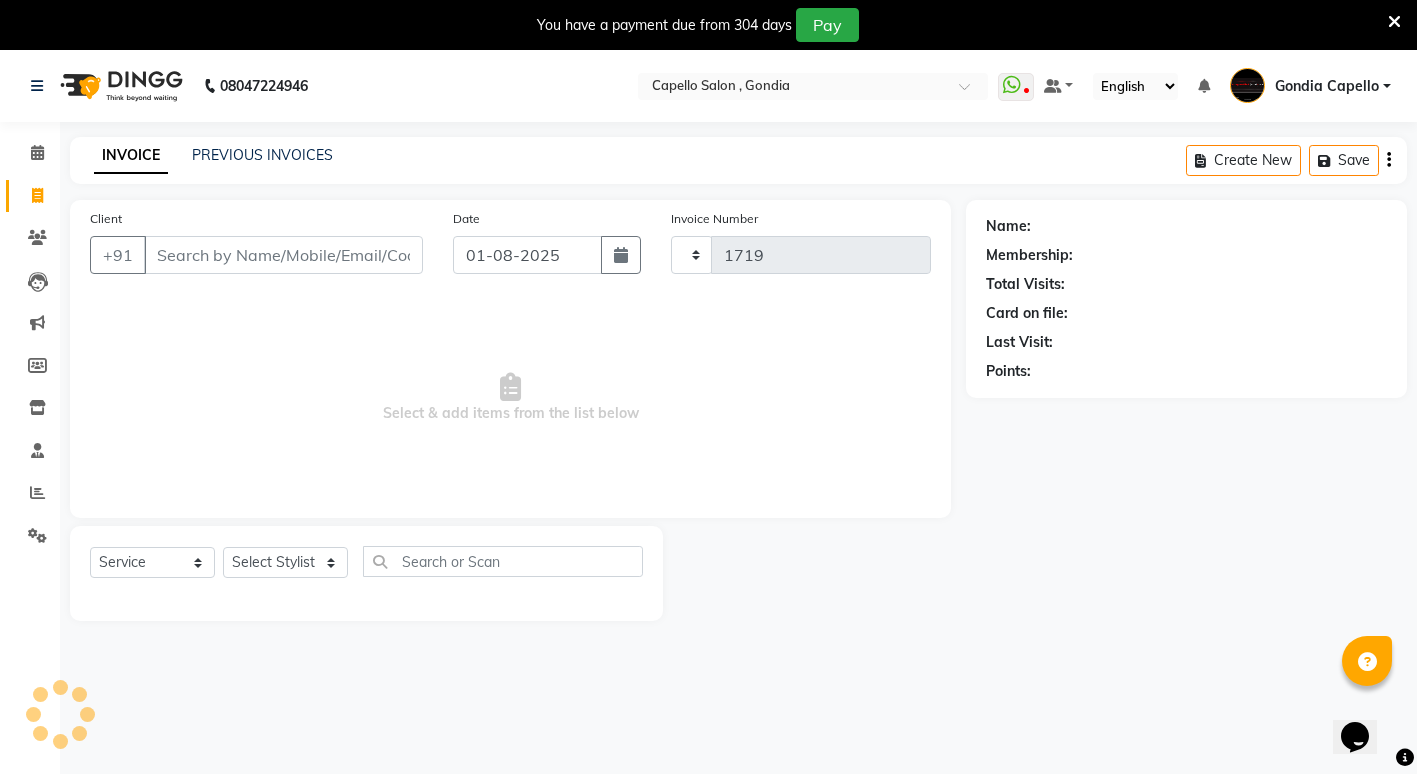 select on "853" 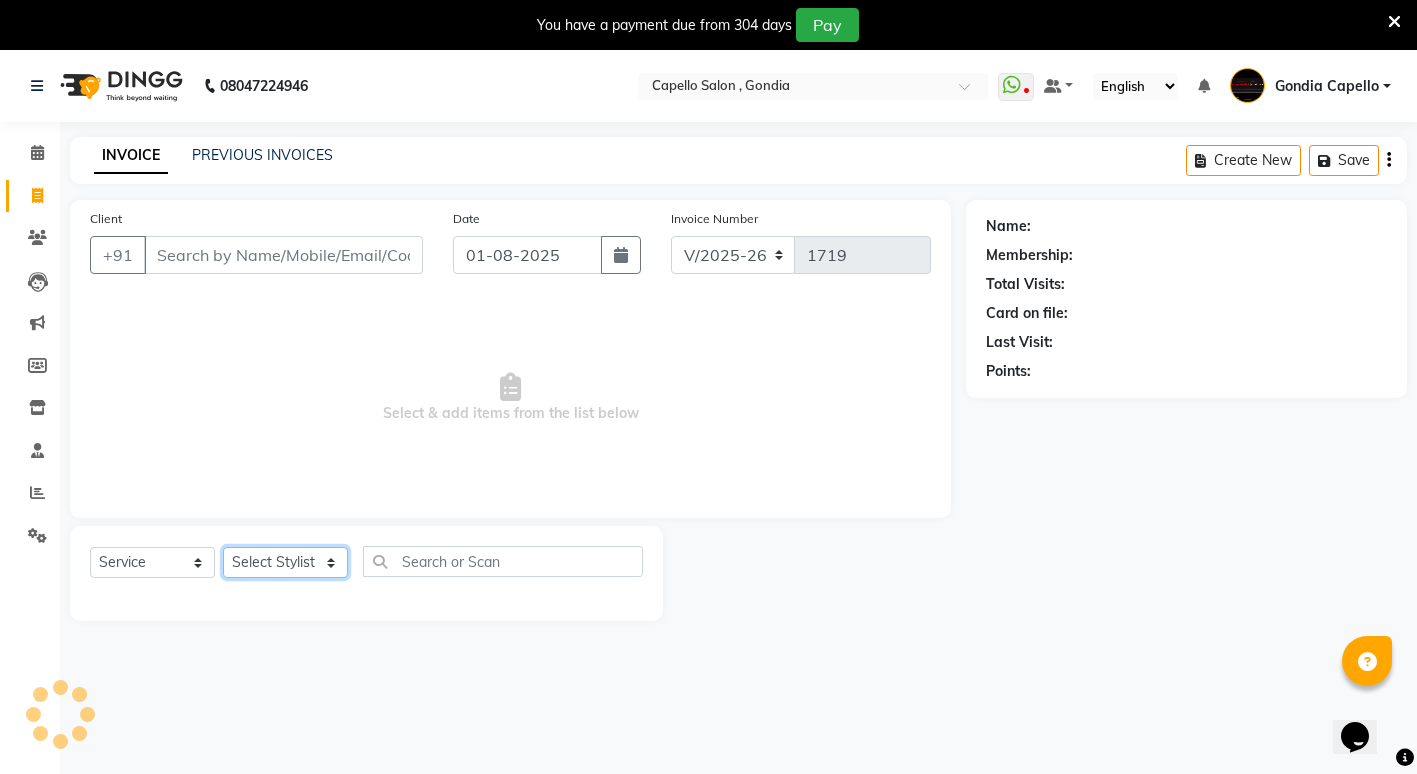 click on "Select Stylist ADMIN [FIRST] [LAST] [FIRST] [LAST] [FIRST] [LAST] Gondia Capello [FIRST] [LAST] [FIRST] [LAST] [FIRST] [LAST] [FIRST] [LAST] [FIRST] [LAST] [FIRST] [LAST] [FIRST] [LAST] [FIRST] [LAST]" 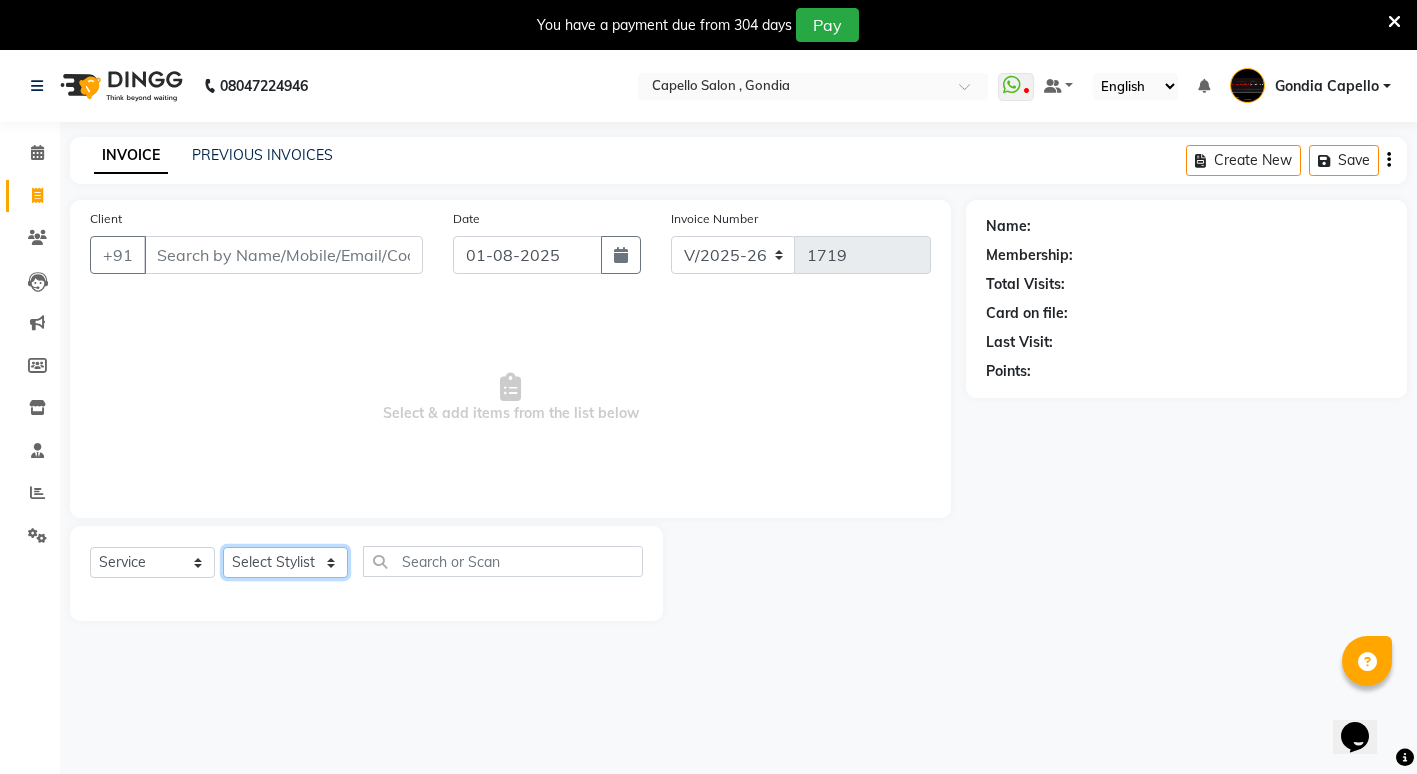 click on "Select Stylist ADMIN [FIRST] [LAST] [FIRST] [LAST] [FIRST] [LAST] Gondia Capello [FIRST] [LAST] [FIRST] [LAST] [FIRST] [LAST] [FIRST] [LAST] [FIRST] [LAST] [FIRST] [LAST] [FIRST] [LAST] [FIRST] [LAST]" 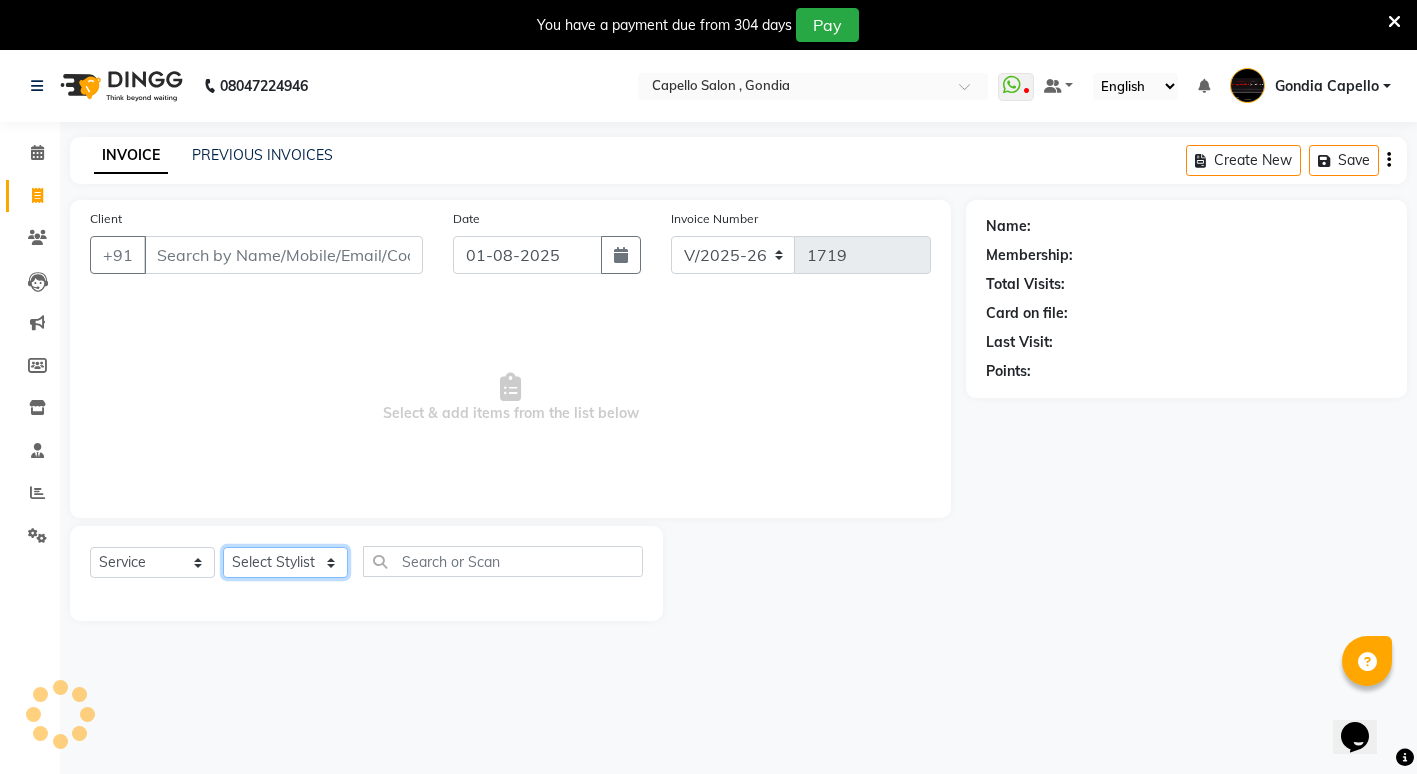 click on "Select Stylist ADMIN [FIRST] [LAST] [FIRST] [LAST] [FIRST] [LAST] Gondia Capello [FIRST] [LAST] [FIRST] [LAST] [FIRST] [LAST] [FIRST] [LAST] [FIRST] [LAST] [FIRST] [LAST] [FIRST] [LAST] [FIRST] [LAST]" 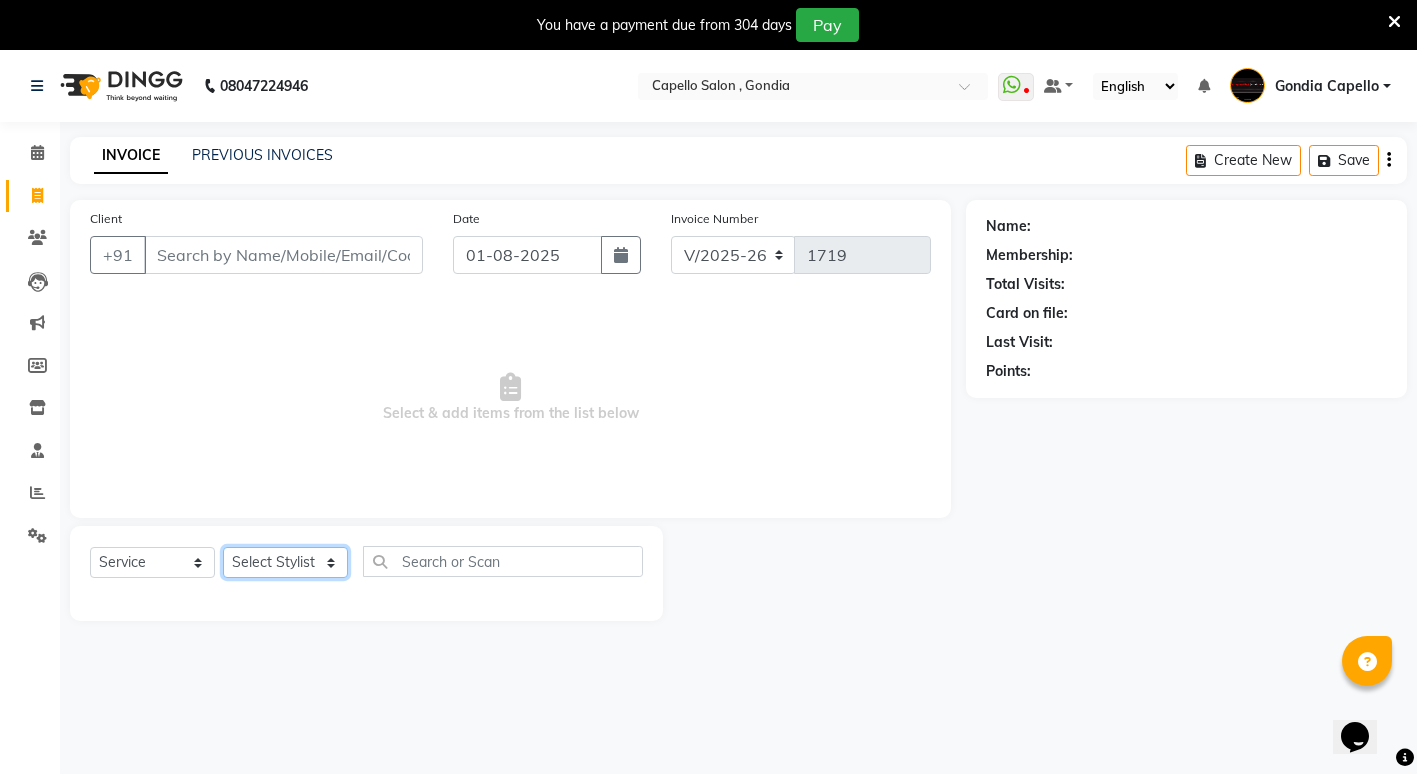 select on "66896" 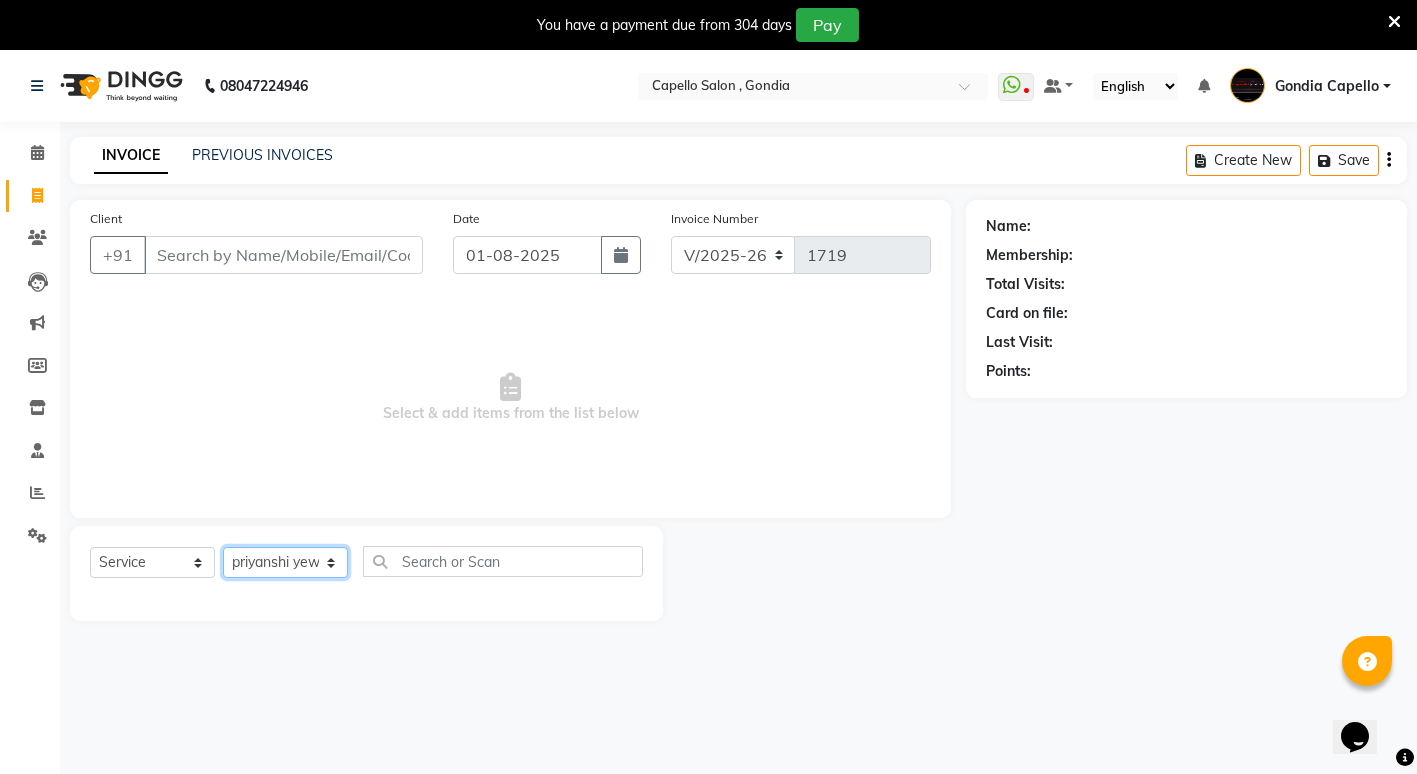 click on "Select Stylist ADMIN [FIRST] [LAST] [FIRST] [LAST] [FIRST] [LAST] Gondia Capello [FIRST] [LAST] [FIRST] [LAST] [FIRST] [LAST] [FIRST] [LAST] [FIRST] [LAST] [FIRST] [LAST] [FIRST] [LAST] [FIRST] [LAST]" 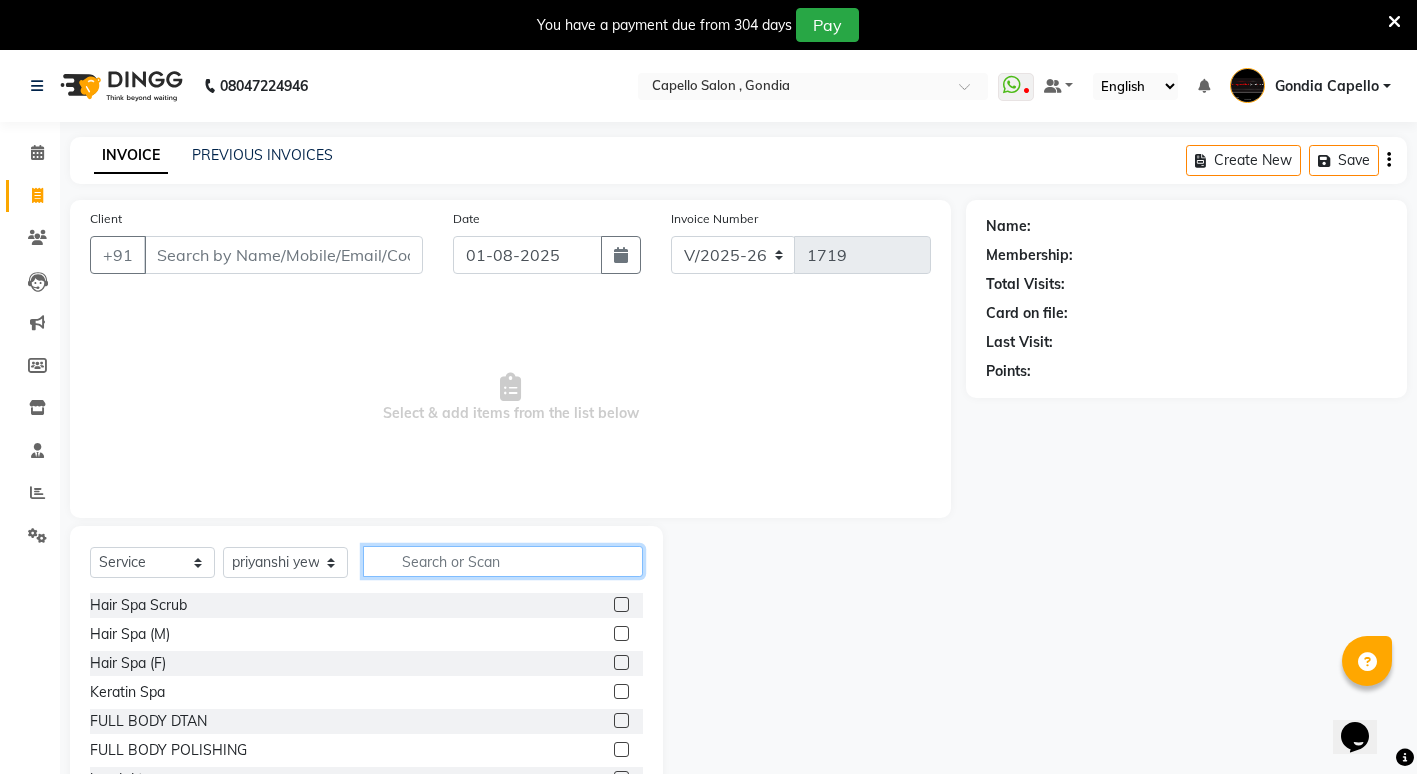 click 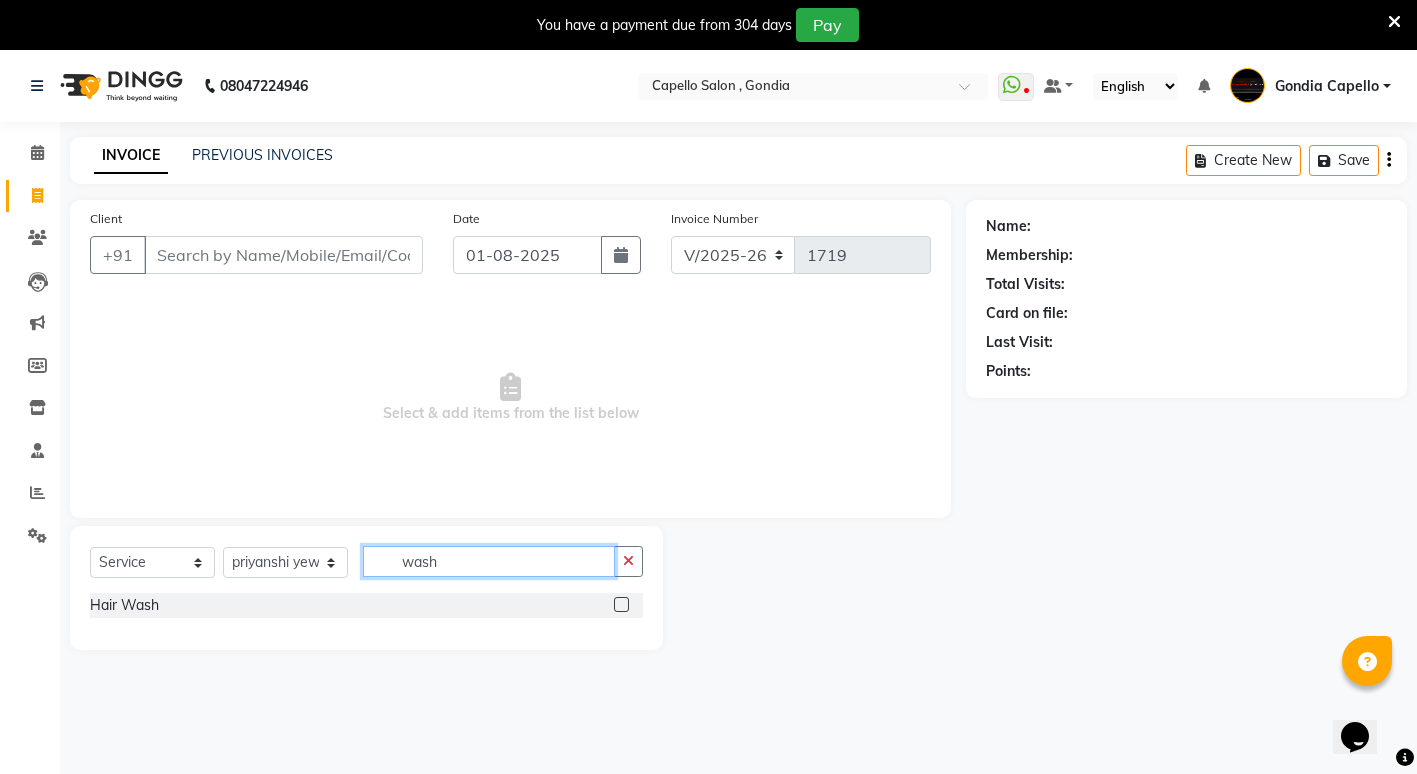 type on "wash" 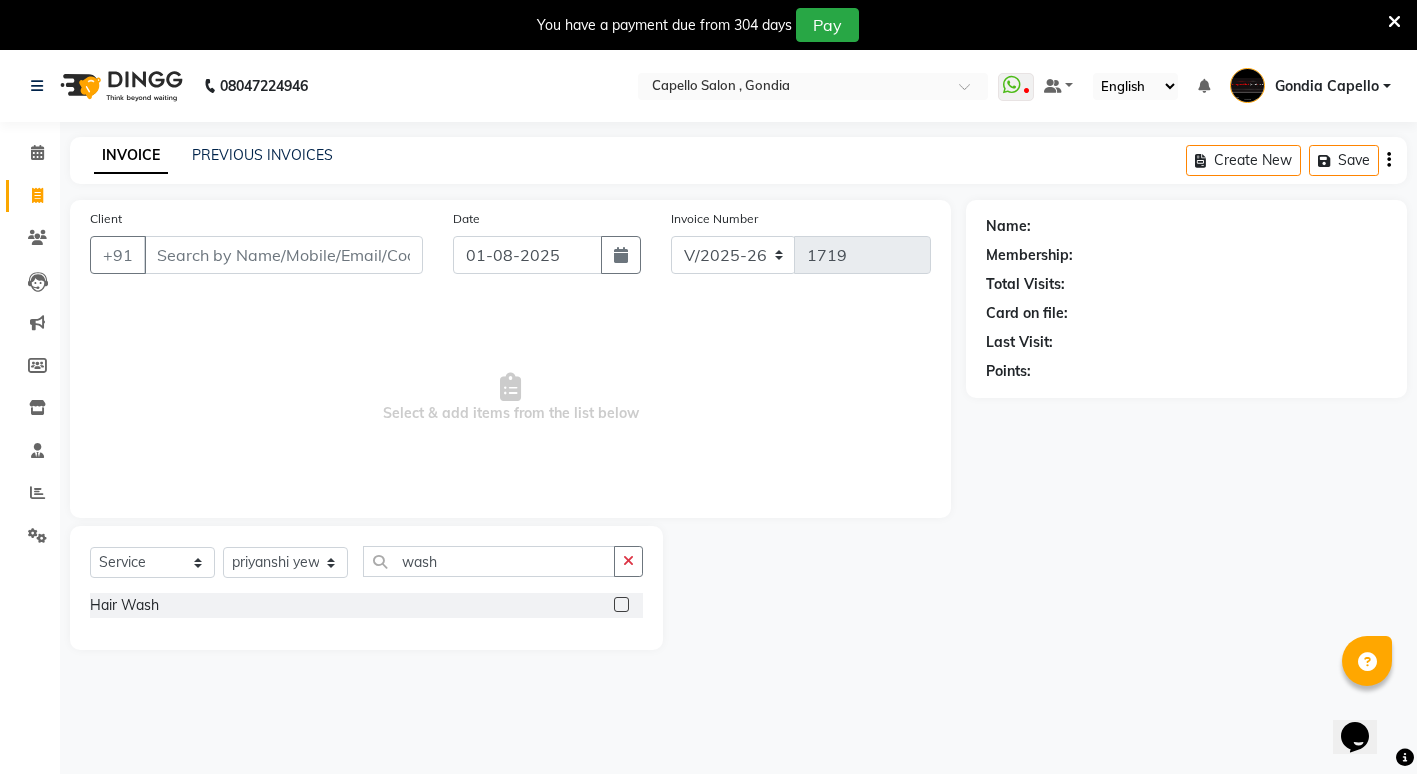 click 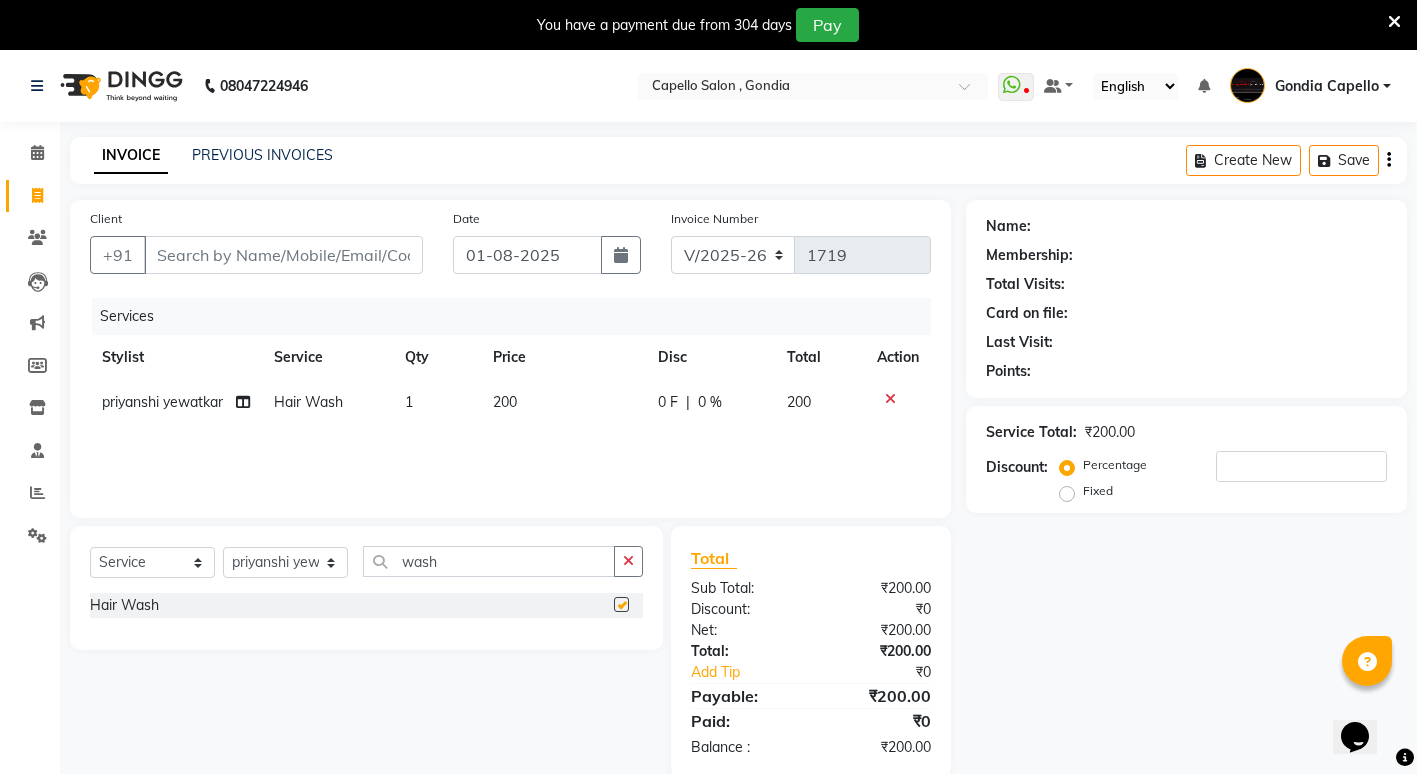 checkbox on "false" 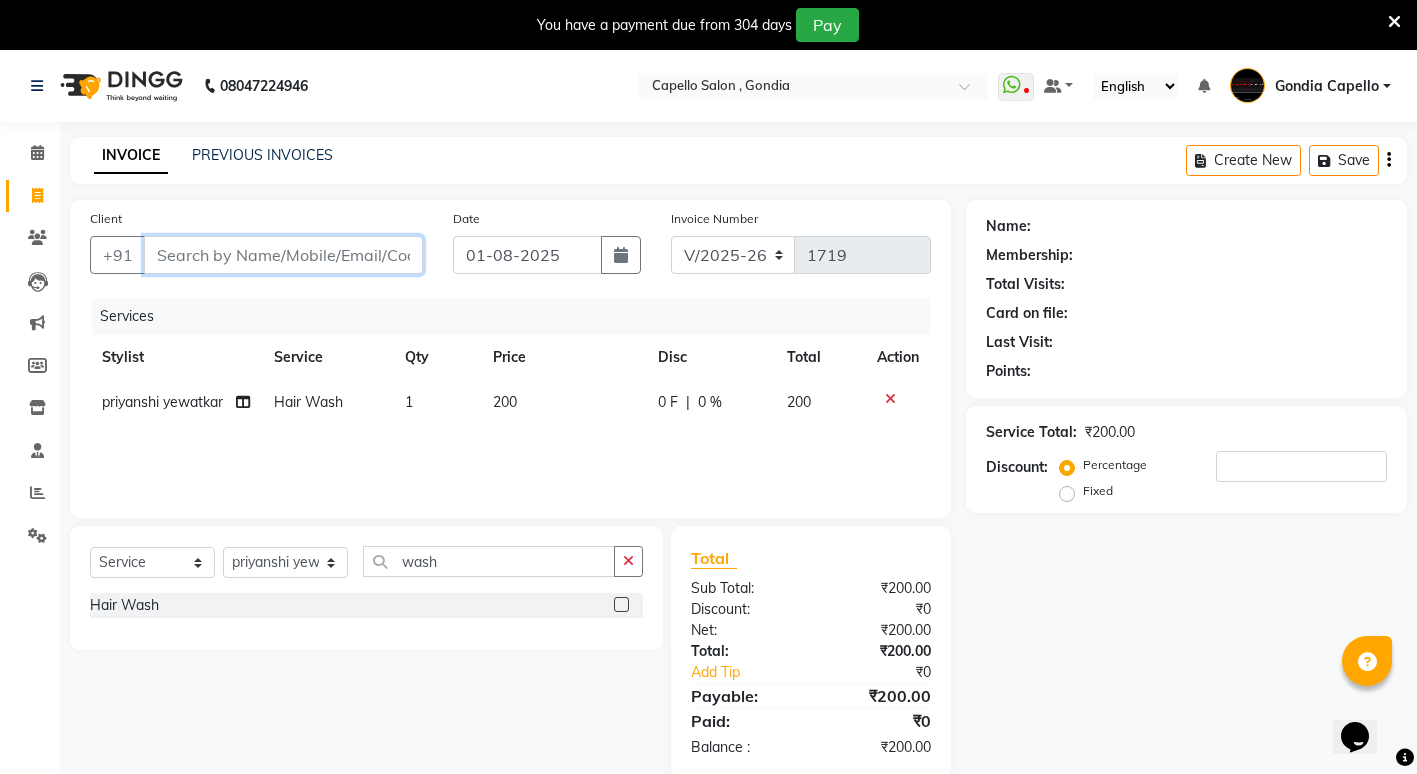 click on "Client" at bounding box center [283, 255] 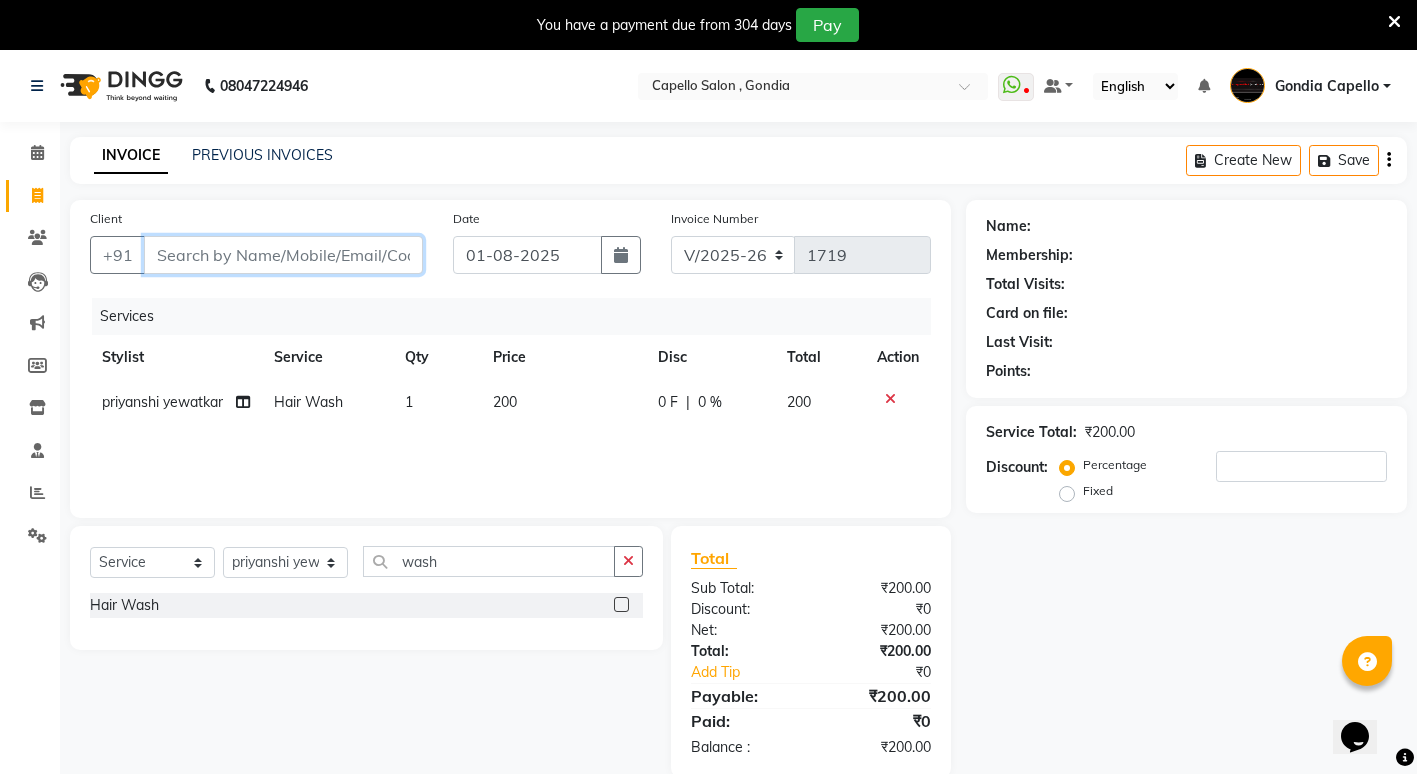 type on "9" 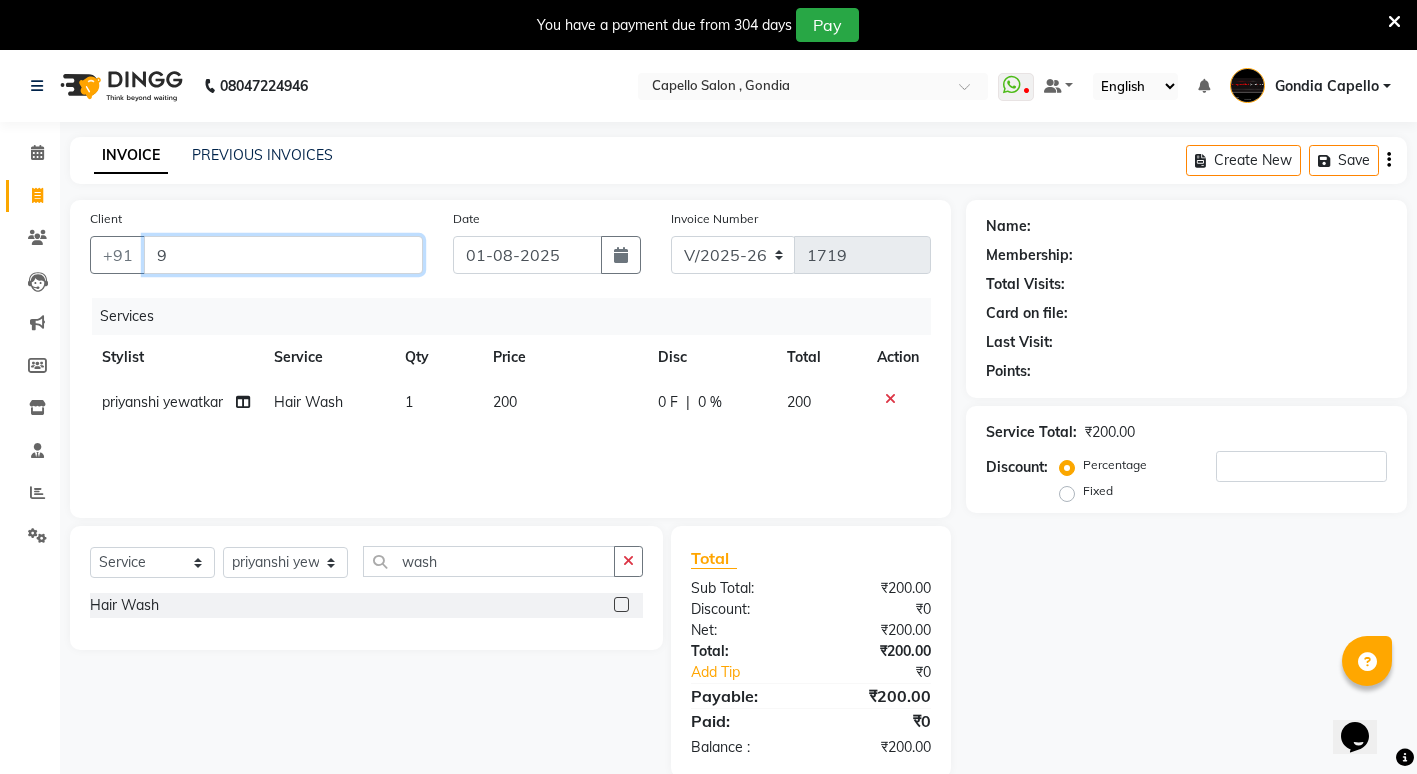 type on "0" 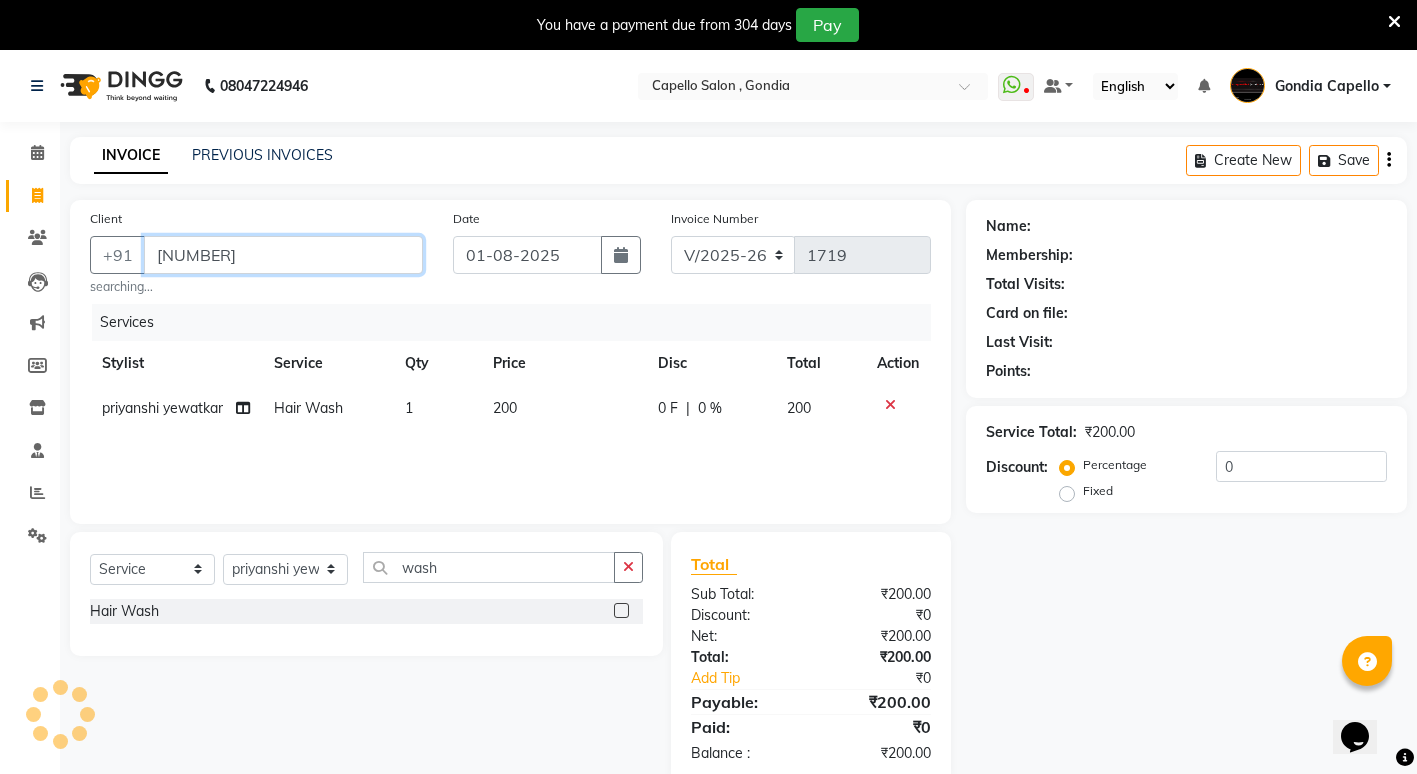 type on "[NUMBER]" 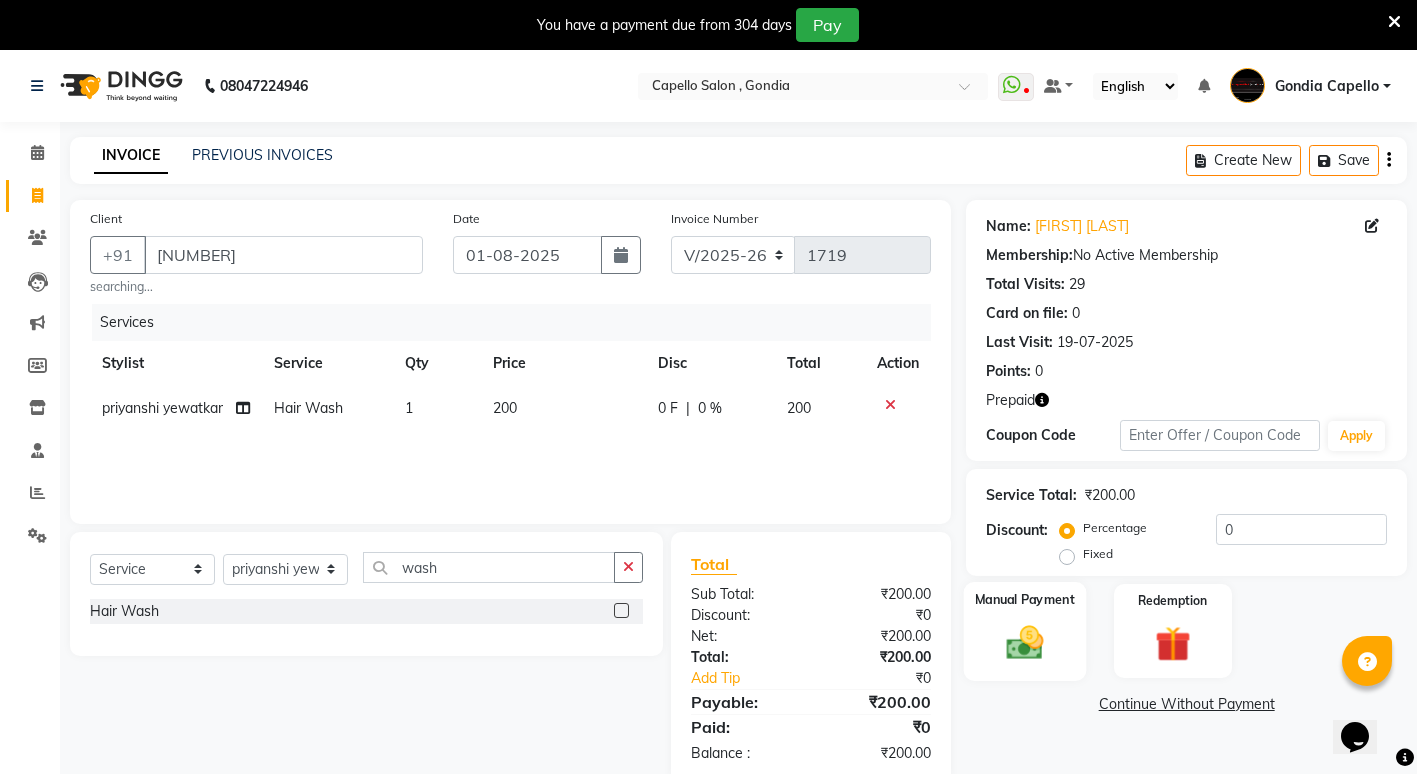 scroll, scrollTop: 50, scrollLeft: 0, axis: vertical 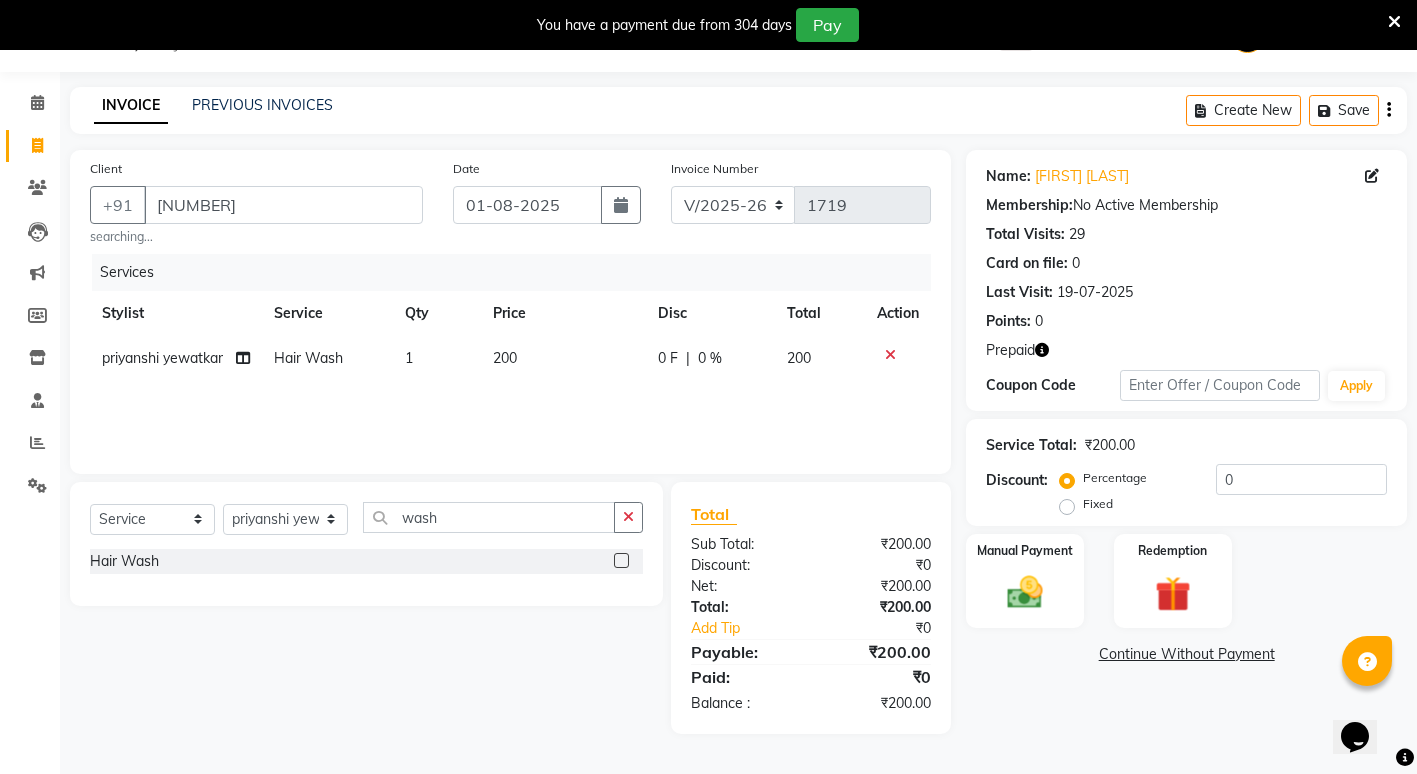 click on "Name: [FIRST] [LAST] Membership: No Active Membership Total Visits: 29 Card on file: 0 Last Visit: 19-07-2025 Points: 0 Prepaid Coupon Code Apply Service Total: ₹200.00 Discount: Percentage Fixed 0 Manual Payment Redemption Continue Without Payment" 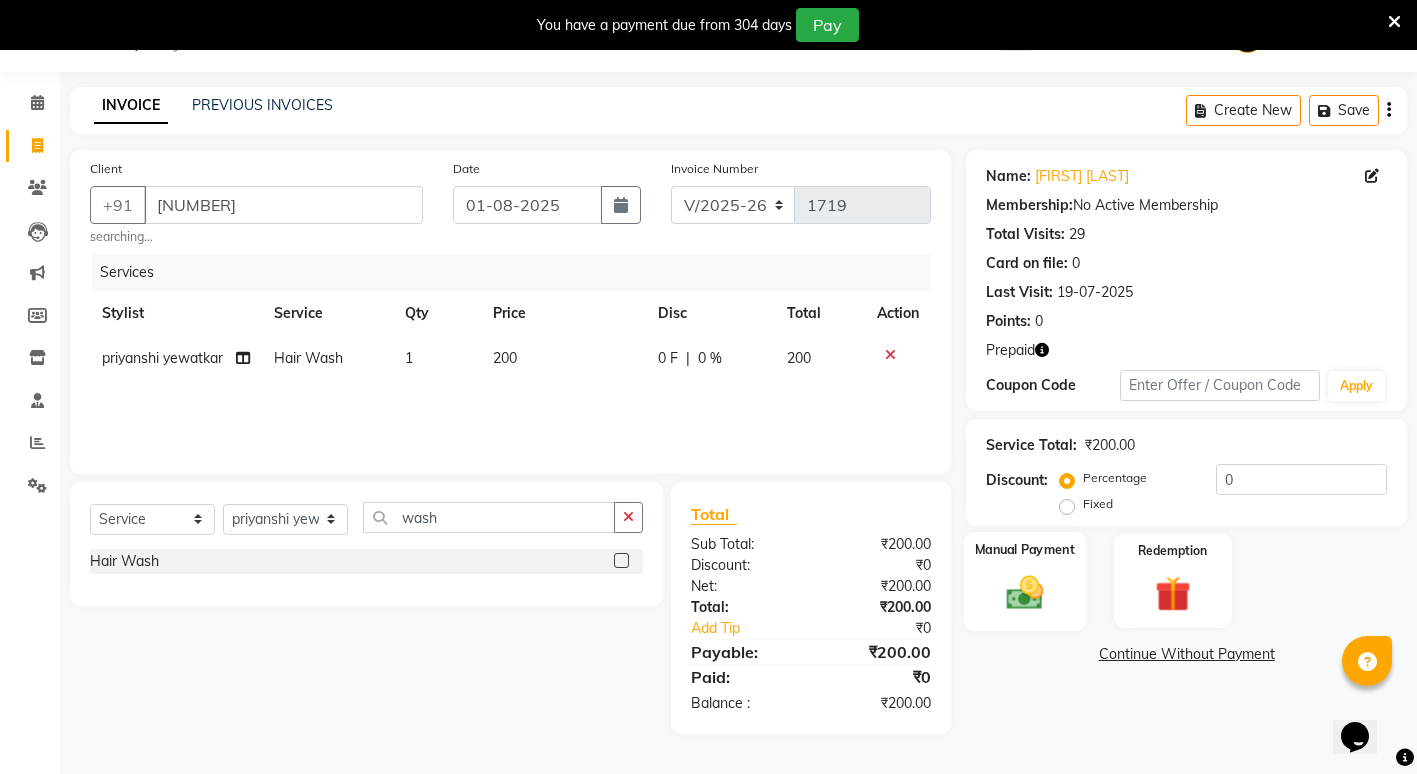 click on "Manual Payment" 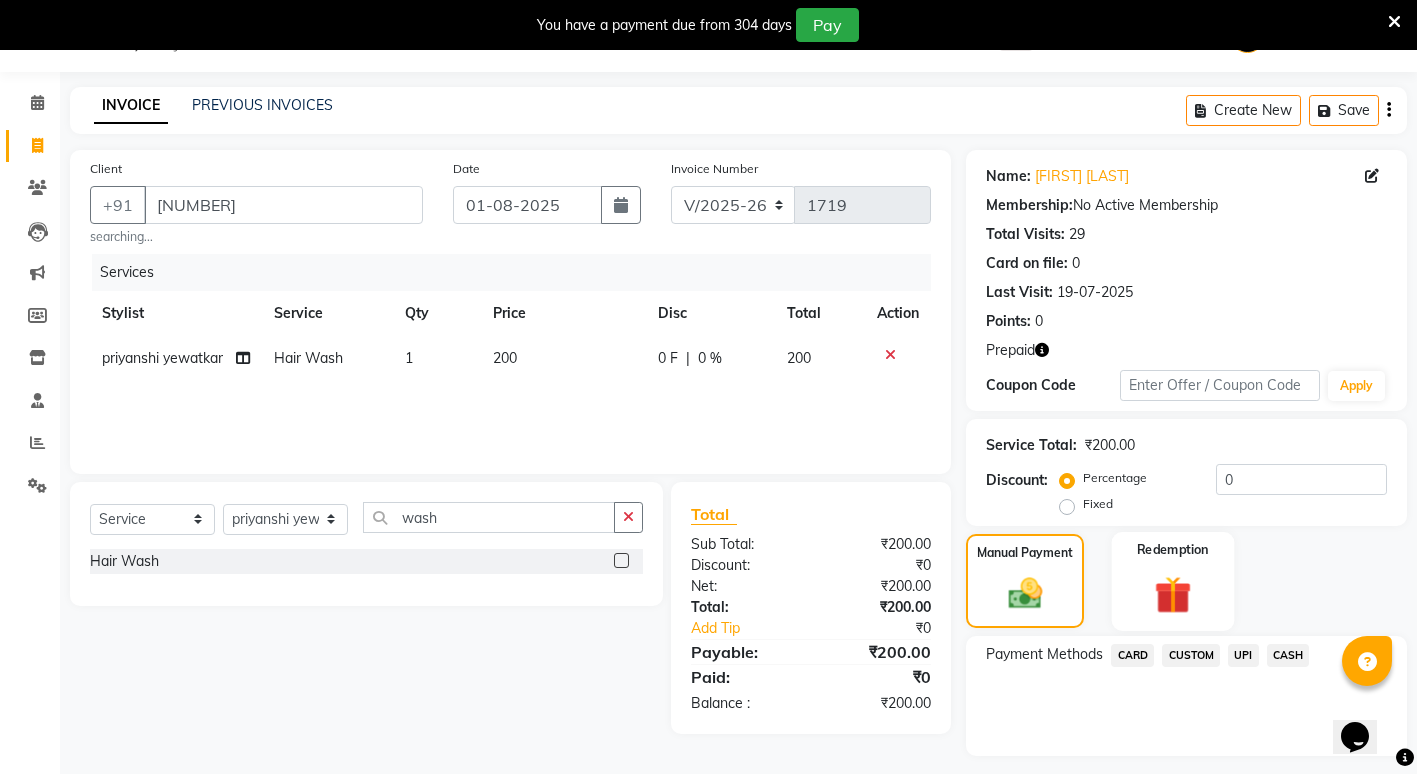 click 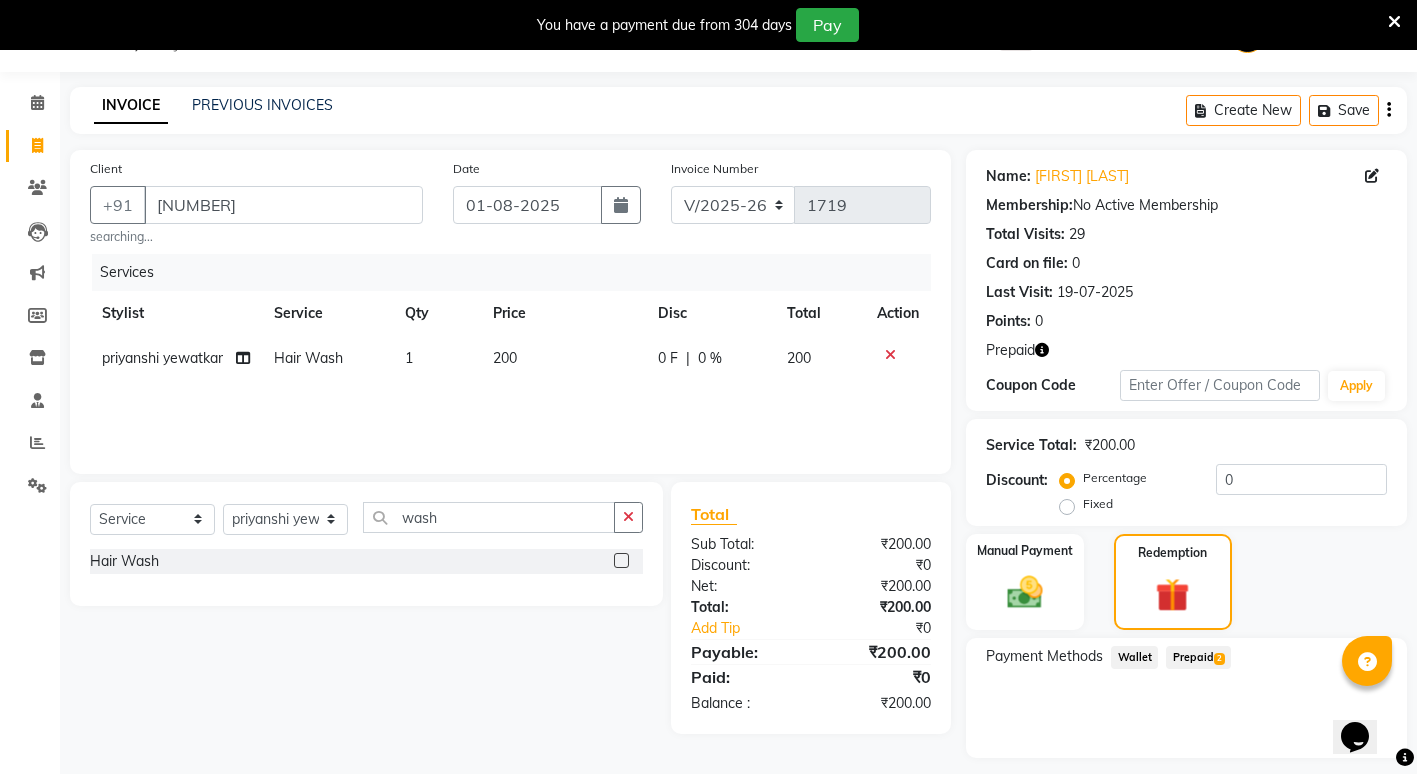 click on "Prepaid  2" 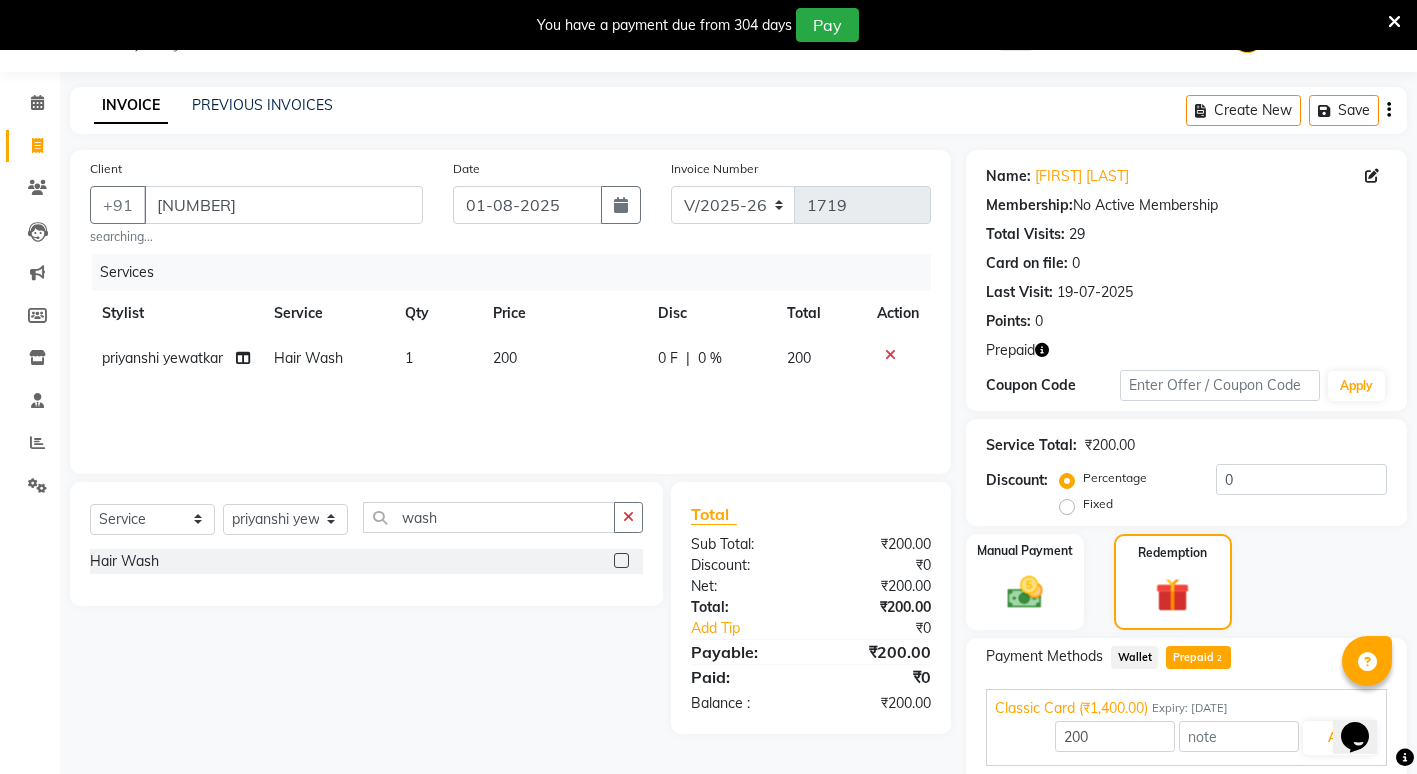 scroll, scrollTop: 168, scrollLeft: 0, axis: vertical 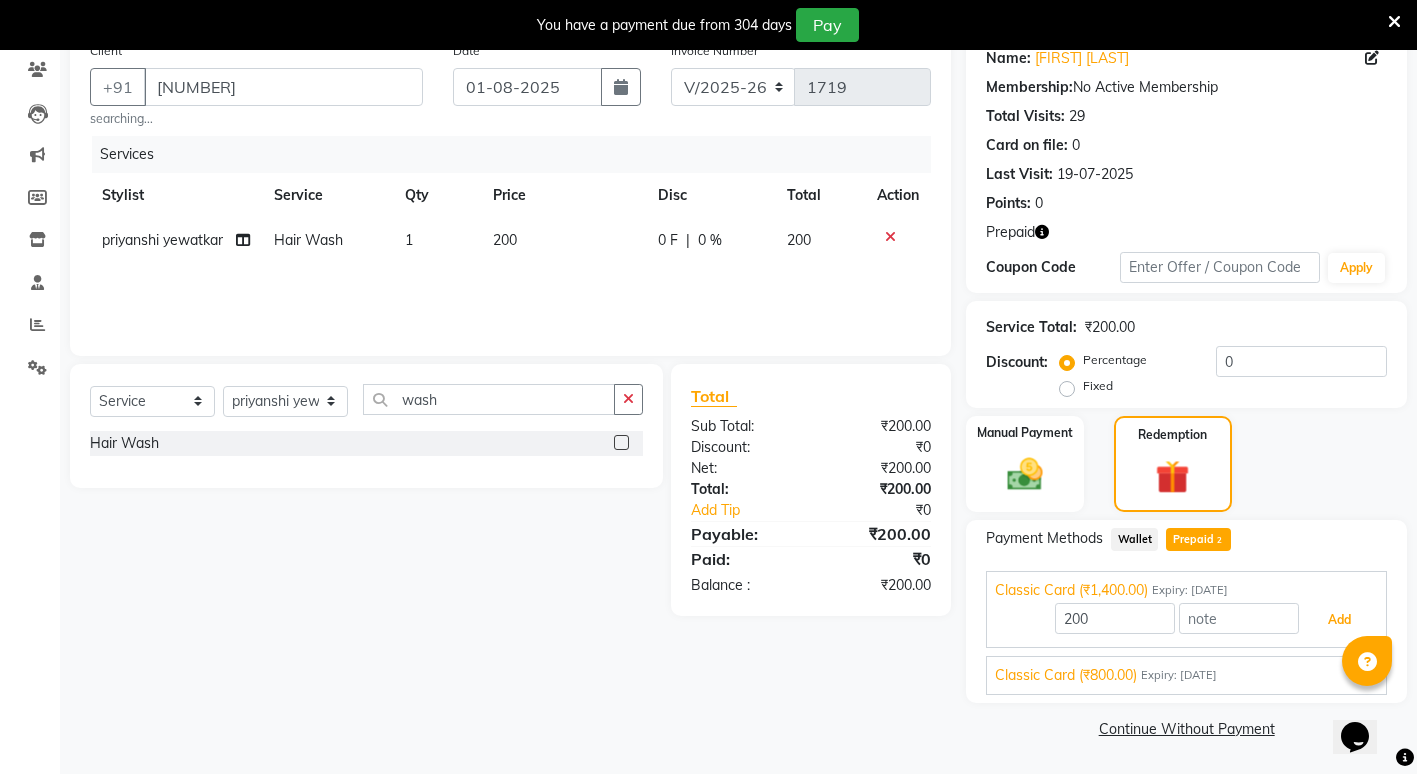 click on "Add" at bounding box center (1339, 620) 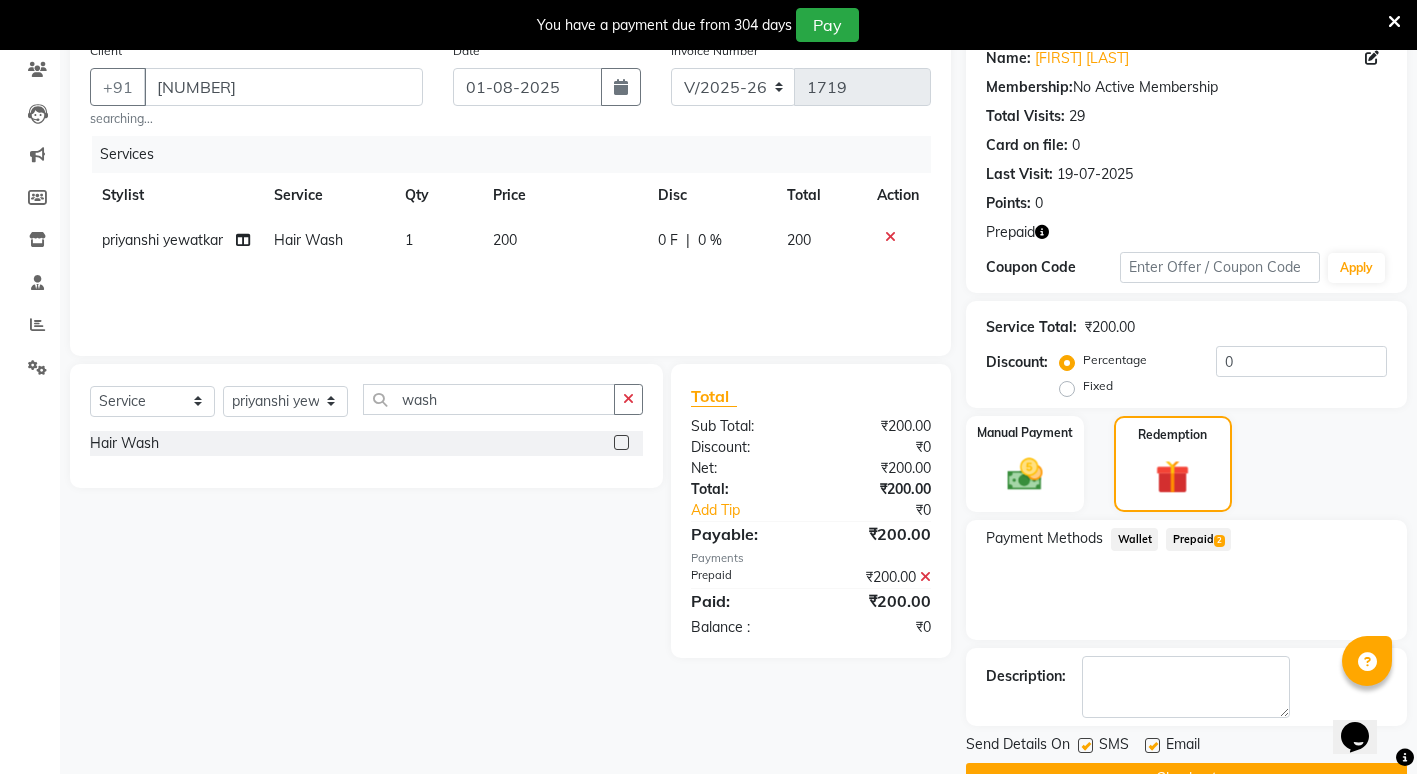 scroll, scrollTop: 218, scrollLeft: 0, axis: vertical 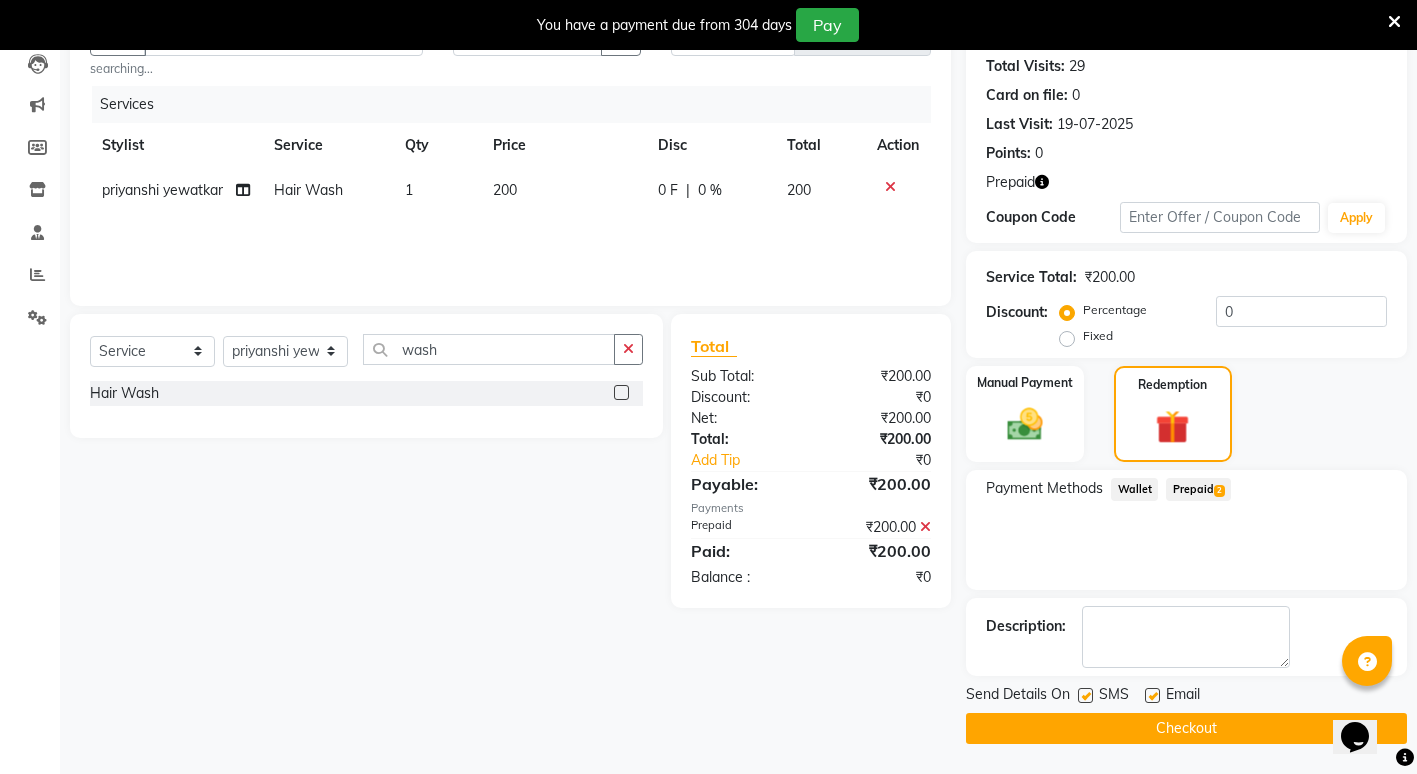click on "Checkout" 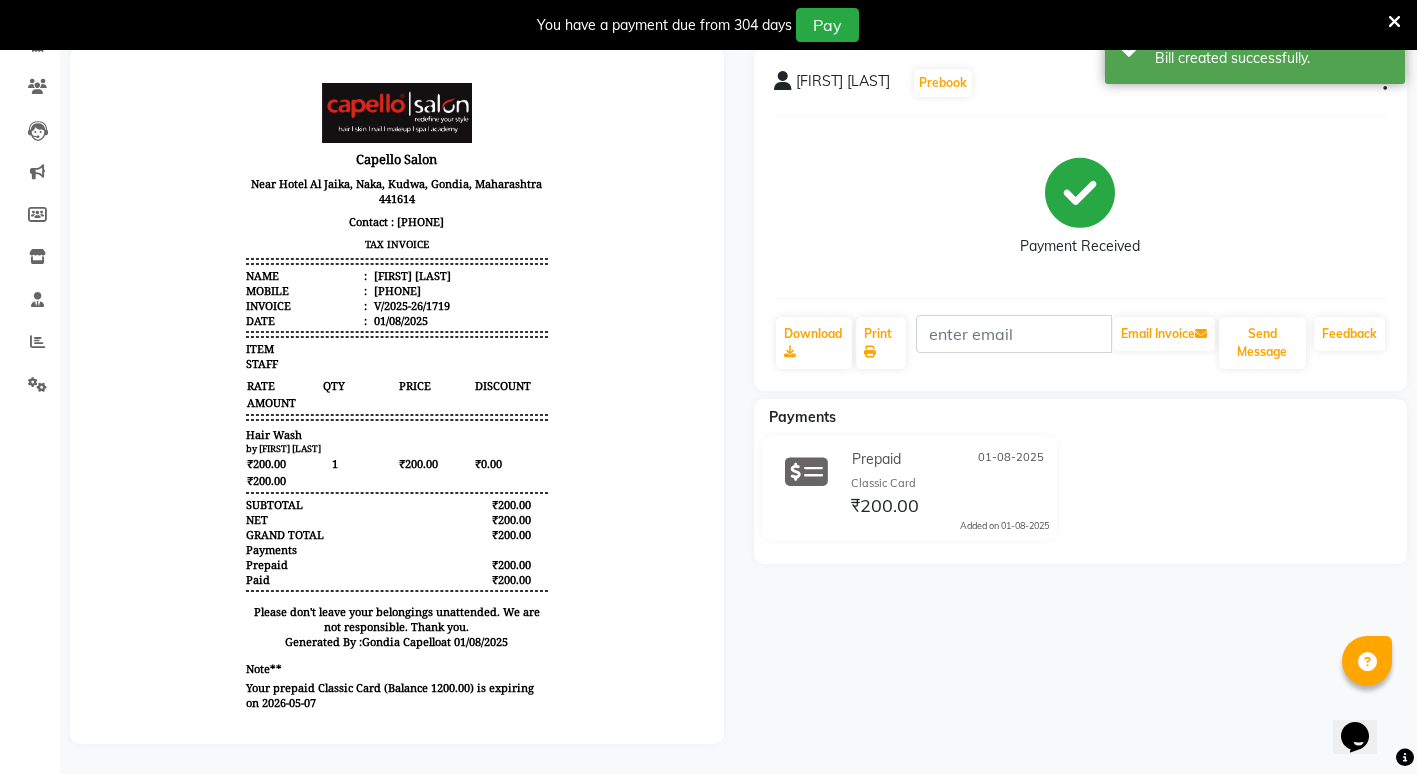 scroll, scrollTop: 0, scrollLeft: 0, axis: both 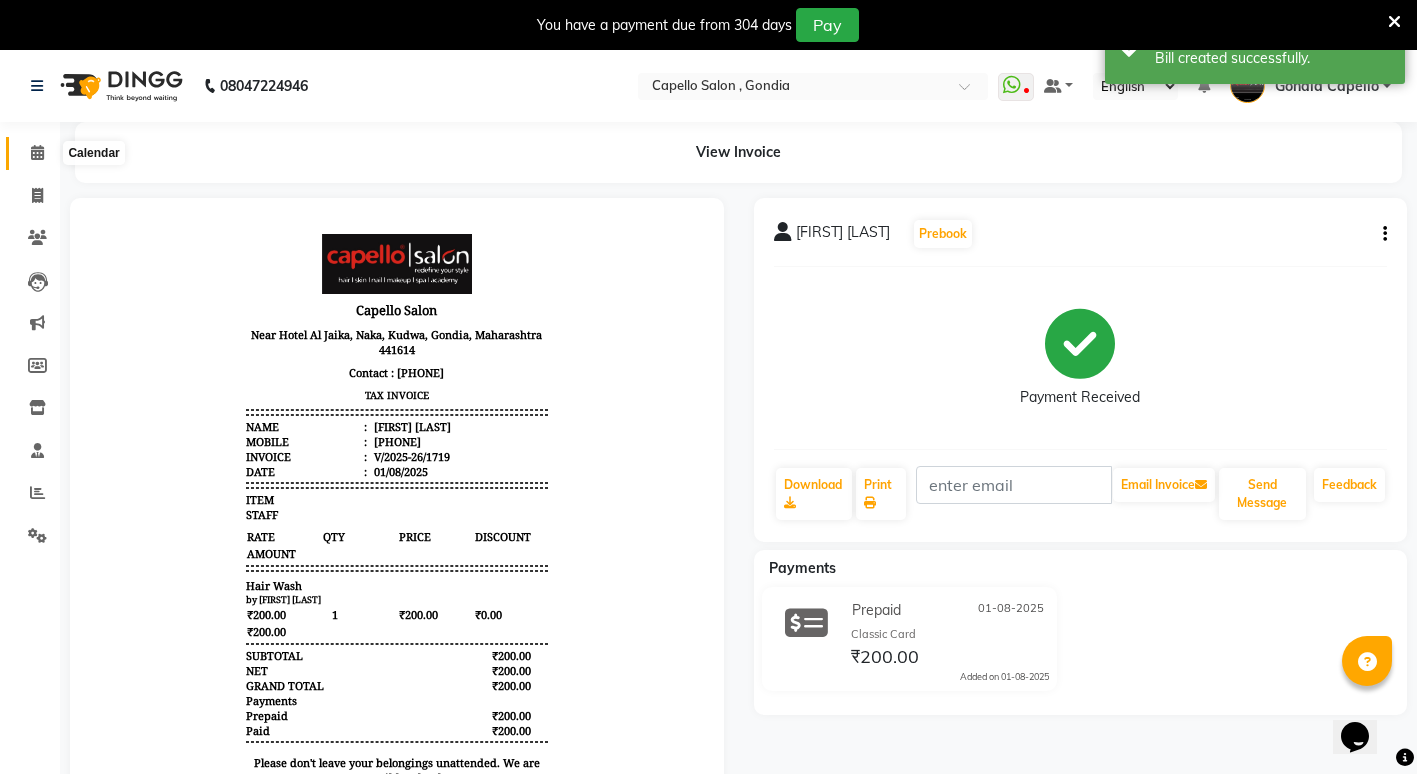 click 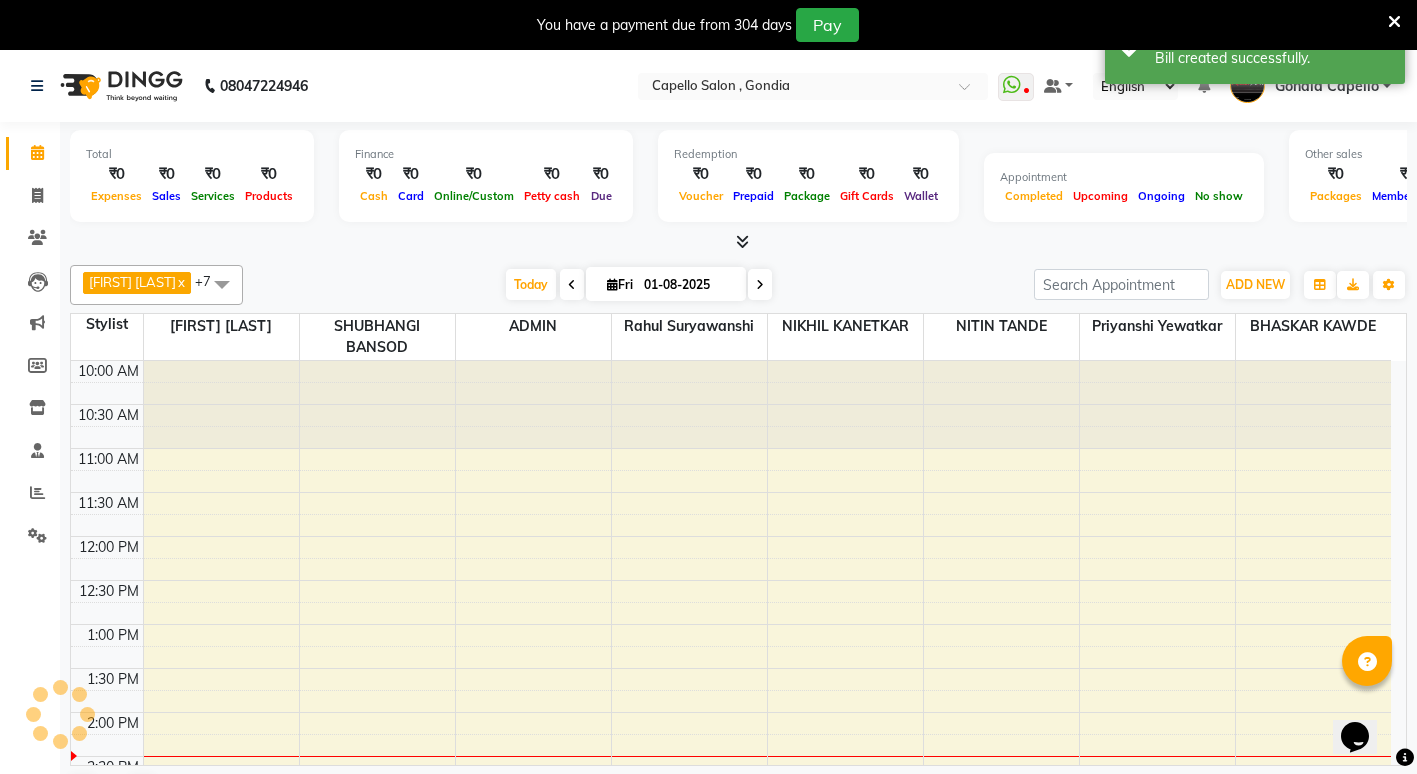 scroll, scrollTop: 0, scrollLeft: 0, axis: both 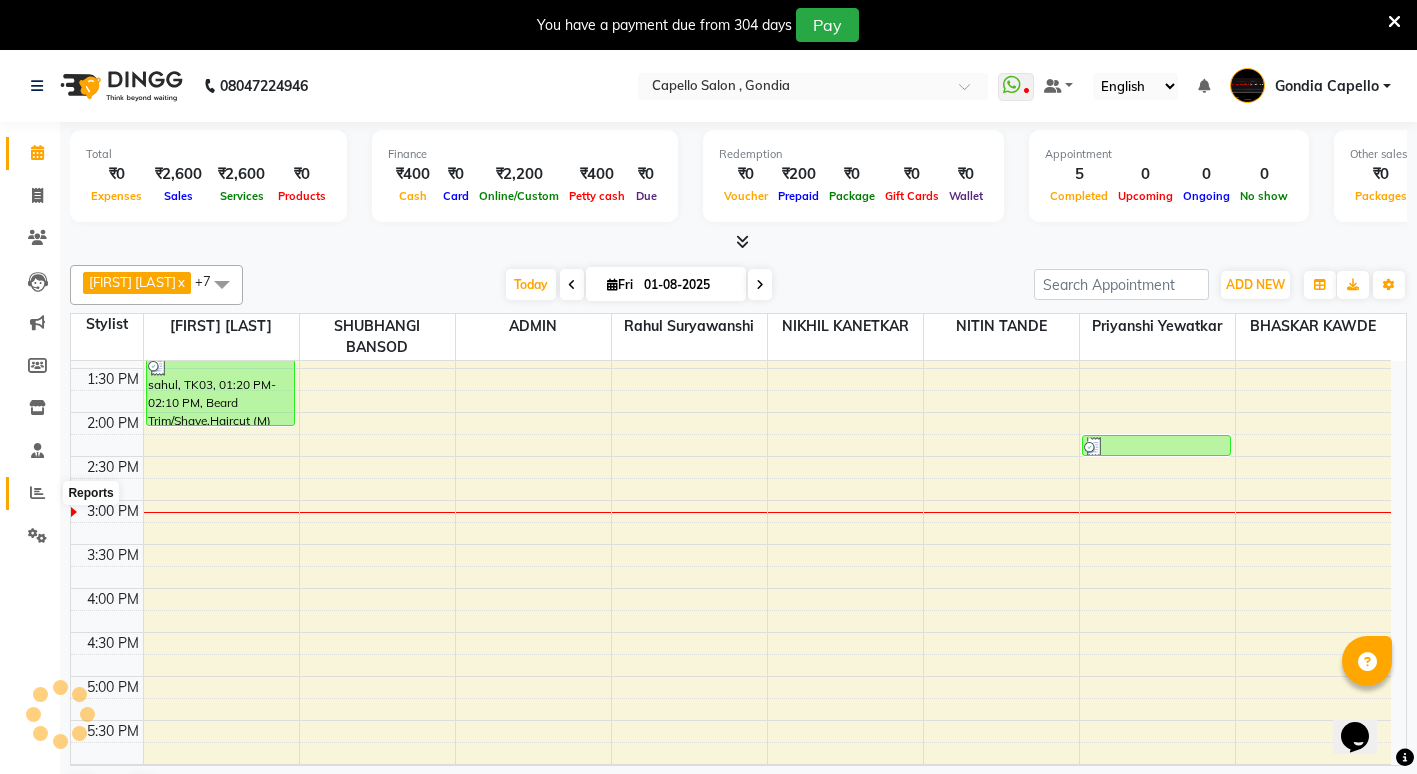 click 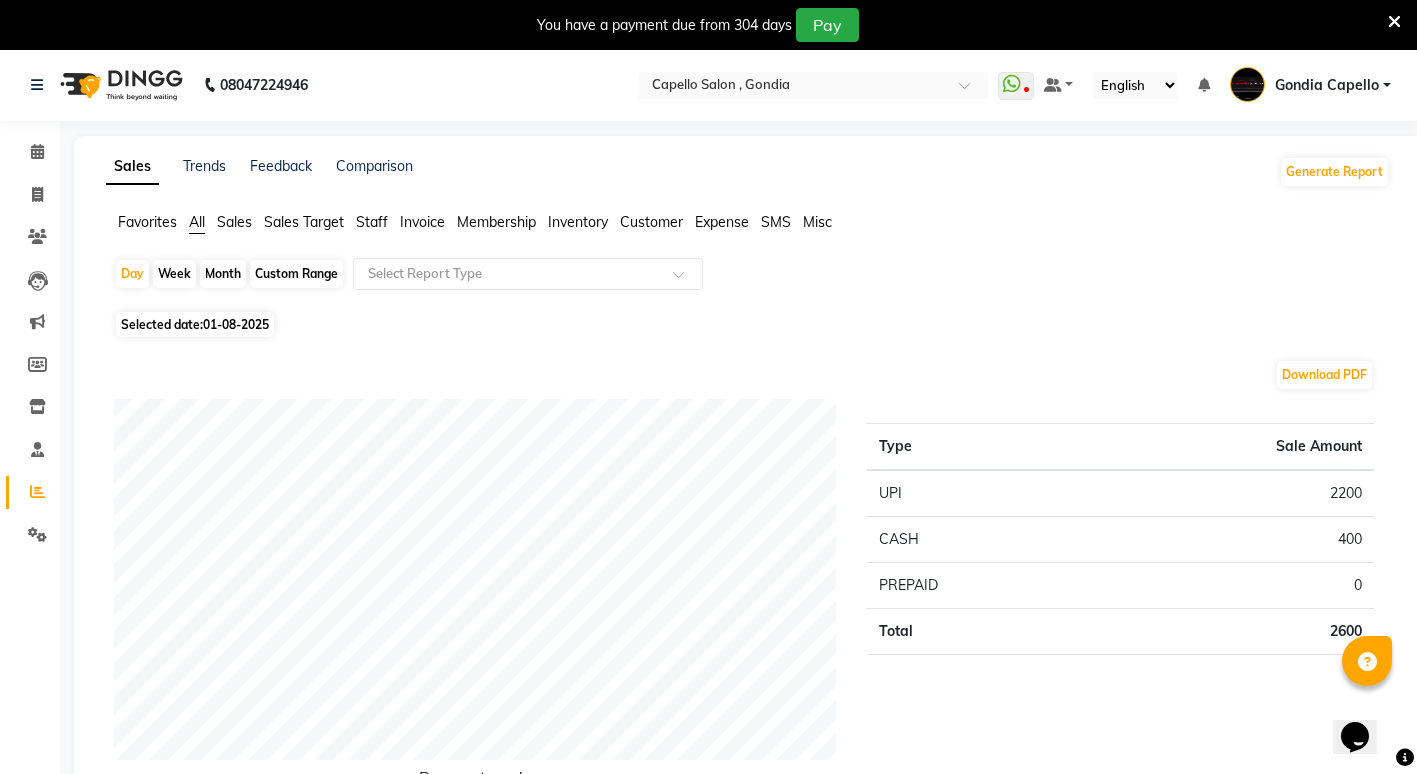 scroll, scrollTop: 0, scrollLeft: 0, axis: both 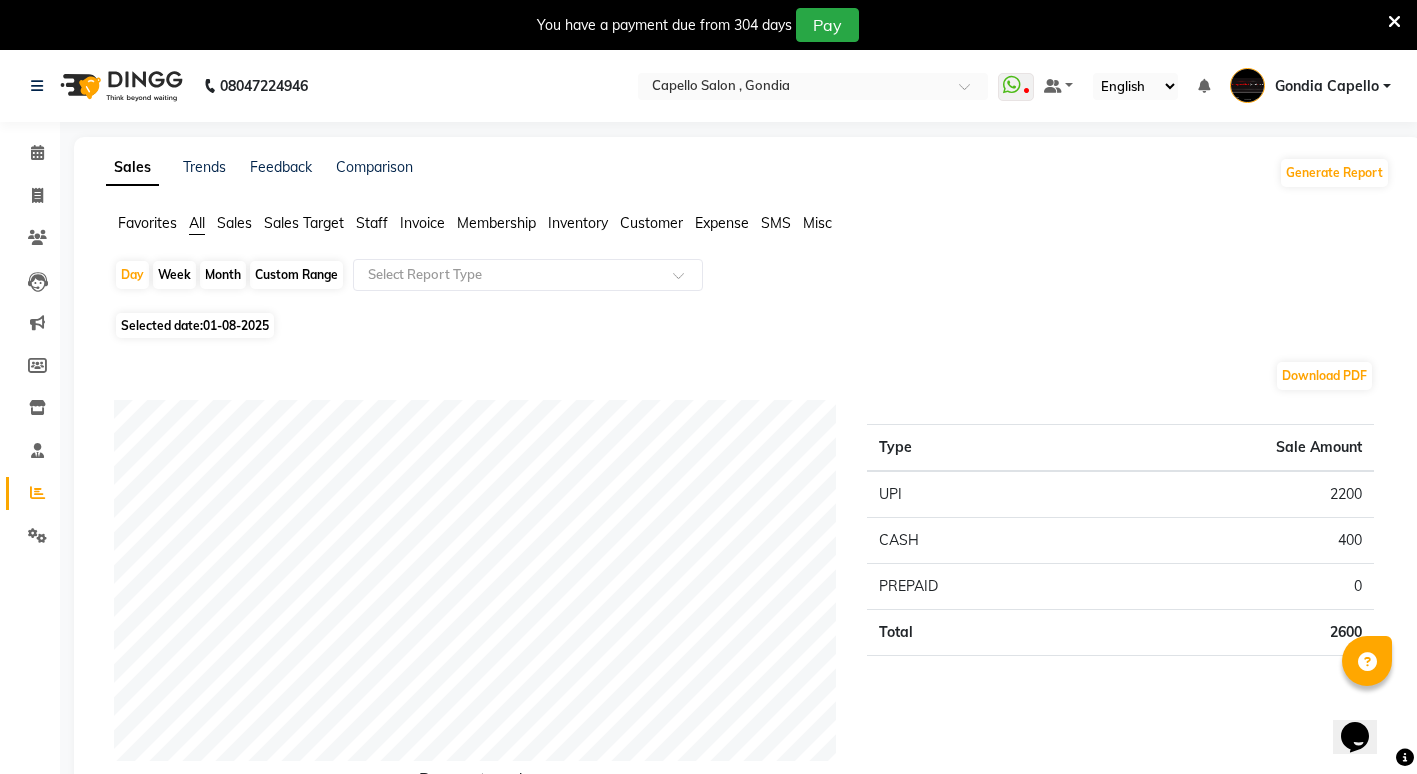 click on "Staff" 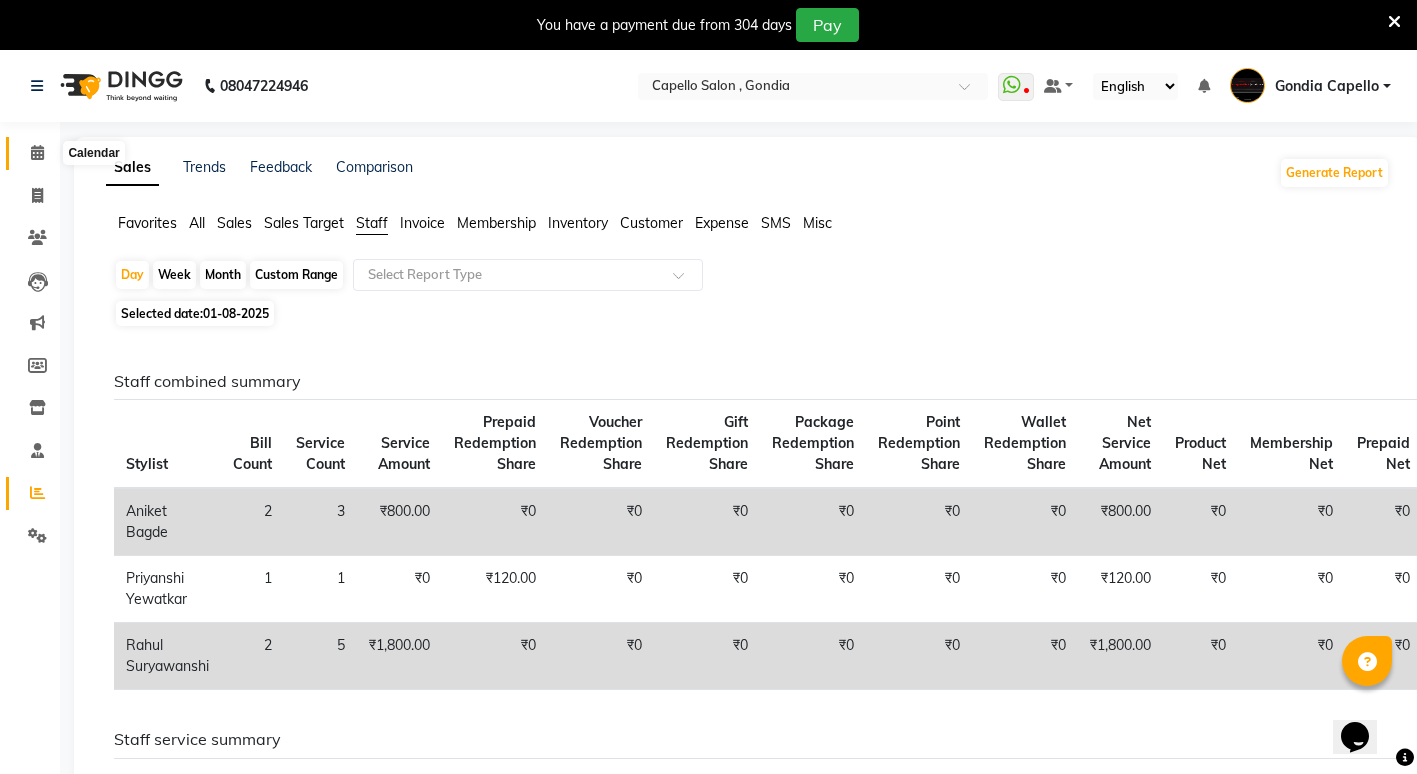 click 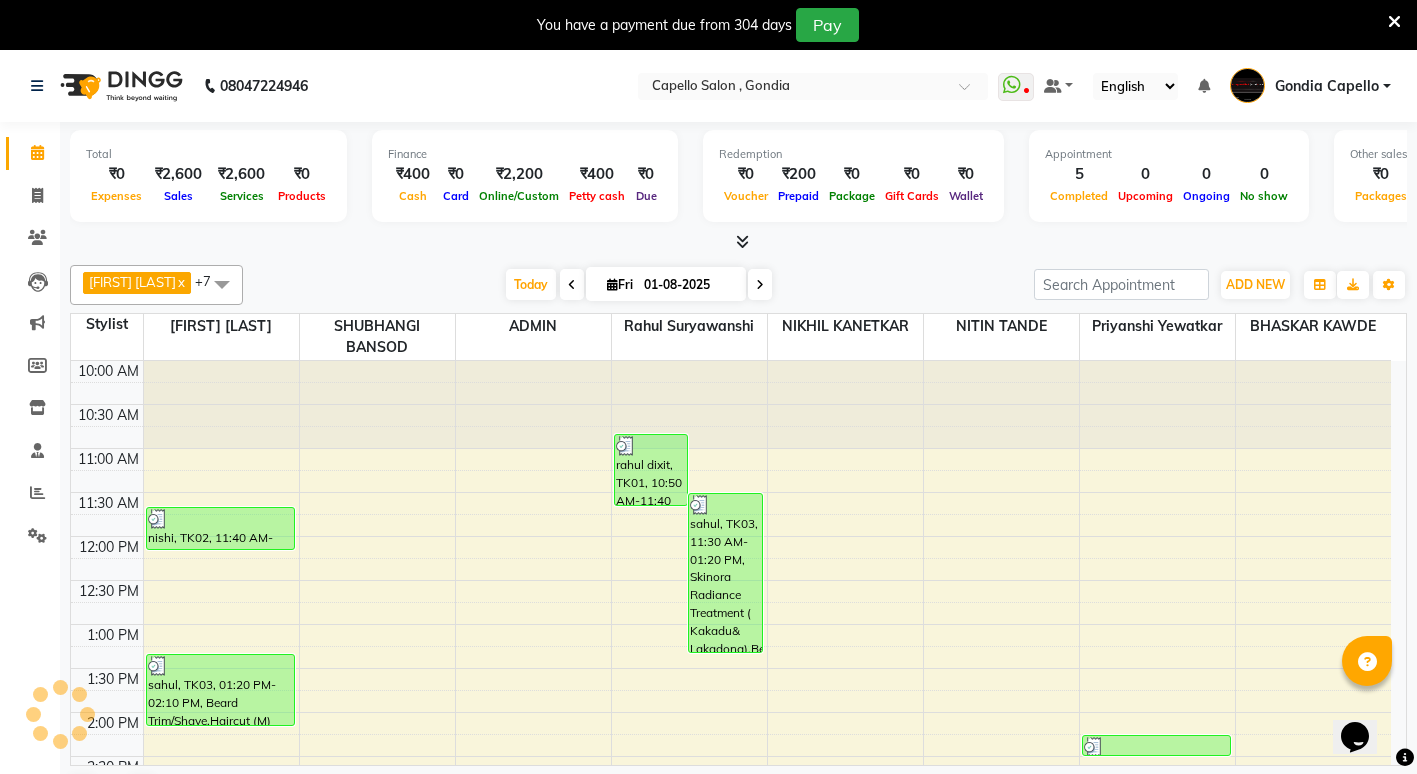 scroll, scrollTop: 441, scrollLeft: 0, axis: vertical 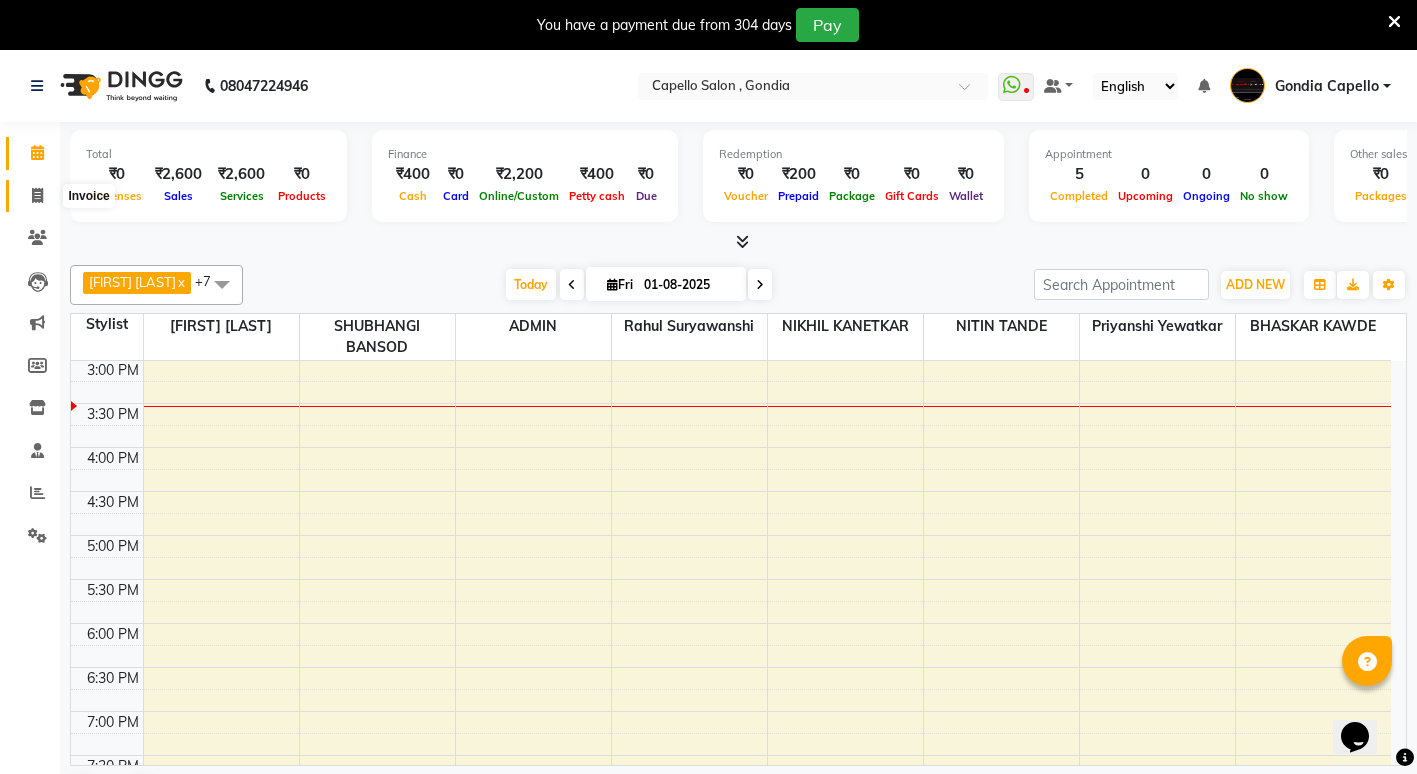click 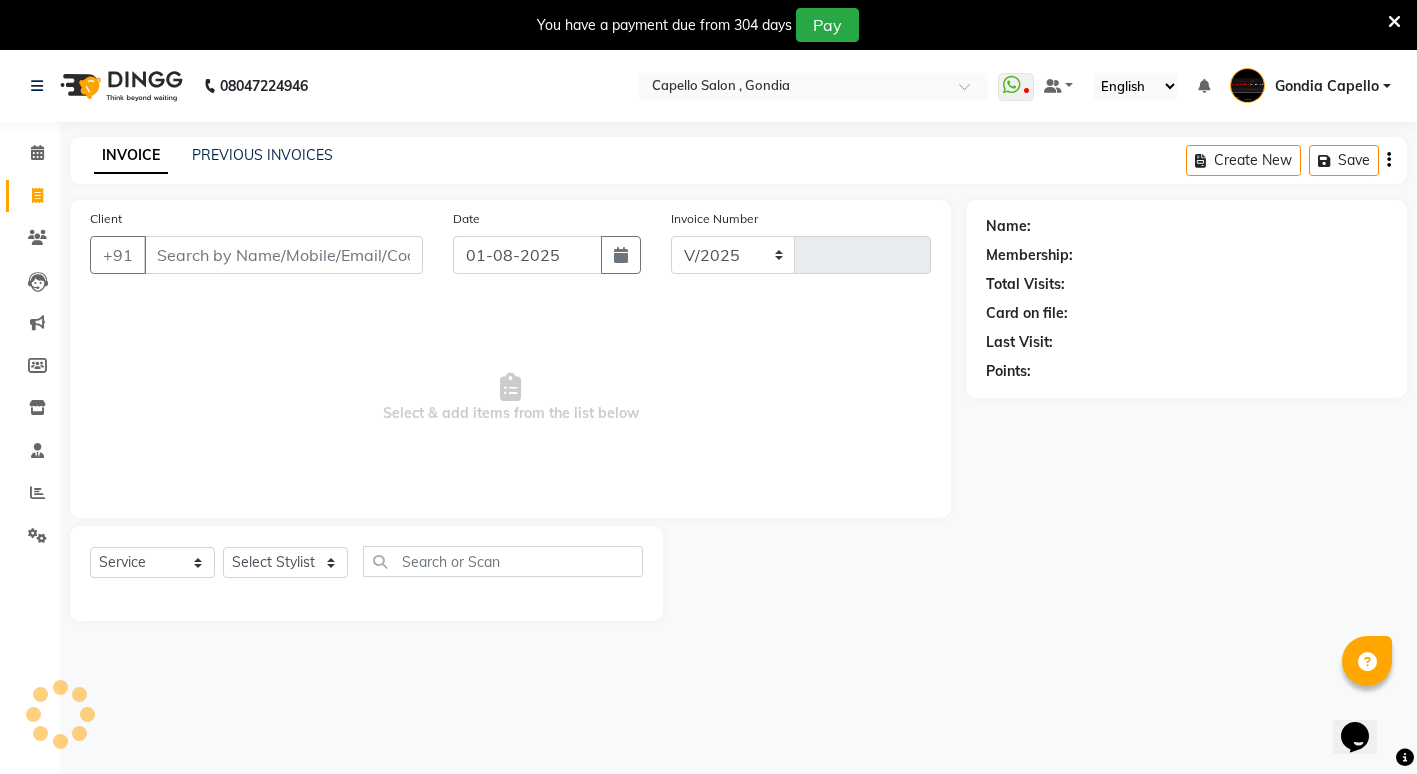 select on "853" 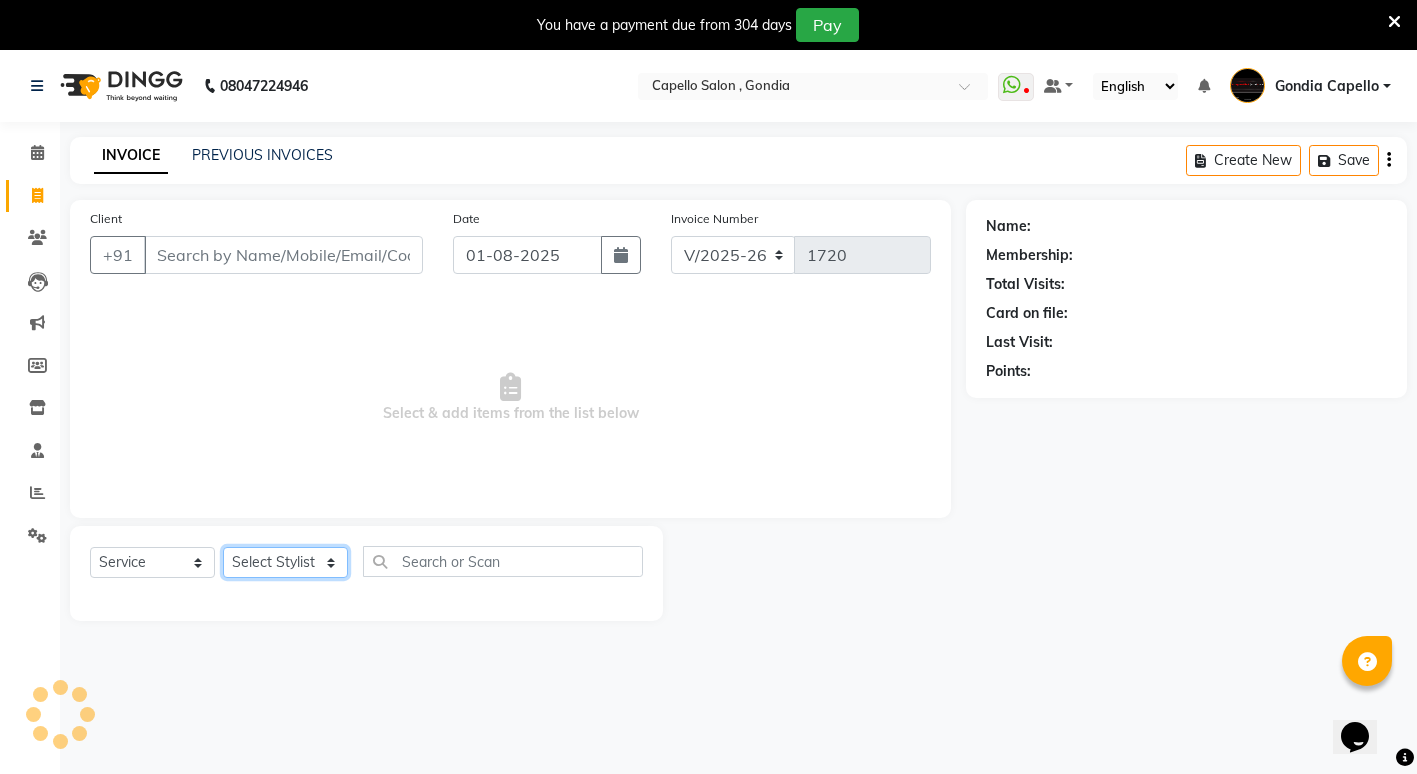 click on "Select Stylist ADMIN [FIRST] [LAST] [FIRST] [LAST] [FIRST] [LAST] Gondia Capello [FIRST] [LAST] [FIRST] [LAST] [FIRST] [LAST] [FIRST] [LAST] [FIRST] [LAST] [FIRST] [LAST] [FIRST] [LAST] [FIRST] [LAST]" 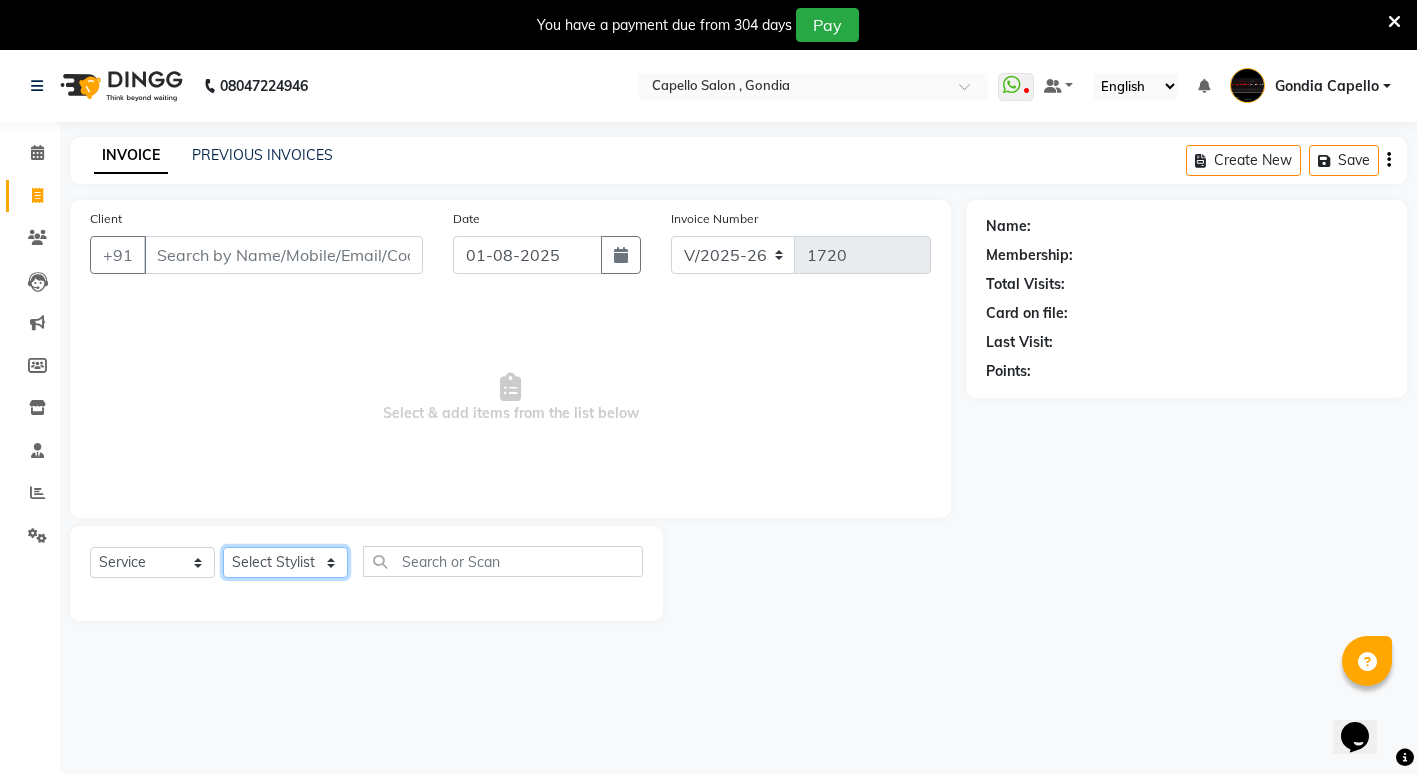 select on "16500" 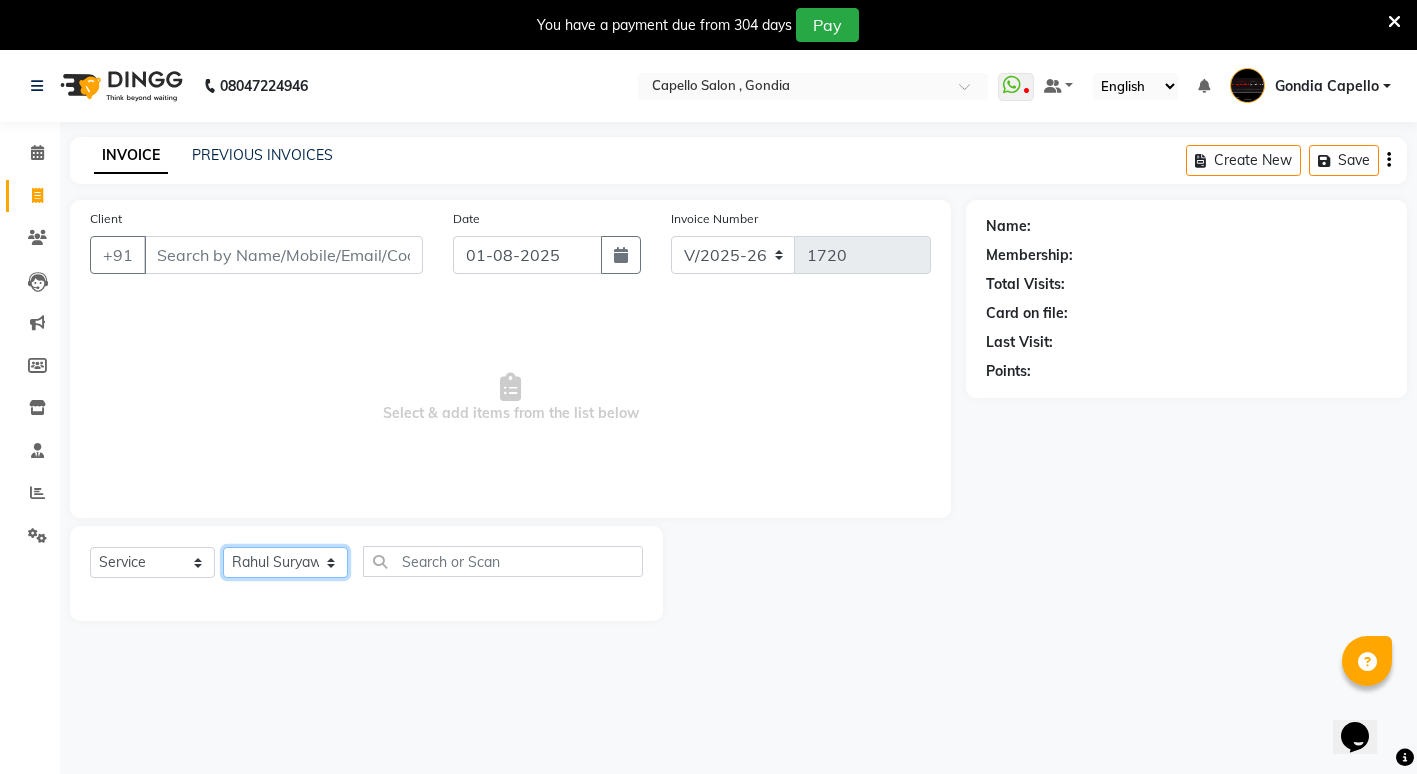 click on "Select Stylist ADMIN [FIRST] [LAST] [FIRST] [LAST] [FIRST] [LAST] Gondia Capello [FIRST] [LAST] [FIRST] [LAST] [FIRST] [LAST] [FIRST] [LAST] [FIRST] [LAST] [FIRST] [LAST] [FIRST] [LAST] [FIRST] [LAST]" 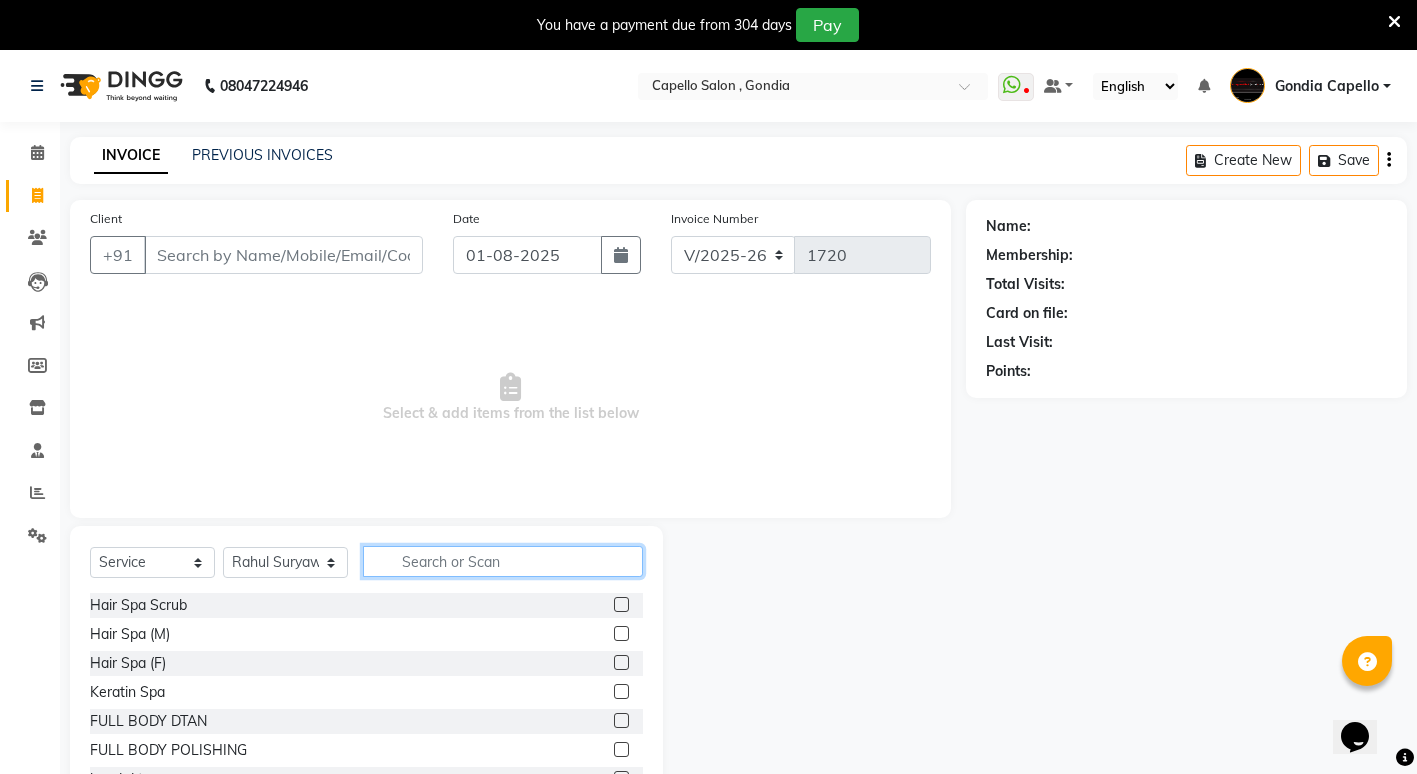 click 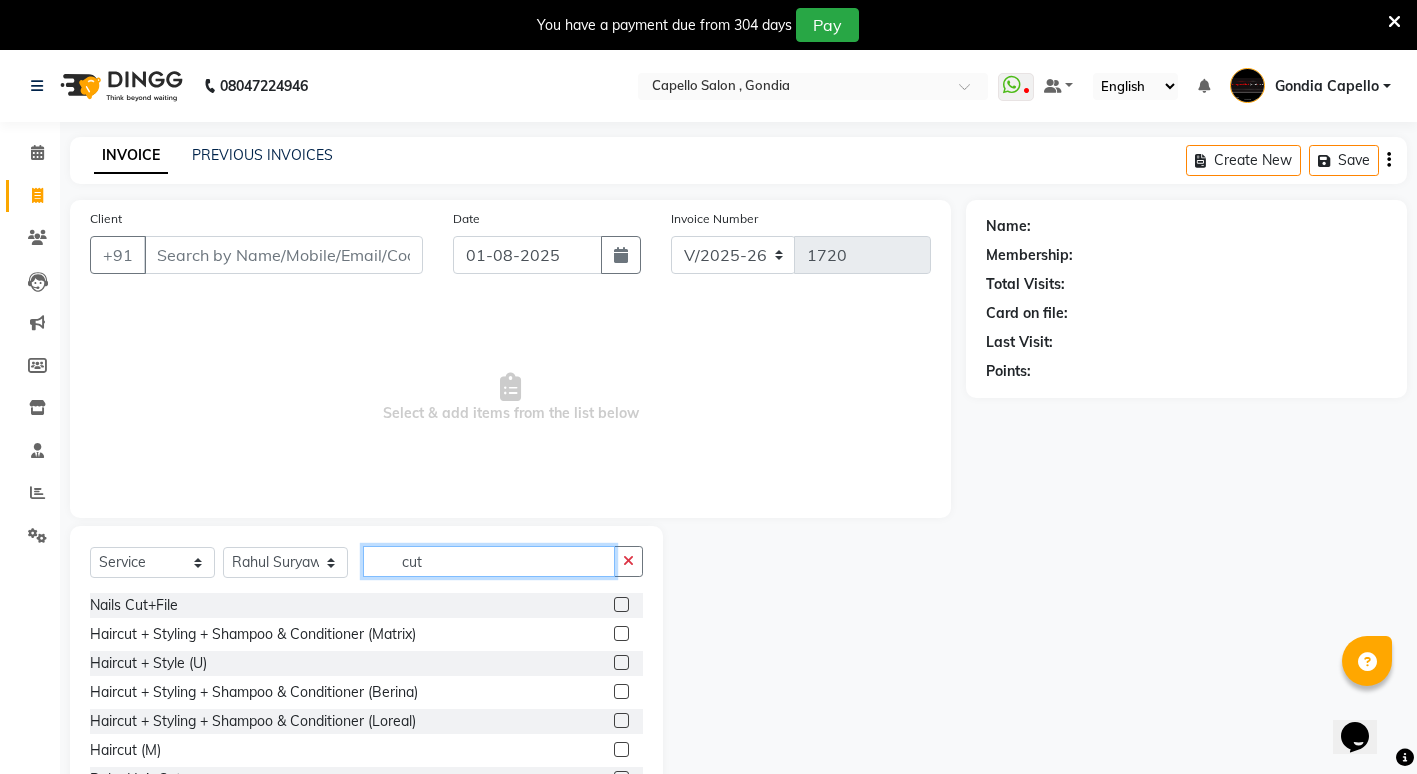 scroll, scrollTop: 100, scrollLeft: 0, axis: vertical 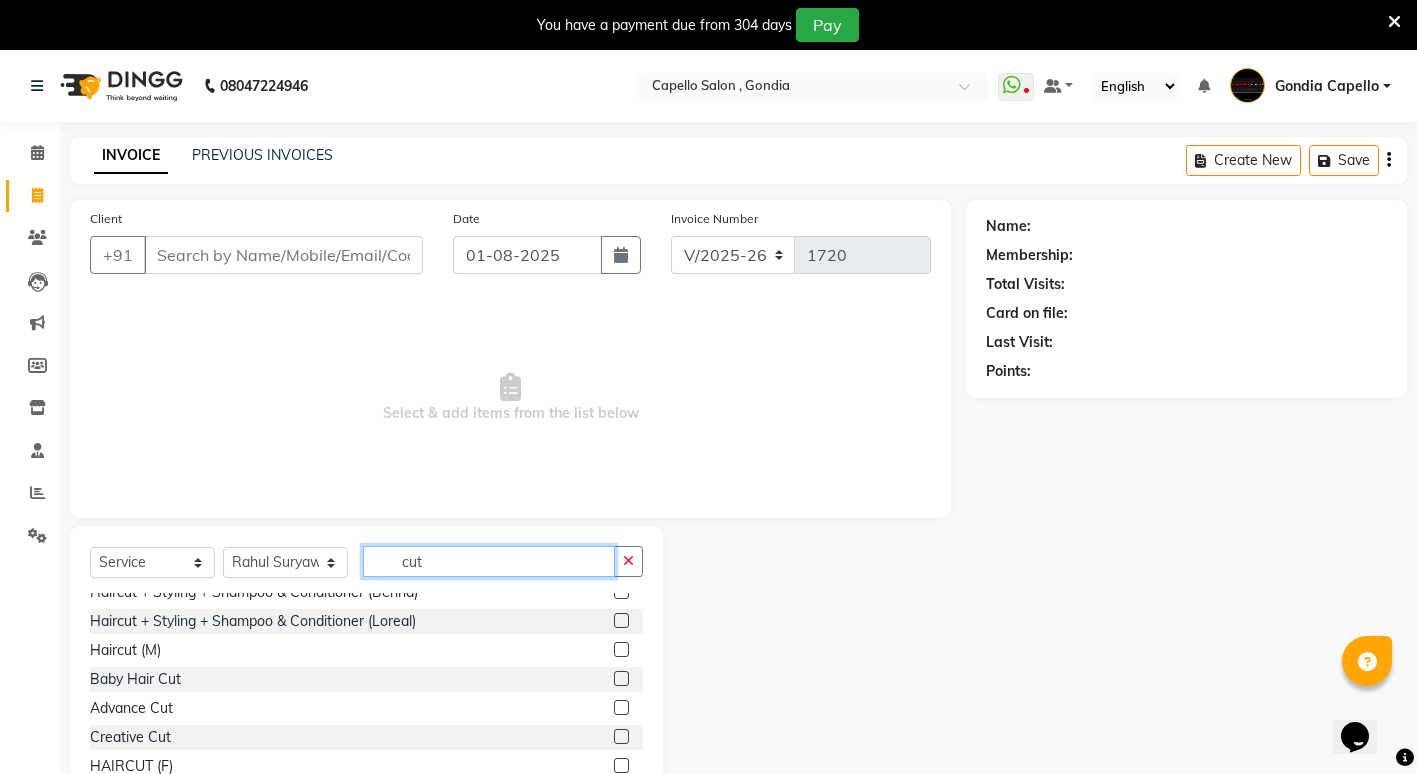 type on "cut" 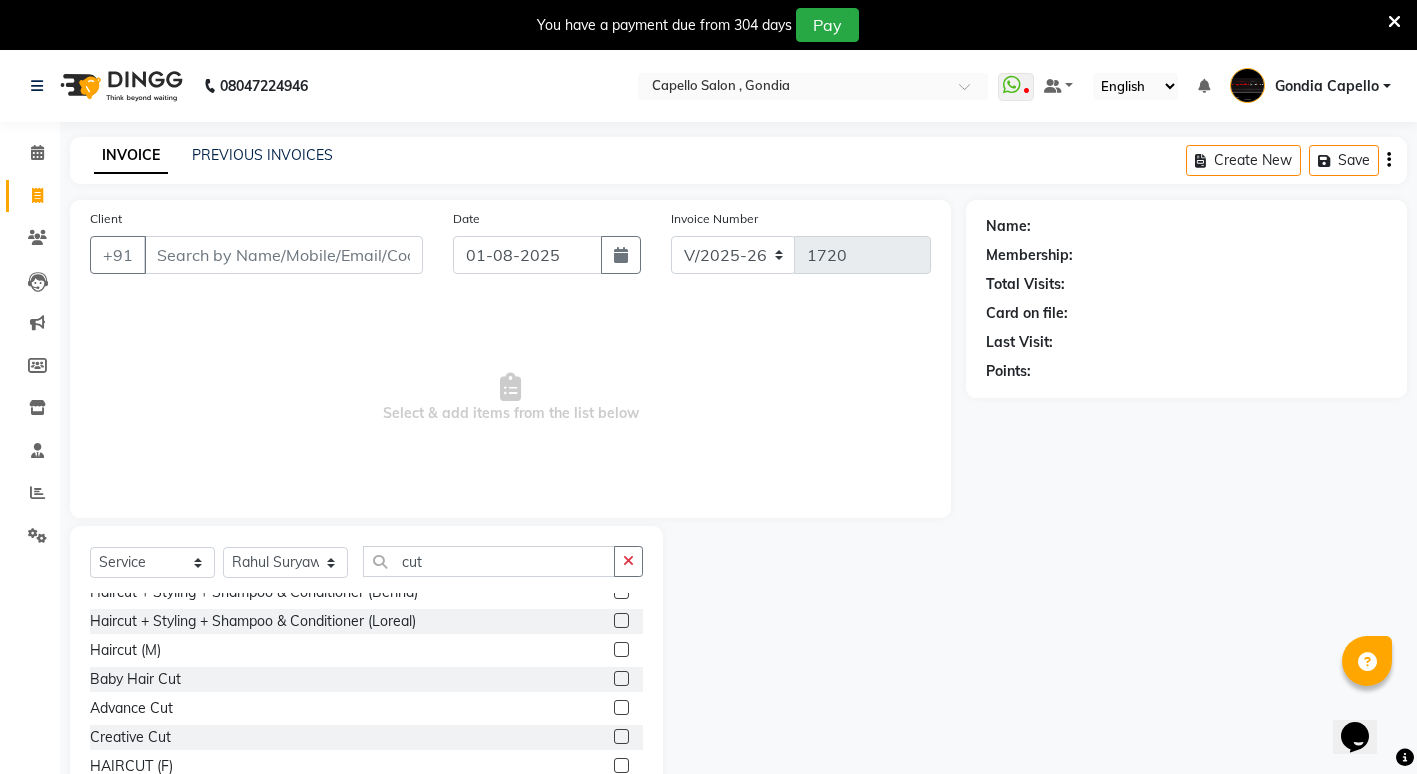 click 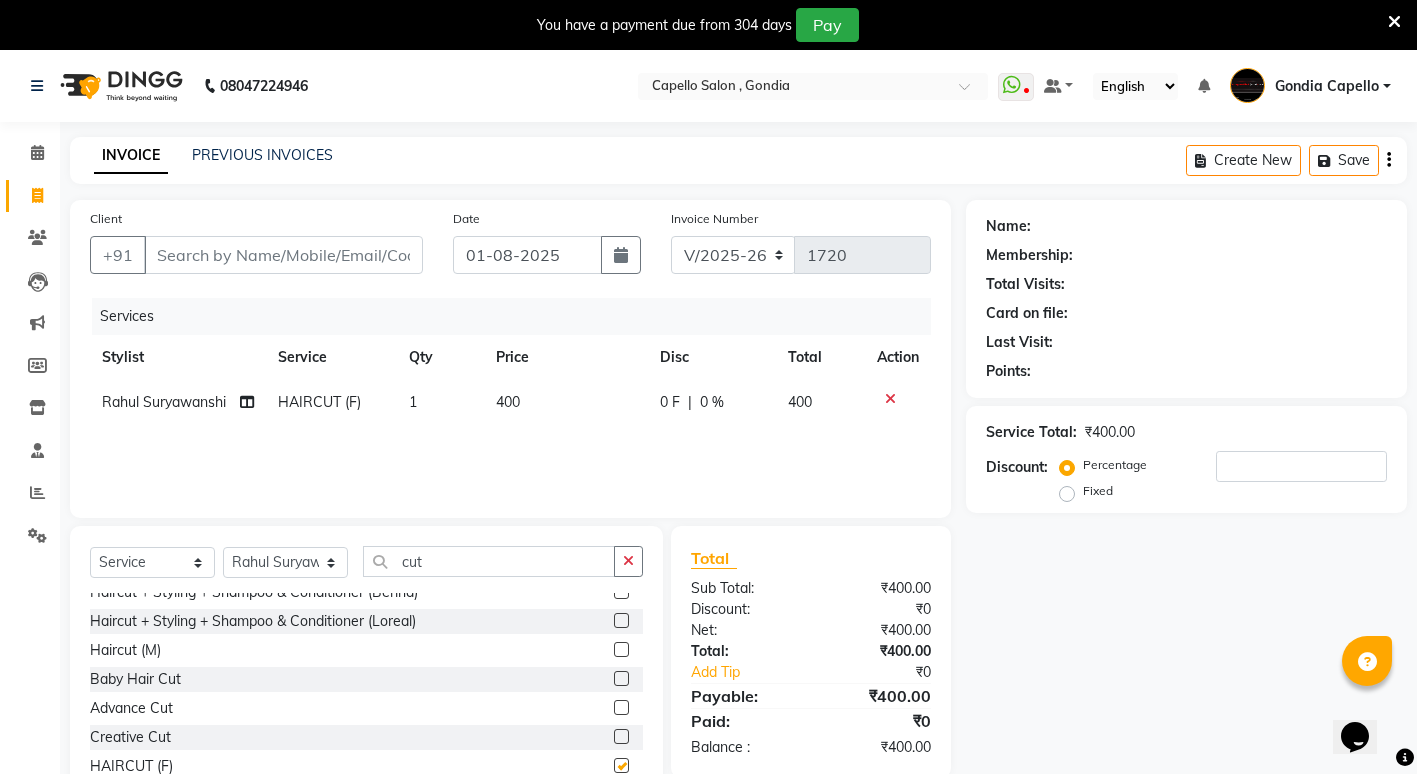checkbox on "false" 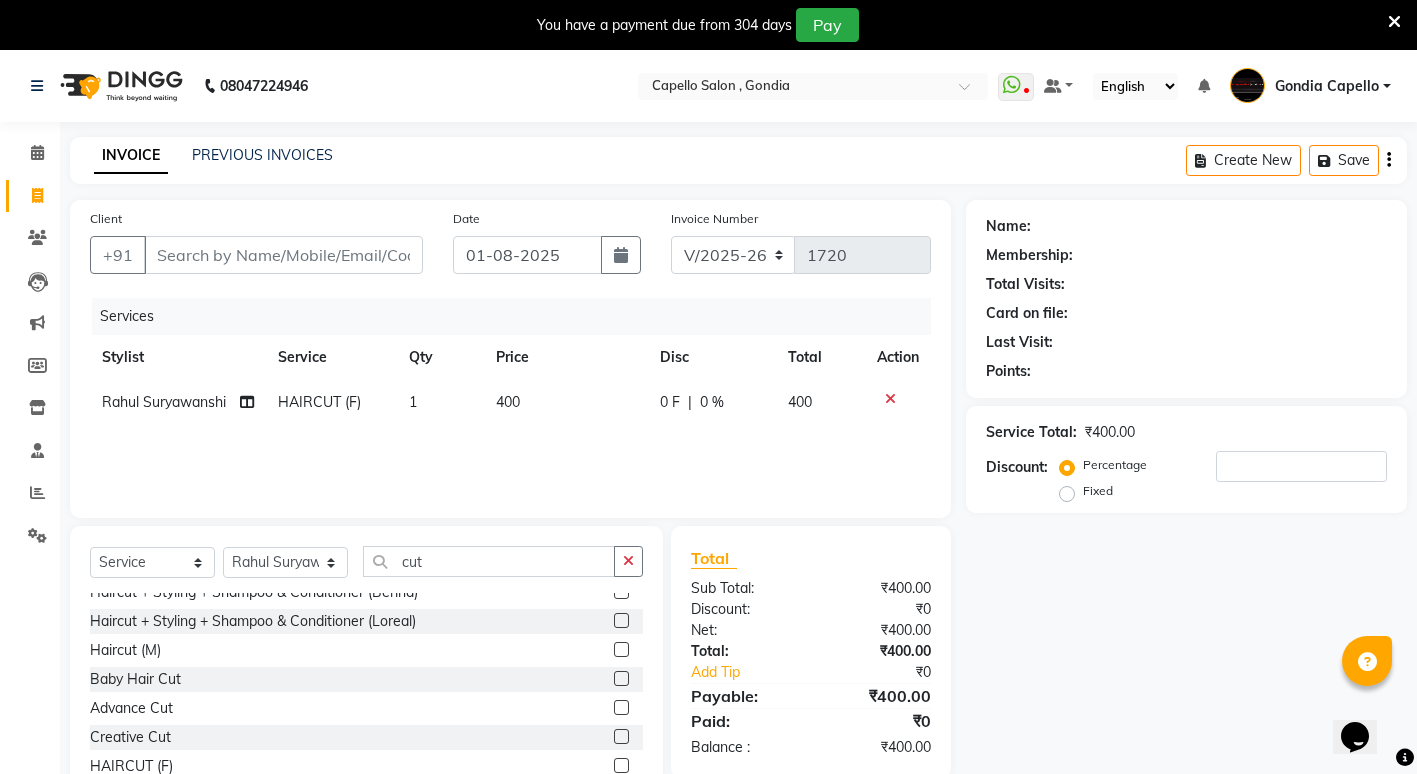 click on "400" 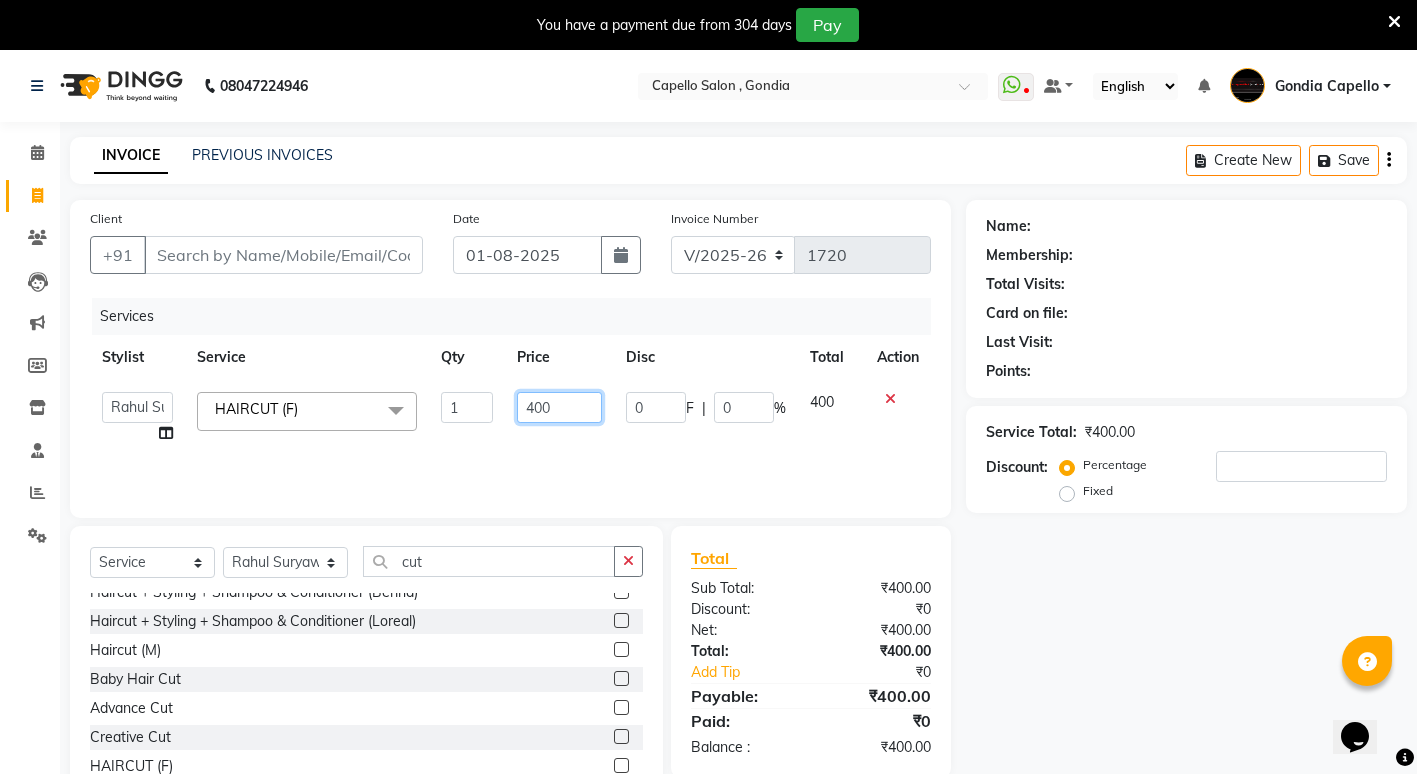 click on "400" 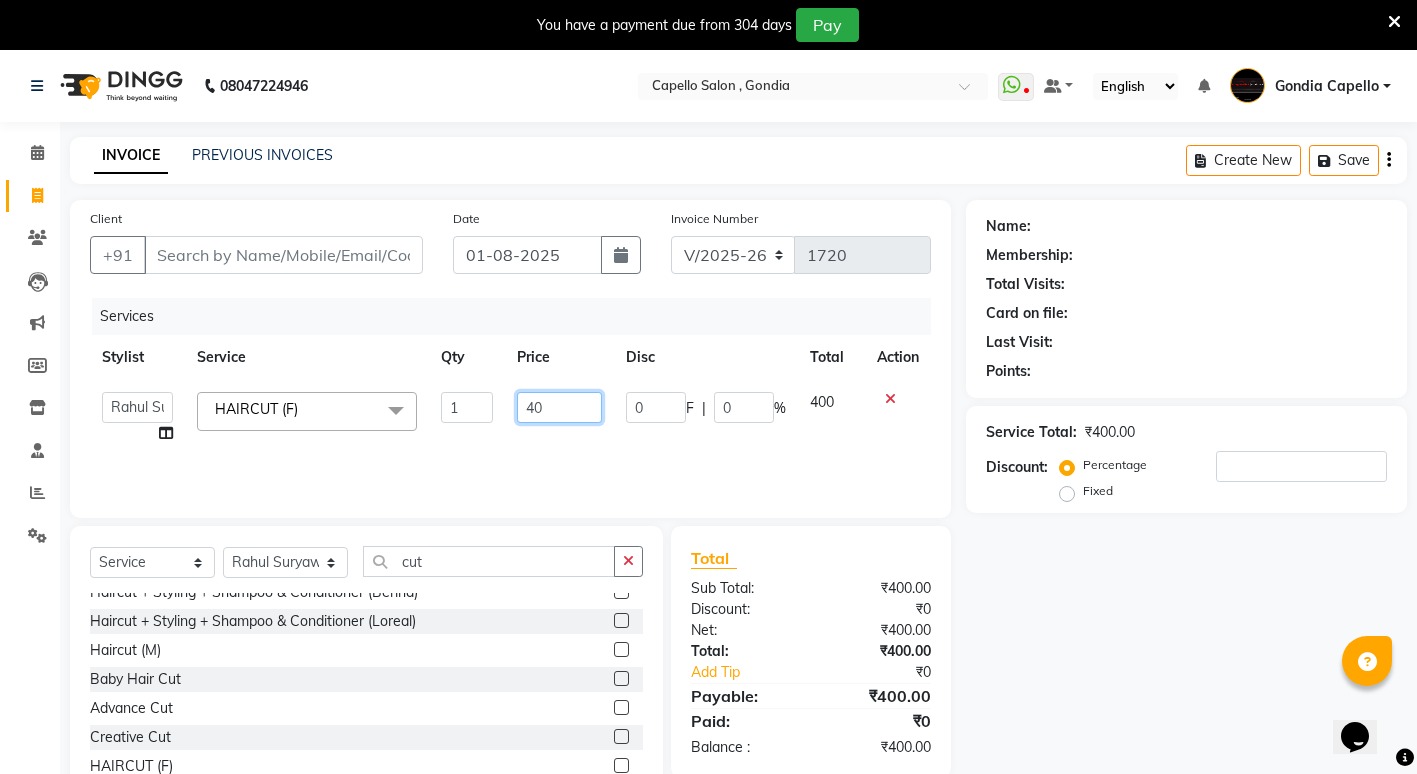 type on "4" 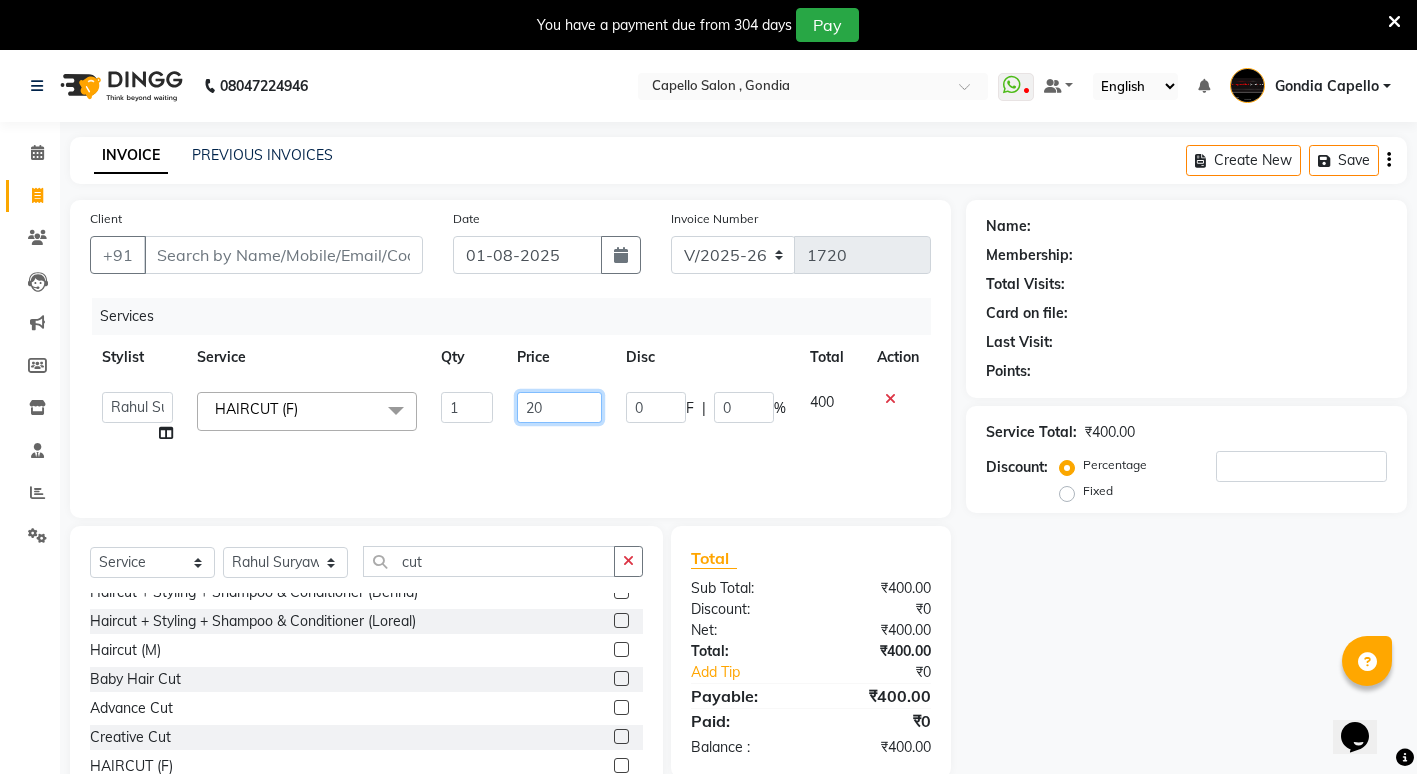 type on "200" 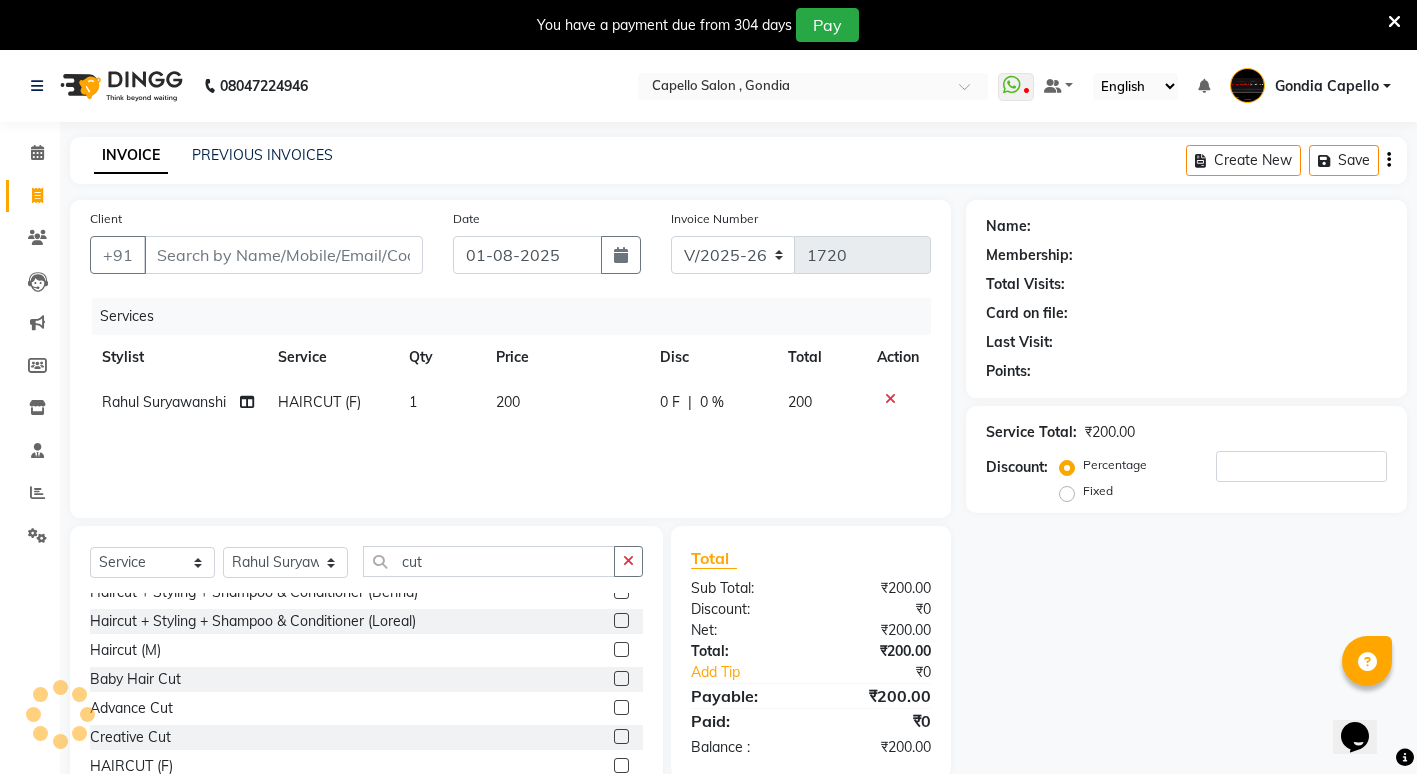 click on "Name: Membership: Total Visits: Card on file: Last Visit:  Points:  Service Total:  ₹200.00  Discount:  Percentage   Fixed" 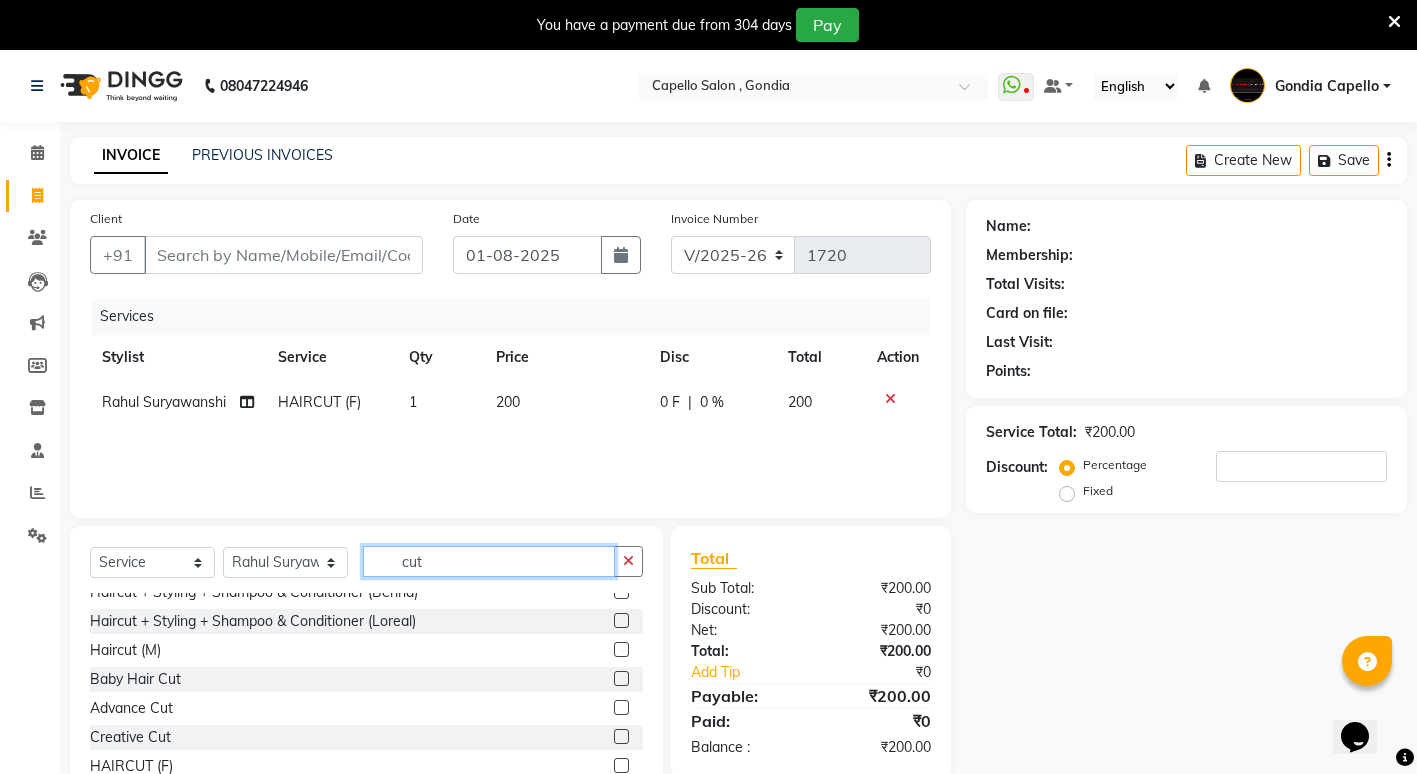 click on "cut" 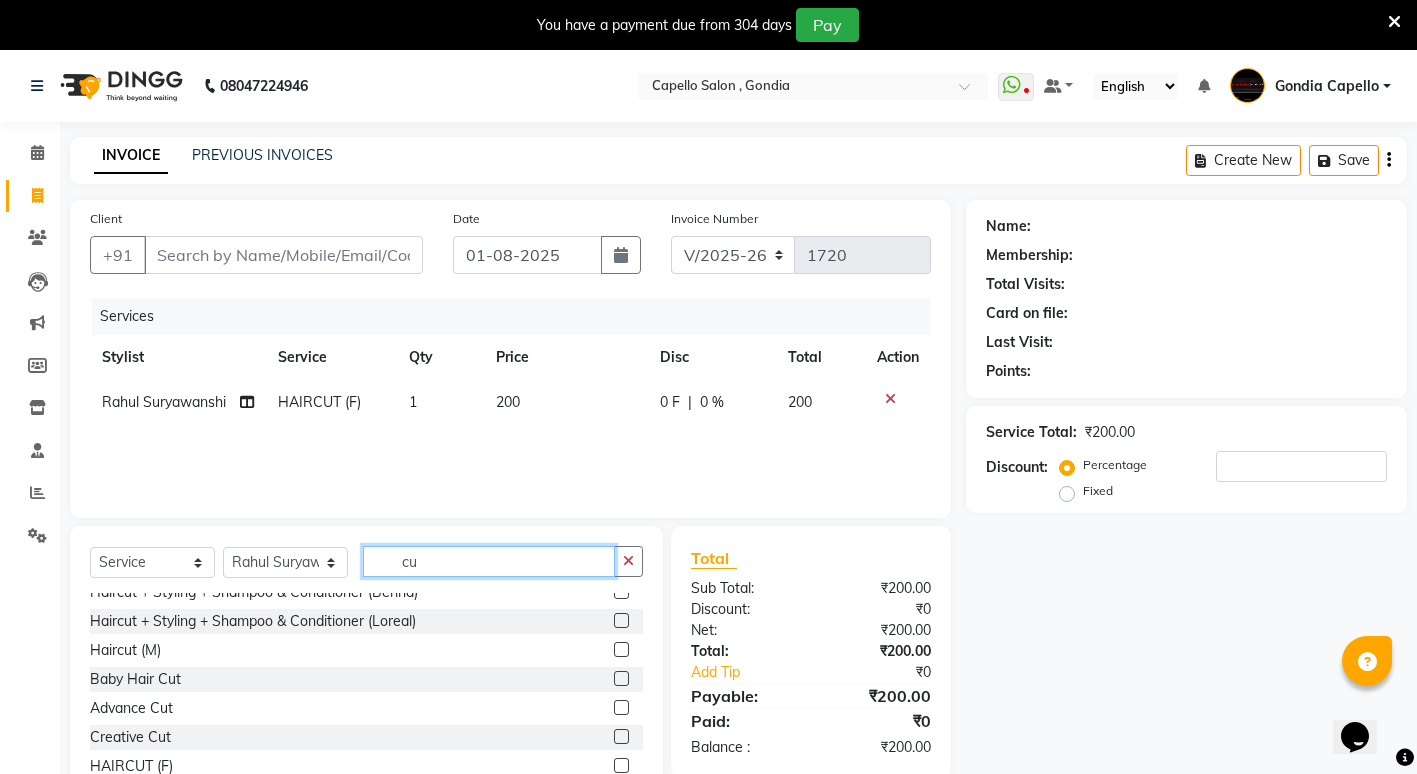 type on "c" 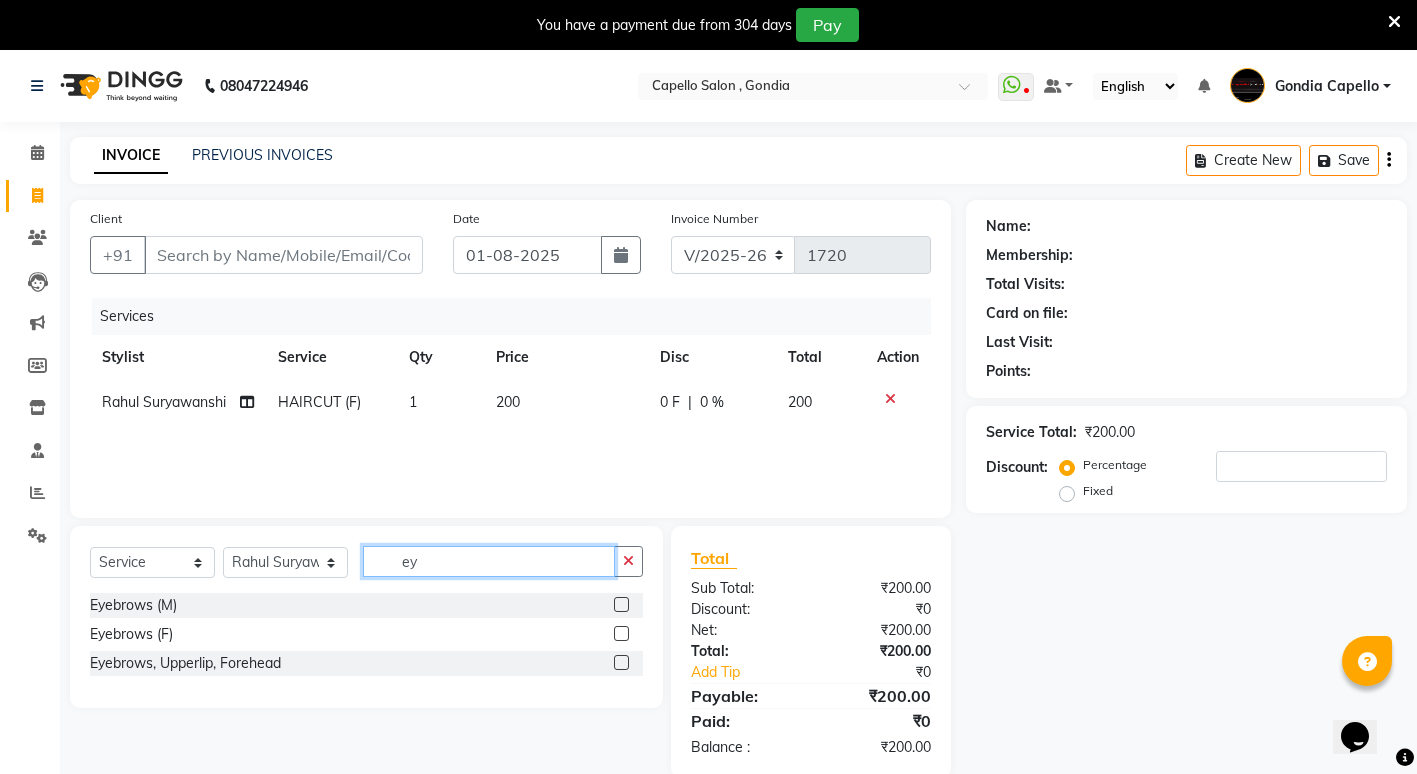 scroll, scrollTop: 0, scrollLeft: 0, axis: both 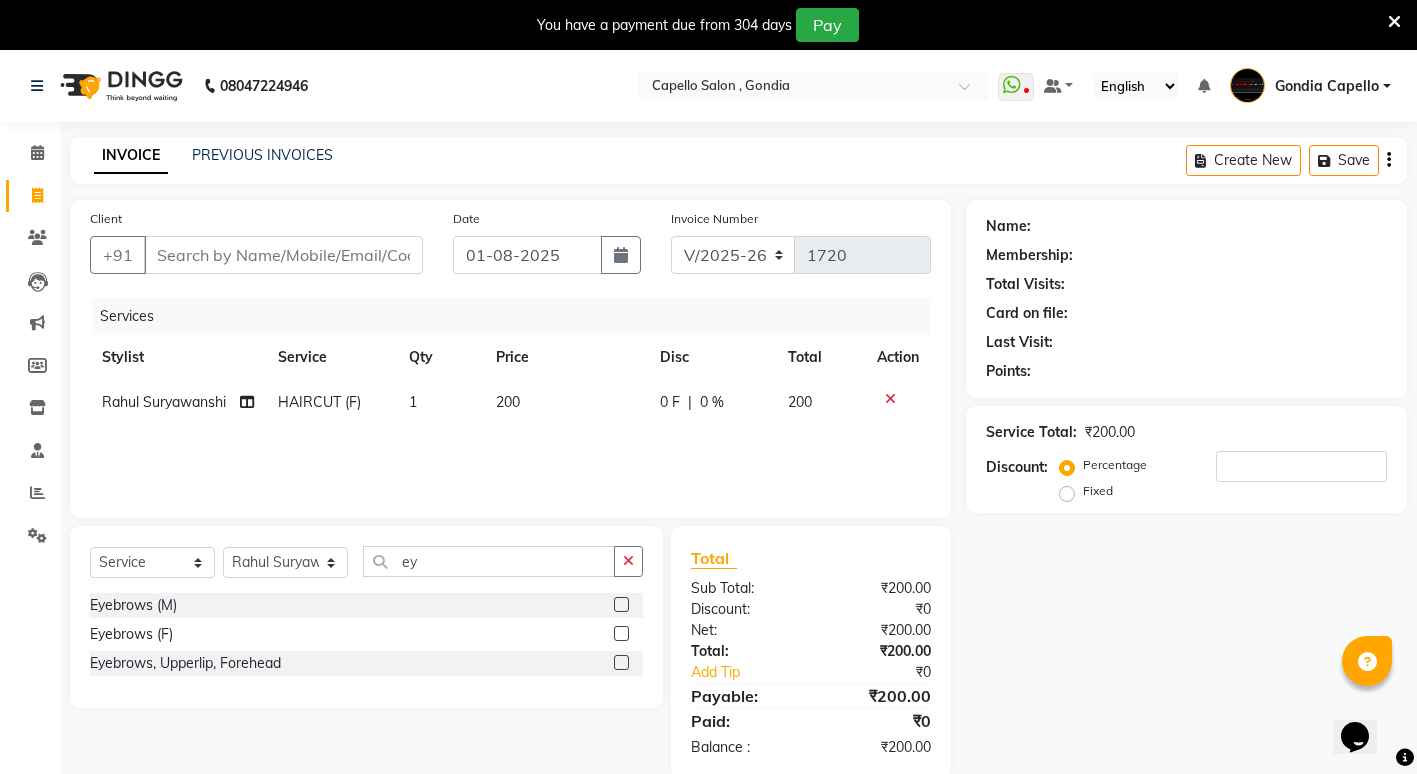 click 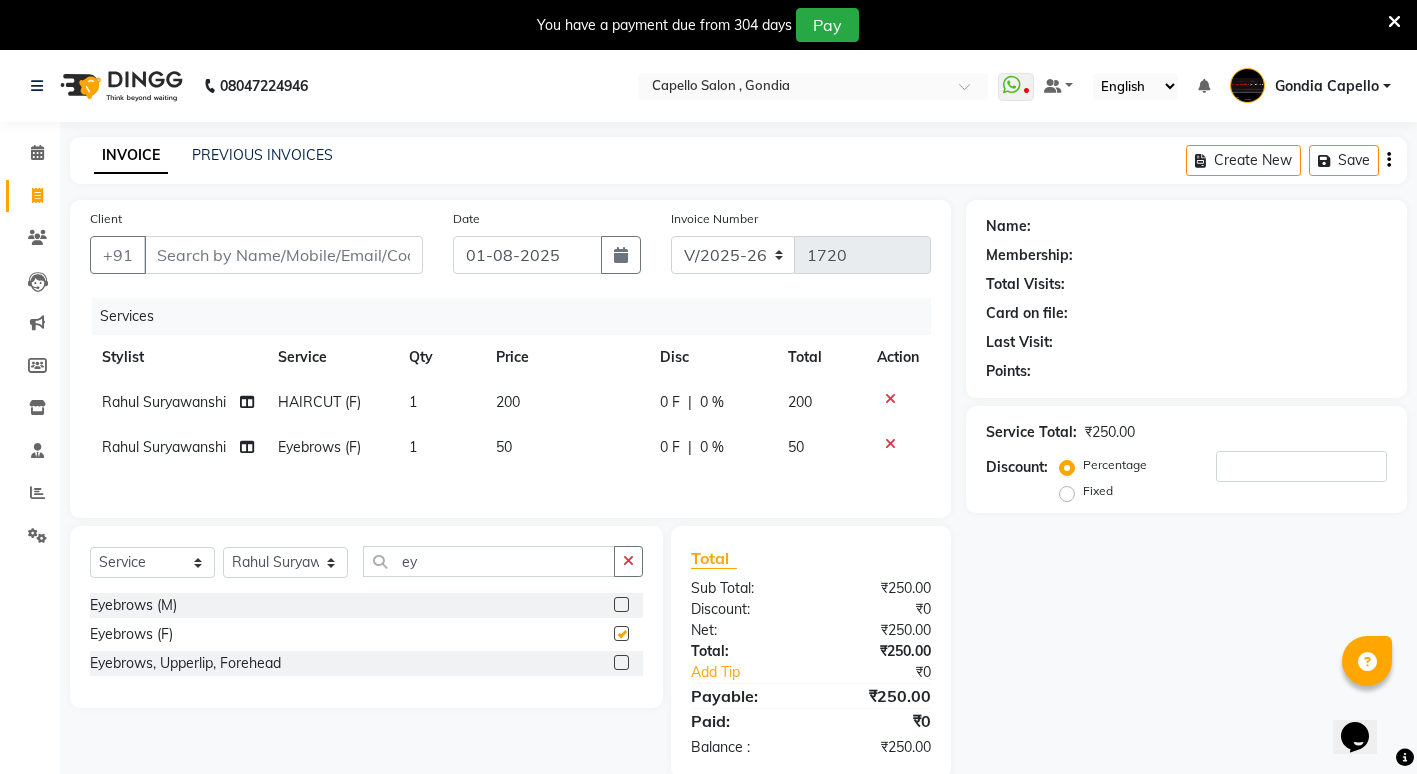 checkbox on "false" 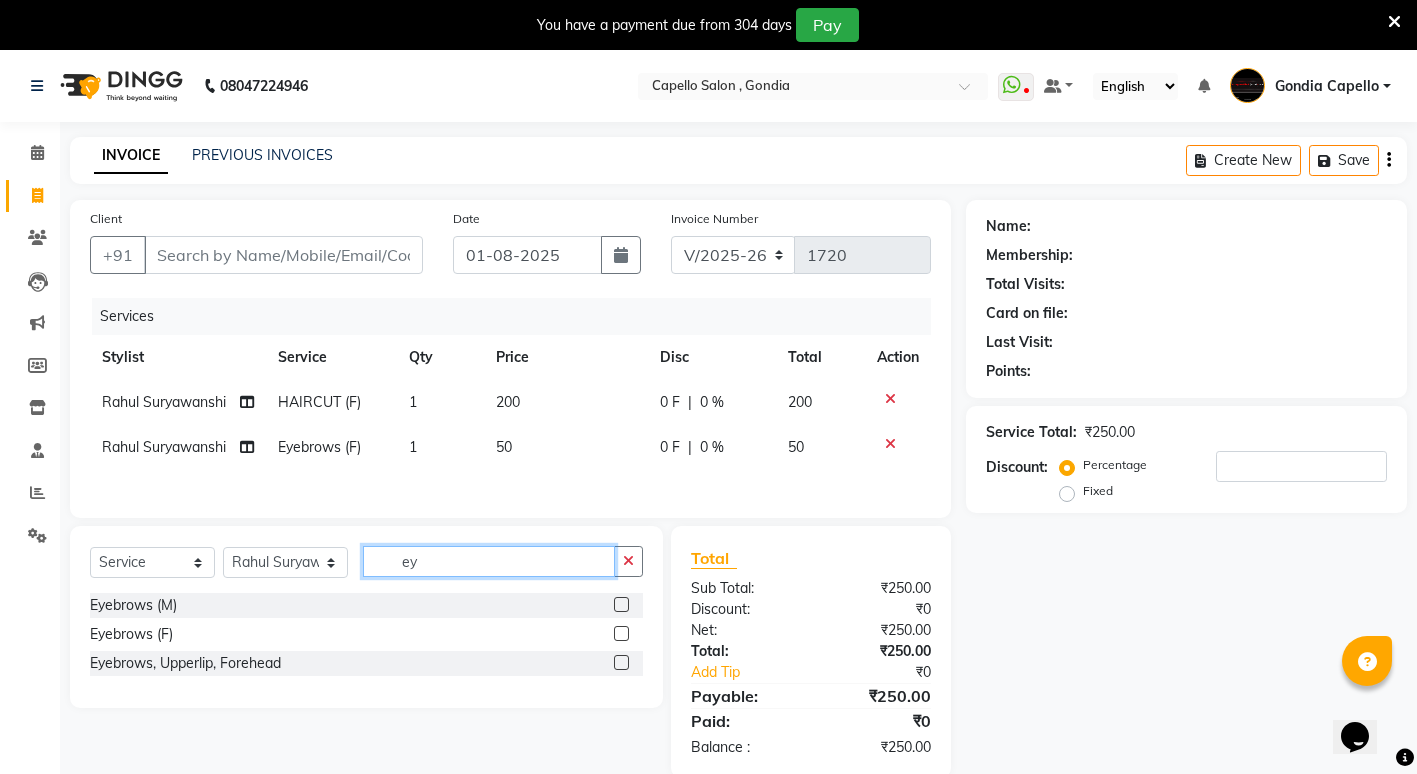 click on "ey" 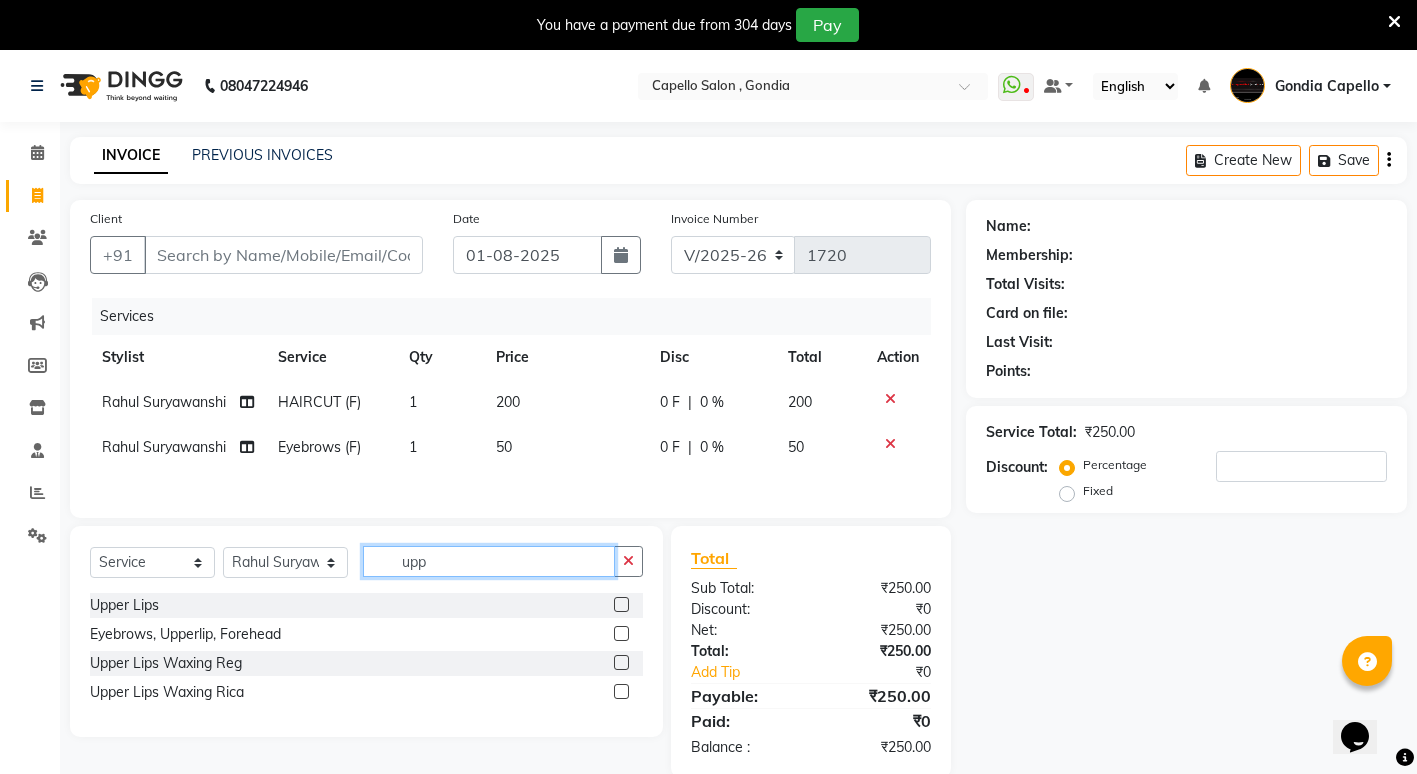 type on "upp" 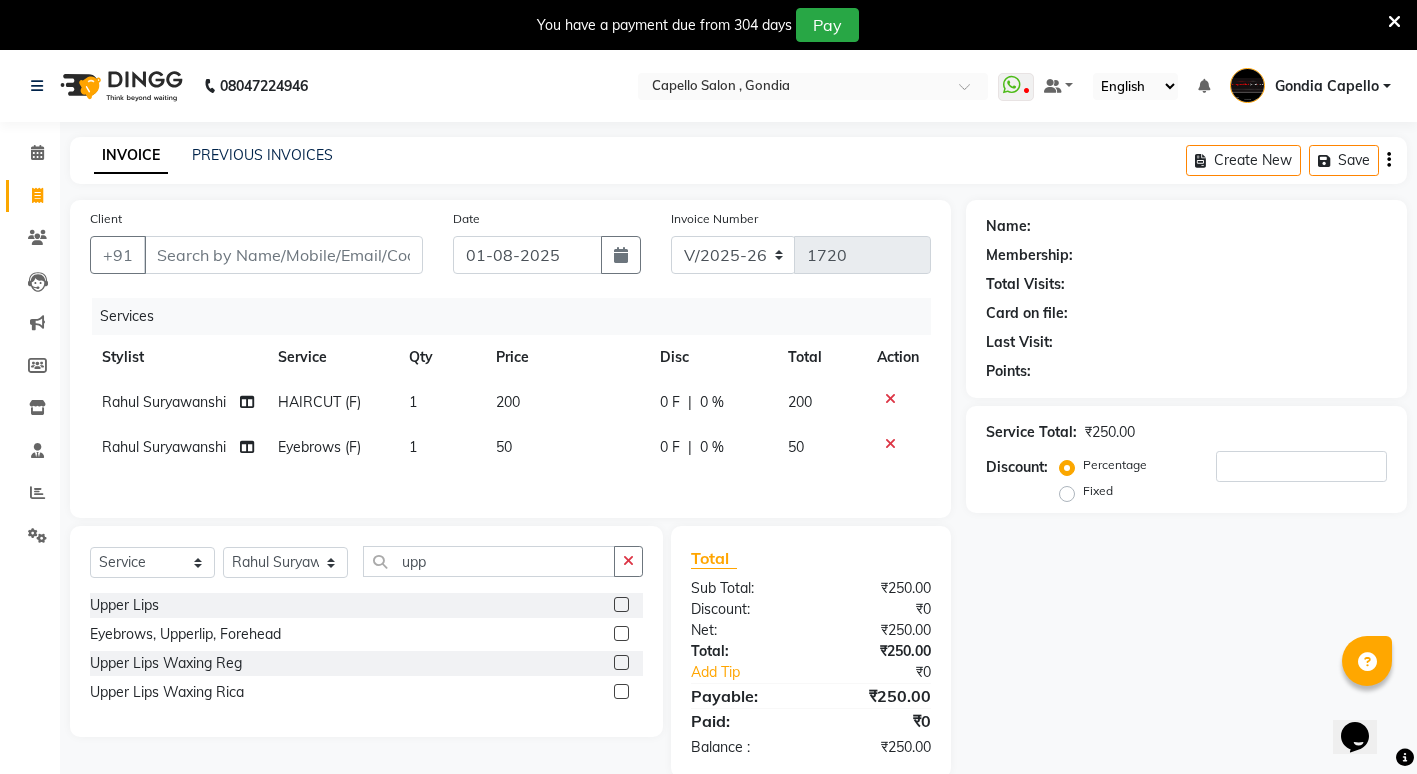 click 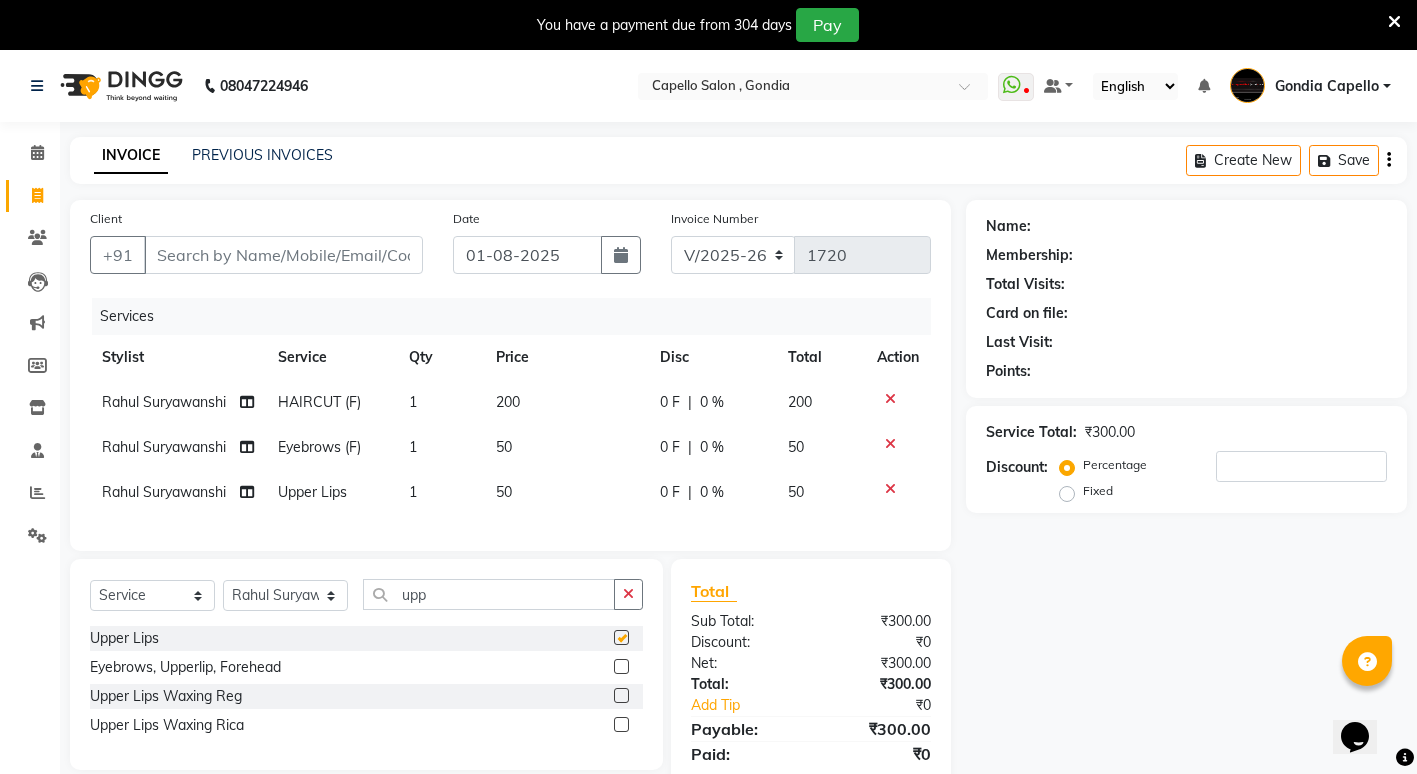 checkbox on "false" 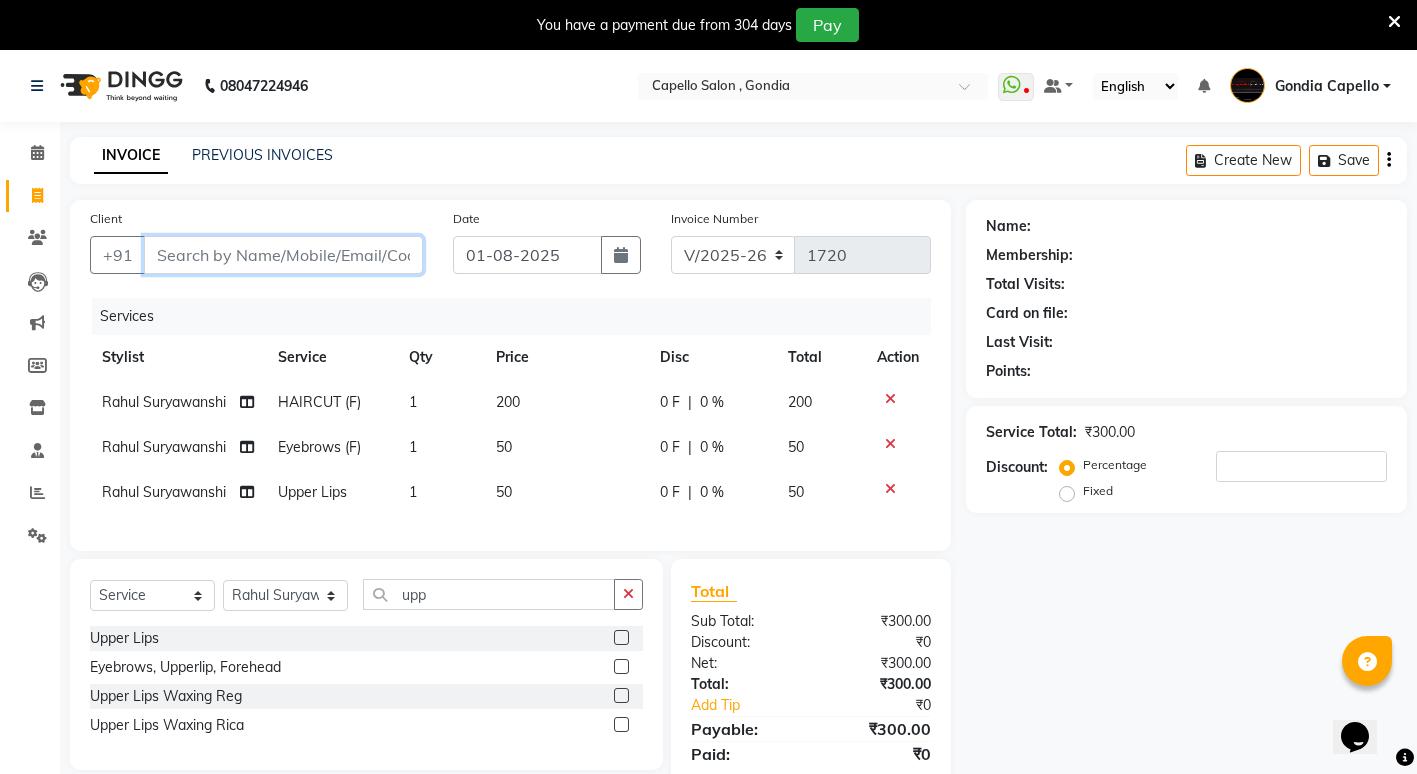click on "Client" at bounding box center (283, 255) 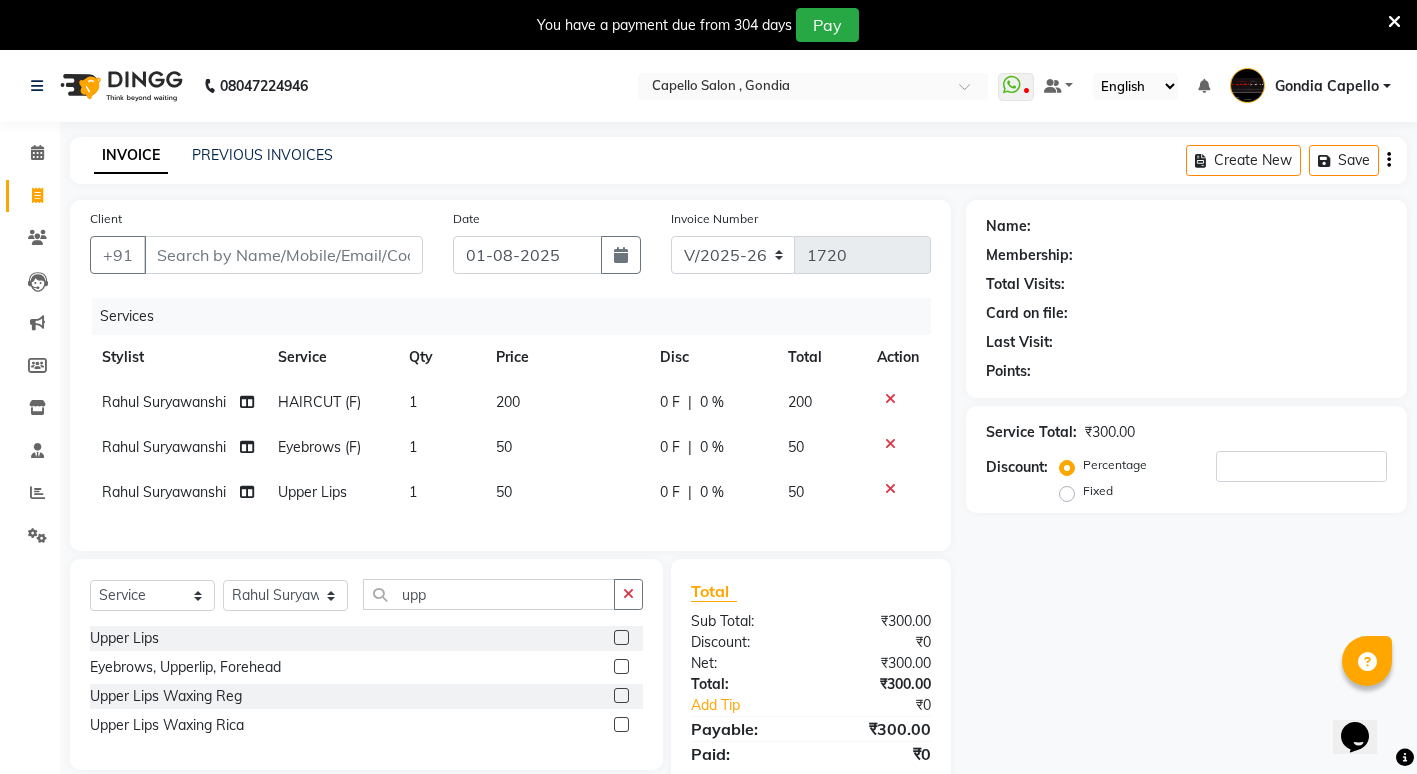 click on "Rahul Suryawanshi" 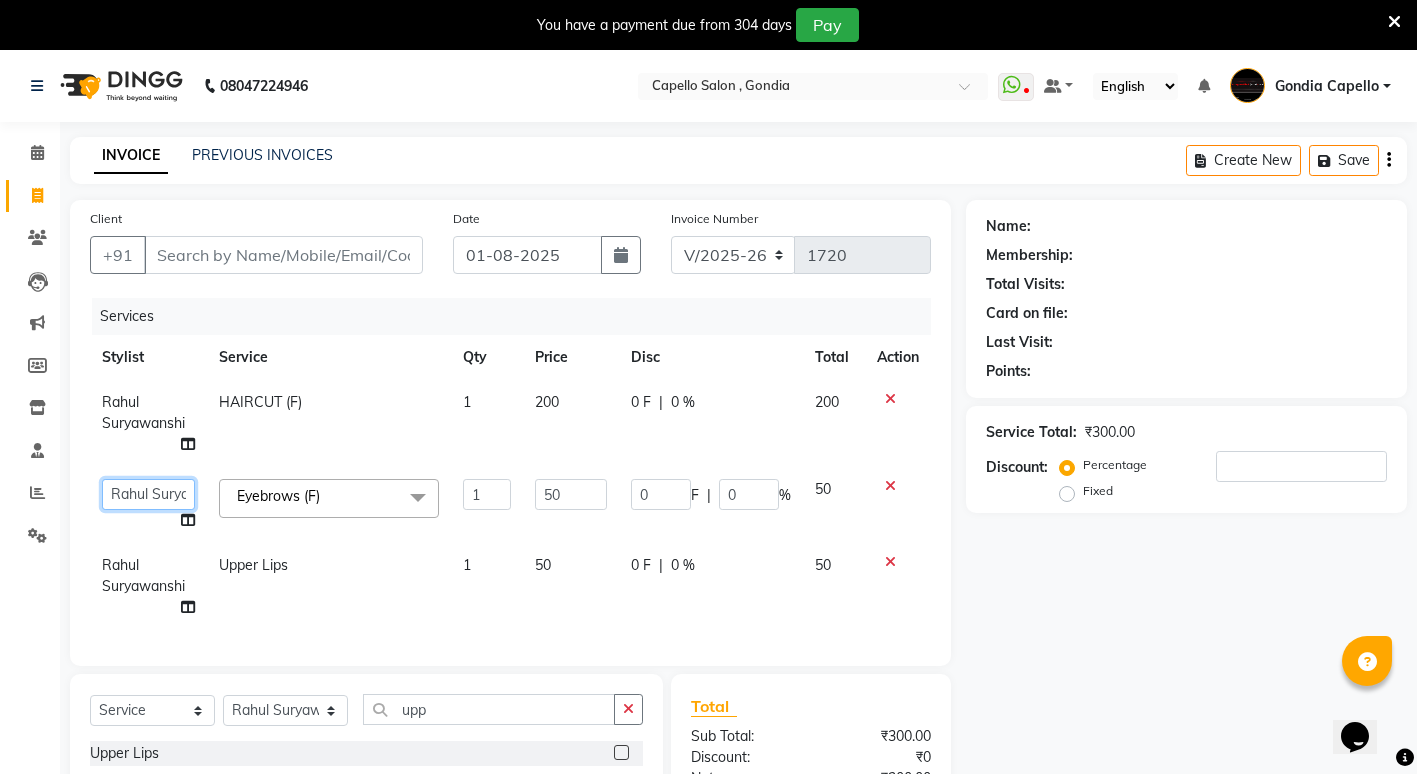 click on "ADMIN [FIRST] [LAST] [FIRST] [LAST] Gondia Capello [FIRST] [LAST] [FIRST] [LAST] [FIRST] [LAST] [FIRST] [LAST] [FIRST] [LAST] [FIRST] [LAST] [FIRST] [LAST] [FIRST] [LAST] [FIRST] [LAST]" 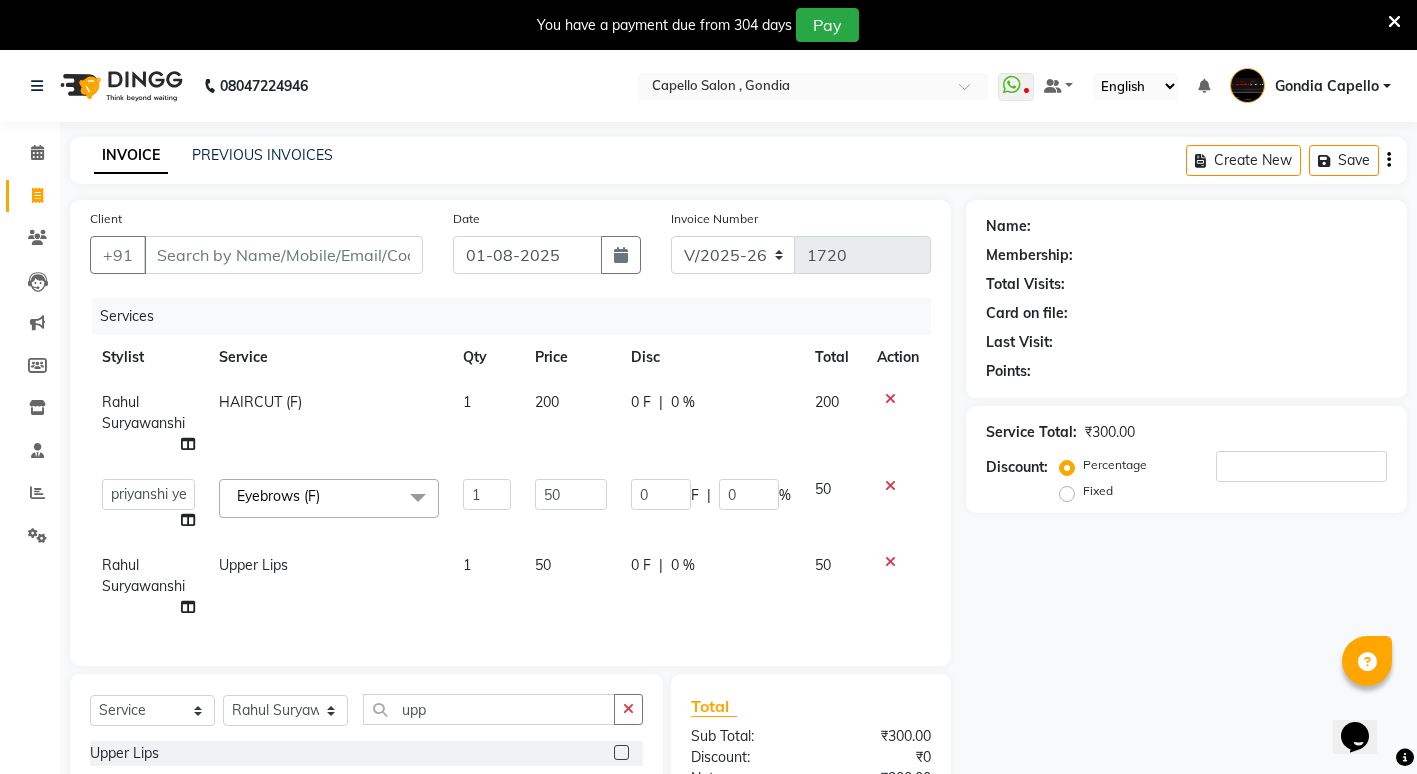 select on "66896" 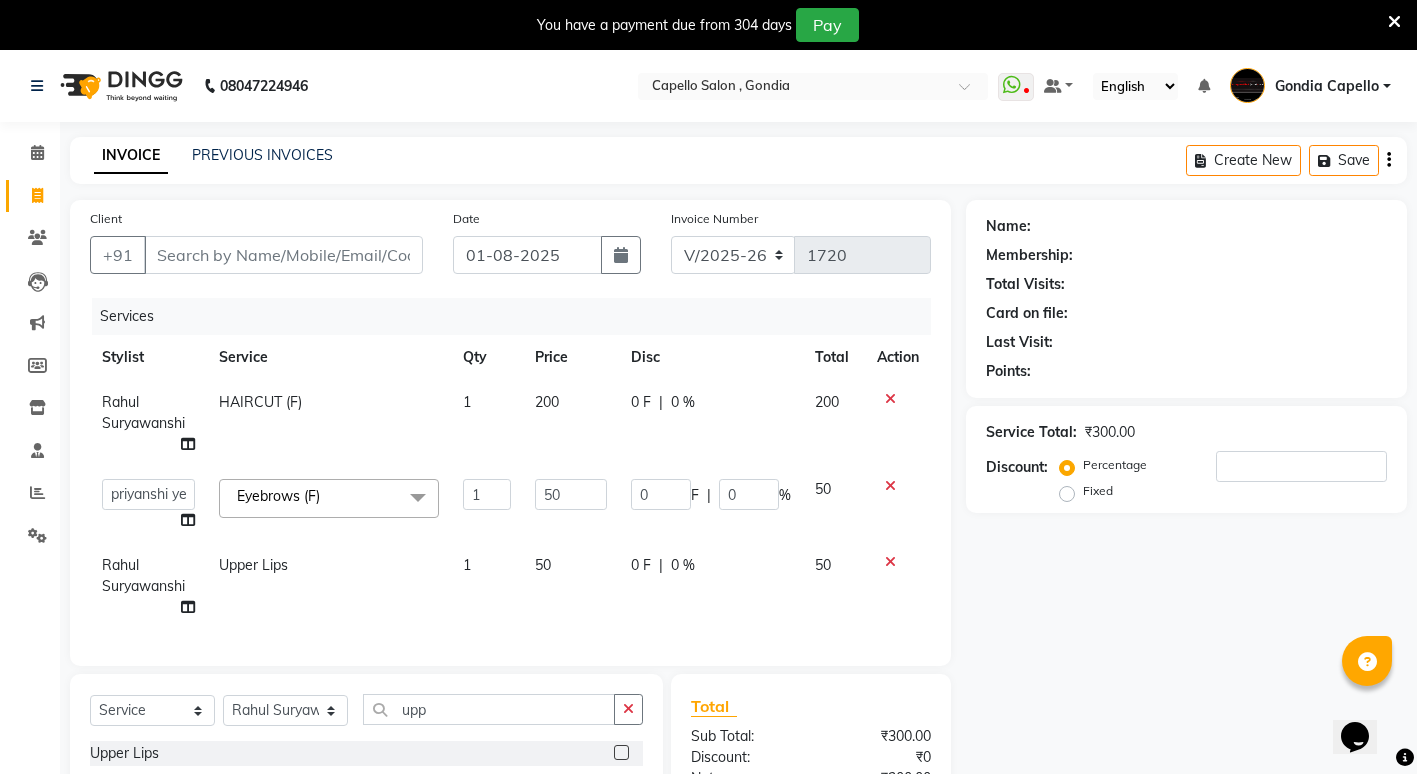 click on "Rahul Suryawanshi" 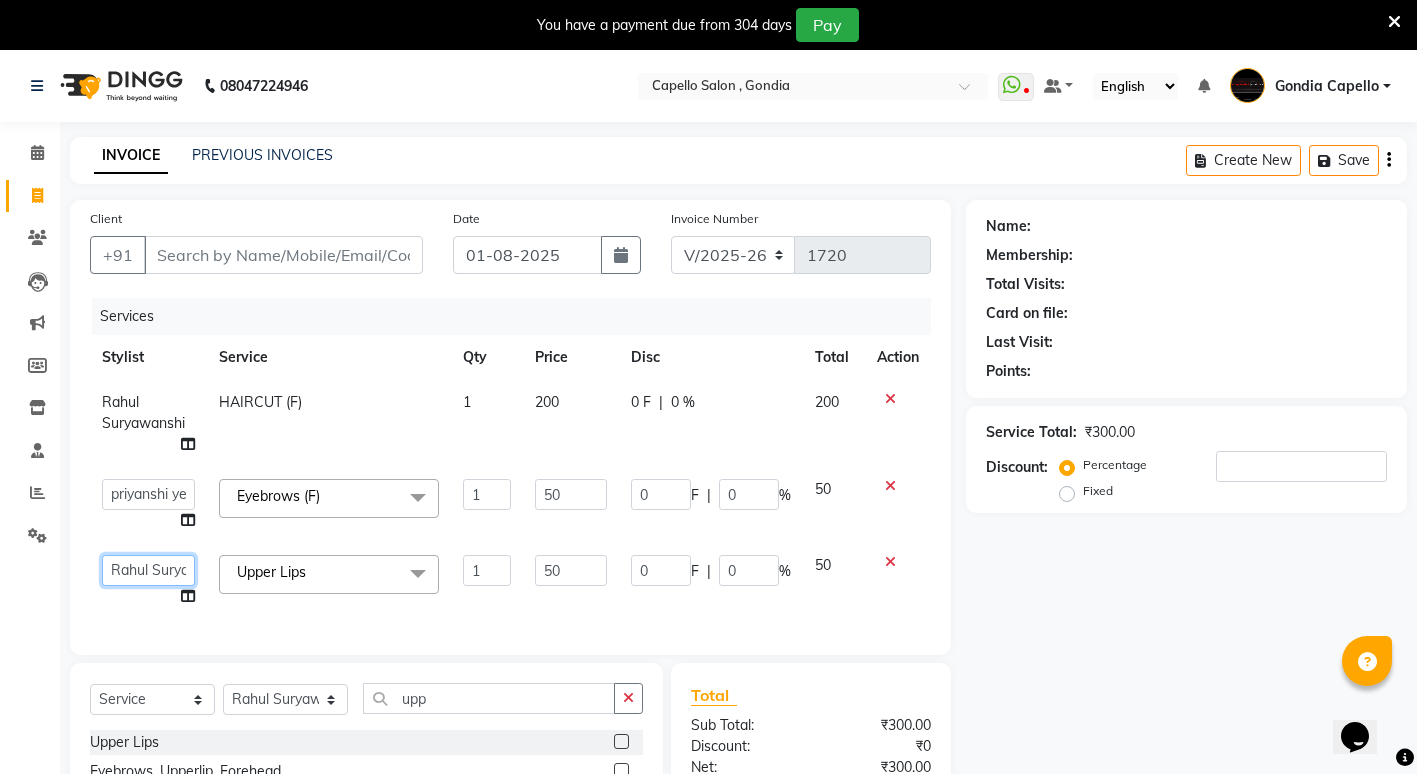 click on "ADMIN [FIRST] [LAST] [FIRST] [LAST] Gondia Capello [FIRST] [LAST] [FIRST] [LAST] [FIRST] [LAST] [FIRST] [LAST] [FIRST] [LAST] [FIRST] [LAST] [FIRST] [LAST] [FIRST] [LAST] [FIRST] [LAST]" 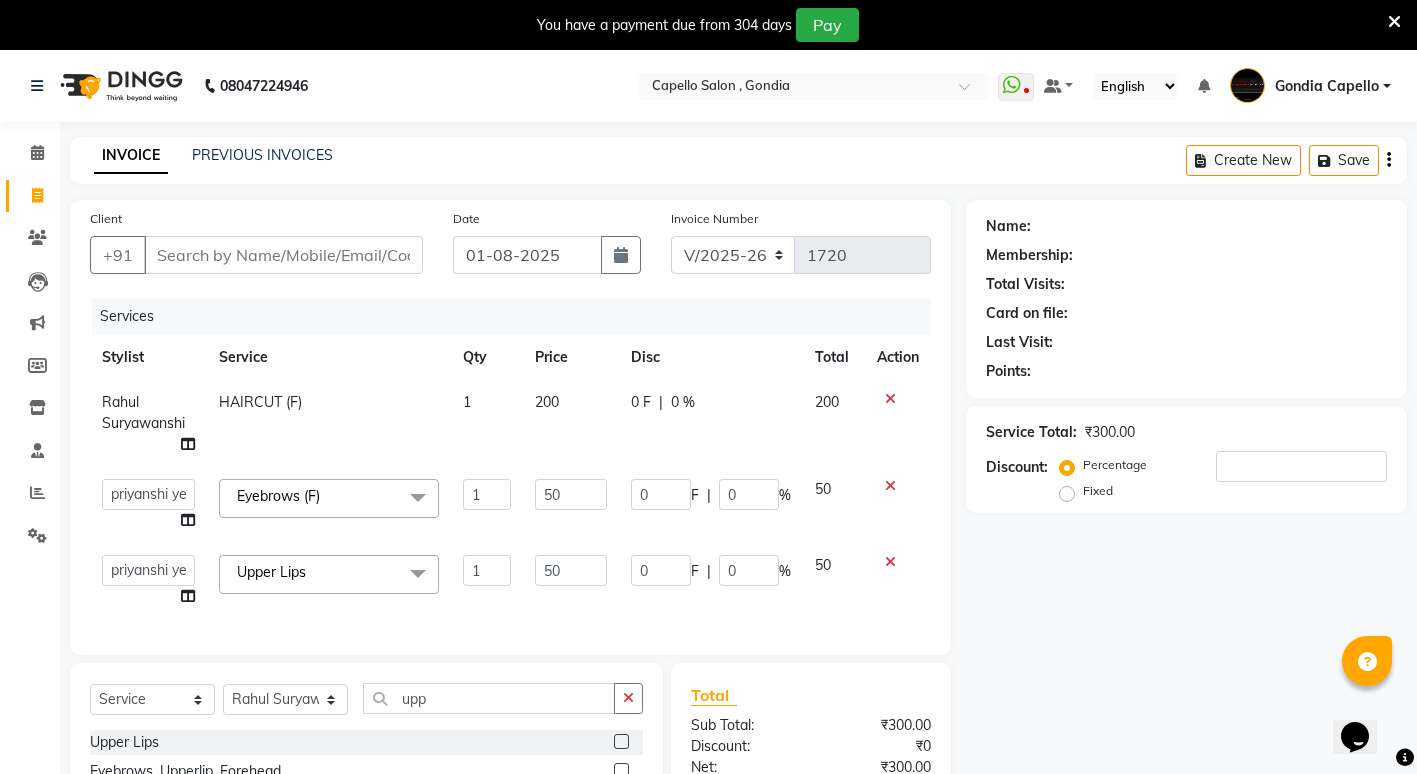select on "66896" 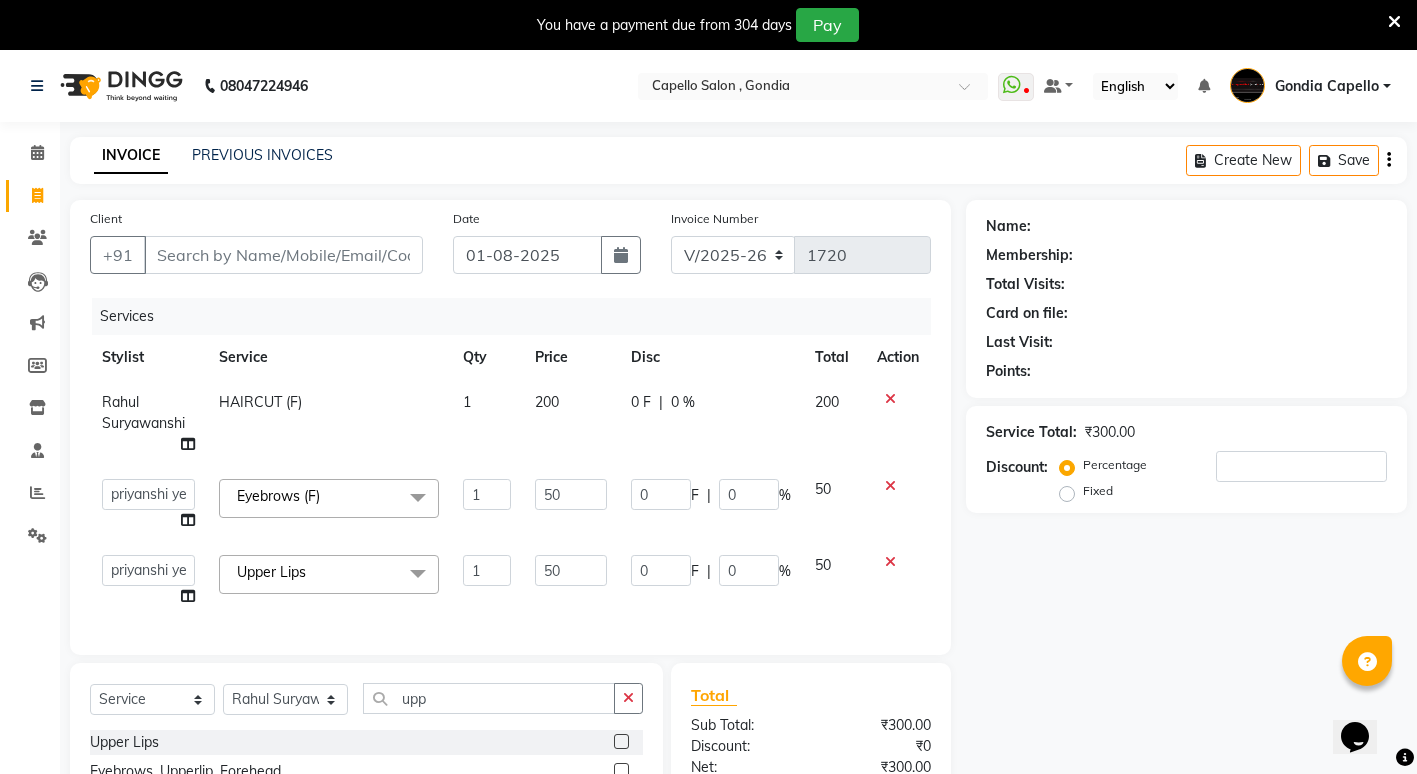 click on "Name: Membership: Total Visits: Card on file: Last Visit:  Points:  Service Total:  ₹300.00  Discount:  Percentage   Fixed" 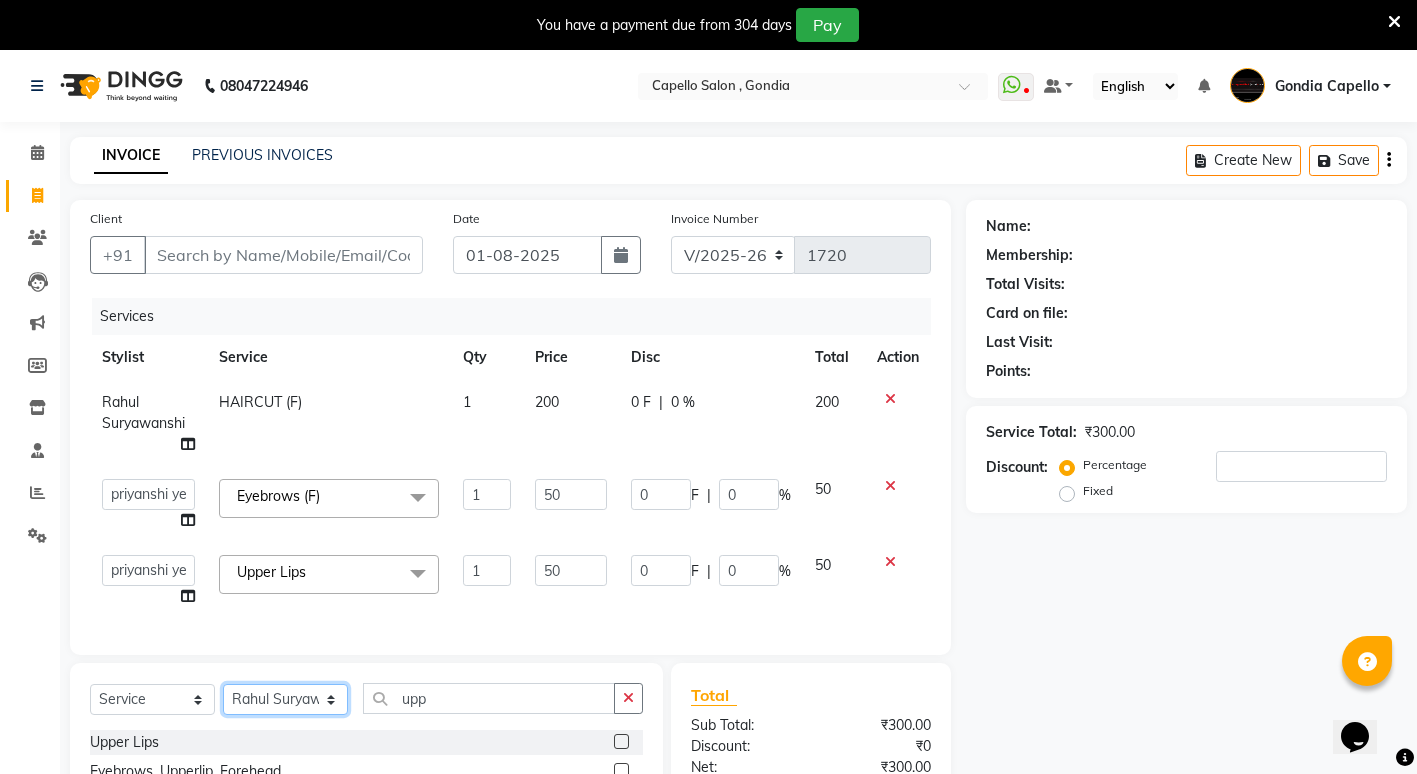 click on "Select Stylist ADMIN [FIRST] [LAST] [FIRST] [LAST] [FIRST] [LAST] Gondia Capello [FIRST] [LAST] [FIRST] [LAST] [FIRST] [LAST] [FIRST] [LAST] [FIRST] [LAST] [FIRST] [LAST] [FIRST] [LAST] [FIRST] [LAST]" 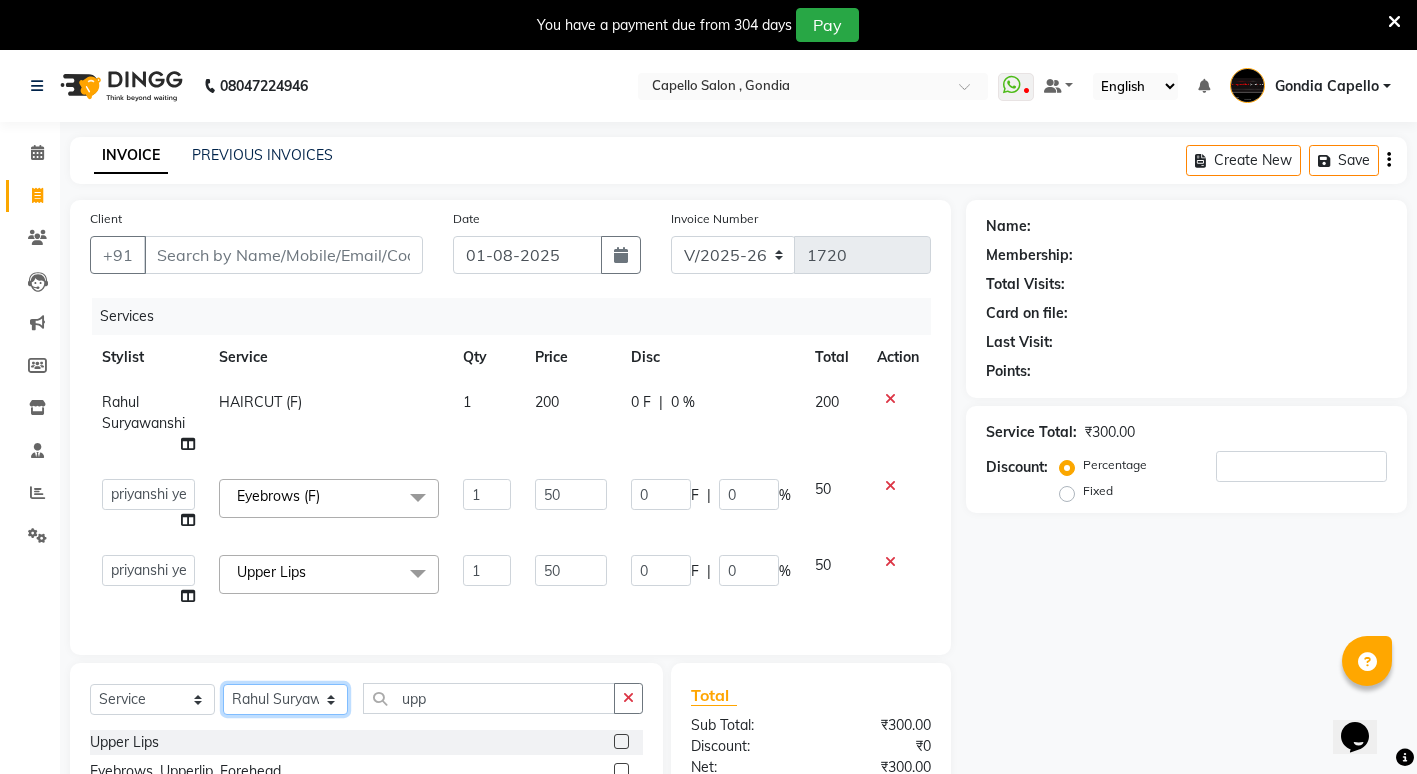 select on "66896" 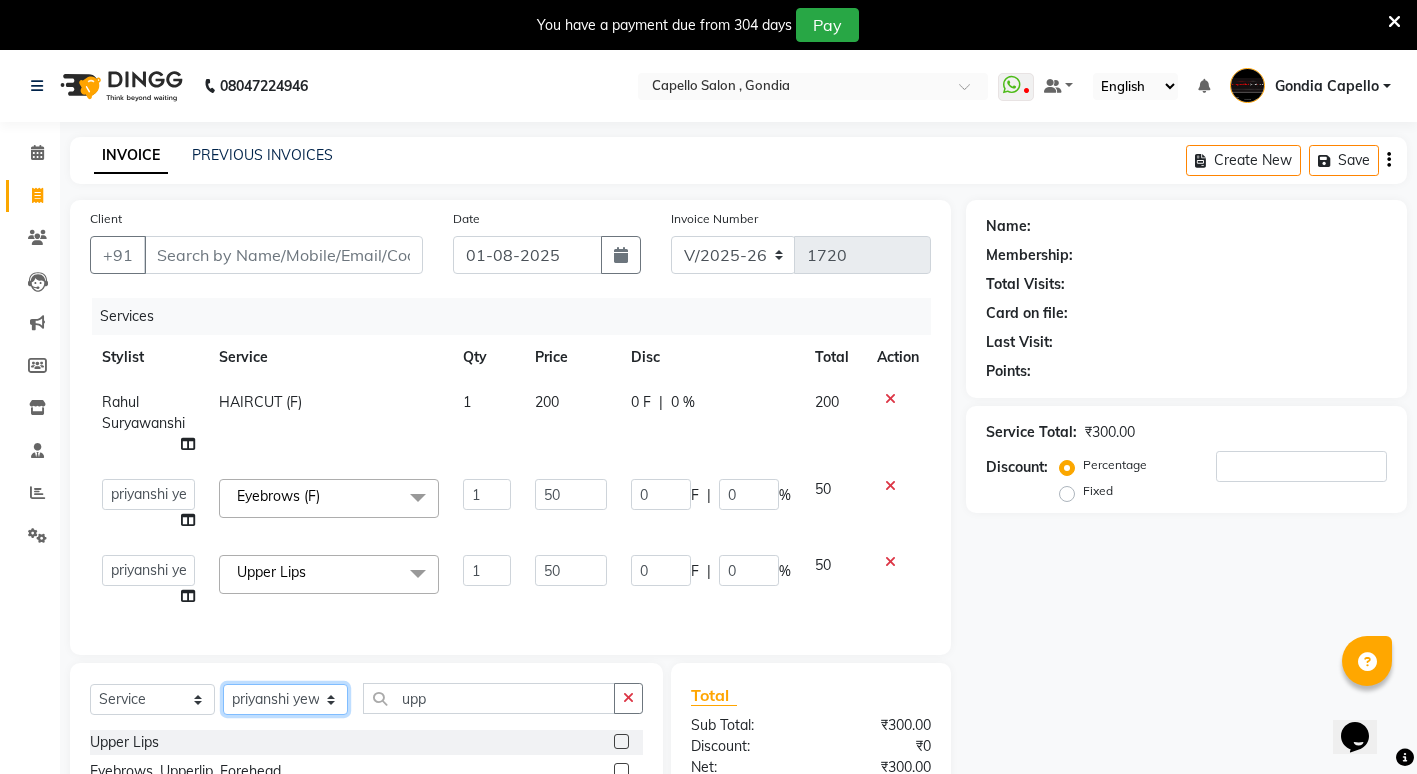 click on "Select Stylist ADMIN [FIRST] [LAST] [FIRST] [LAST] [FIRST] [LAST] Gondia Capello [FIRST] [LAST] [FIRST] [LAST] [FIRST] [LAST] [FIRST] [LAST] [FIRST] [LAST] [FIRST] [LAST] [FIRST] [LAST] [FIRST] [LAST]" 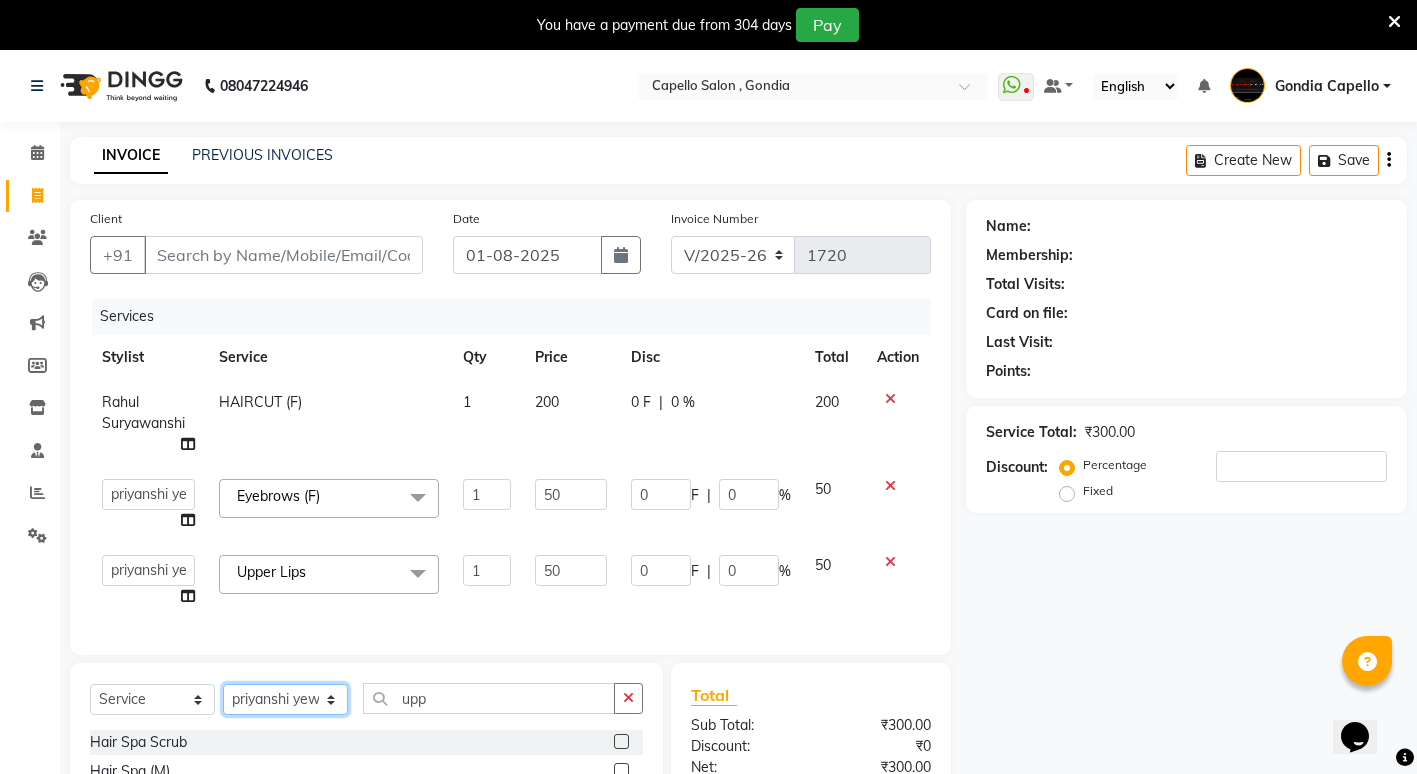 scroll, scrollTop: 229, scrollLeft: 0, axis: vertical 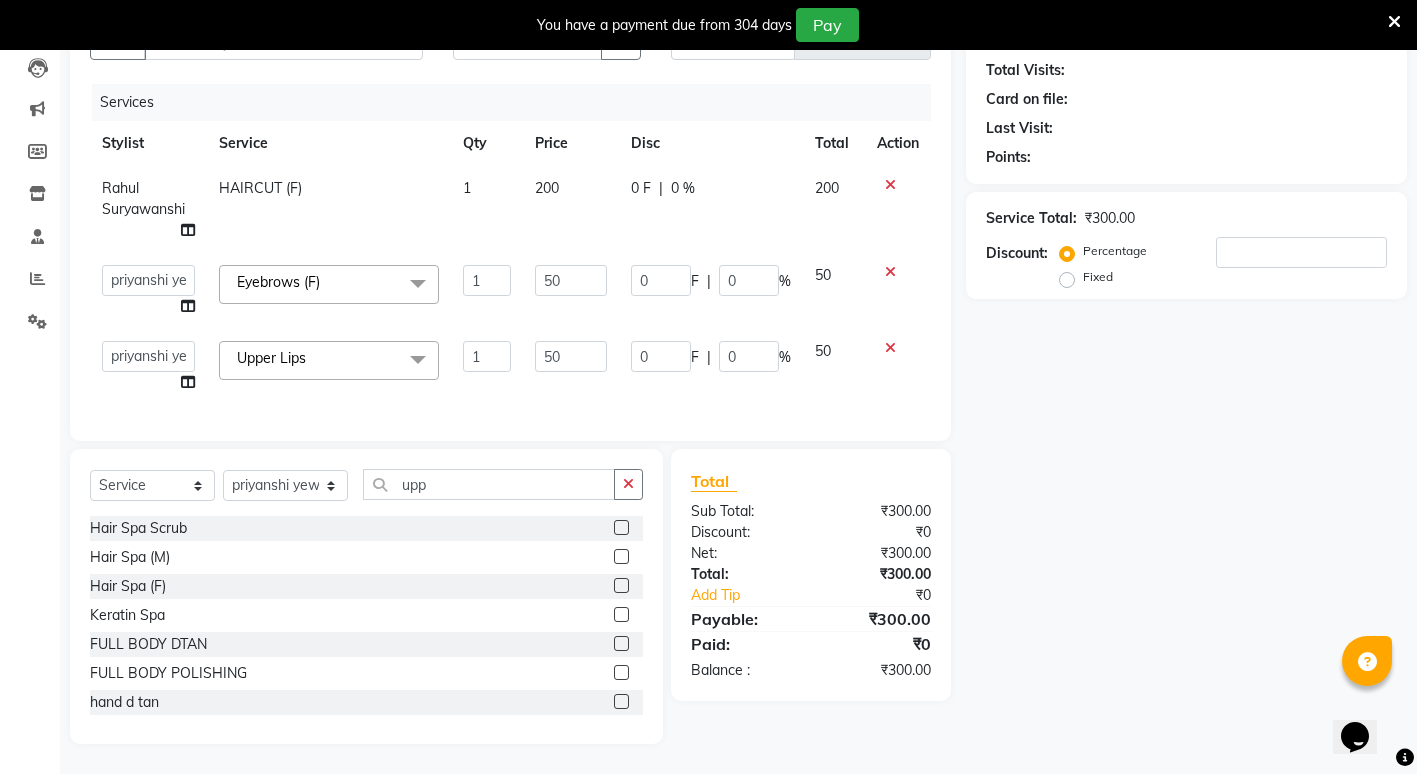 click on "ADMIN [FIRST] [LAST] [FIRST] [LAST] Gondia Capello [FIRST] [LAST] [FIRST] [LAST] [FIRST] [LAST] [FIRST] [LAST] [FIRST] [LAST] [FIRST] [LAST] [FIRST] [LAST] [FIRST] [LAST] [FIRST] [LAST]" 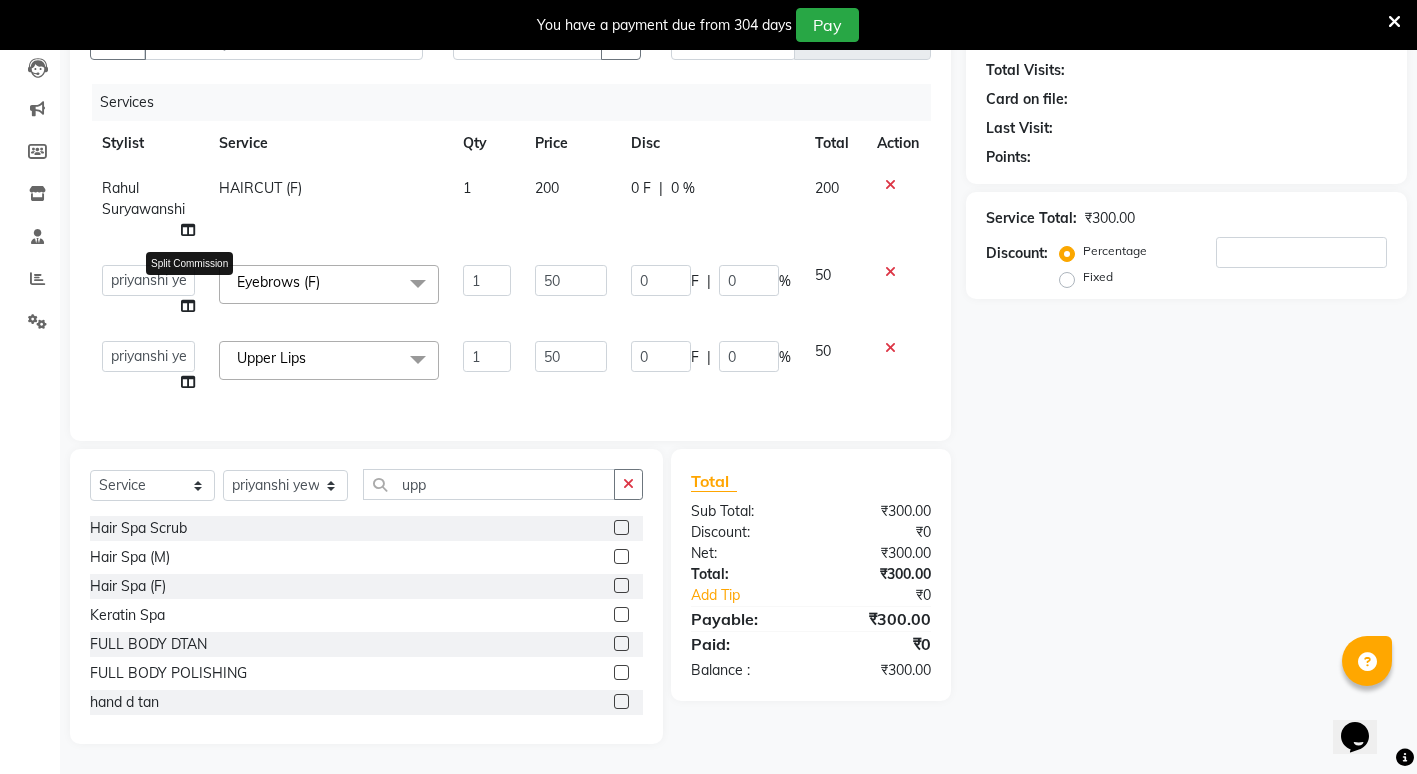 click 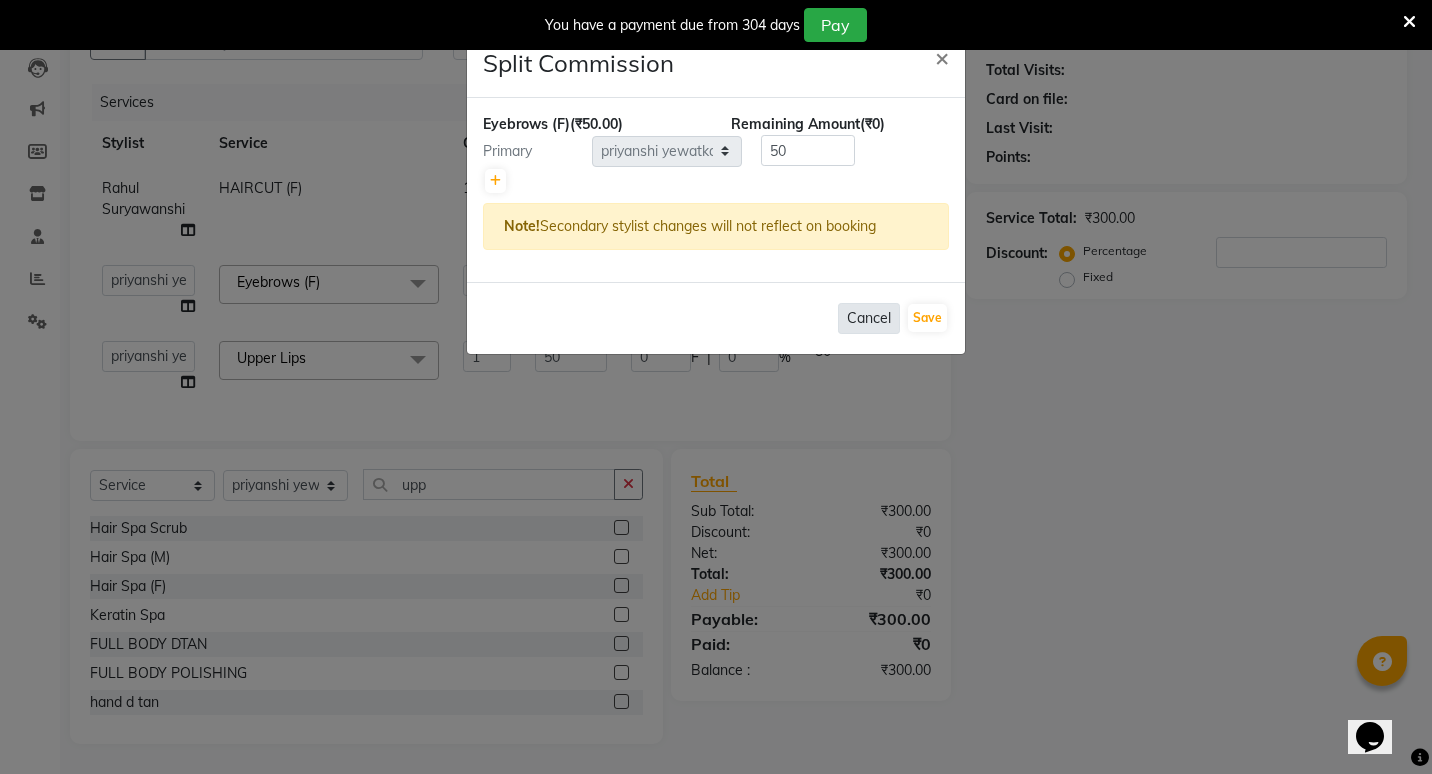 click on "Cancel" 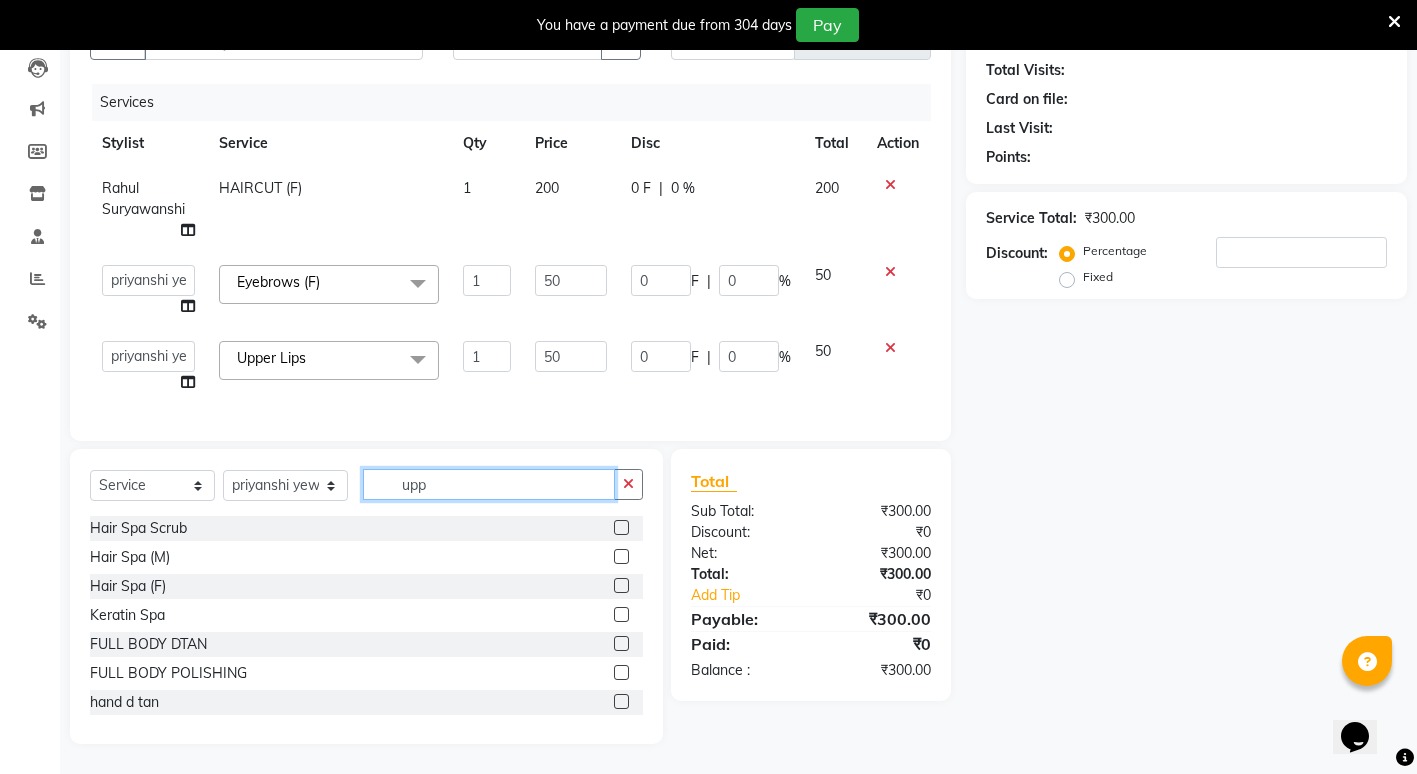 click on "upp" 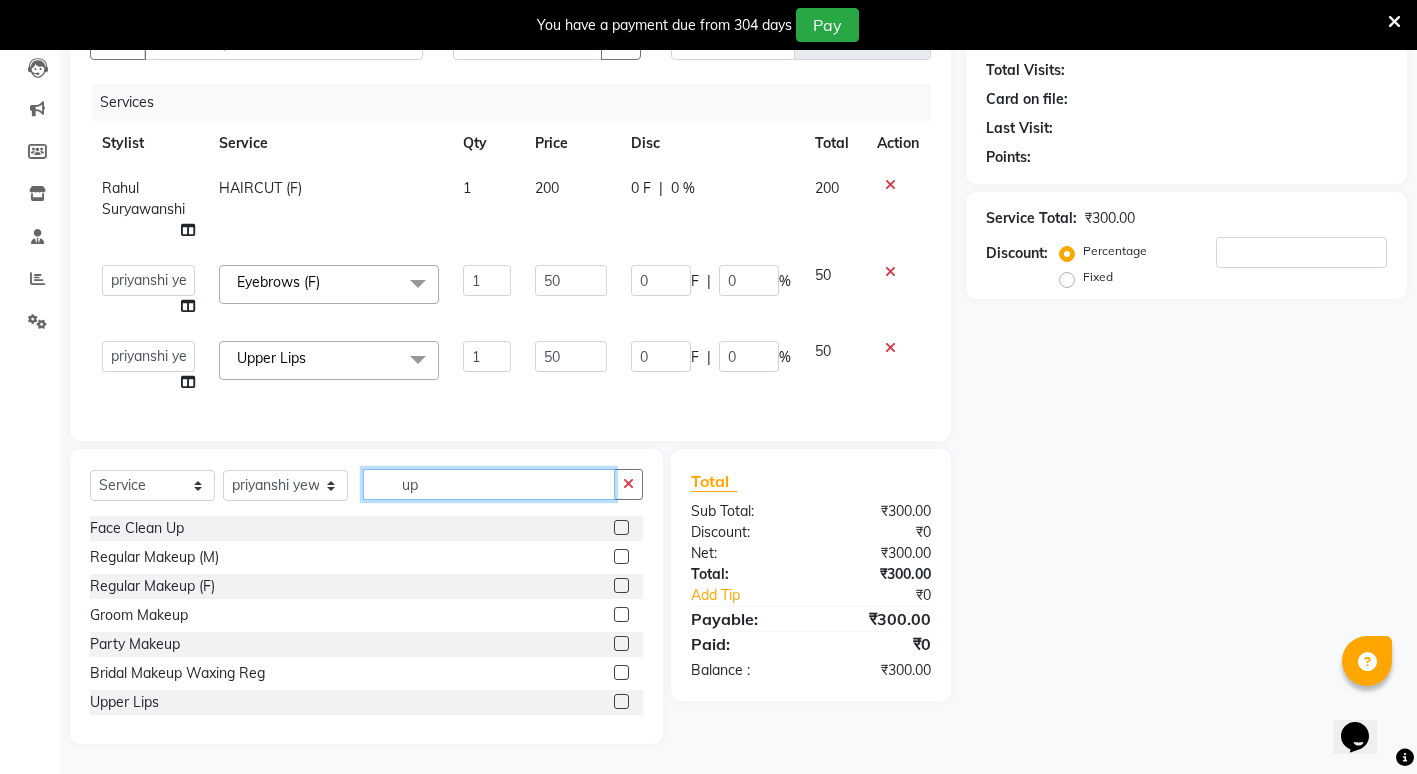 type on "u" 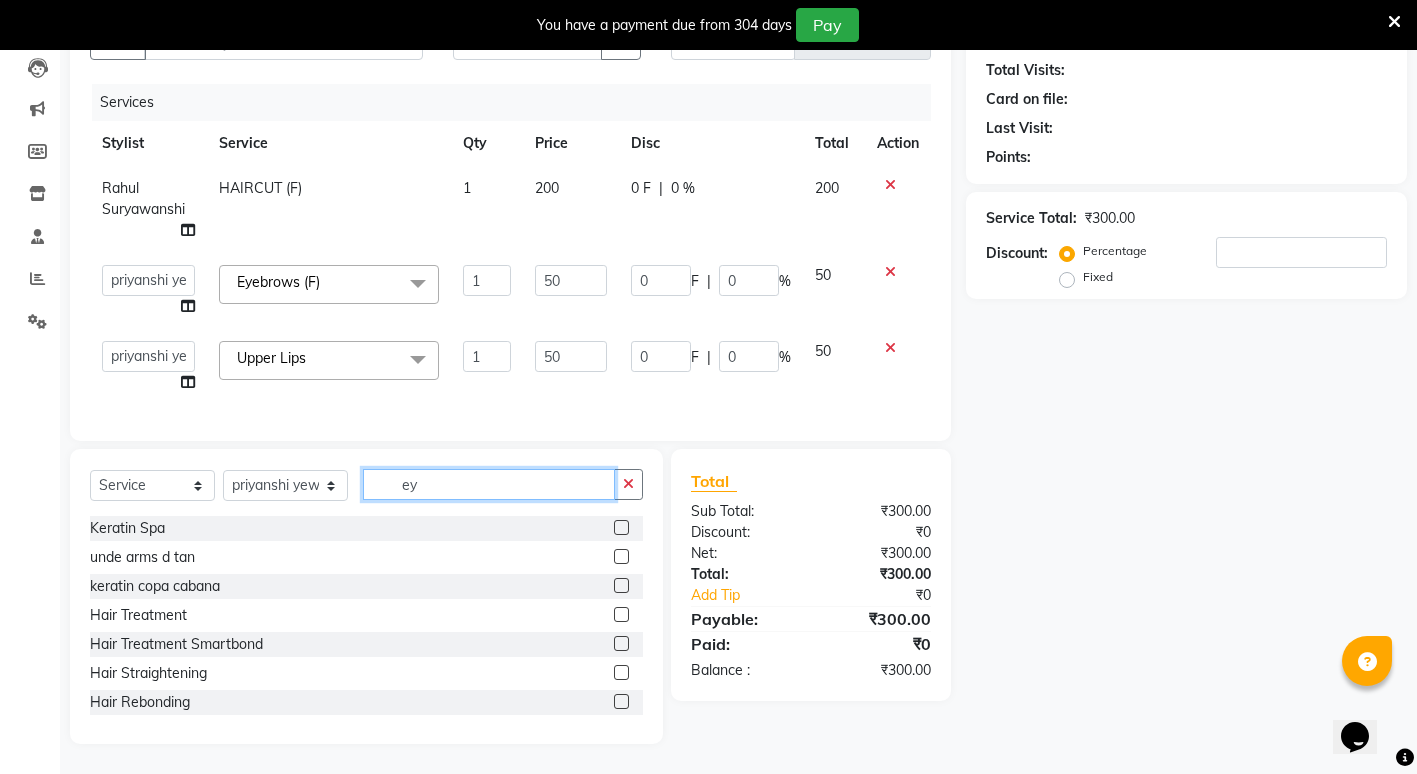 scroll, scrollTop: 186, scrollLeft: 0, axis: vertical 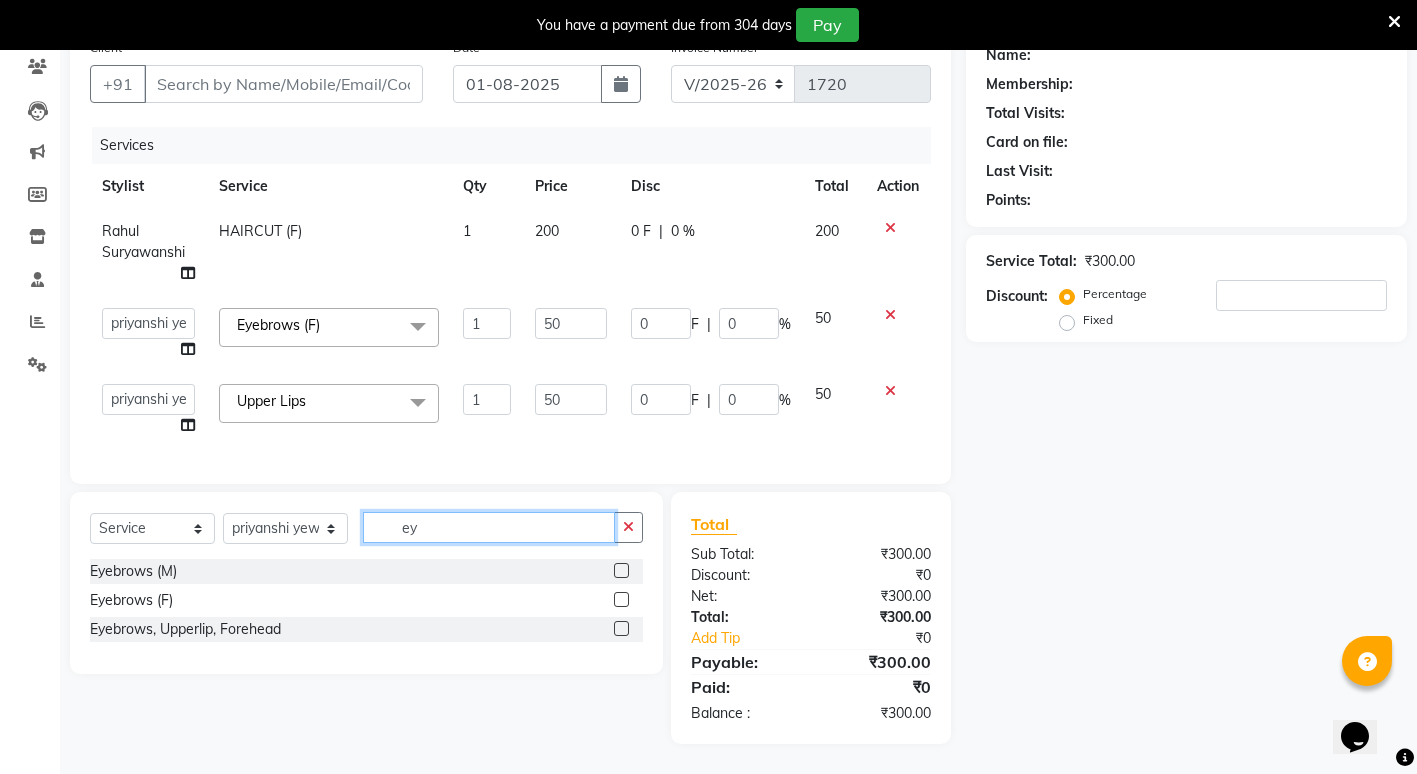 type on "ey" 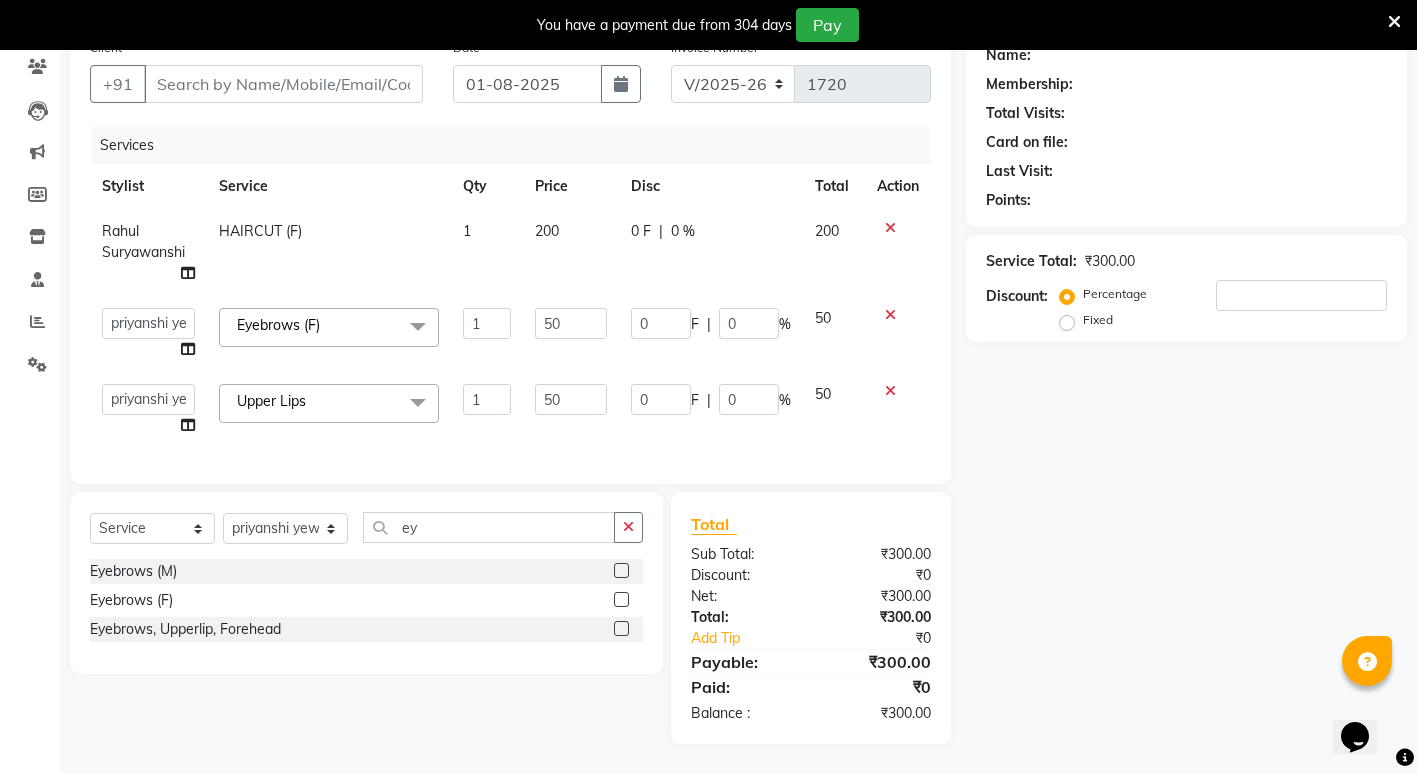 click 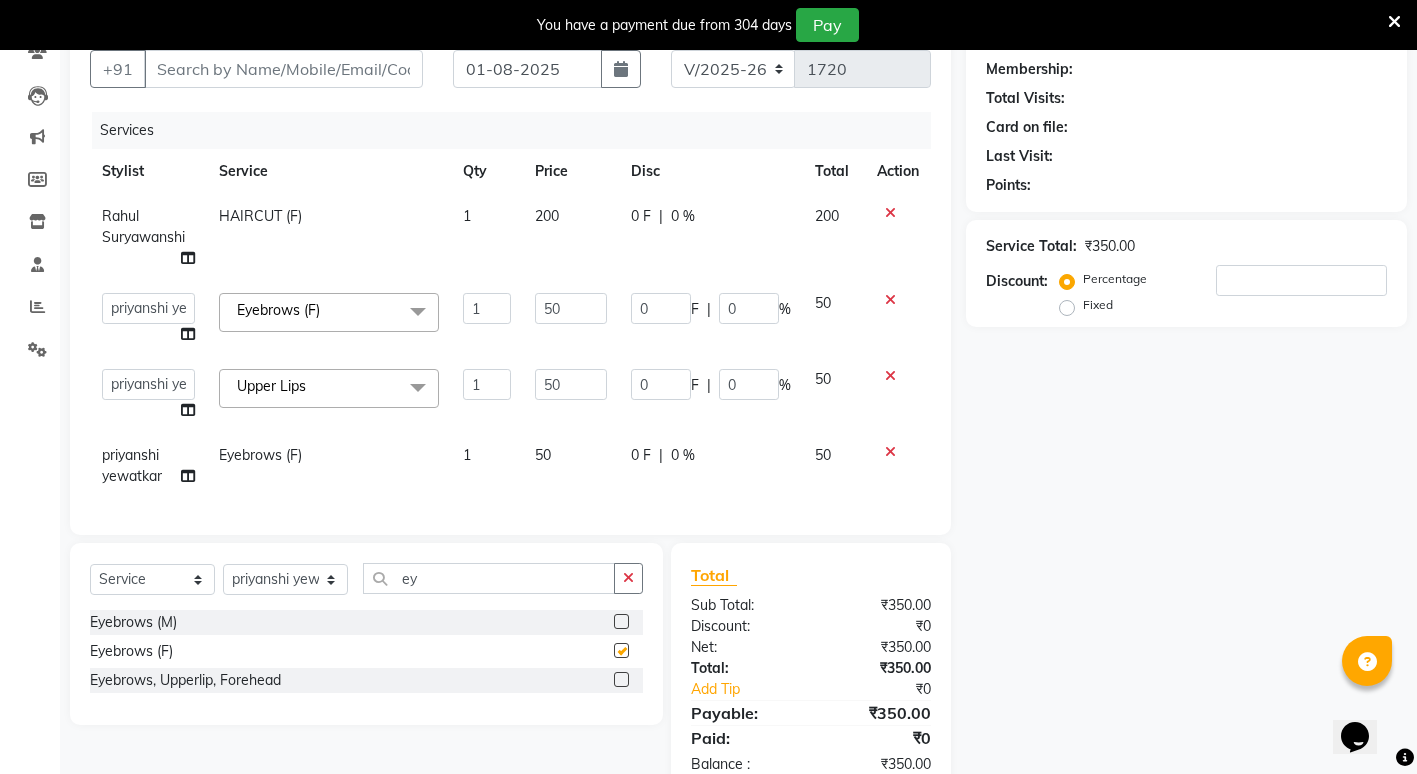 checkbox on "false" 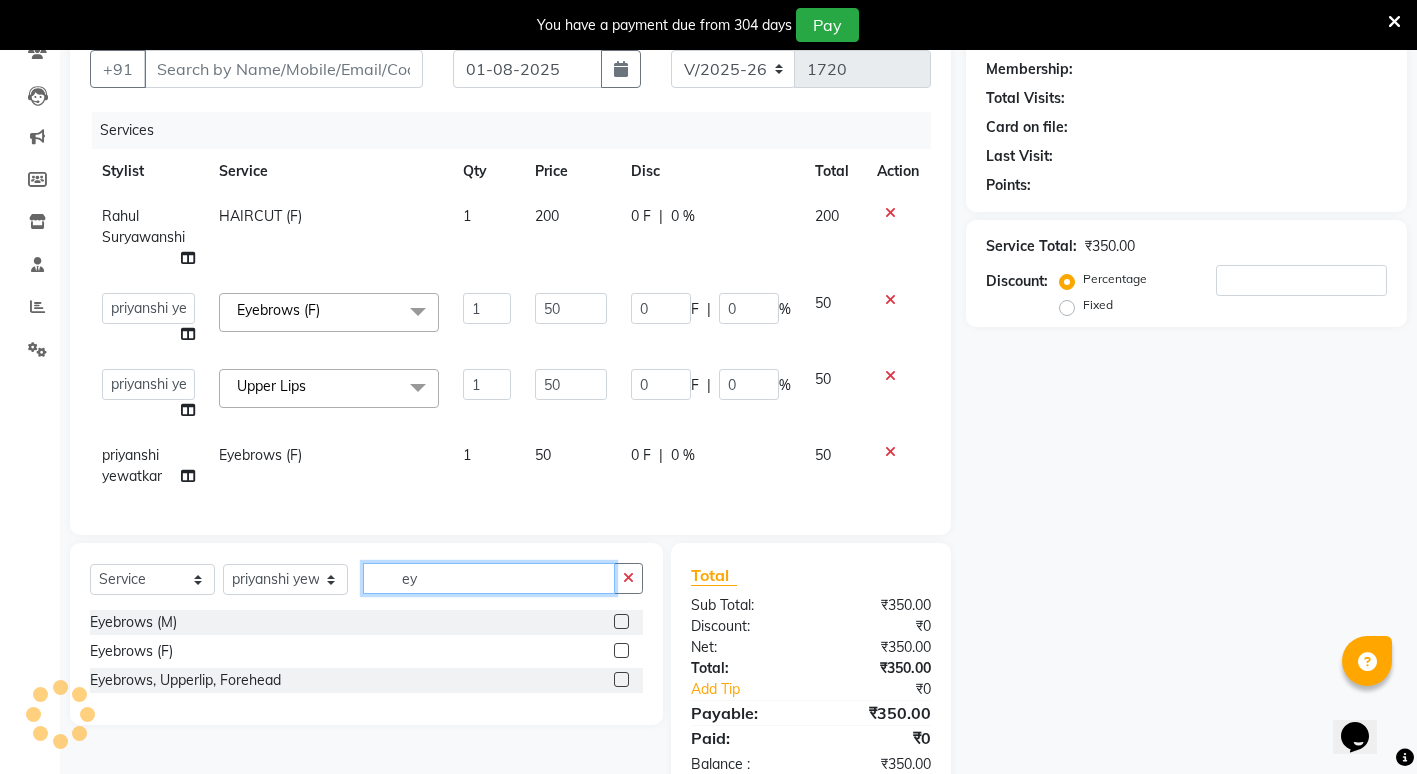 click on "ey" 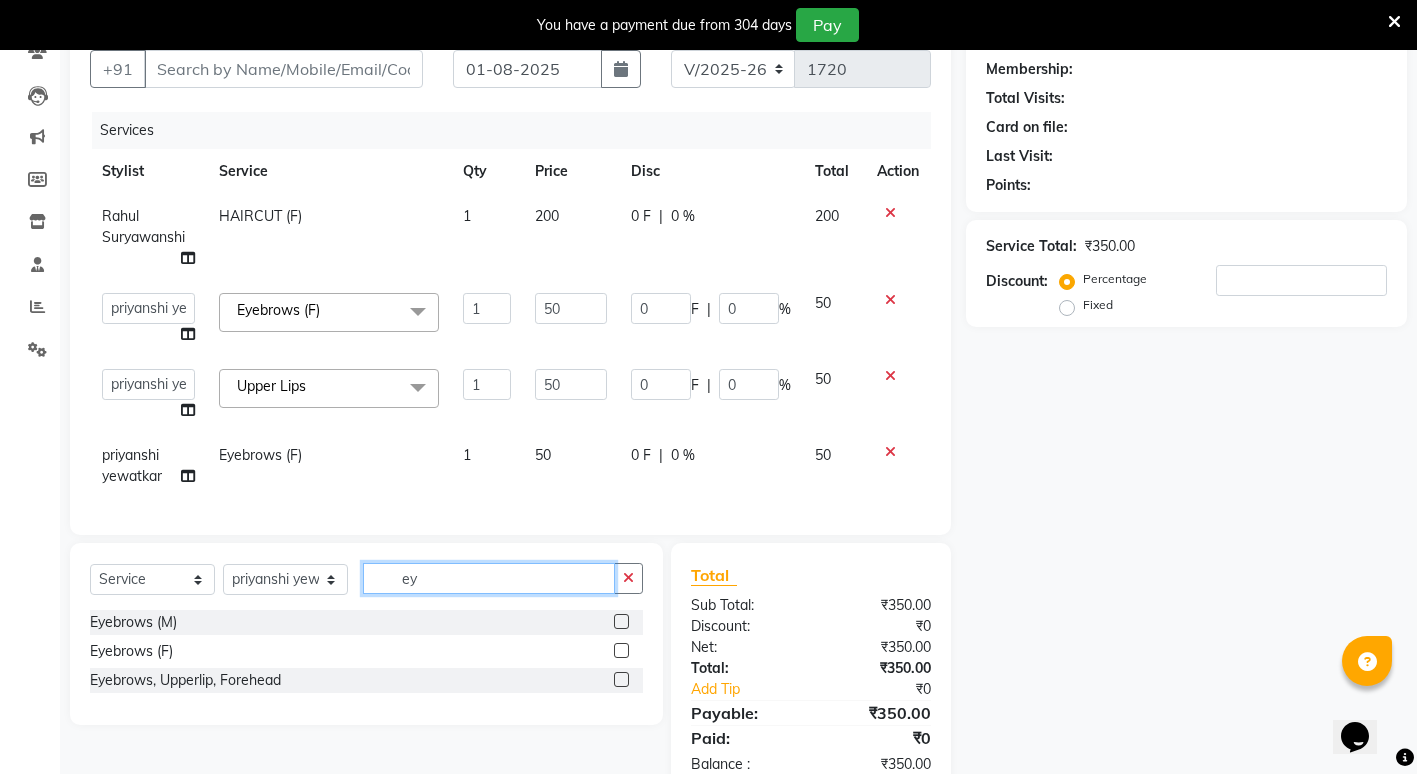 scroll, scrollTop: 0, scrollLeft: 0, axis: both 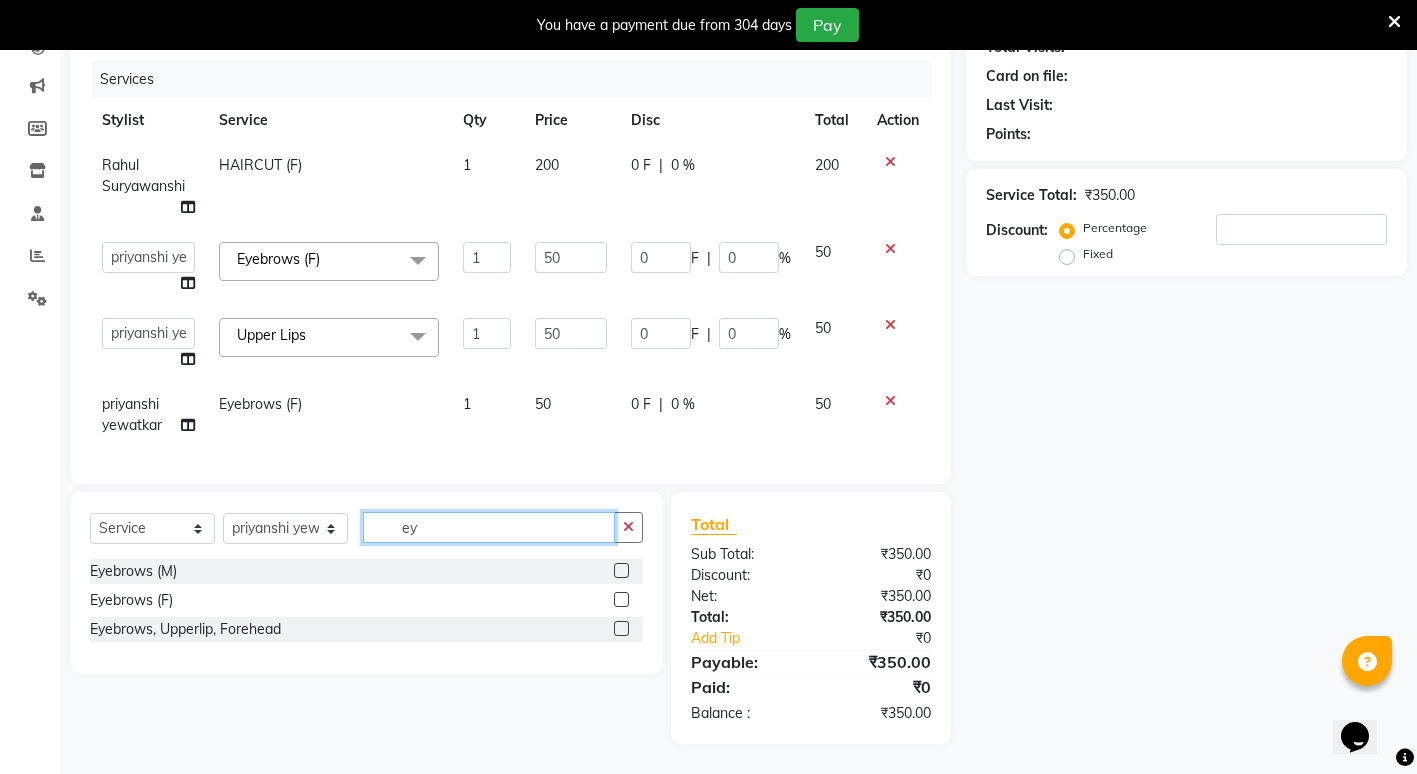 type on "e" 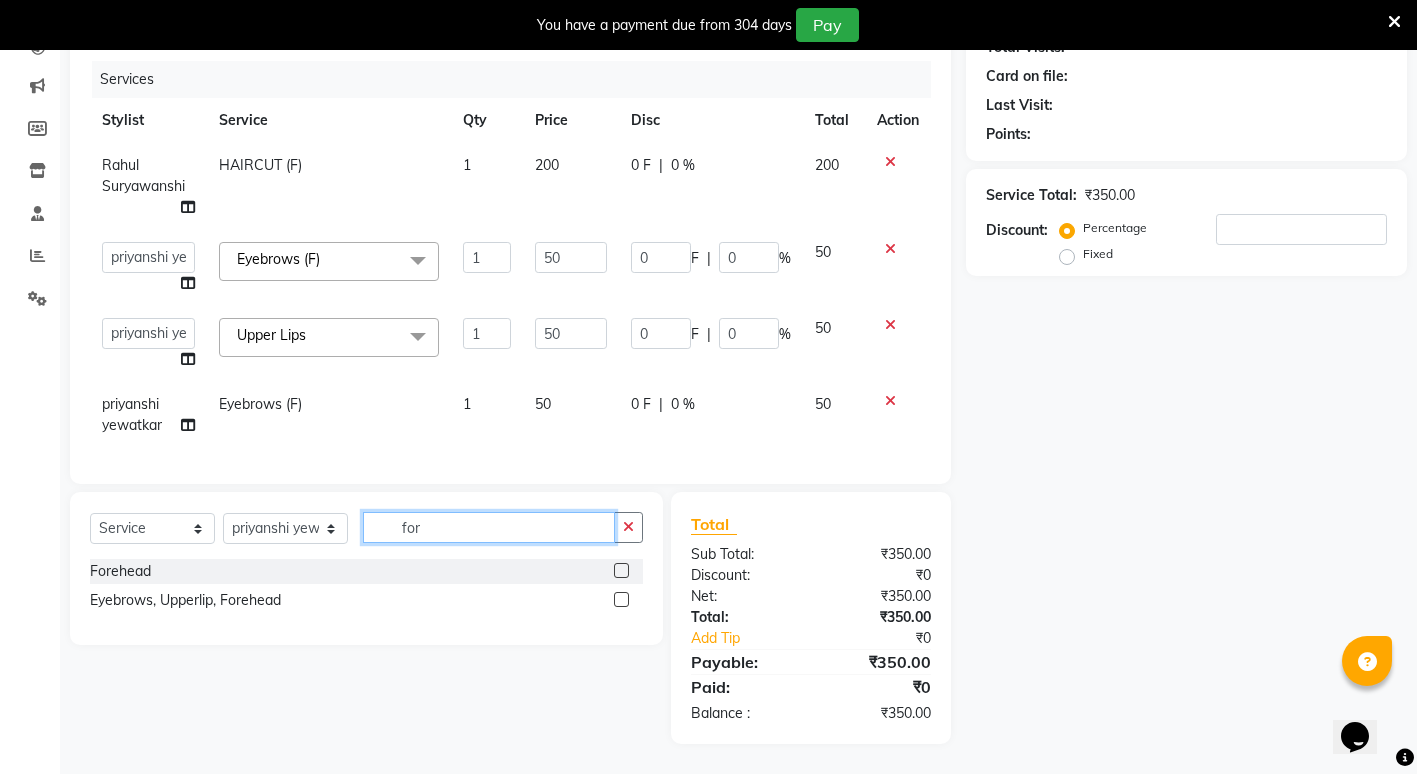 type on "for" 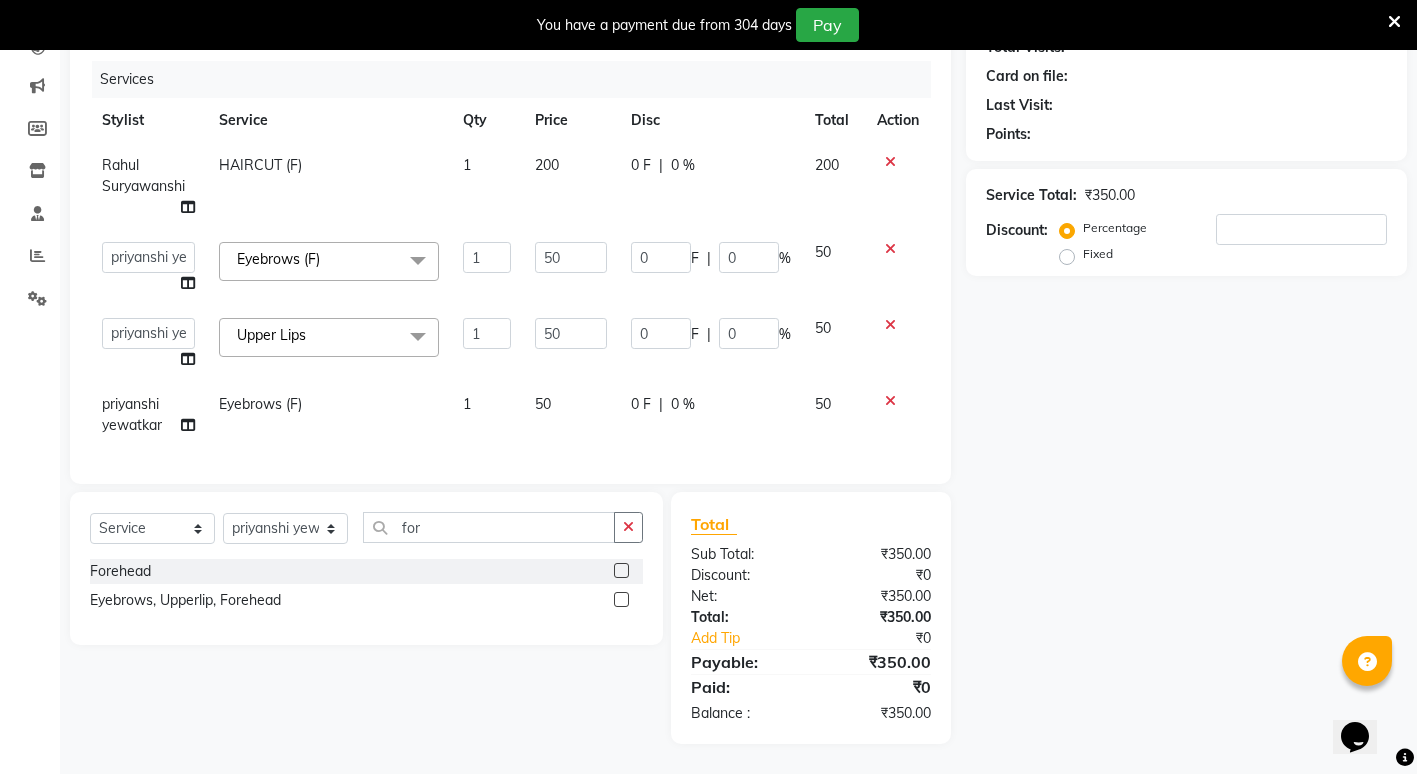 click 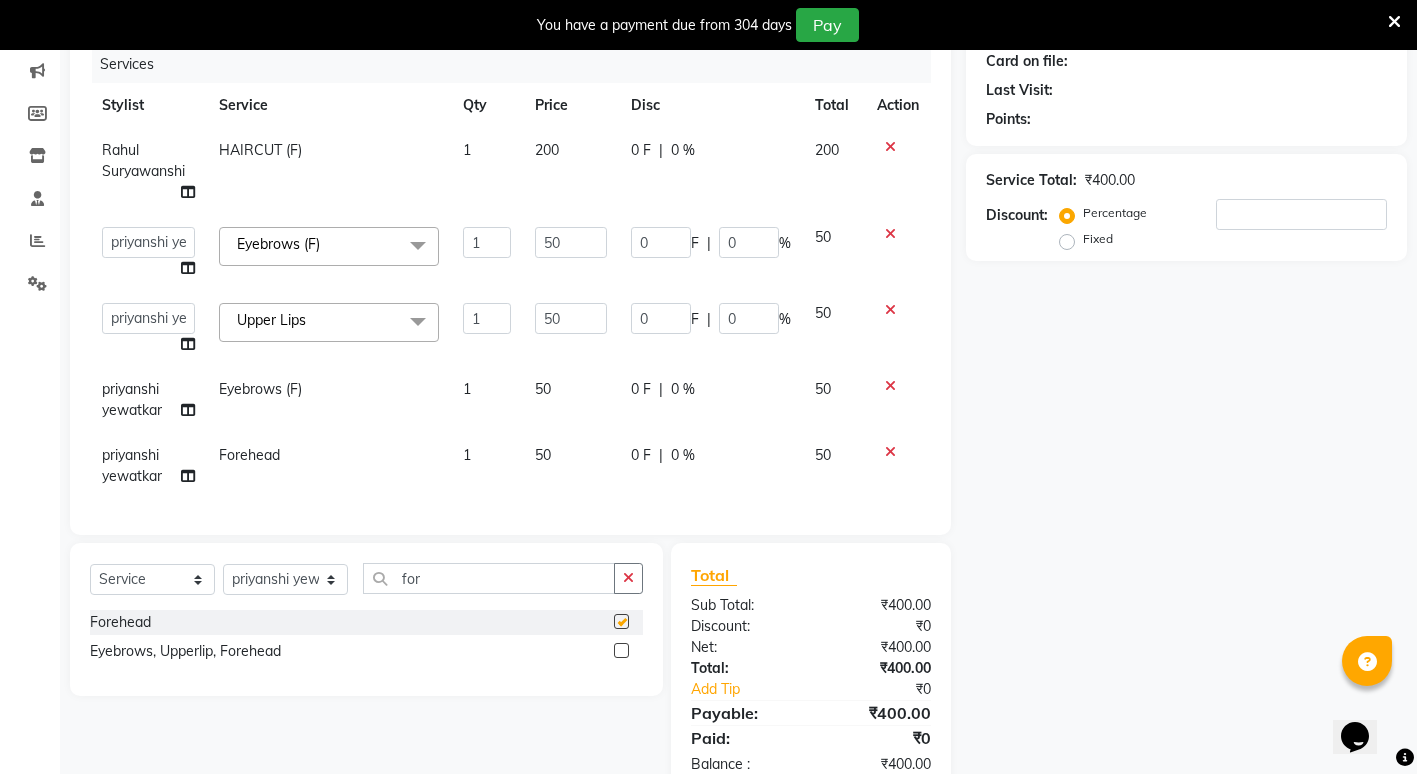 checkbox on "false" 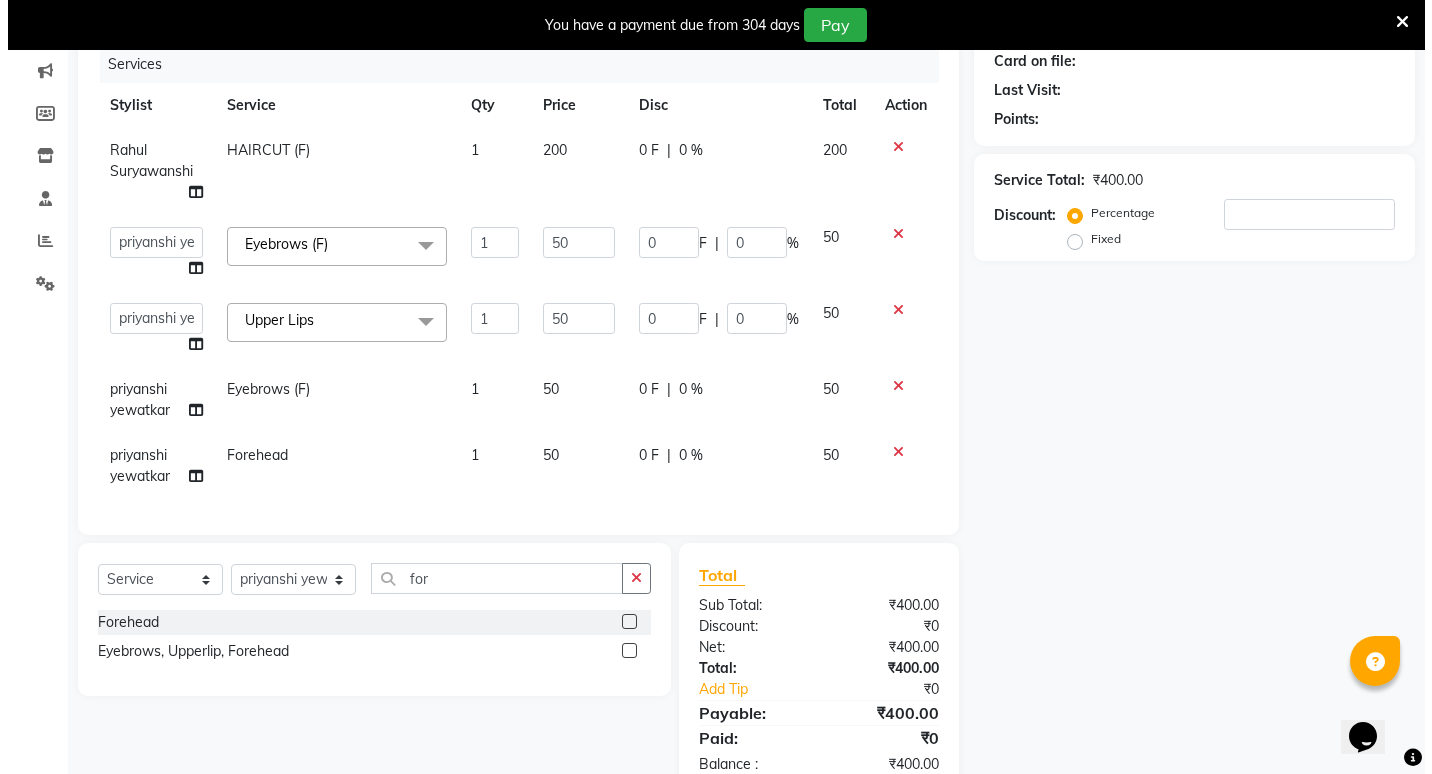 scroll, scrollTop: 0, scrollLeft: 0, axis: both 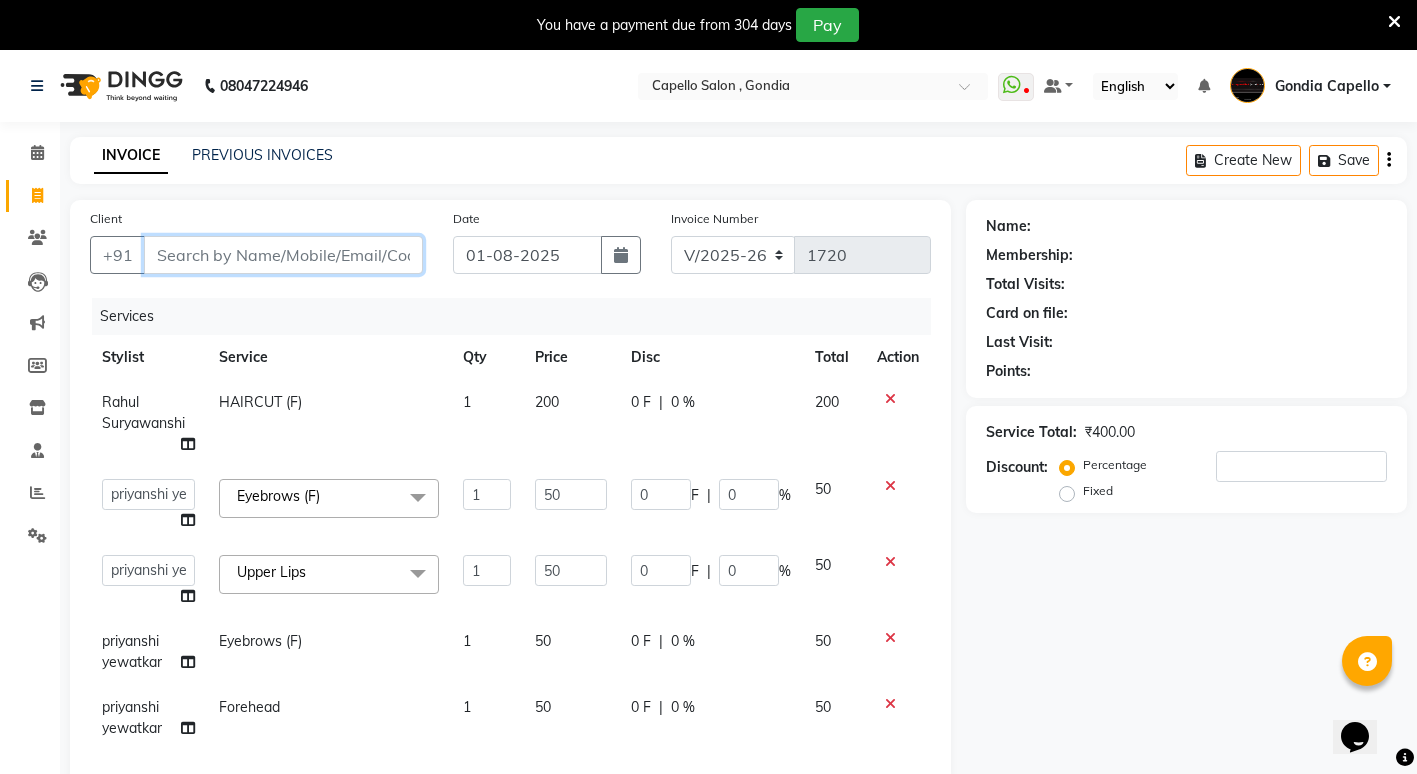 click on "Client" at bounding box center (283, 255) 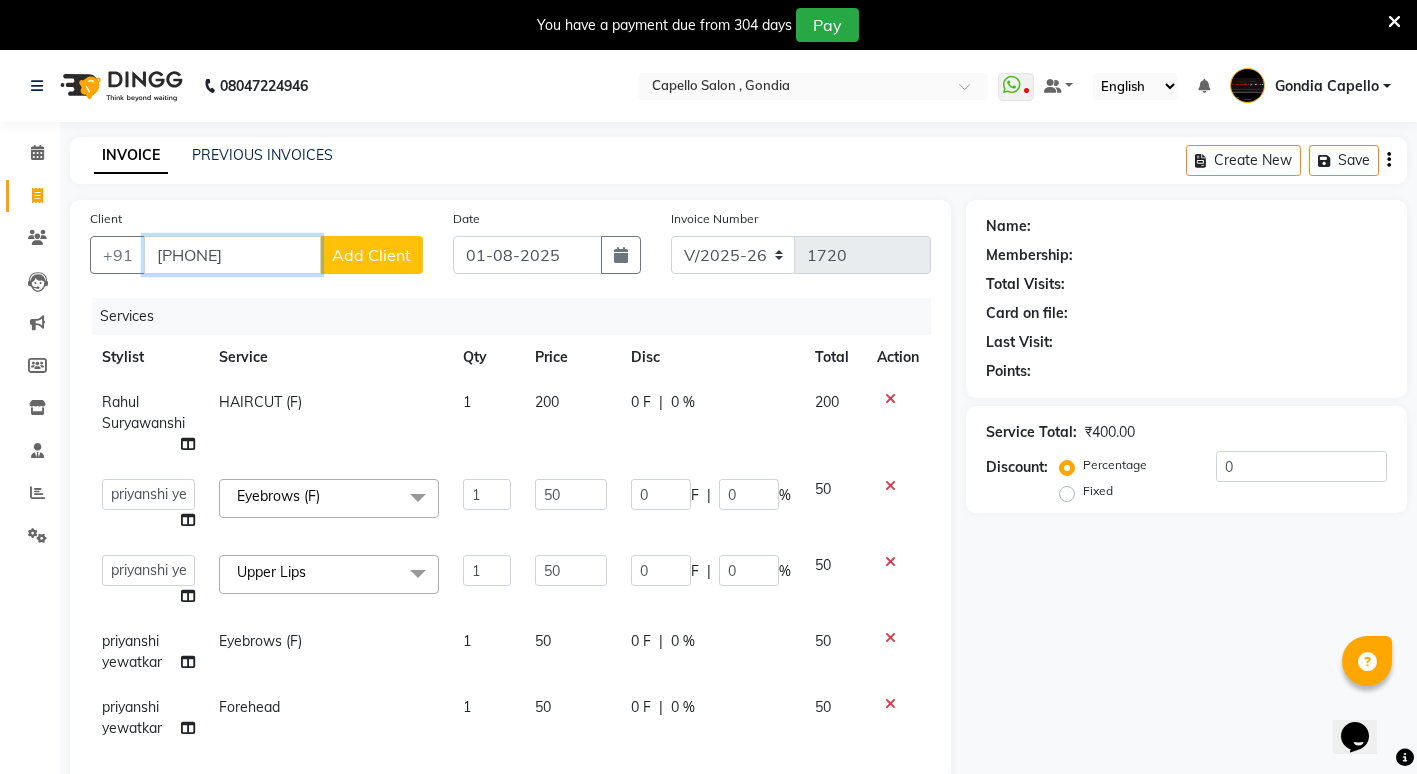 type on "[PHONE]" 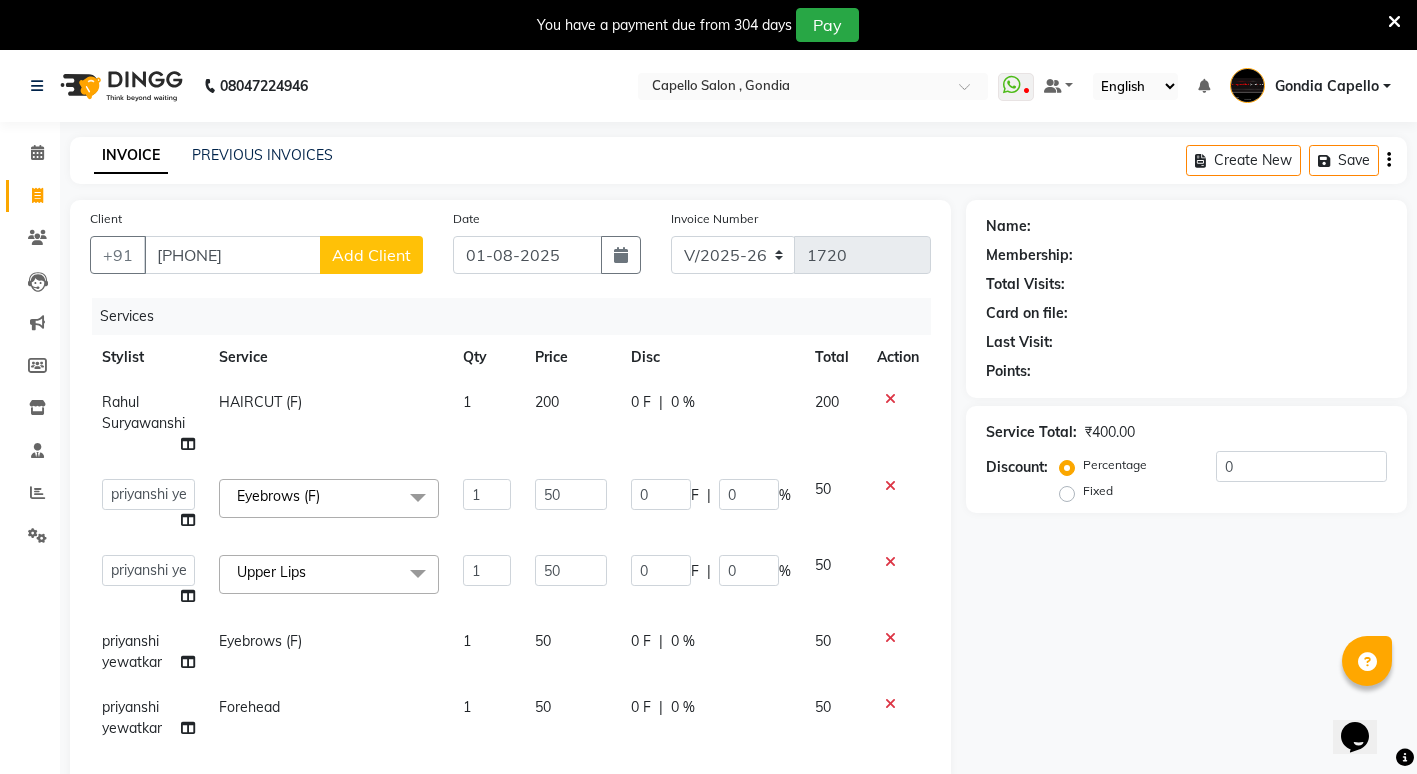click on "Client +91 [PHONE] Add Client" 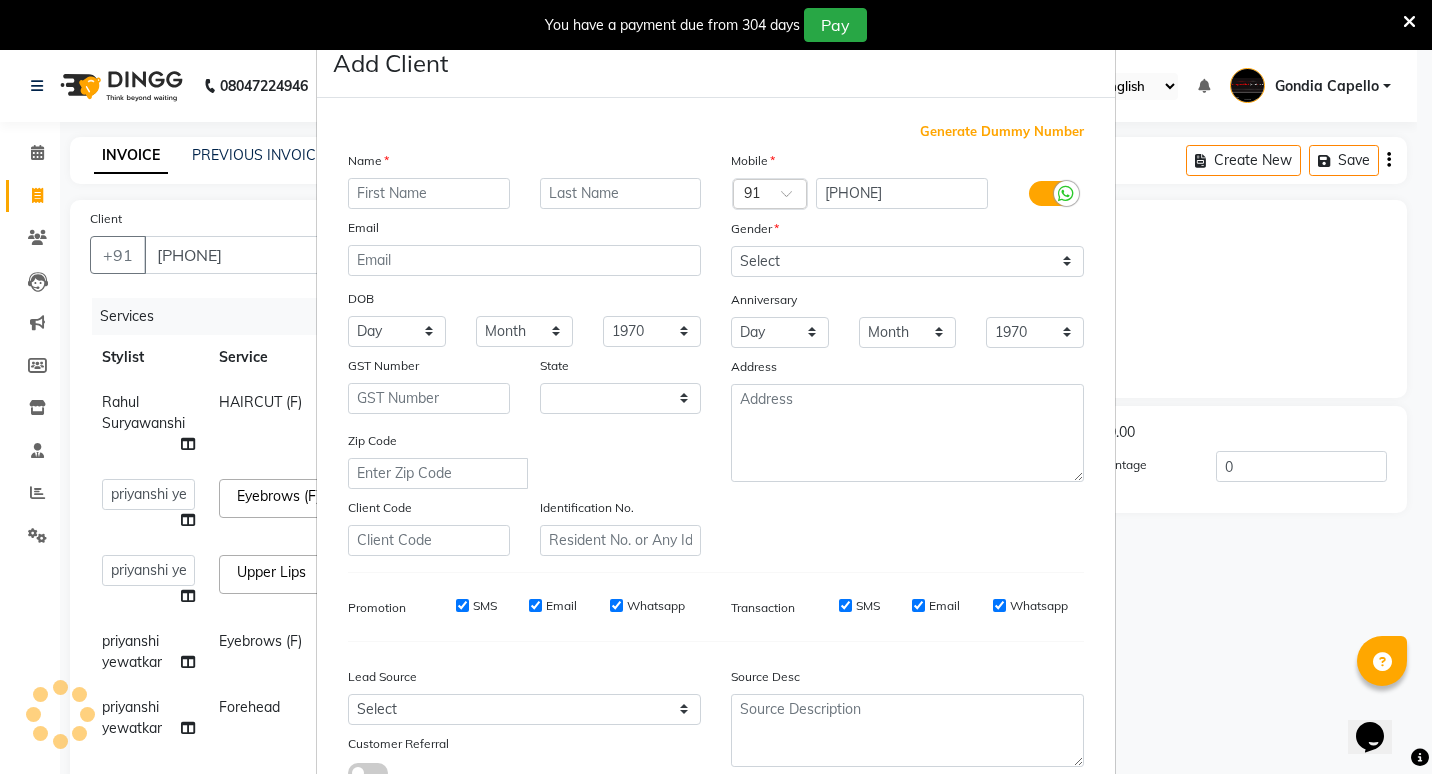 select on "22" 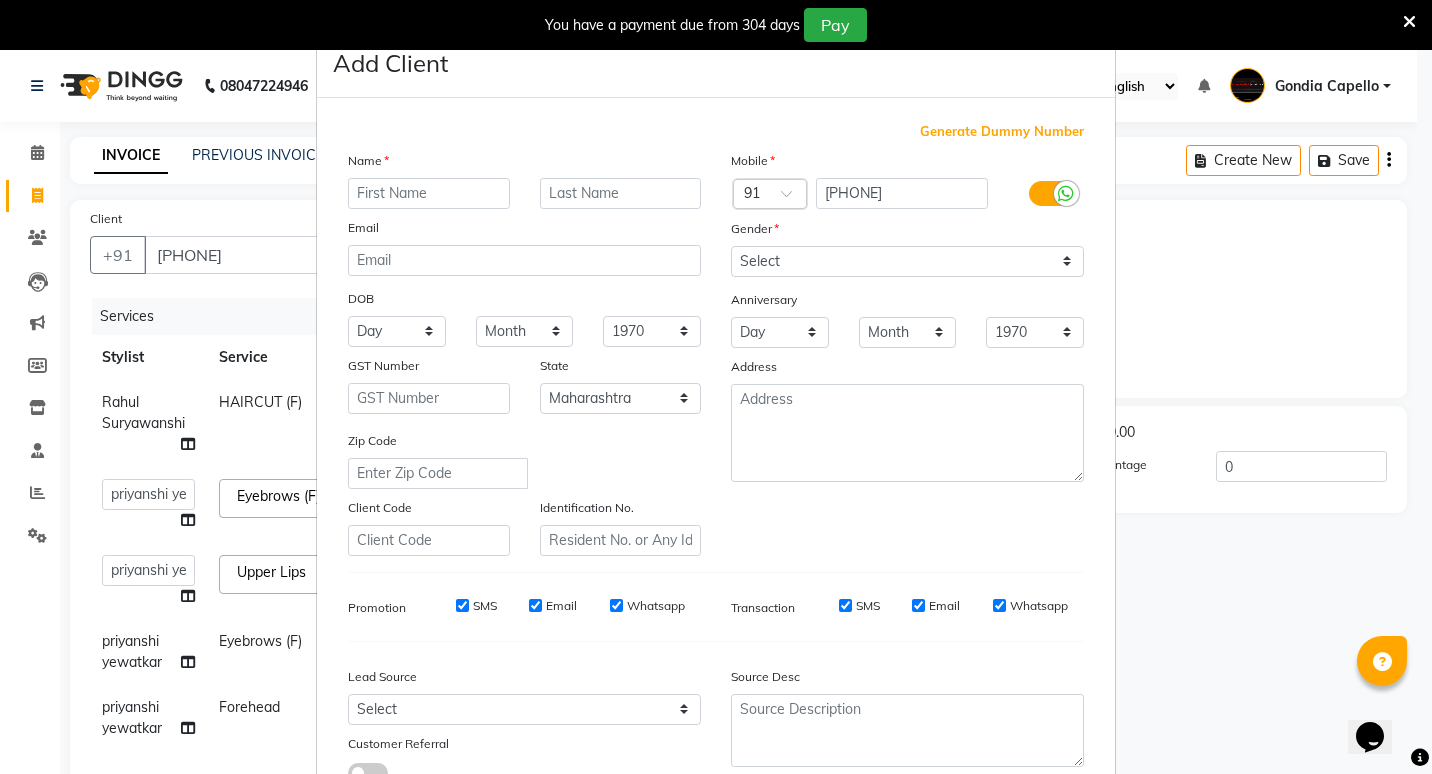 click at bounding box center (429, 193) 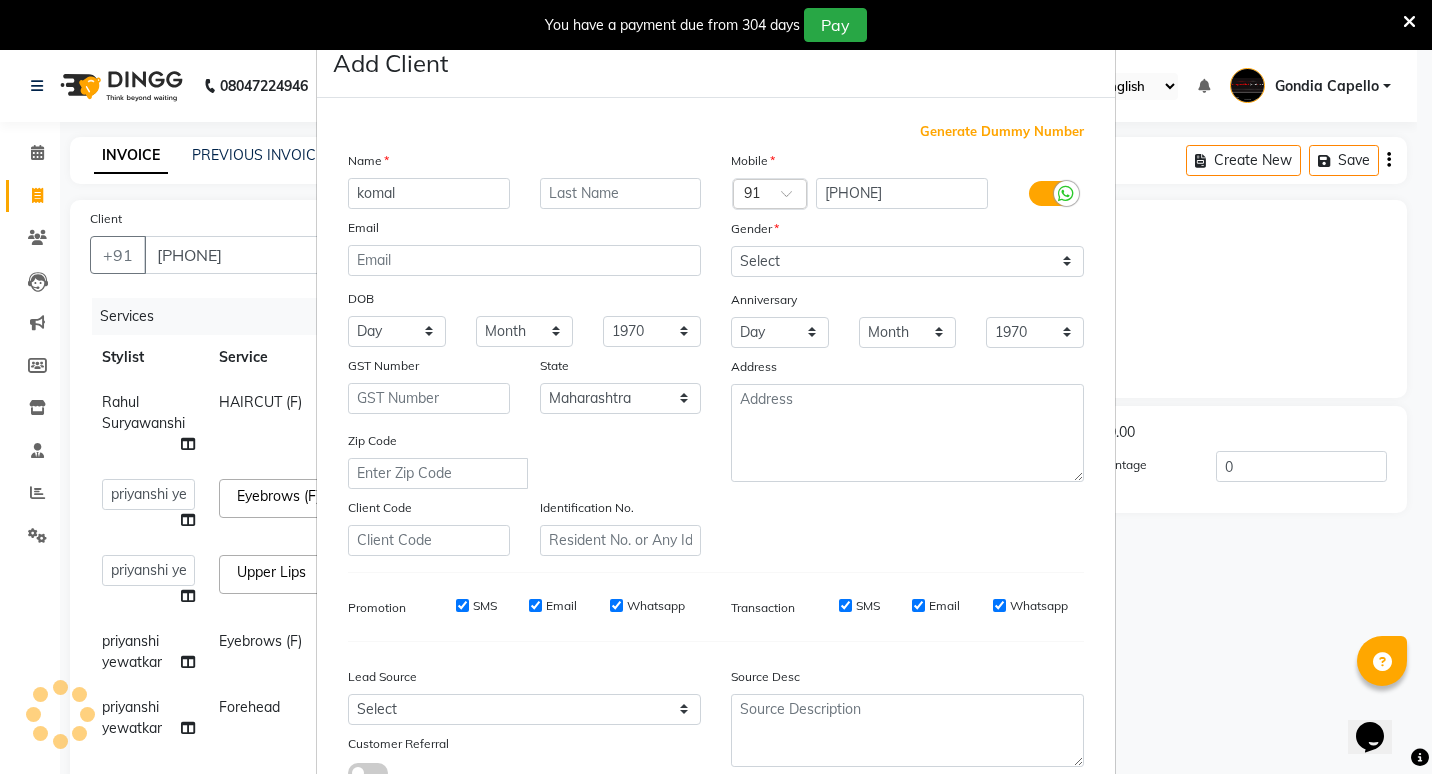 type on "komal" 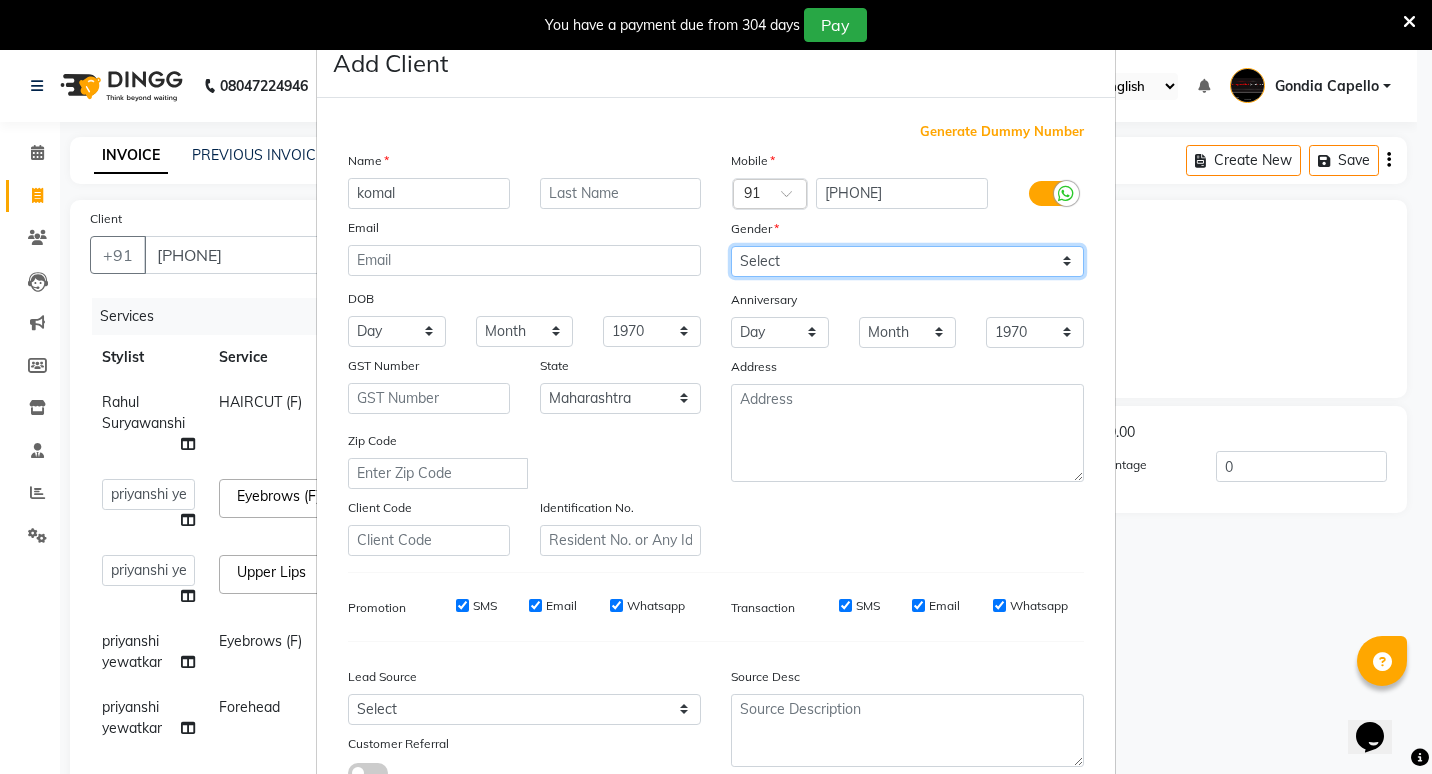 click on "Select Male Female Other Prefer Not To Say" at bounding box center (907, 261) 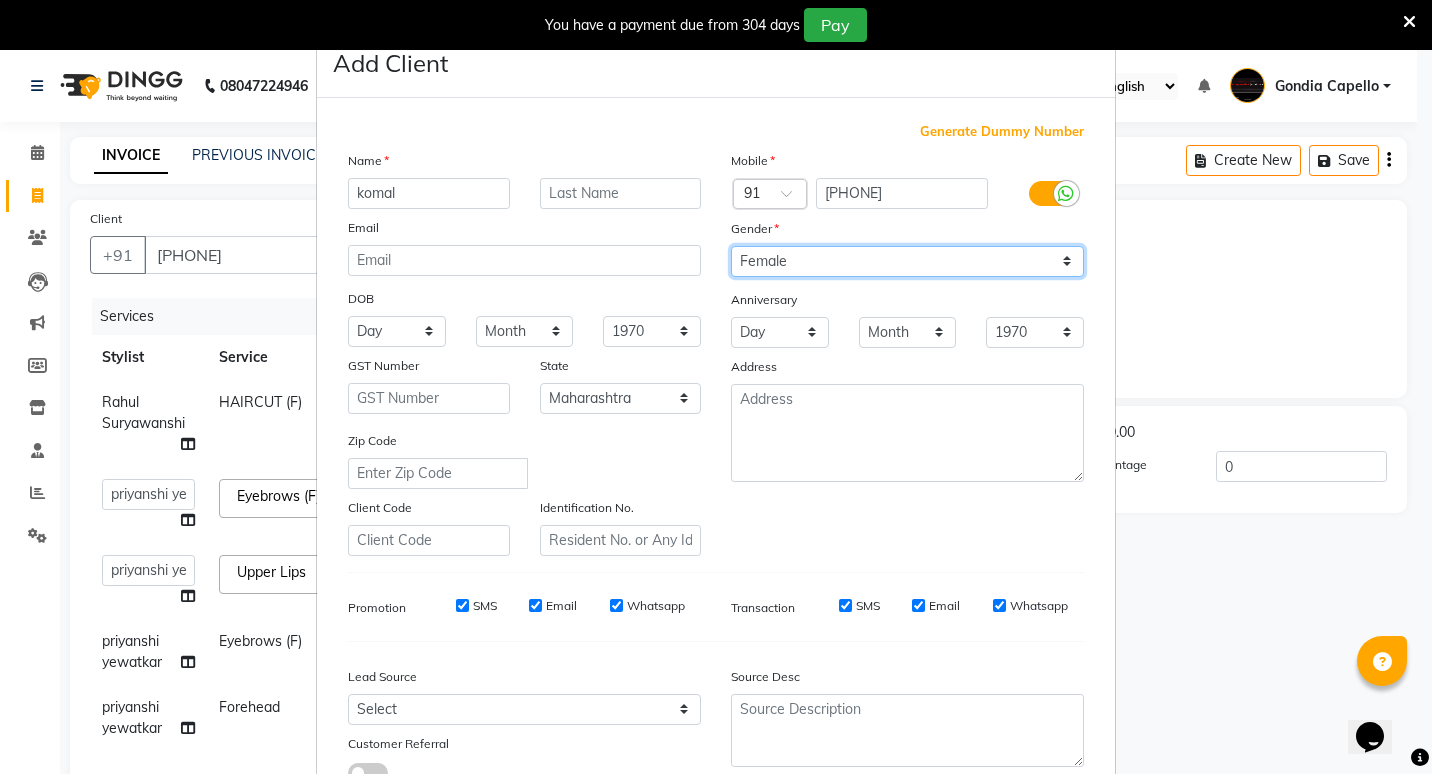 click on "Select Male Female Other Prefer Not To Say" at bounding box center (907, 261) 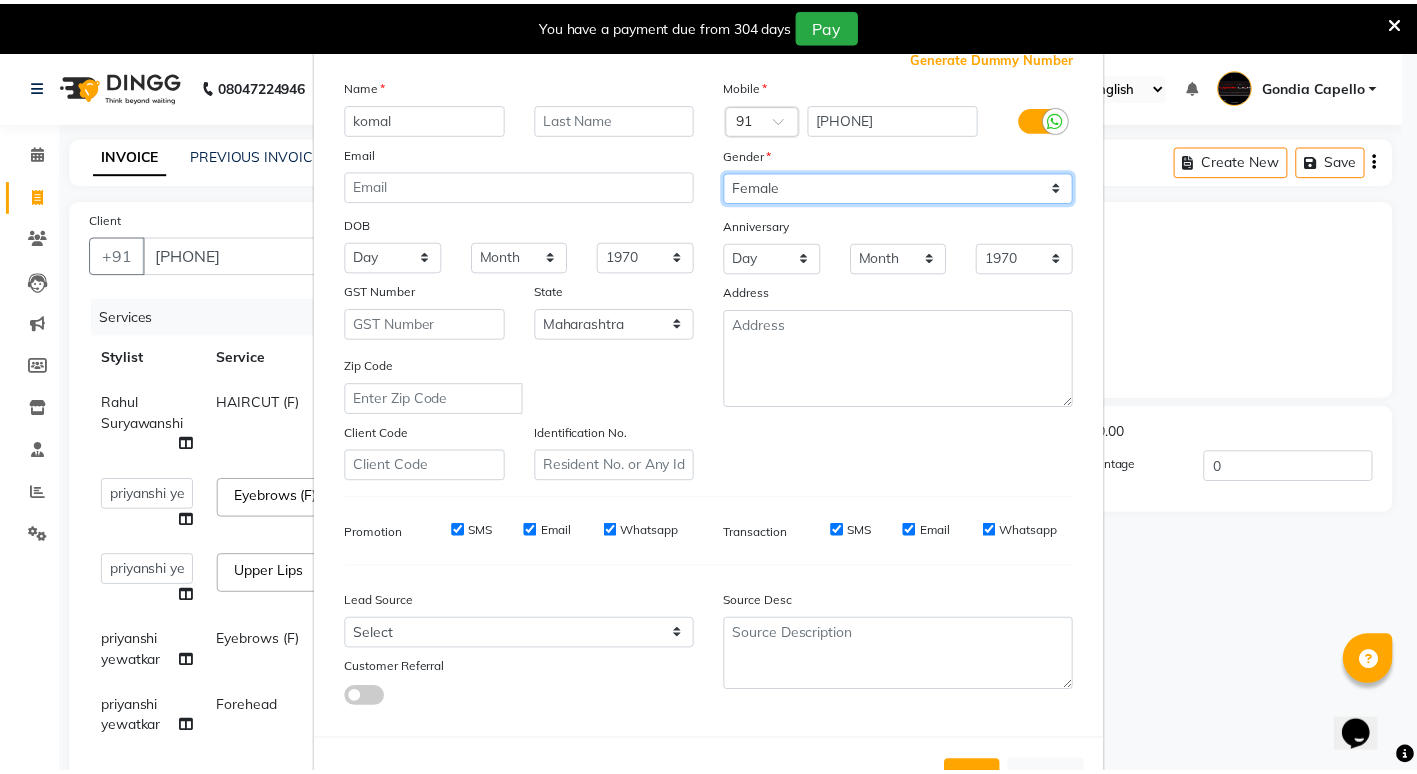 scroll, scrollTop: 149, scrollLeft: 0, axis: vertical 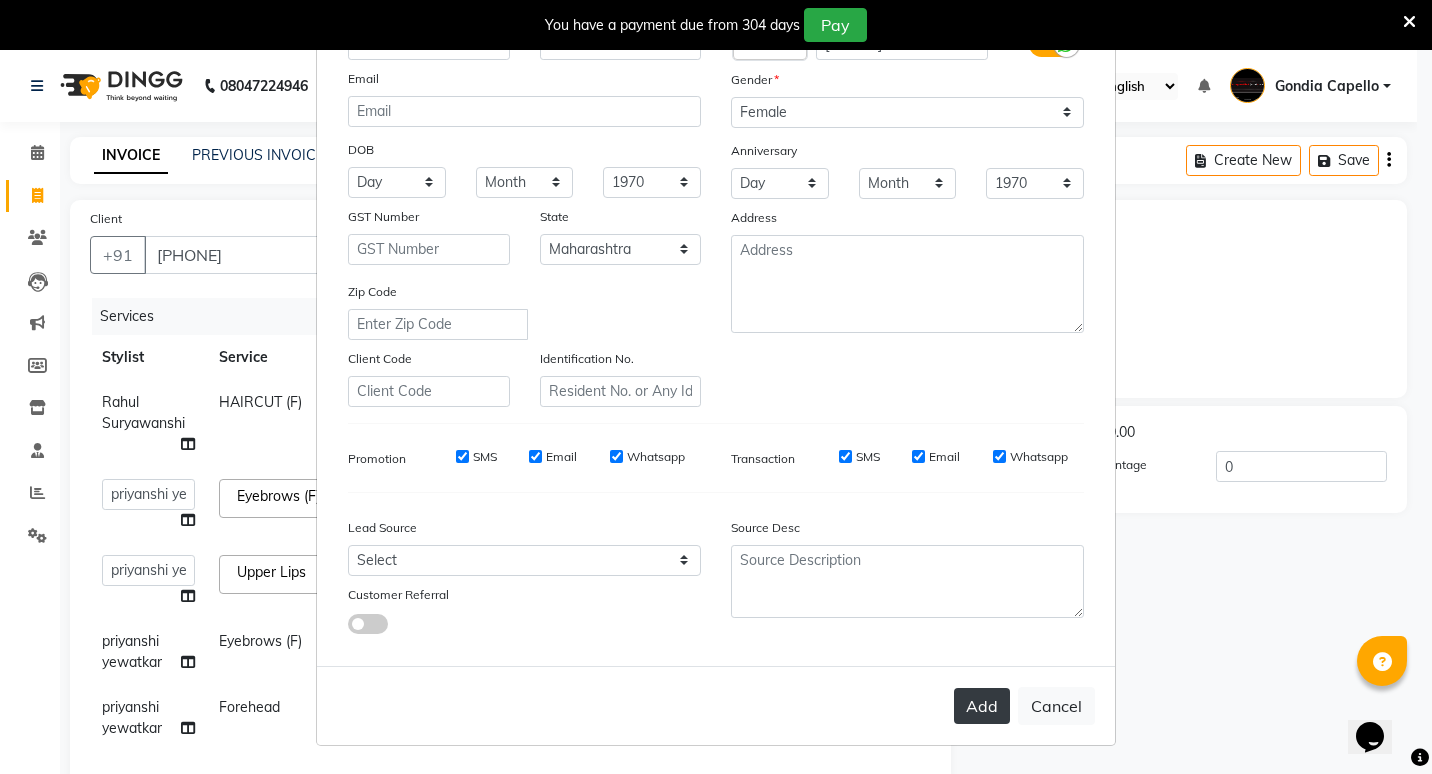 click on "Add" at bounding box center [982, 706] 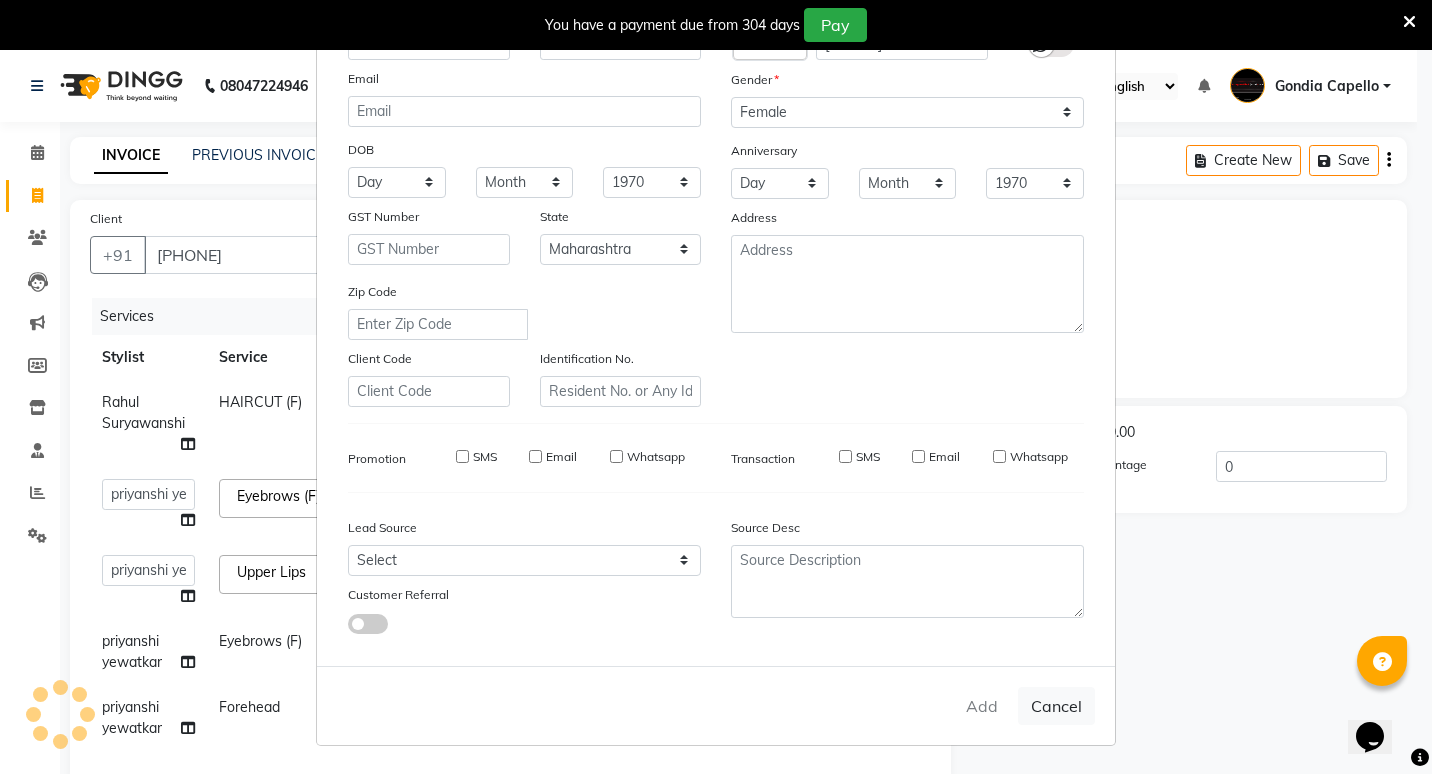 type 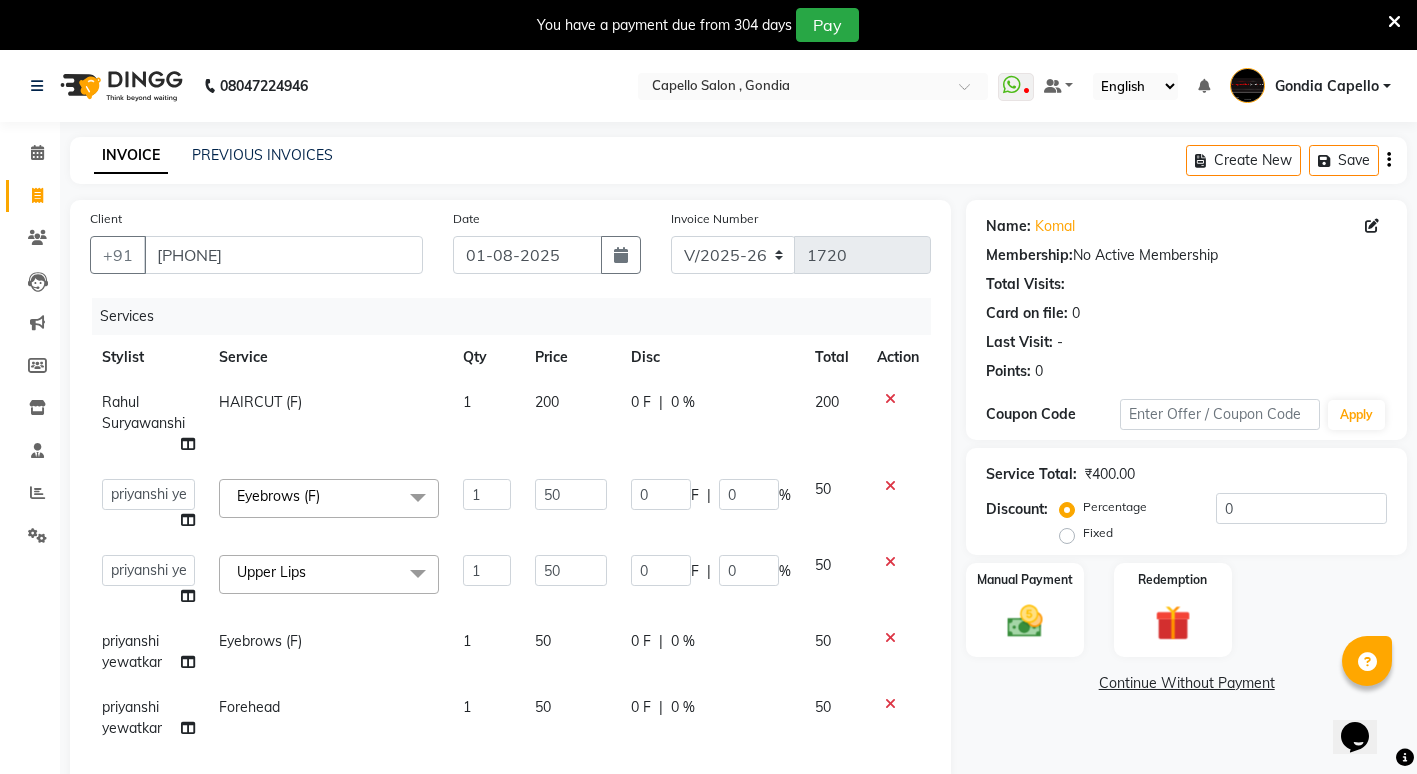 scroll, scrollTop: 318, scrollLeft: 0, axis: vertical 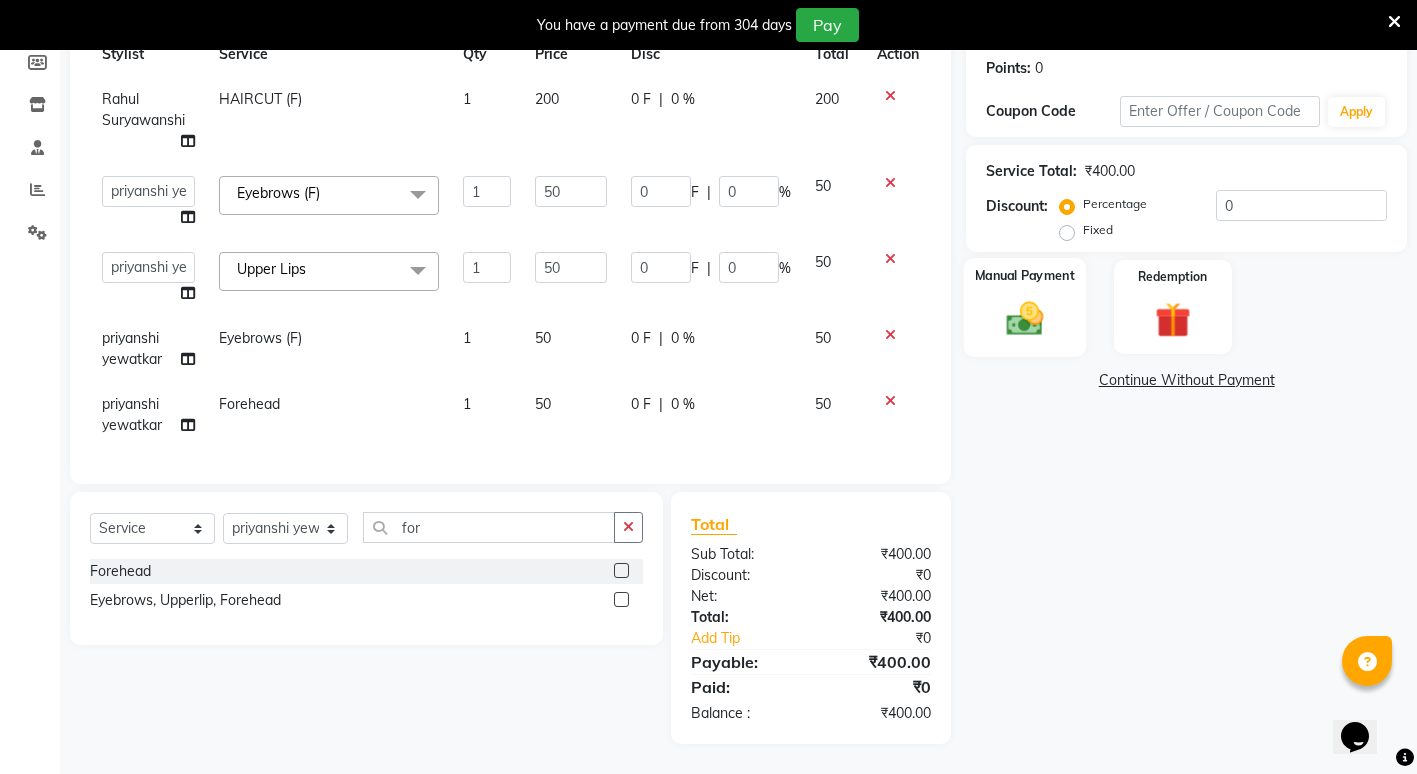 click on "Manual Payment" 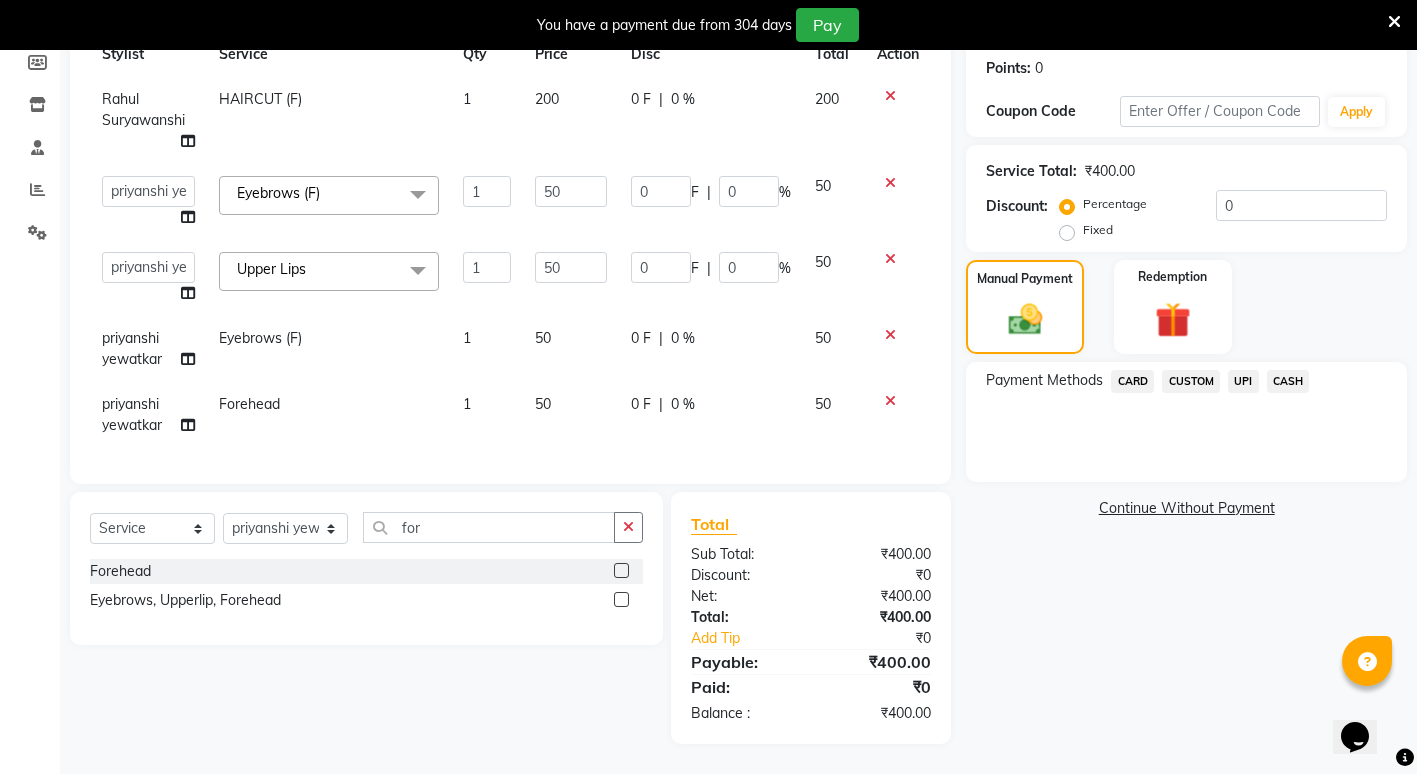 click on "UPI" 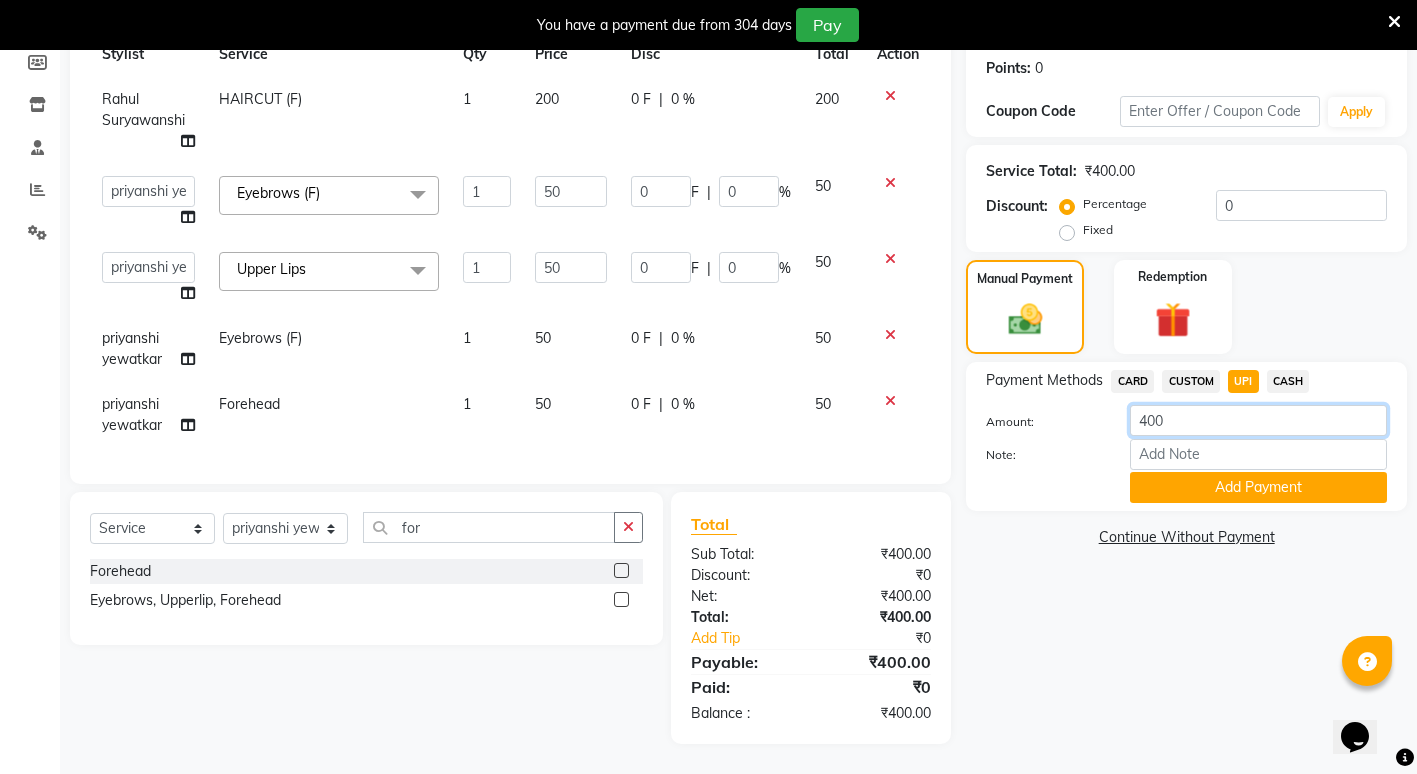 click on "400" 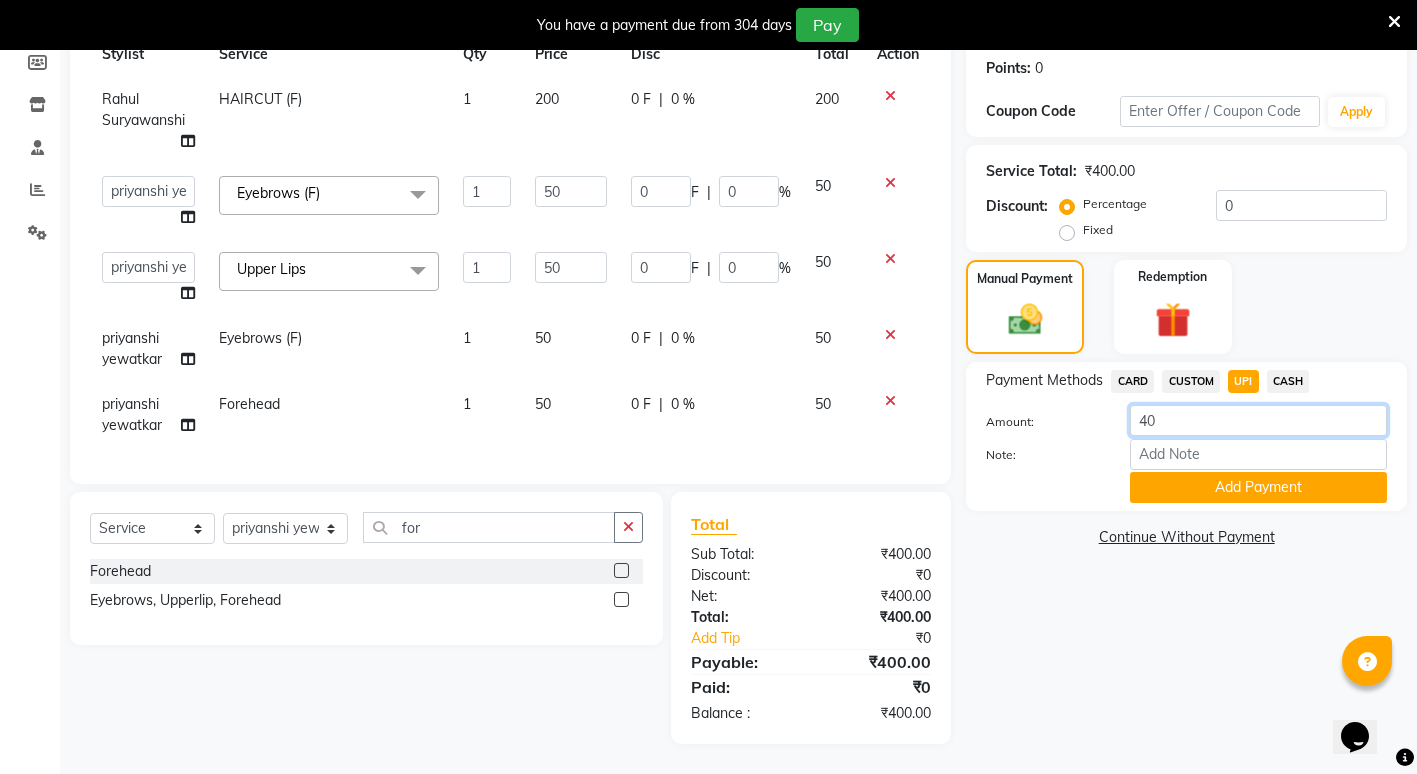 type on "4" 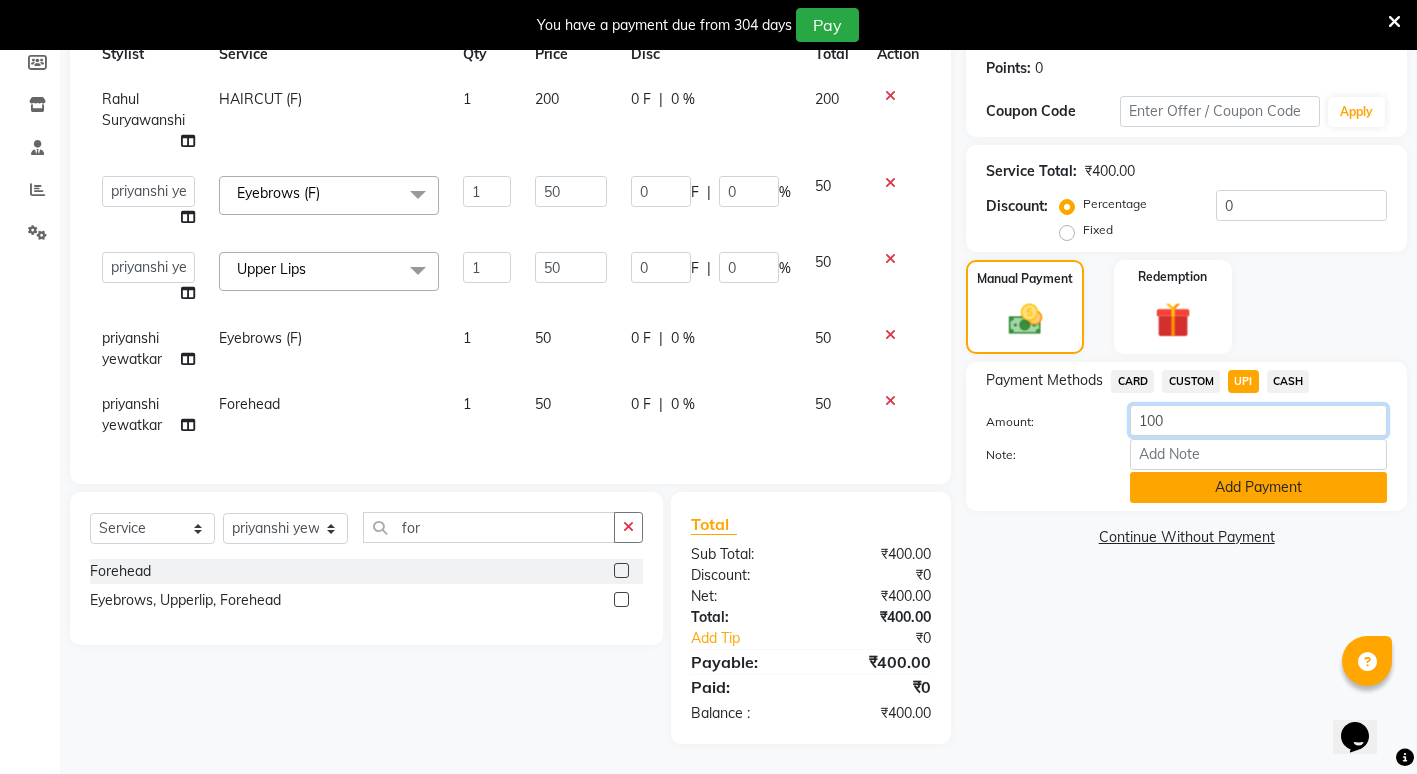 type on "100" 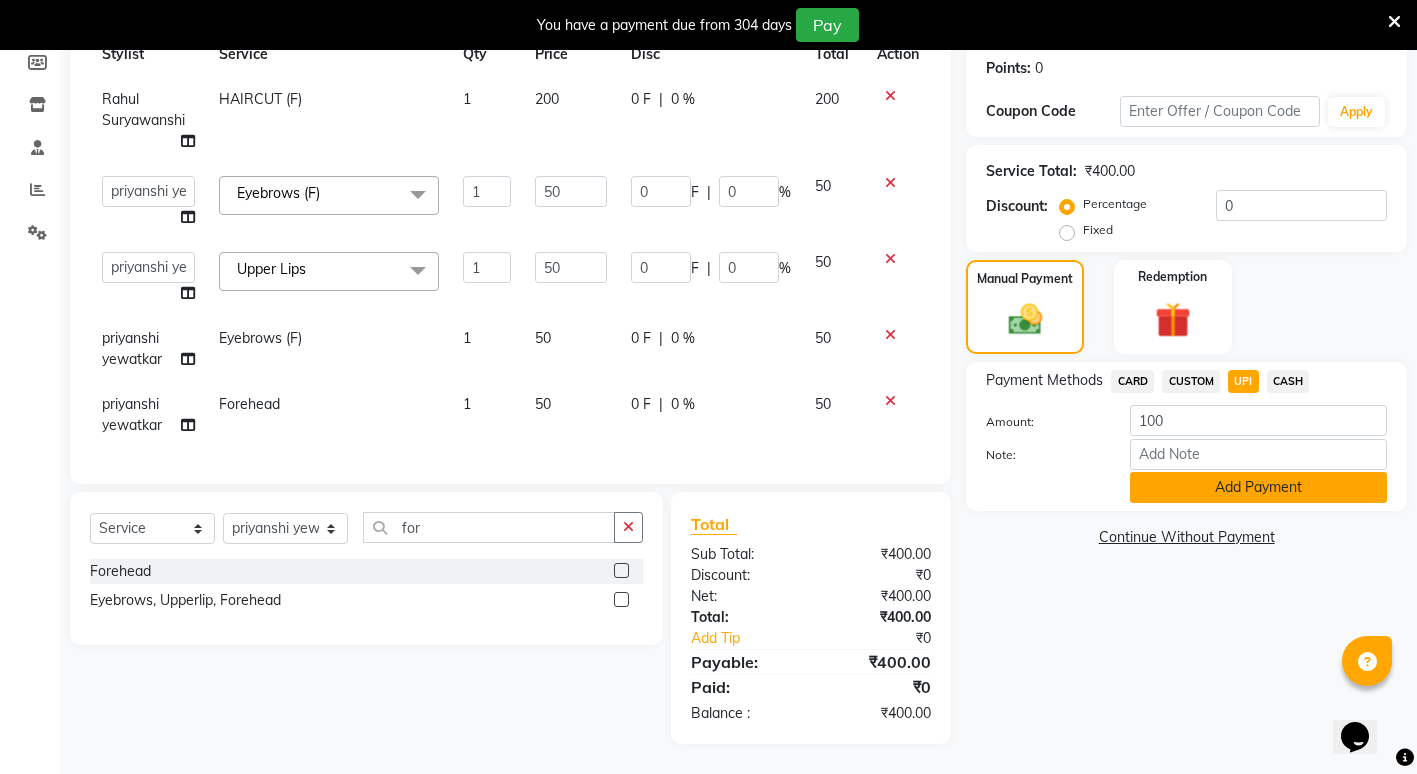 click on "Add Payment" 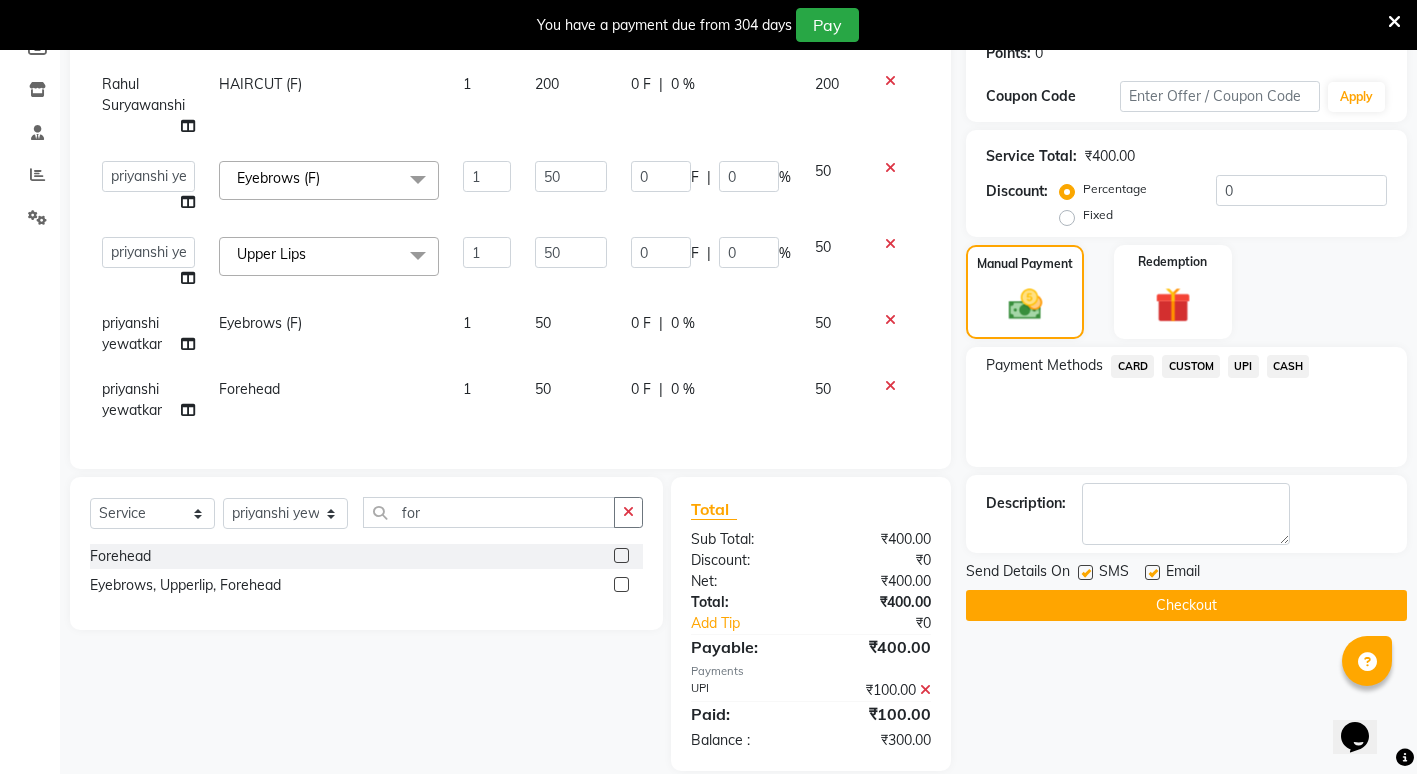 click on "Payment Methods  CARD   CUSTOM   UPI   CASH" 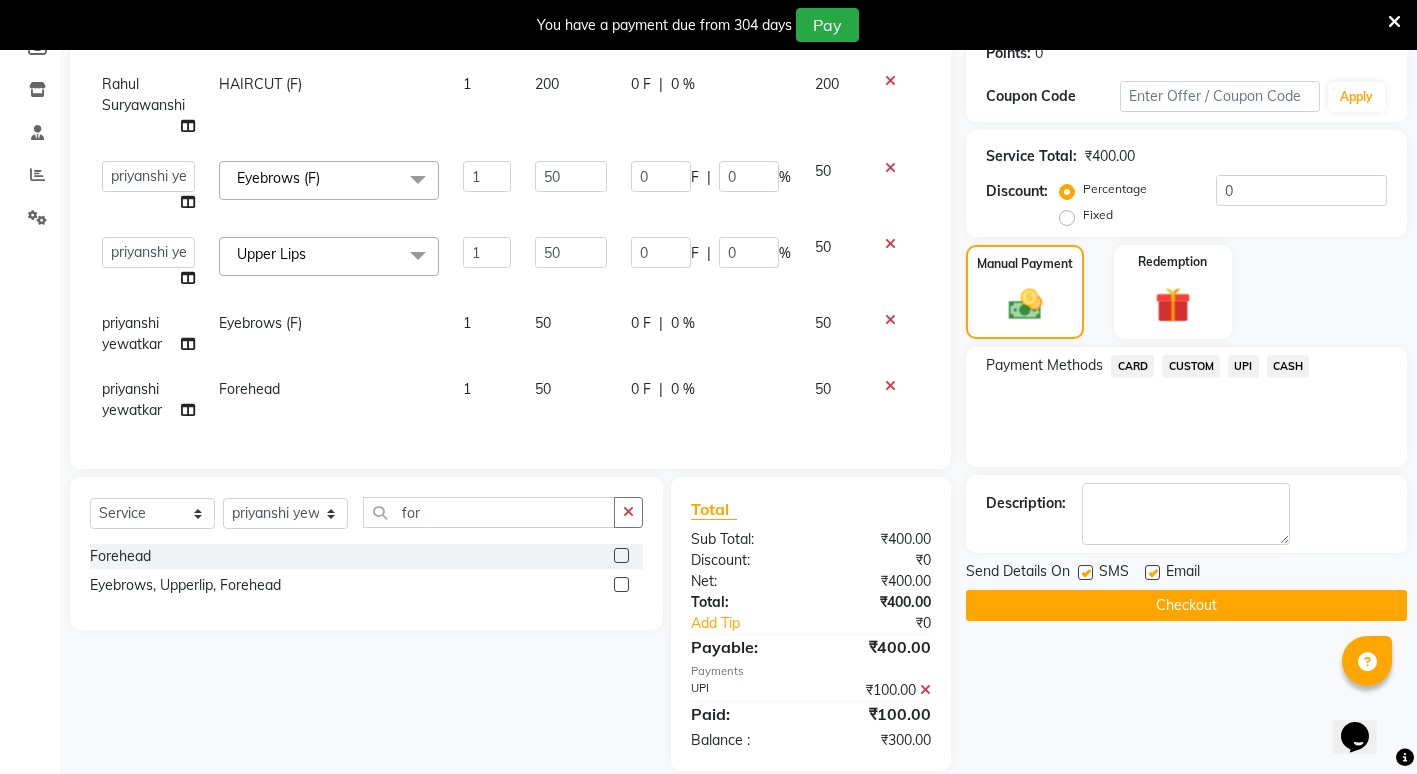 click on "CASH" 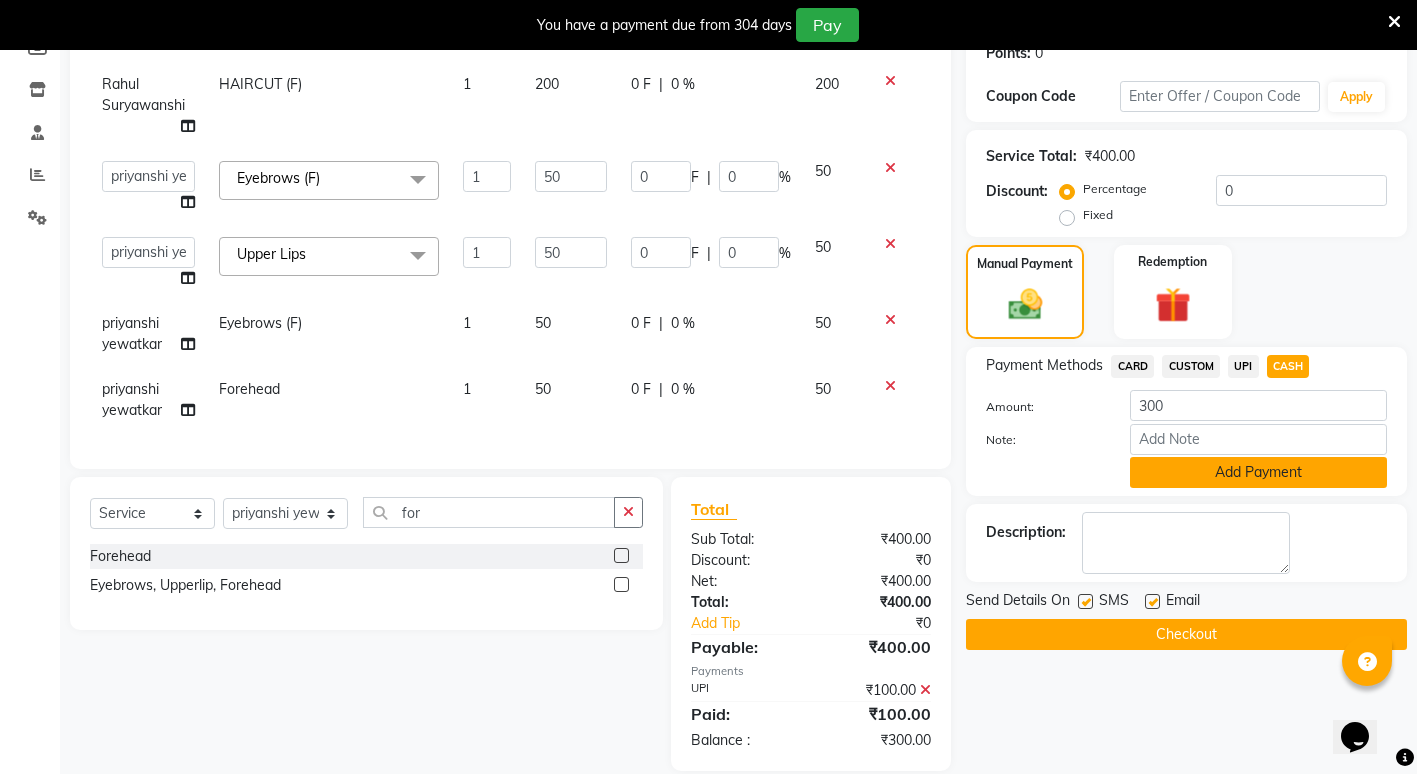 click on "Add Payment" 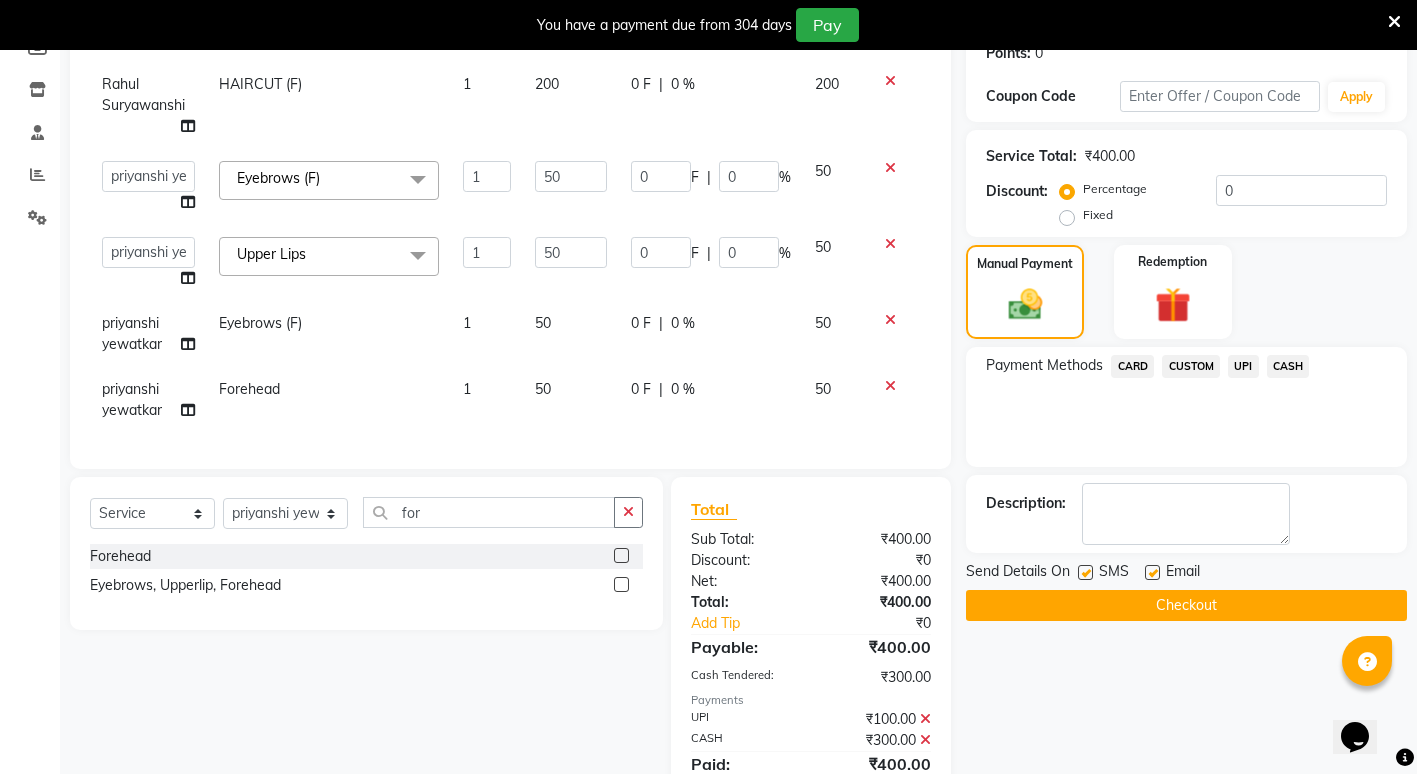 scroll, scrollTop: 410, scrollLeft: 0, axis: vertical 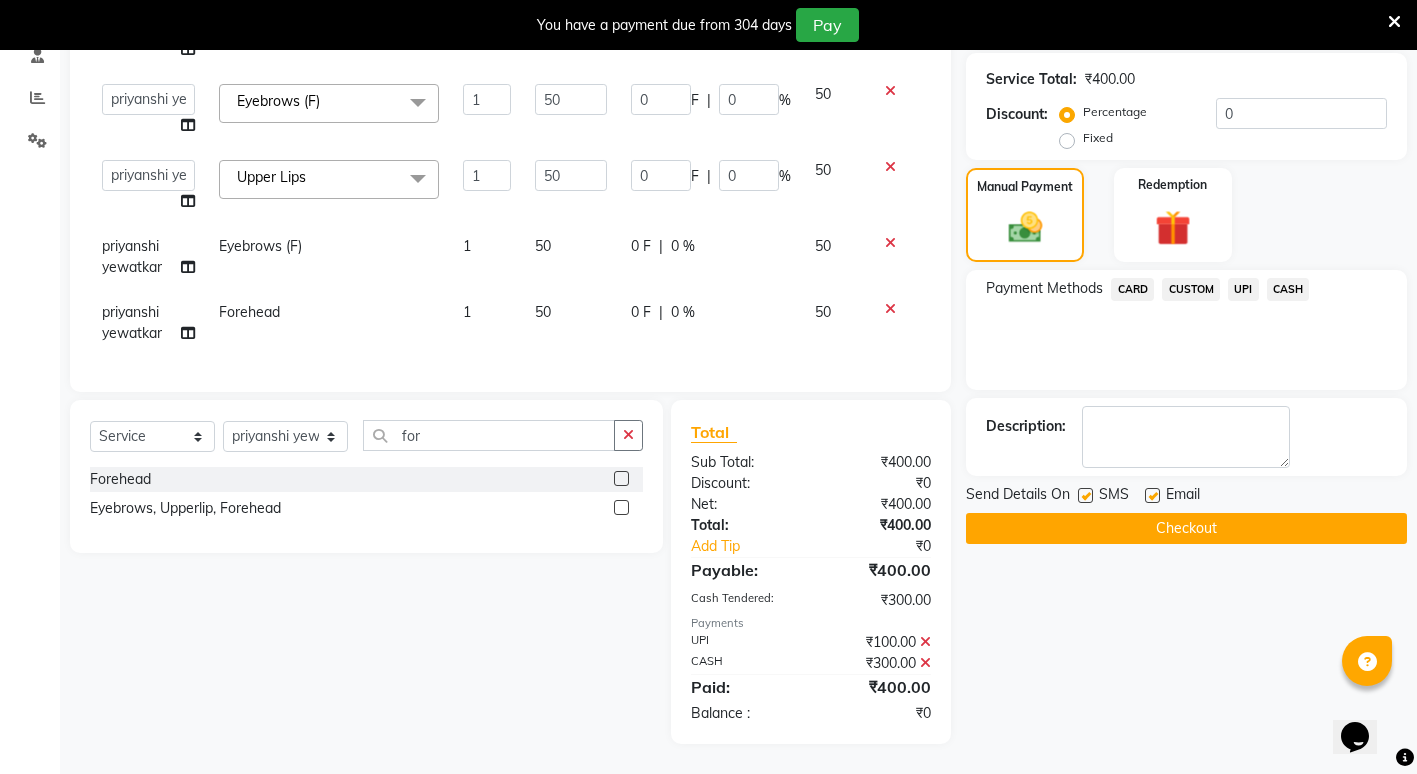 click on "Checkout" 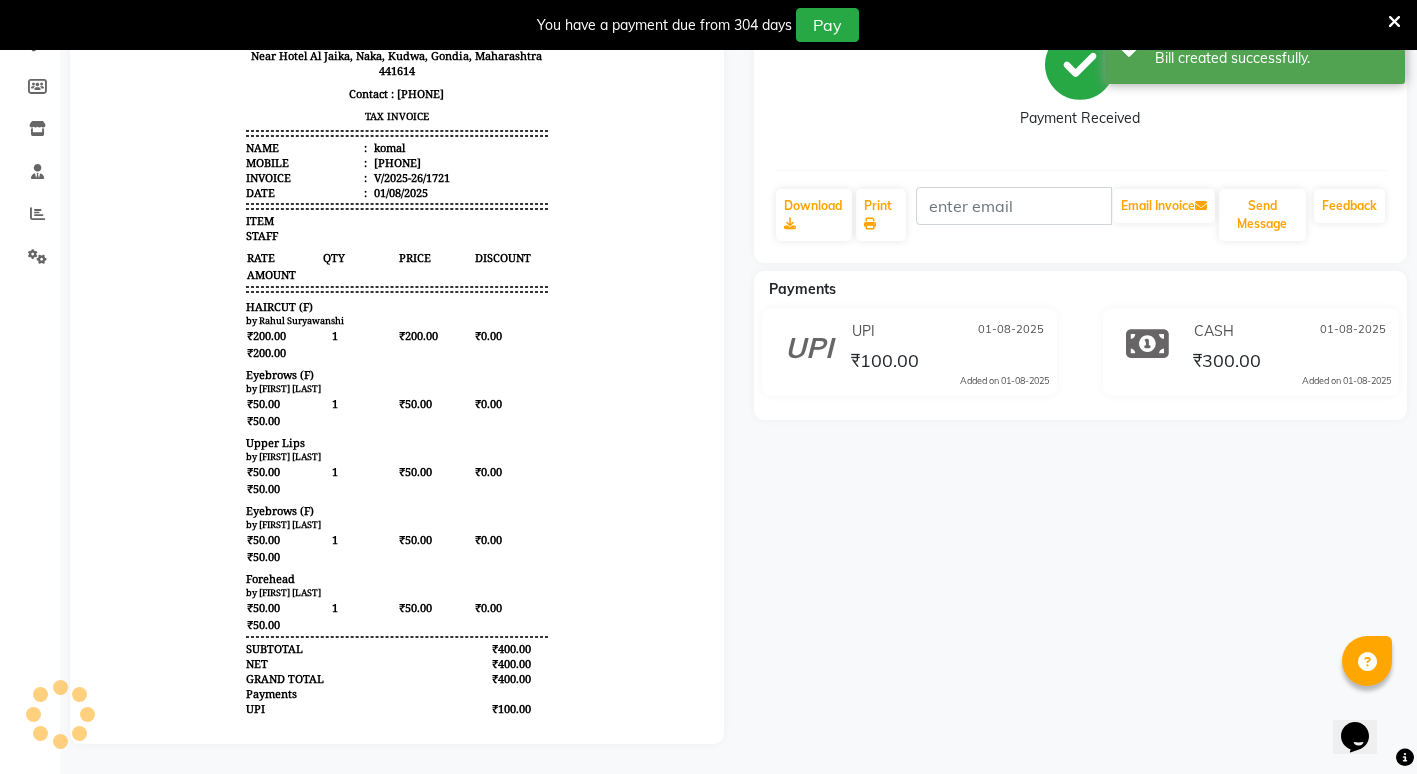 scroll, scrollTop: 0, scrollLeft: 0, axis: both 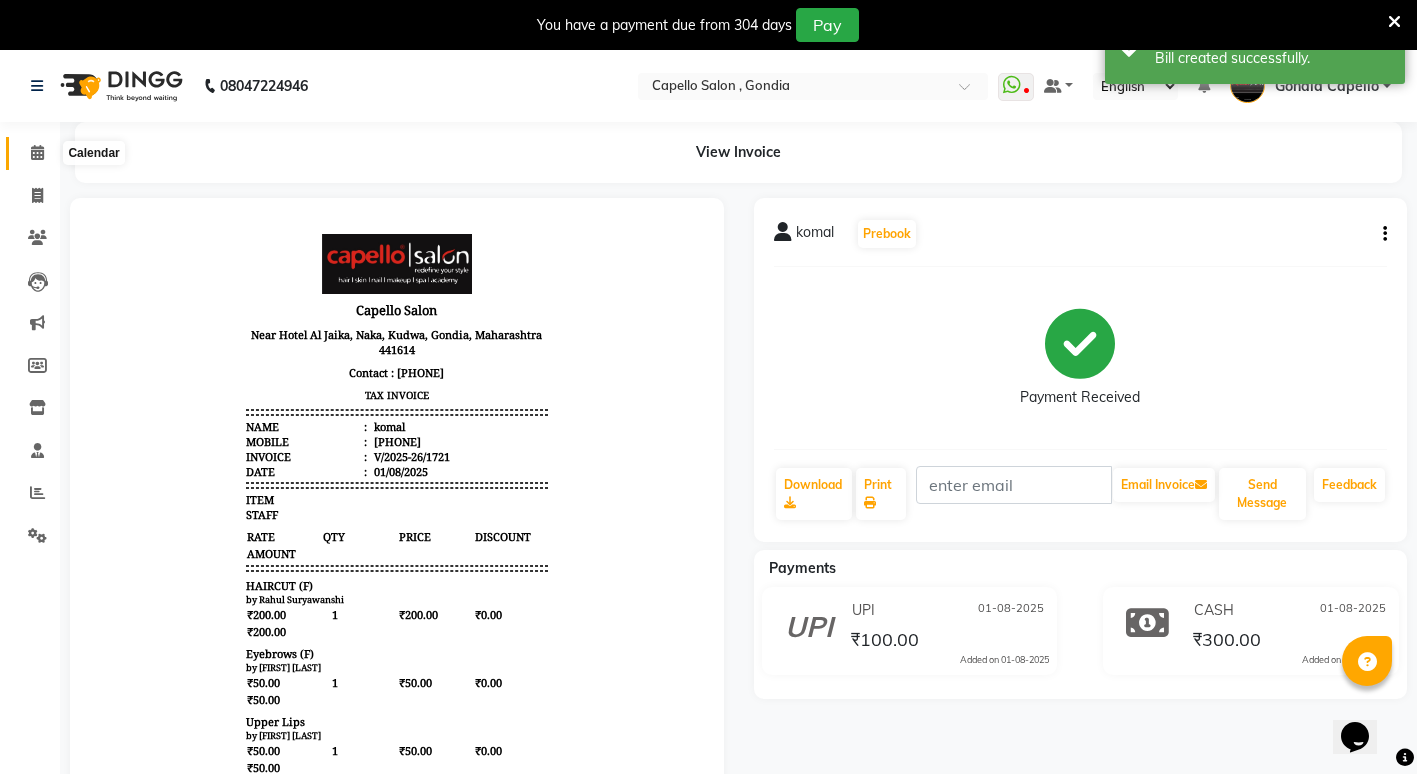 click 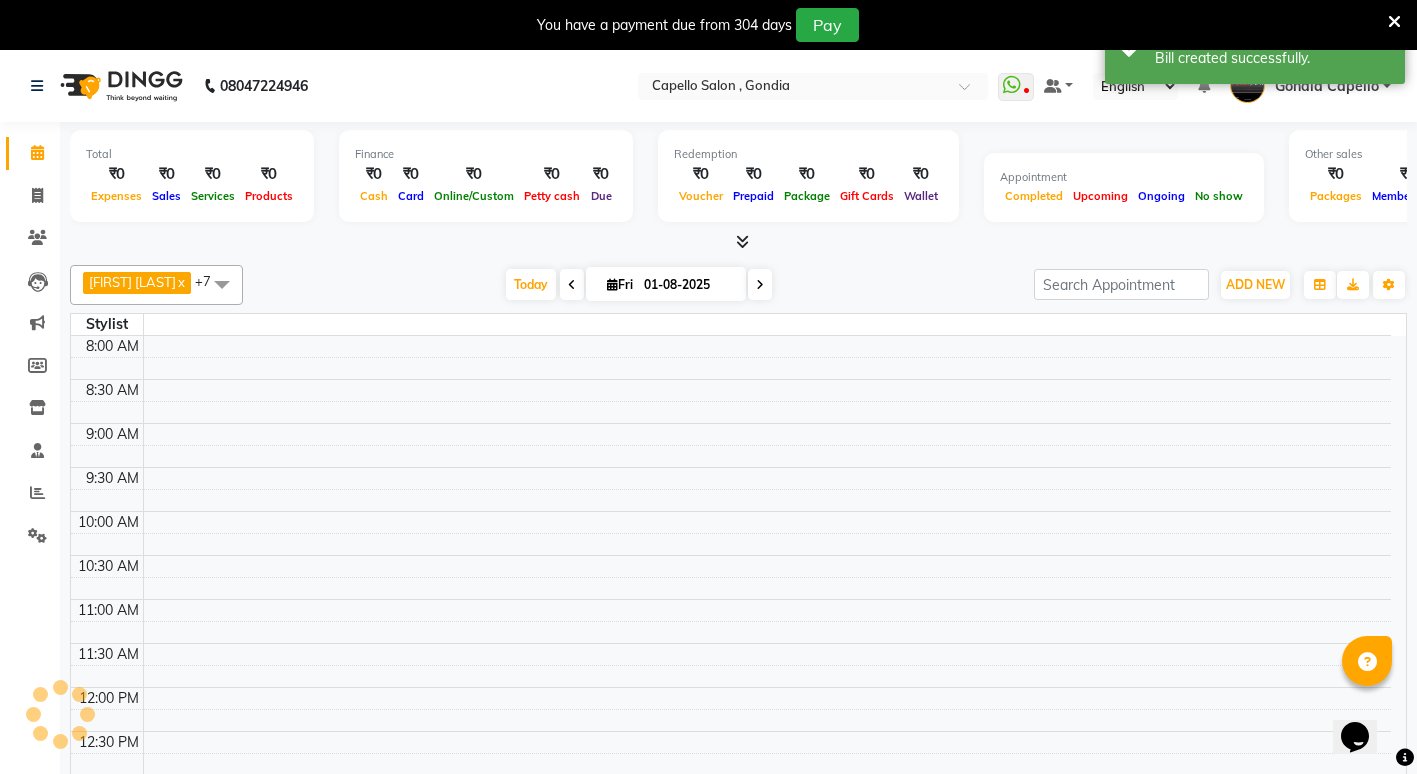 scroll, scrollTop: 0, scrollLeft: 0, axis: both 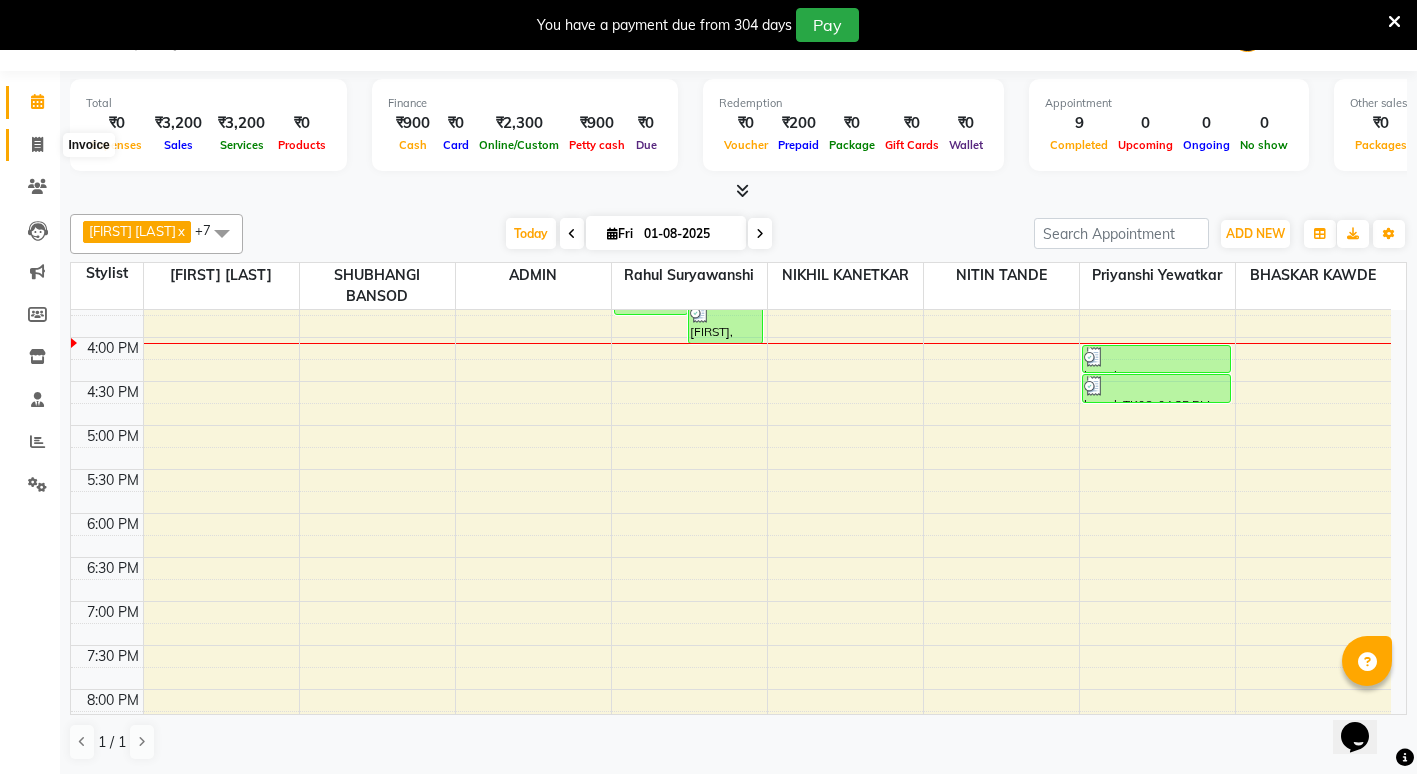 click 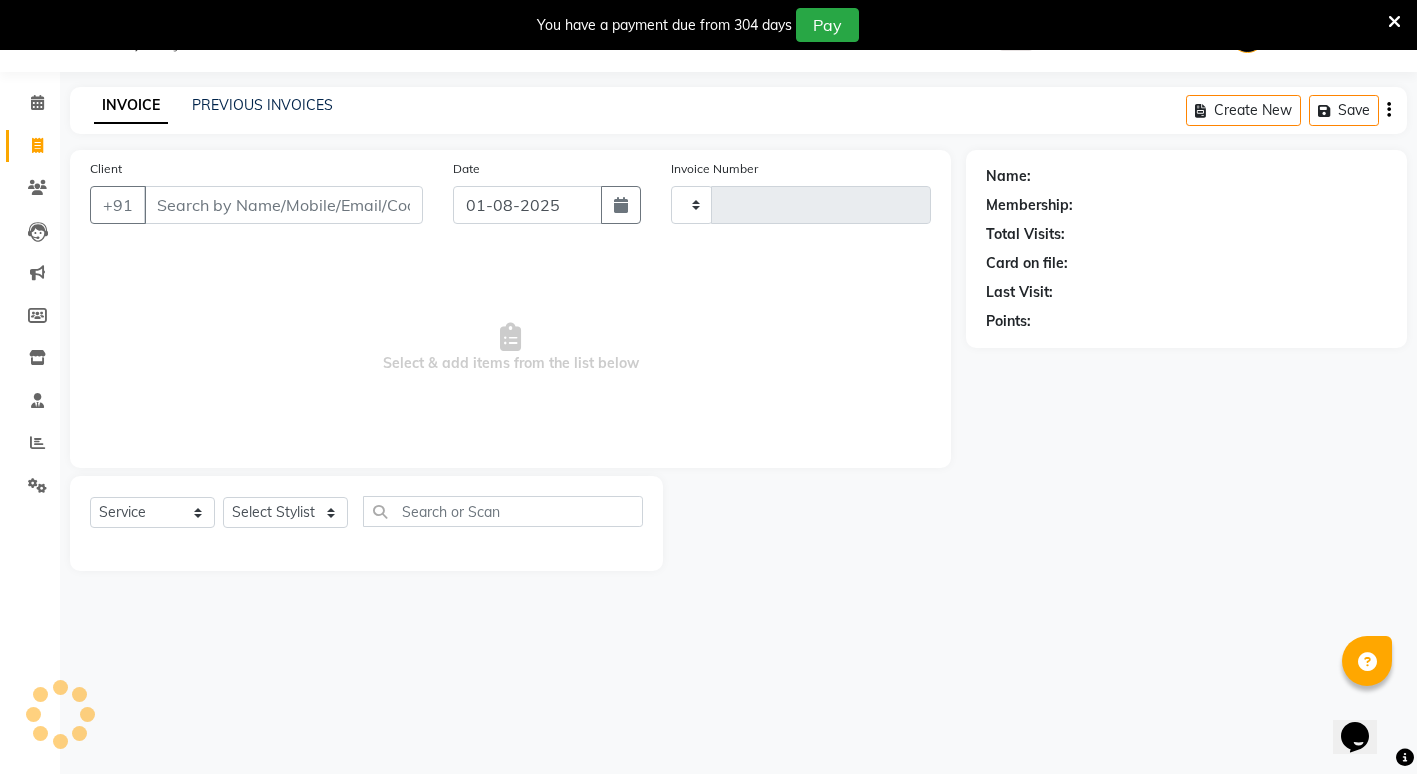 type on "1722" 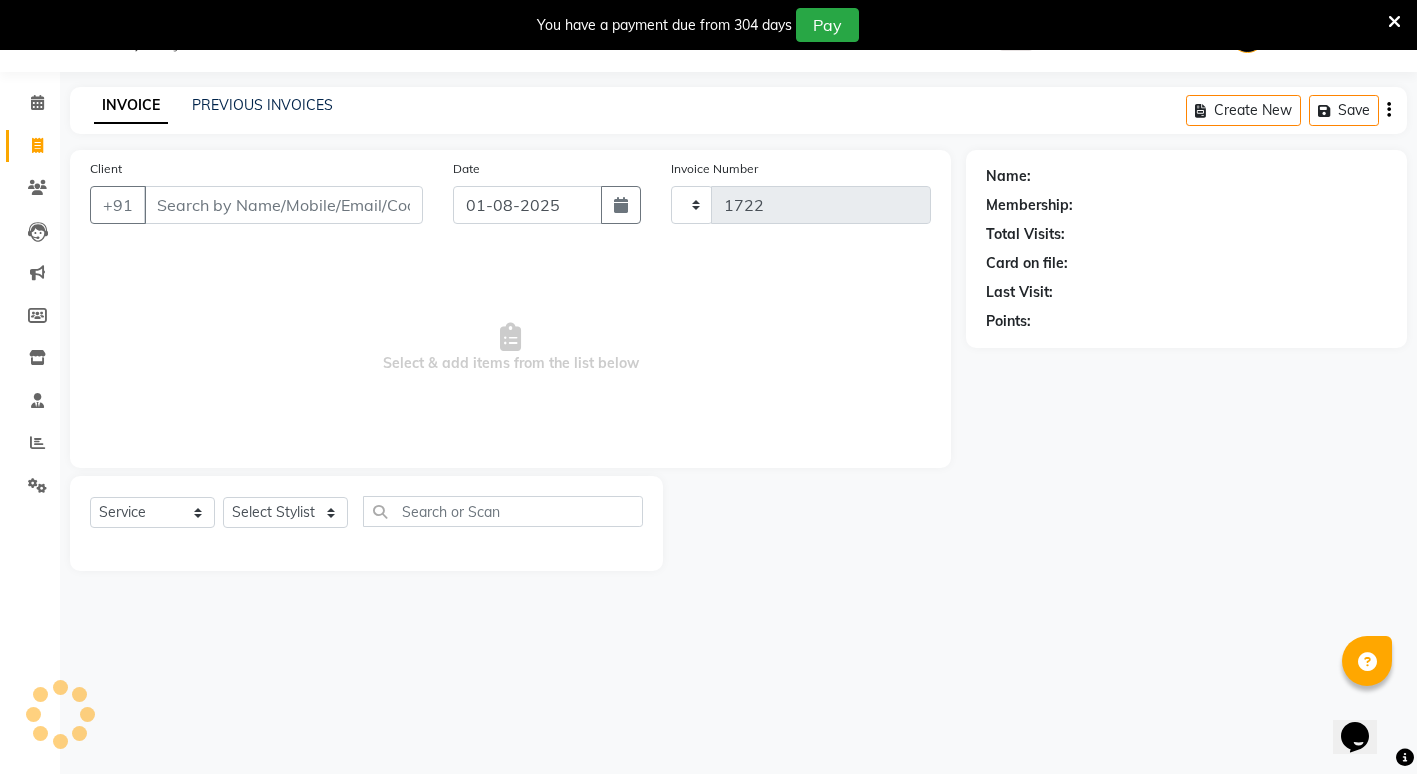 scroll, scrollTop: 50, scrollLeft: 0, axis: vertical 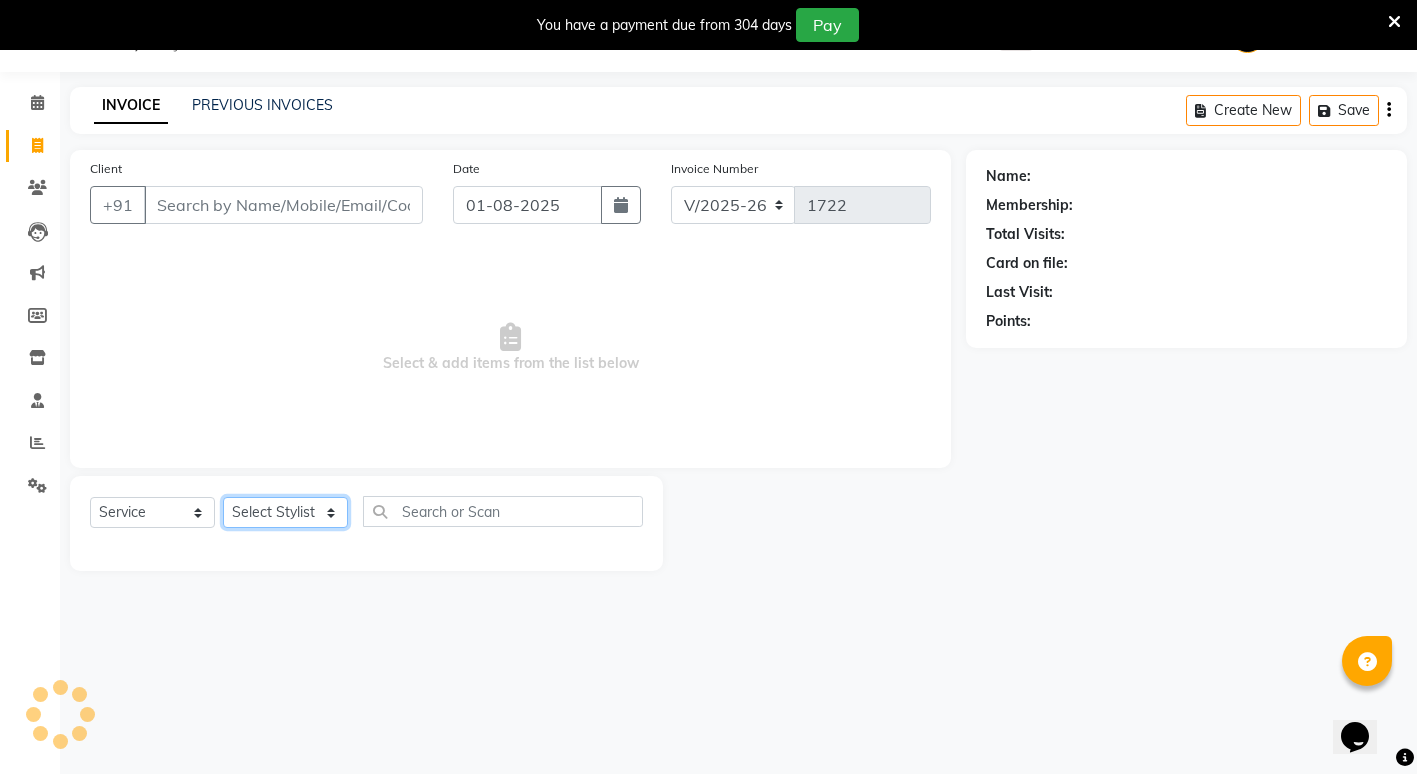 click on "Select Stylist" 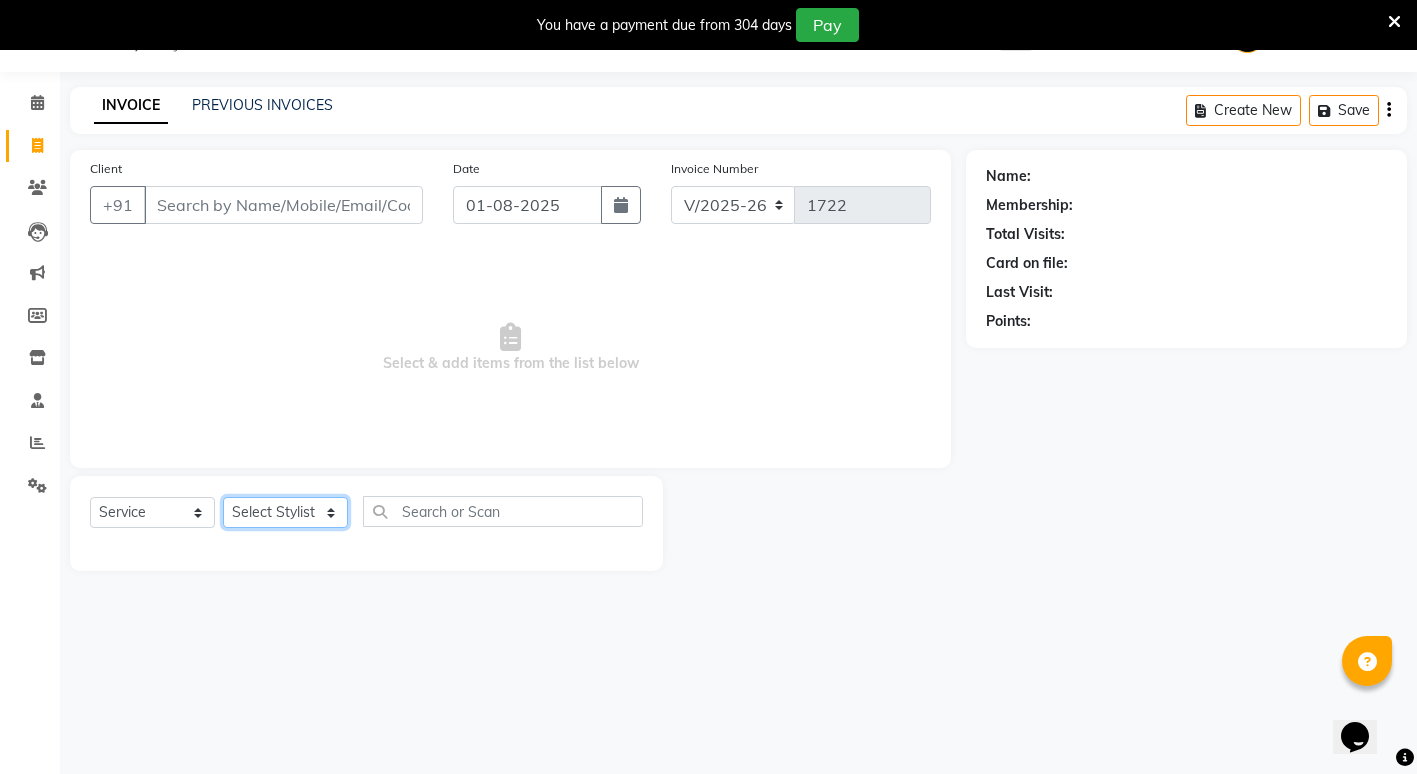 select on "14375" 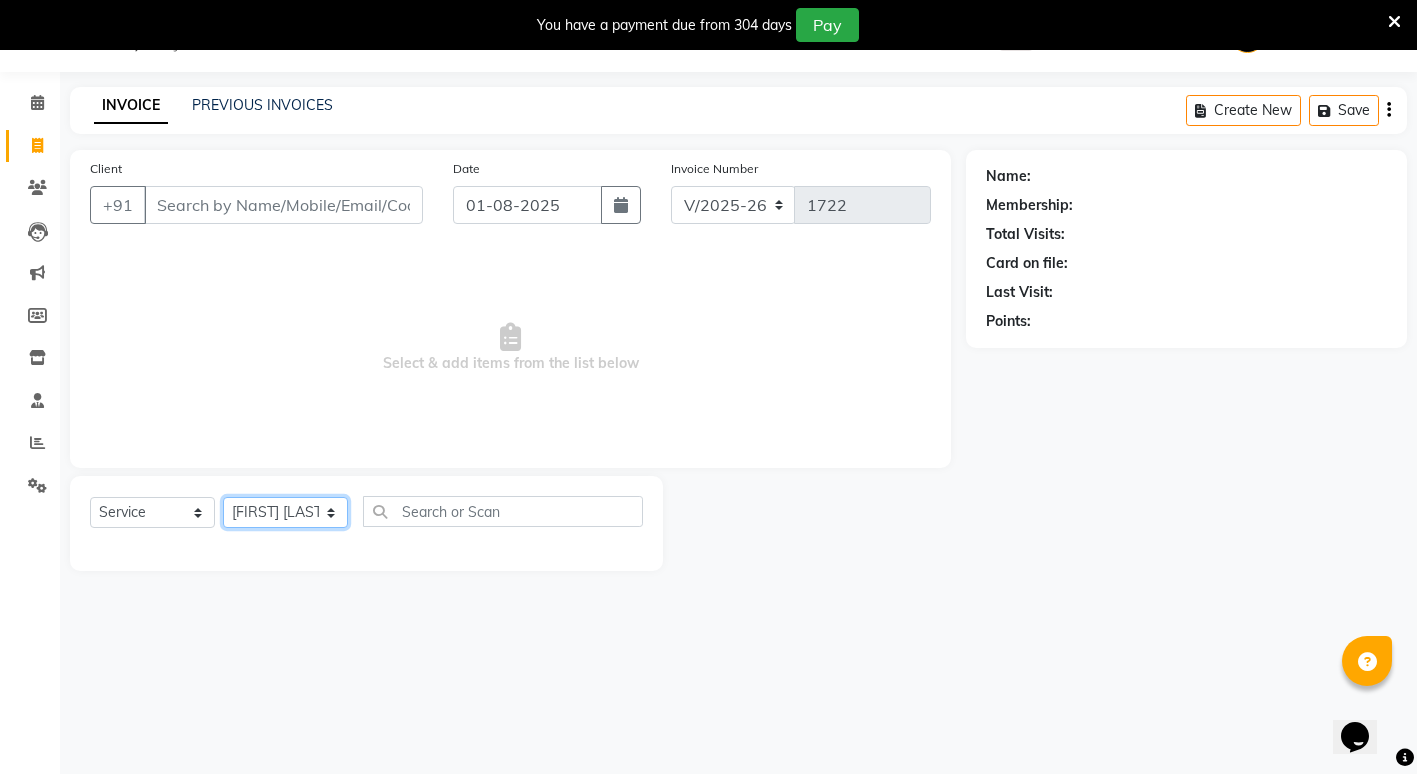 click on "Select Stylist ADMIN [FIRST] [LAST] [FIRST] [LAST] [FIRST] [LAST] Gondia Capello [FIRST] [LAST] [FIRST] [LAST] [FIRST] [LAST] [FIRST] [LAST] [FIRST] [LAST] [FIRST] [LAST] [FIRST] [LAST] [FIRST] [LAST]" 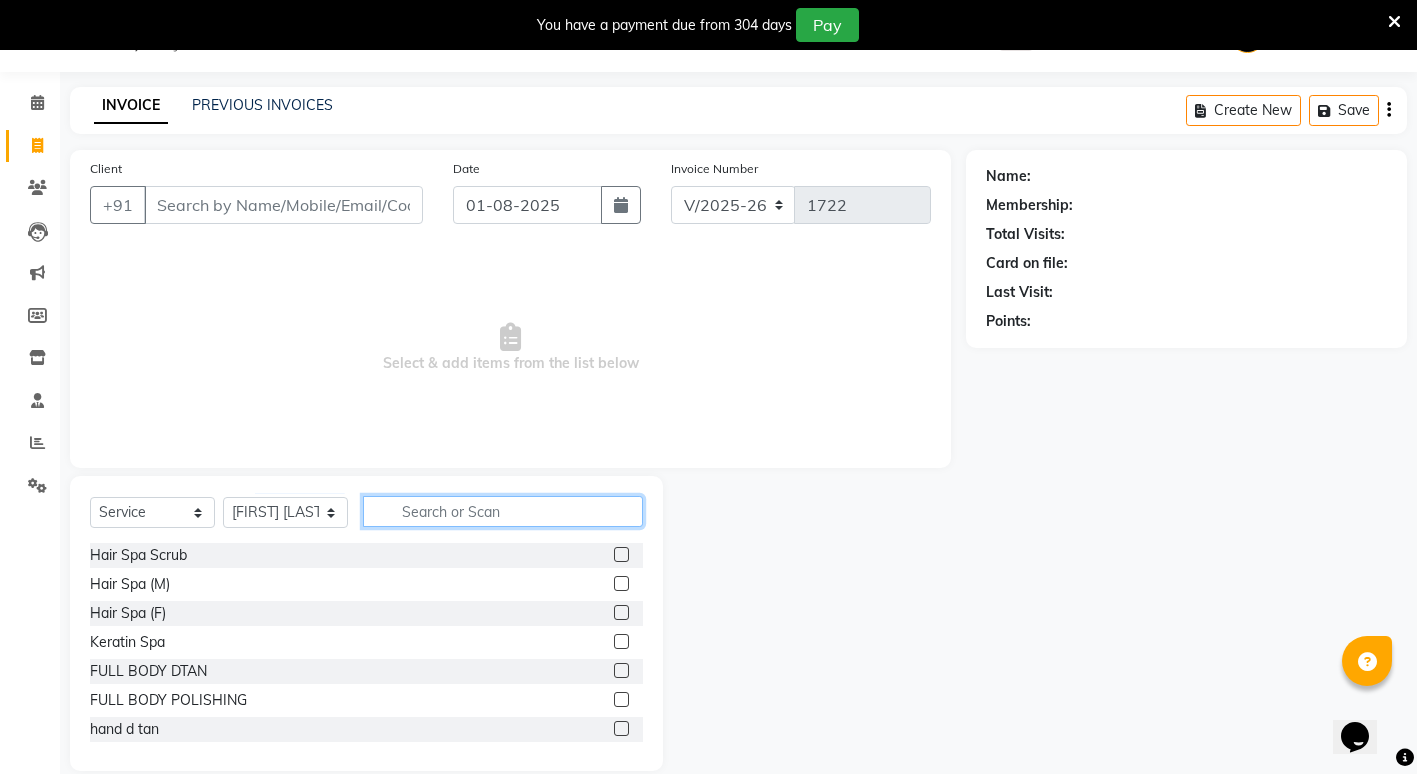 click 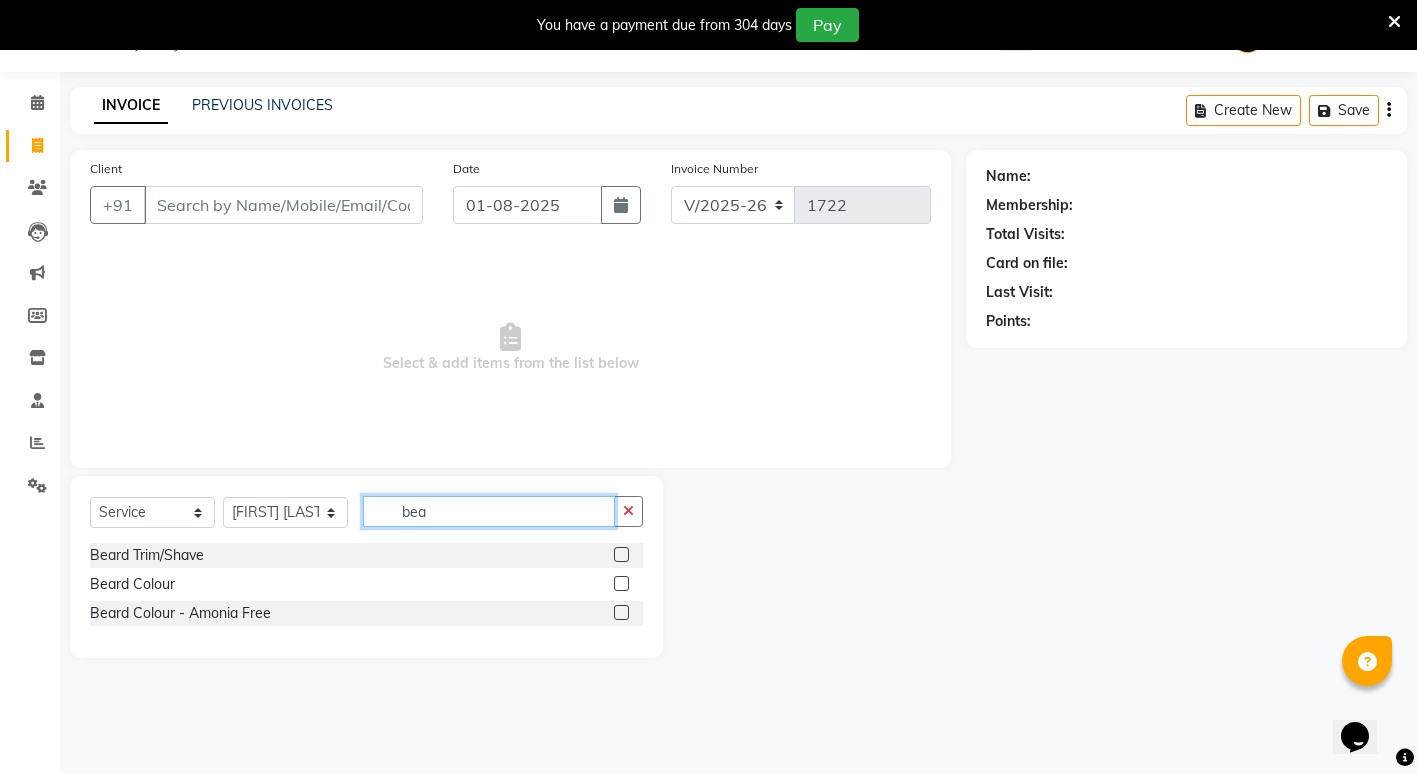 type on "bea" 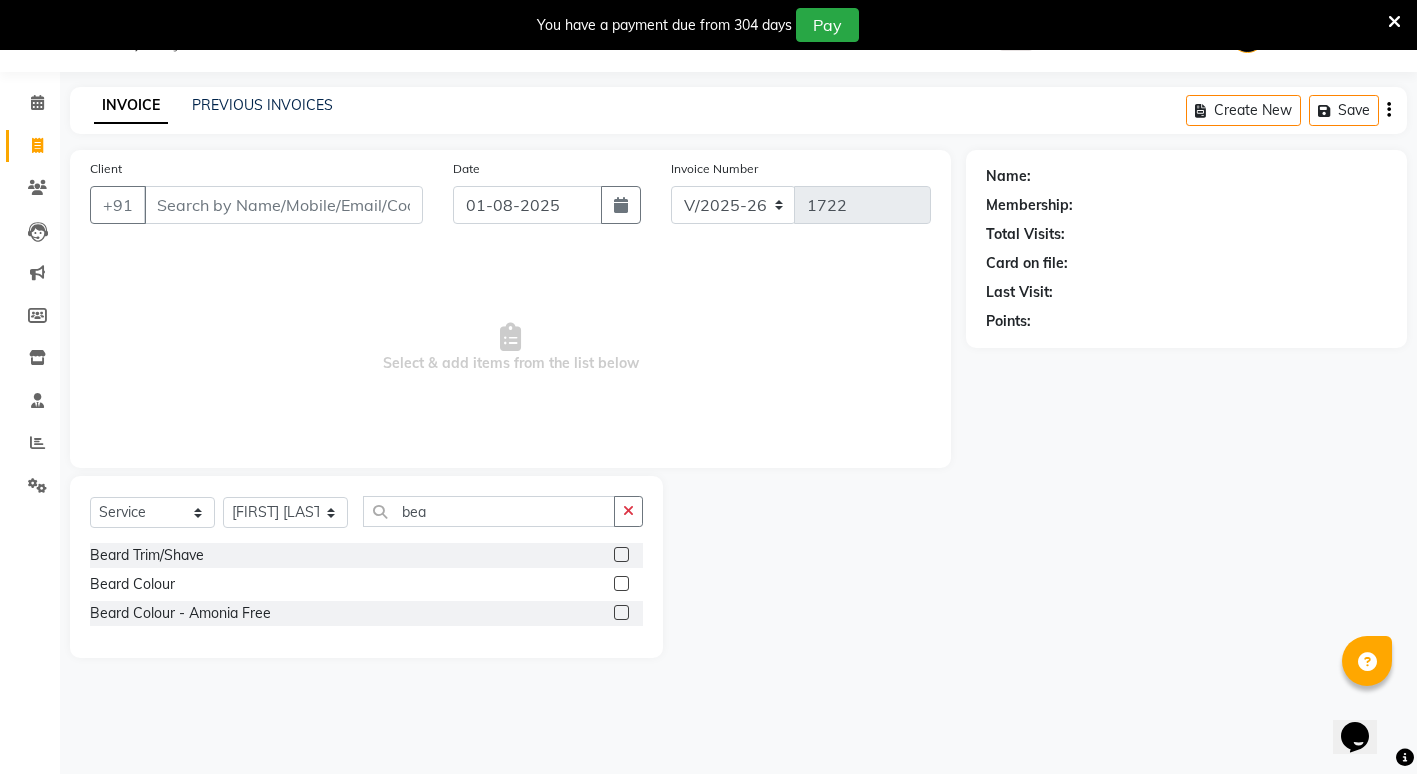 click 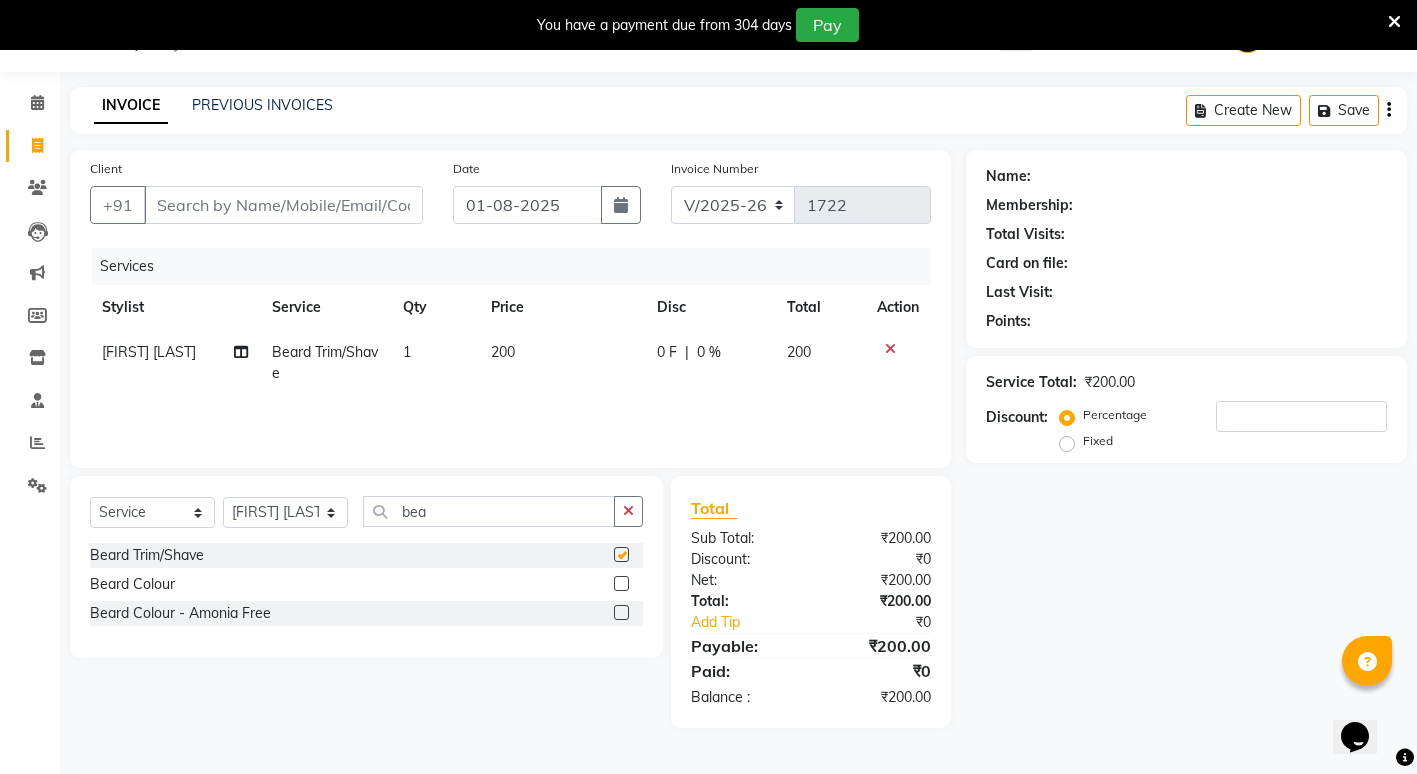 checkbox on "false" 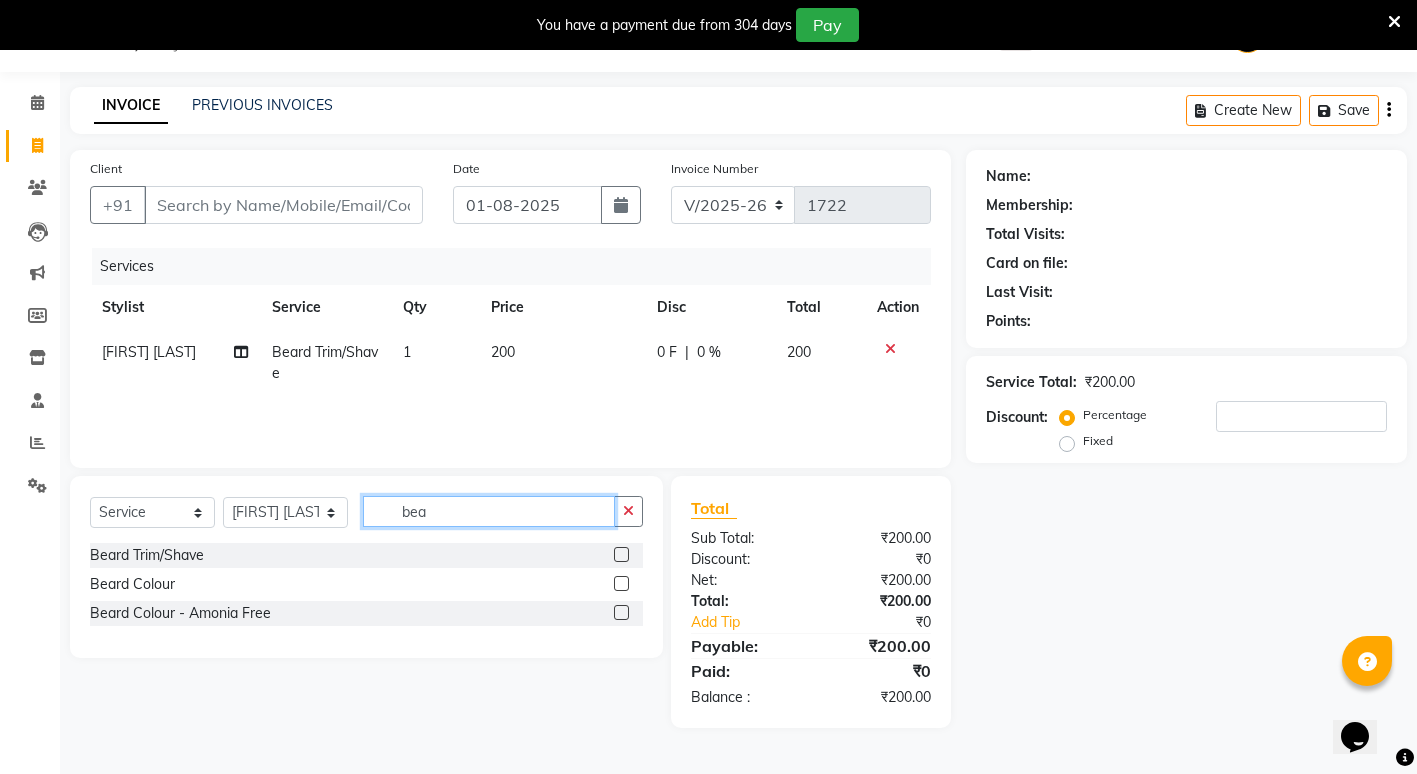 click on "bea" 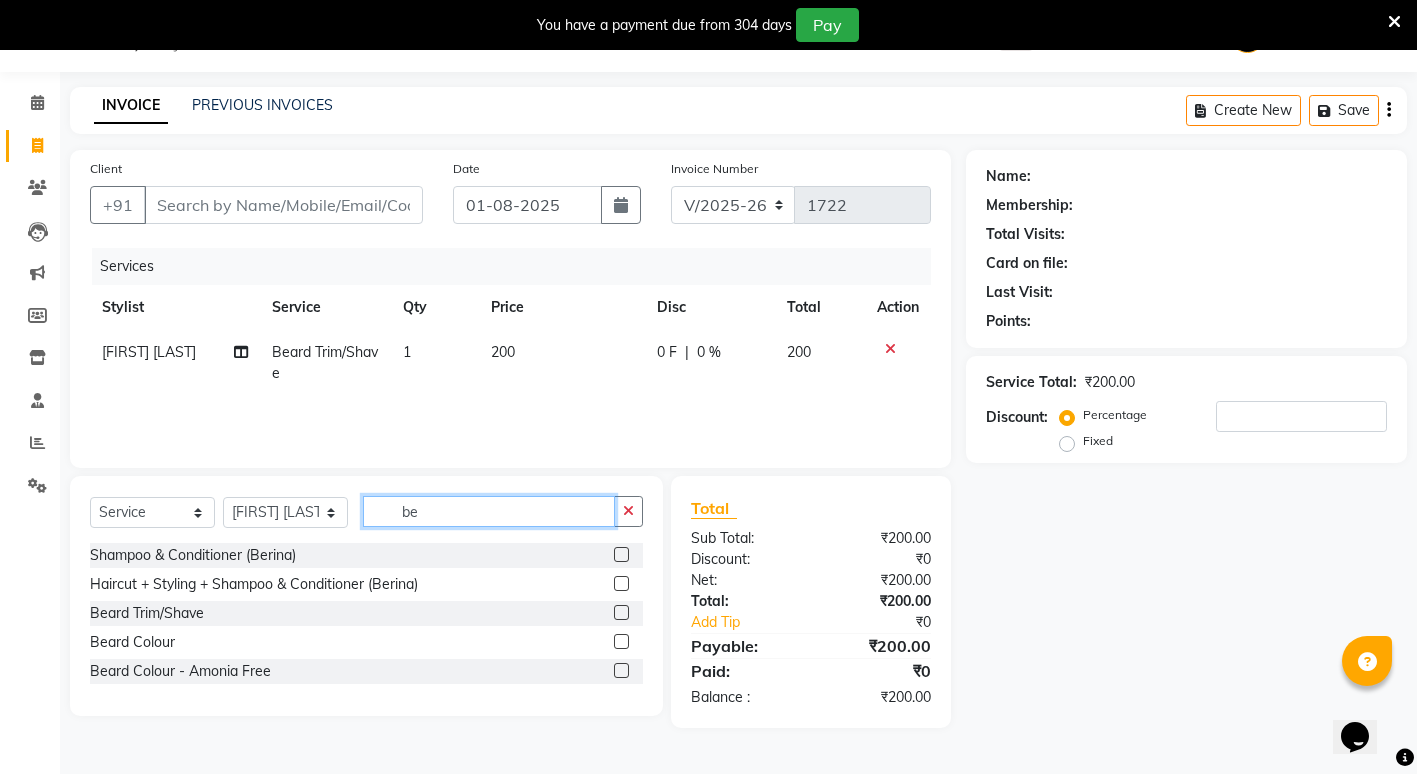 type on "b" 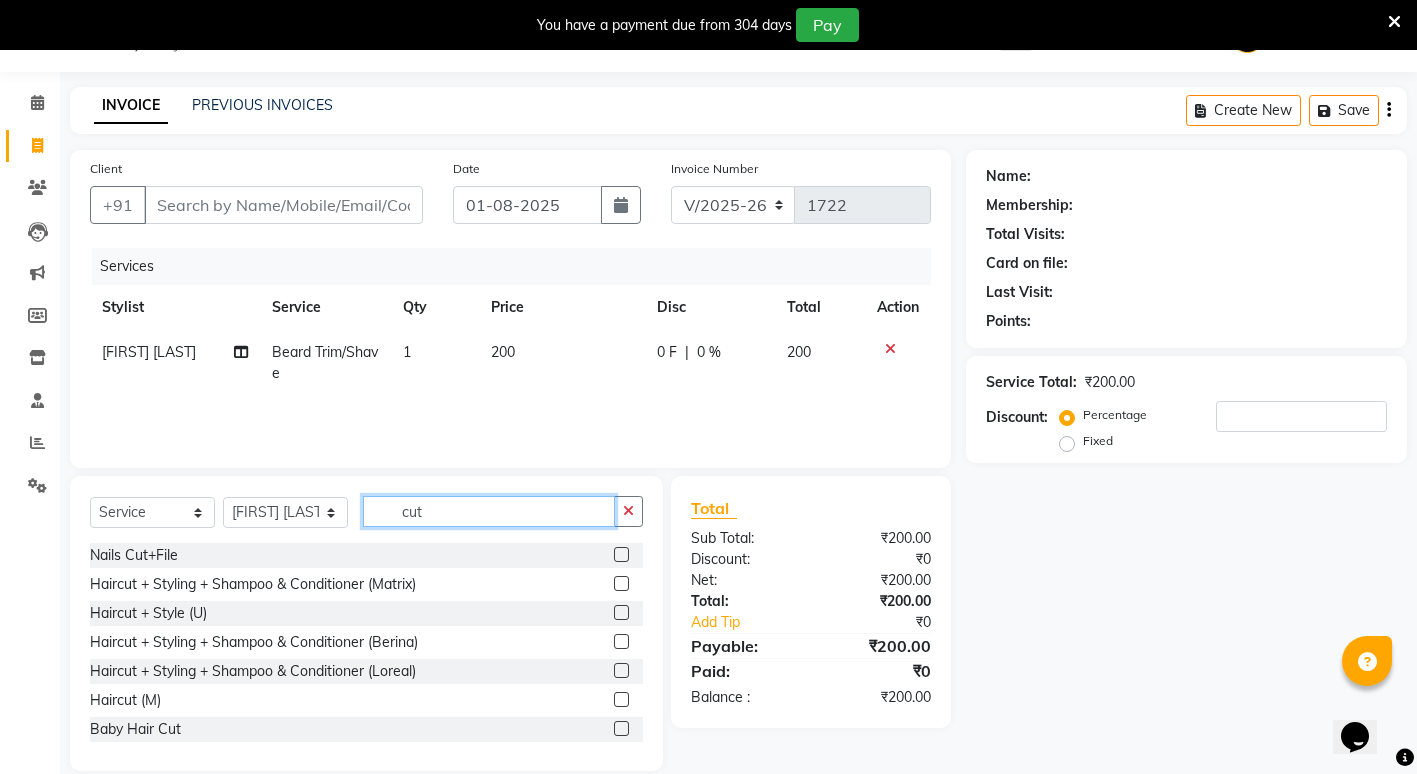 type on "cut" 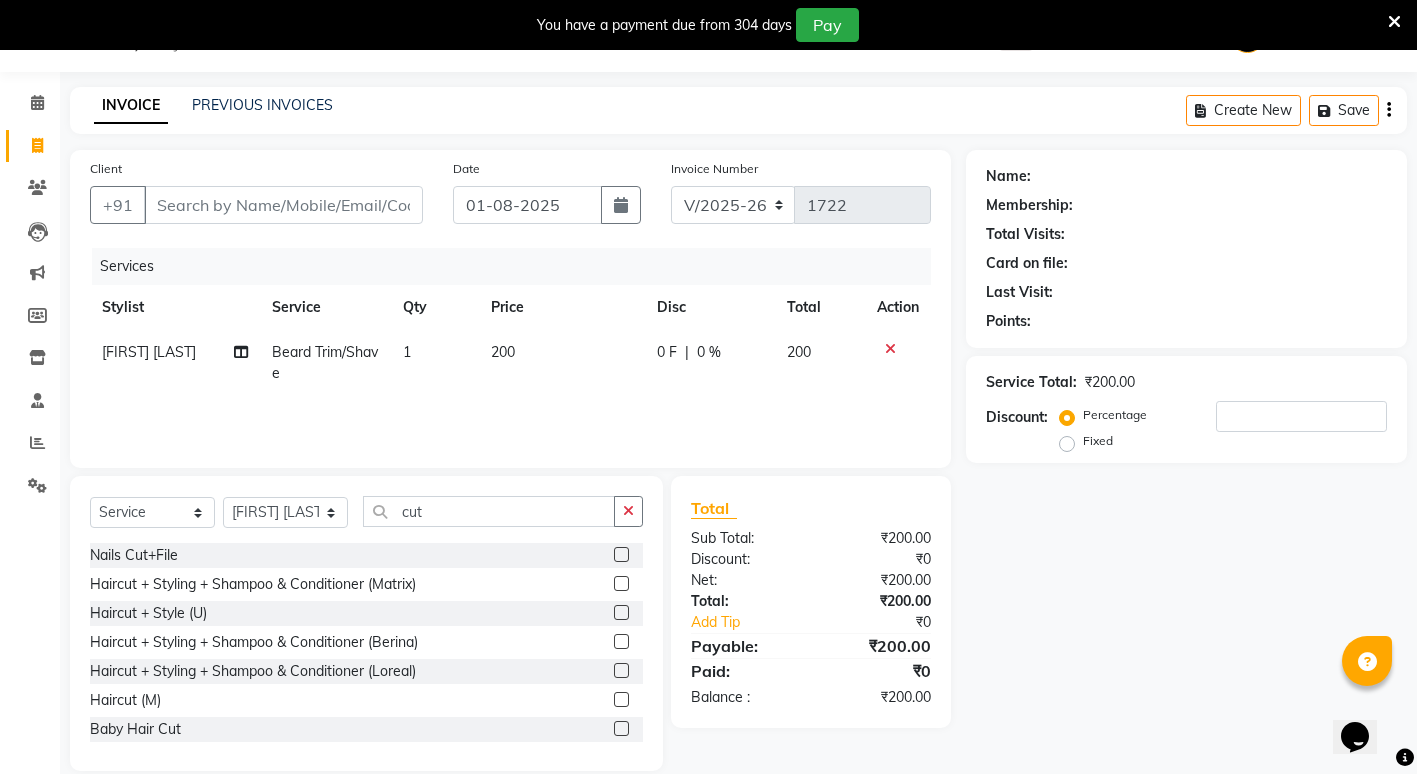 click 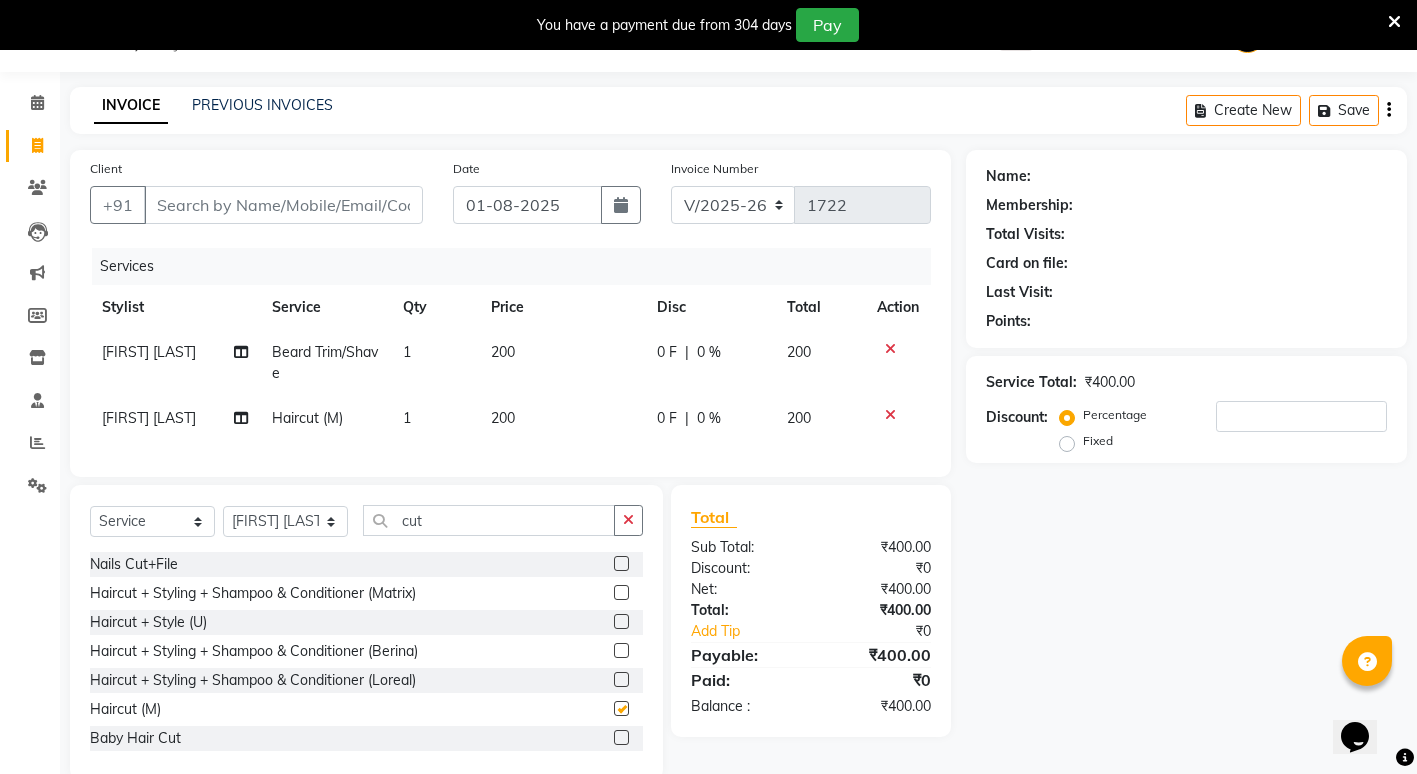 checkbox on "false" 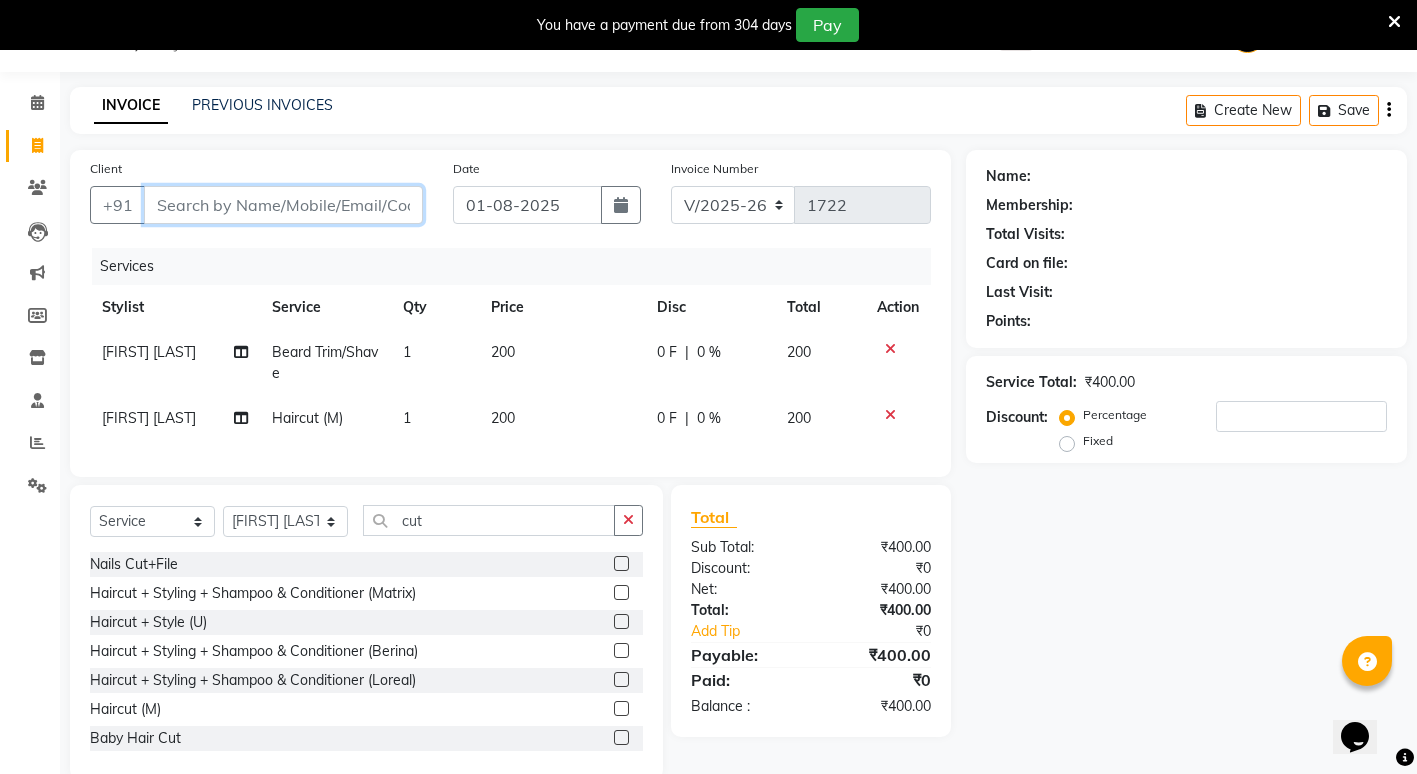 click on "Client" at bounding box center [283, 205] 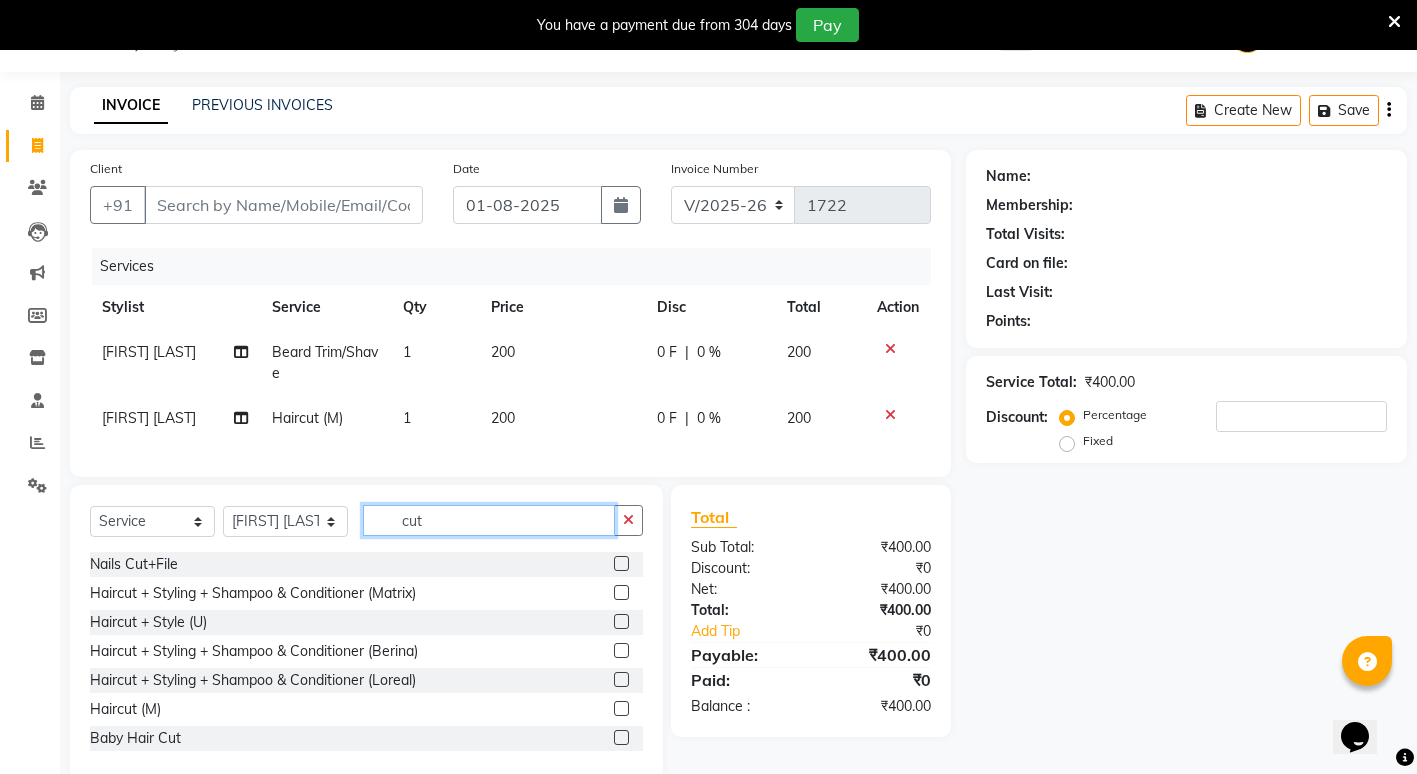 click on "cut" 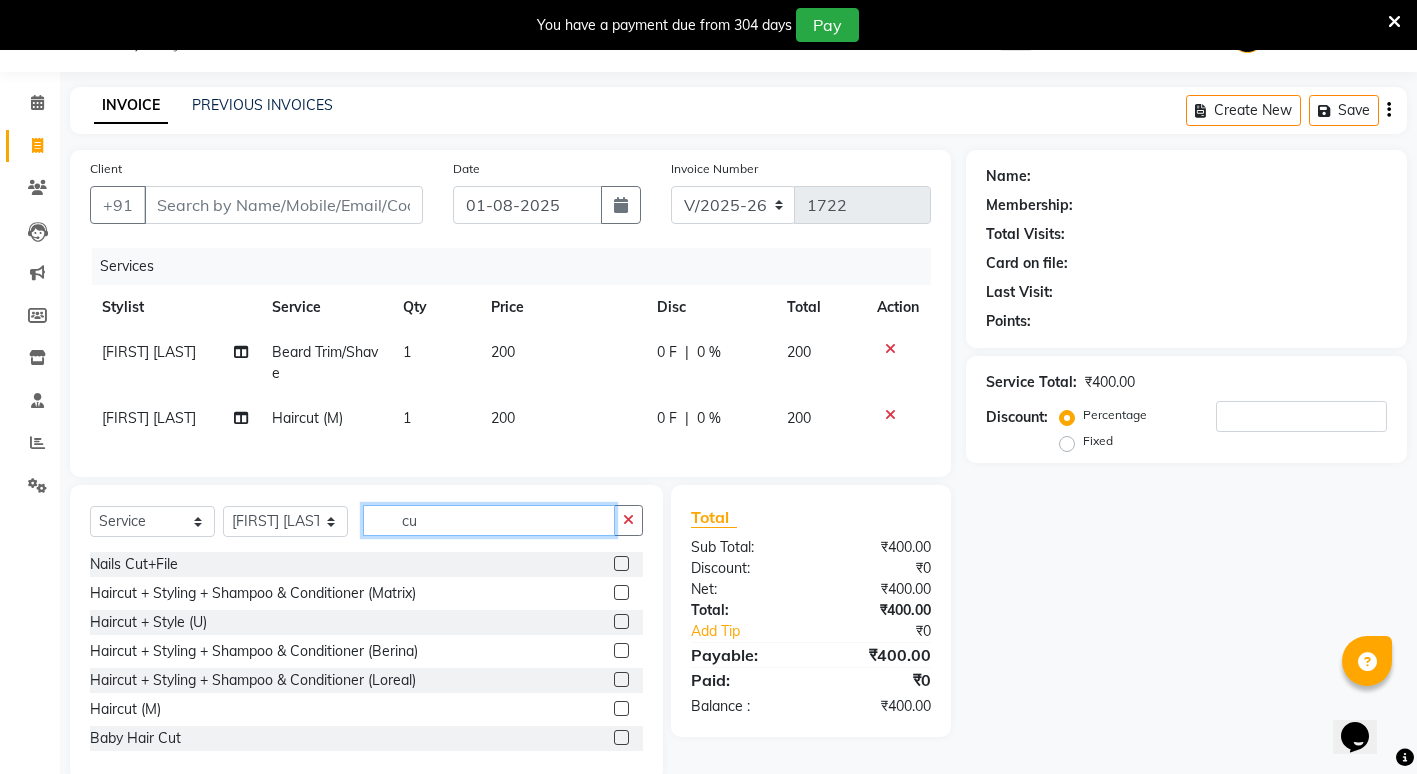 type on "c" 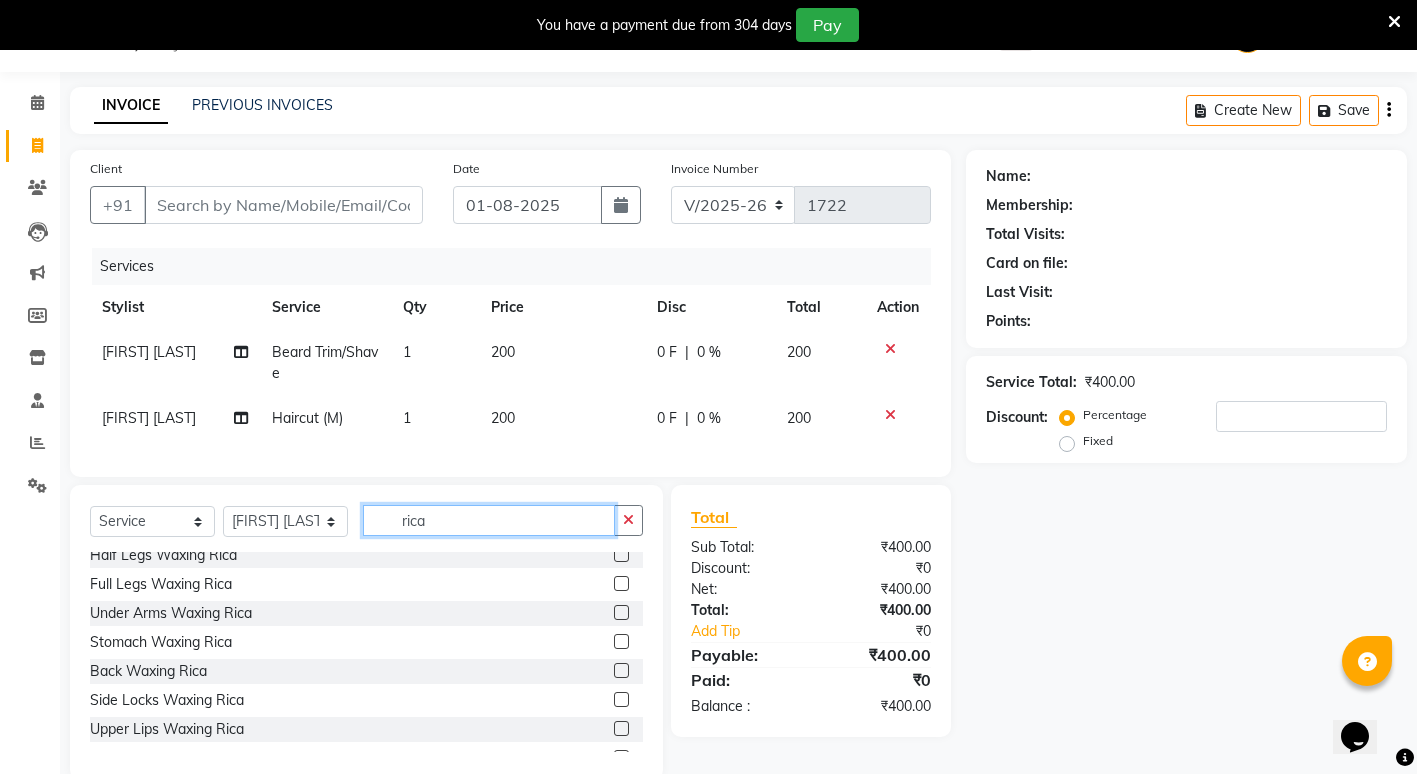 scroll, scrollTop: 0, scrollLeft: 0, axis: both 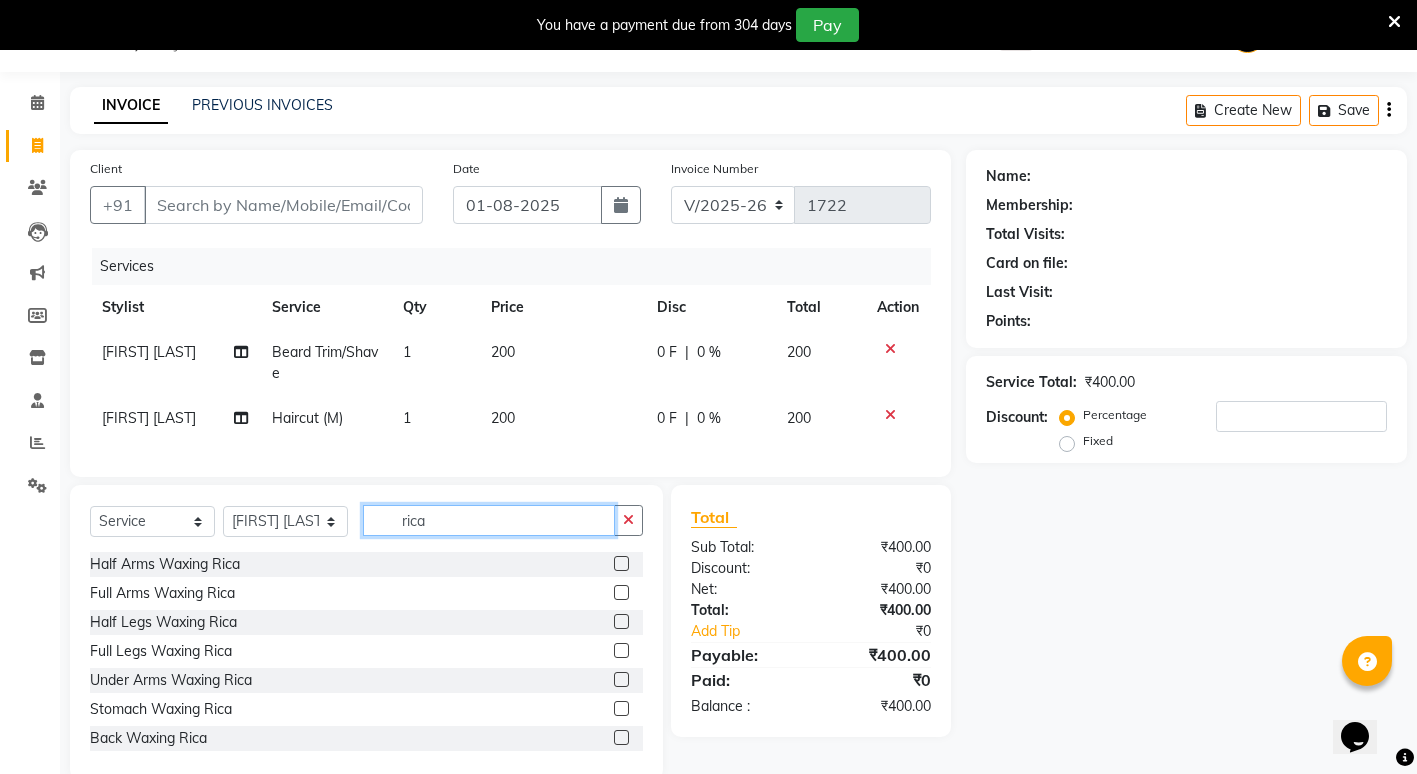 type on "rica" 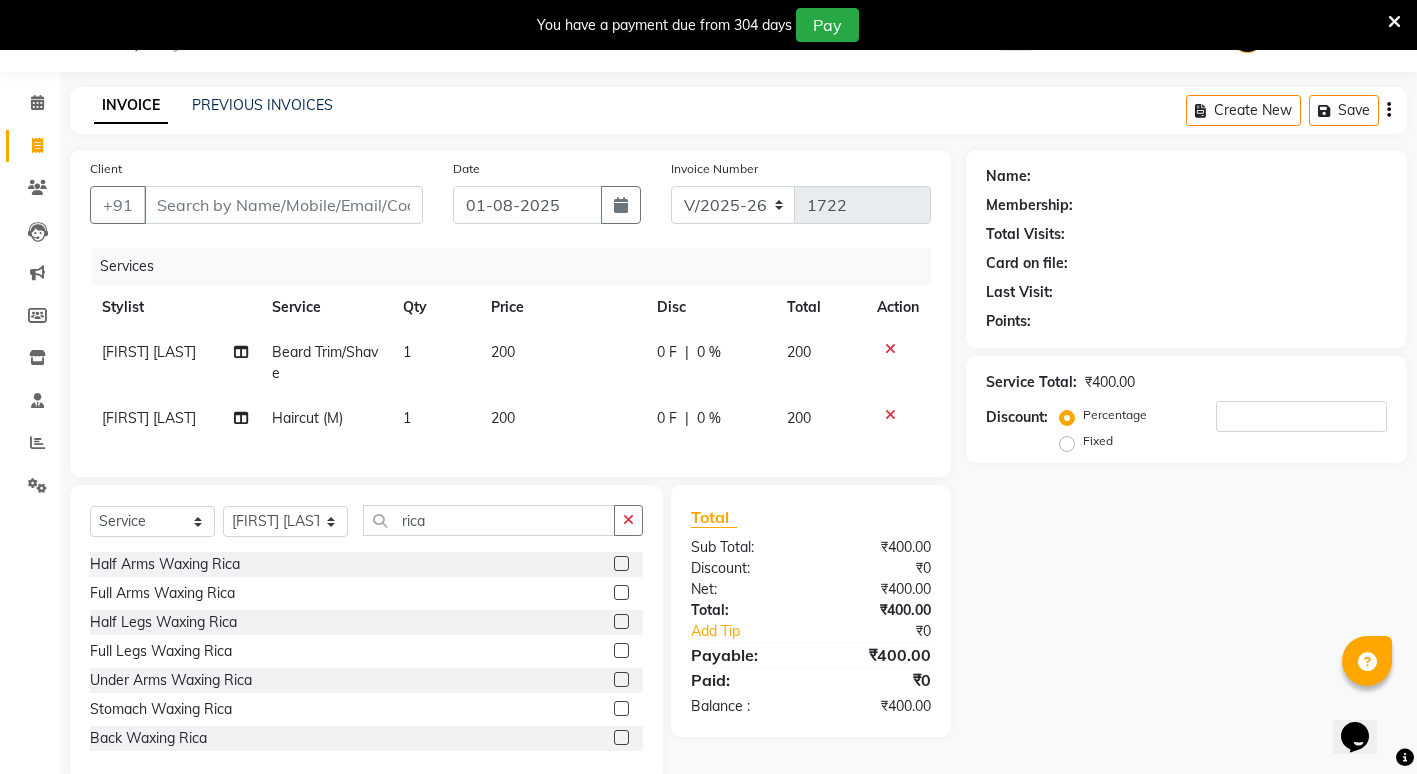 click 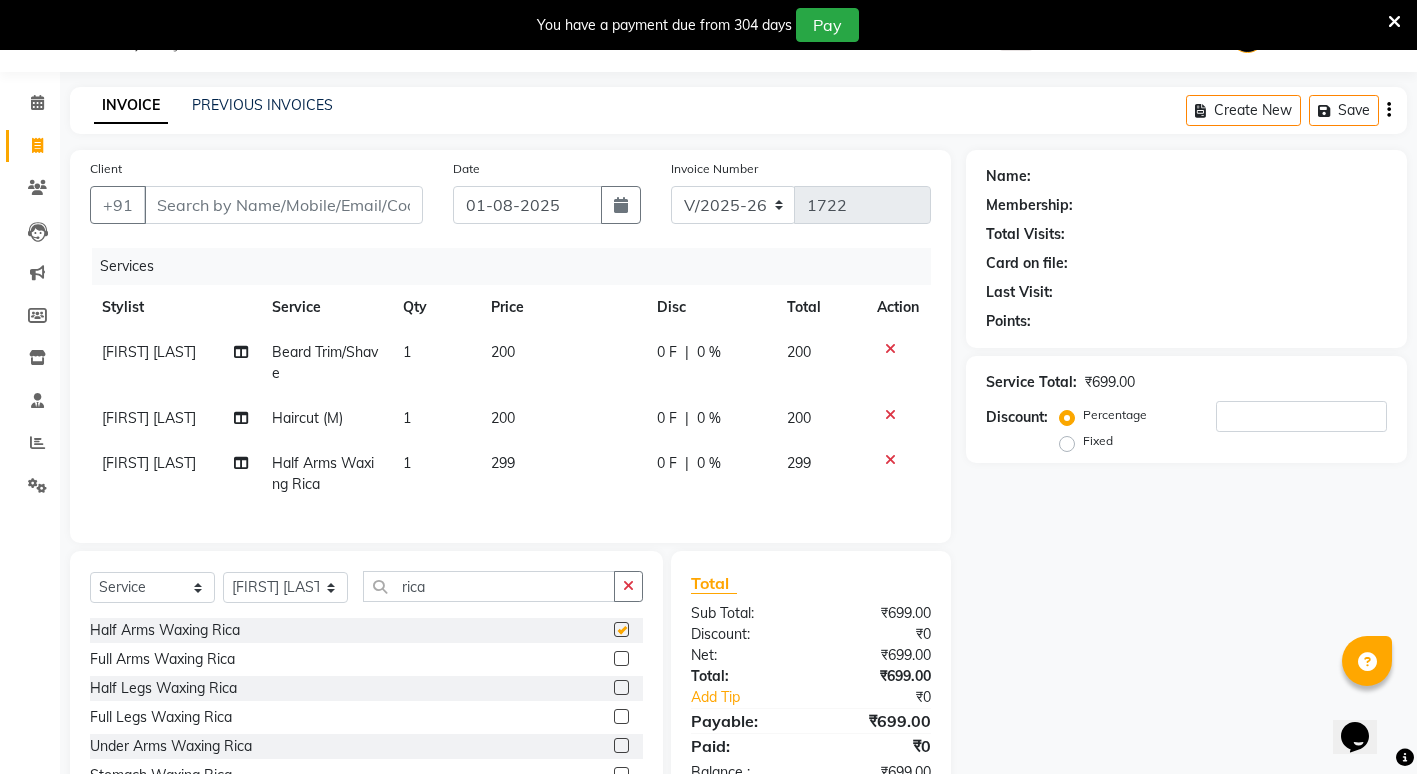 checkbox on "false" 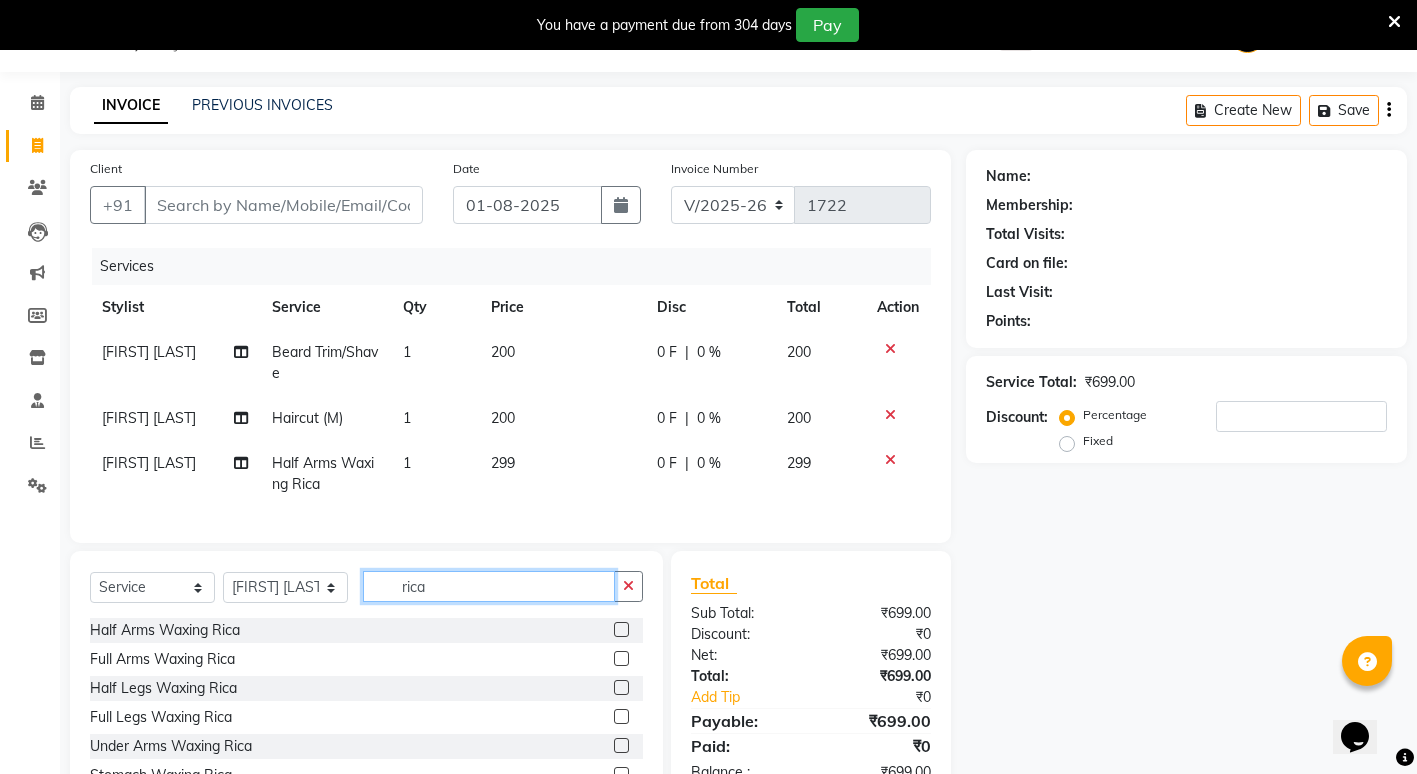 click on "rica" 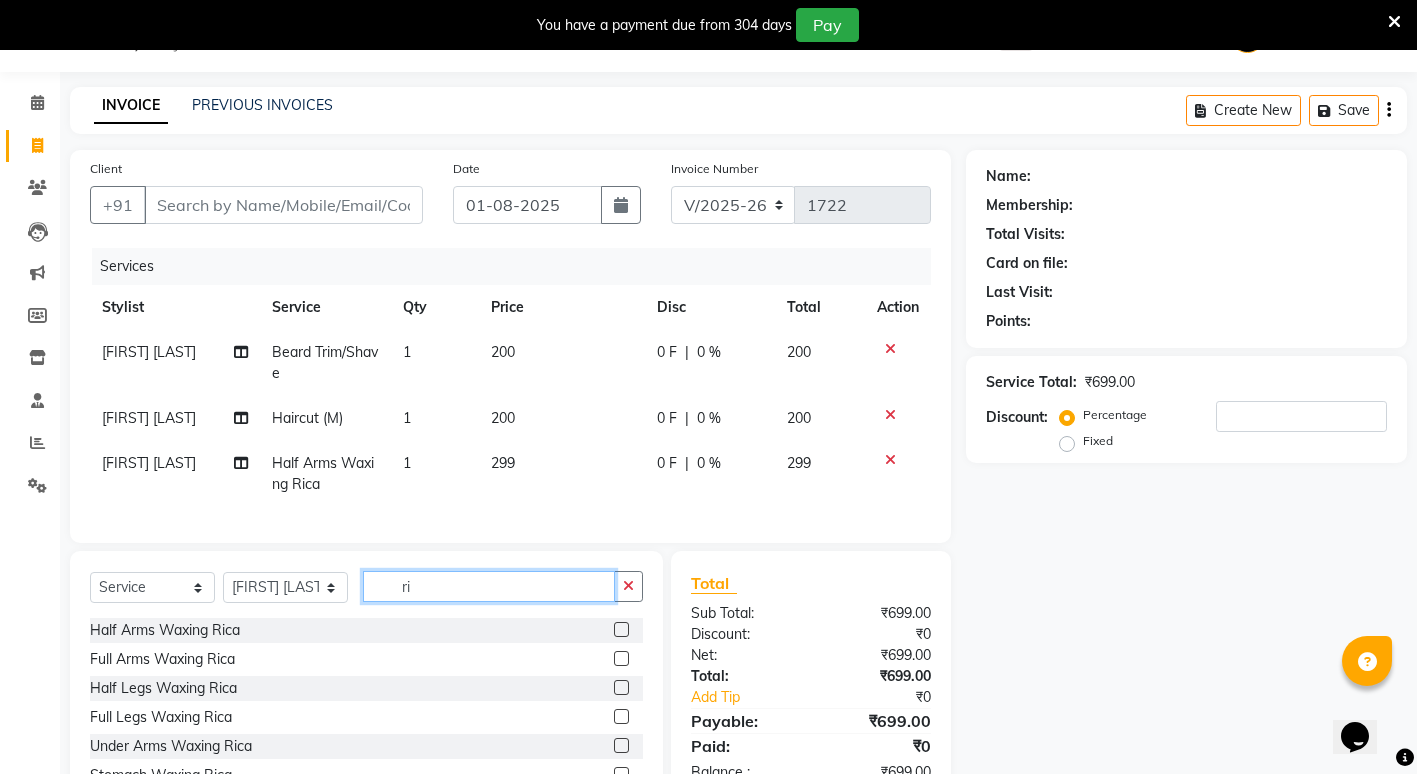 type on "r" 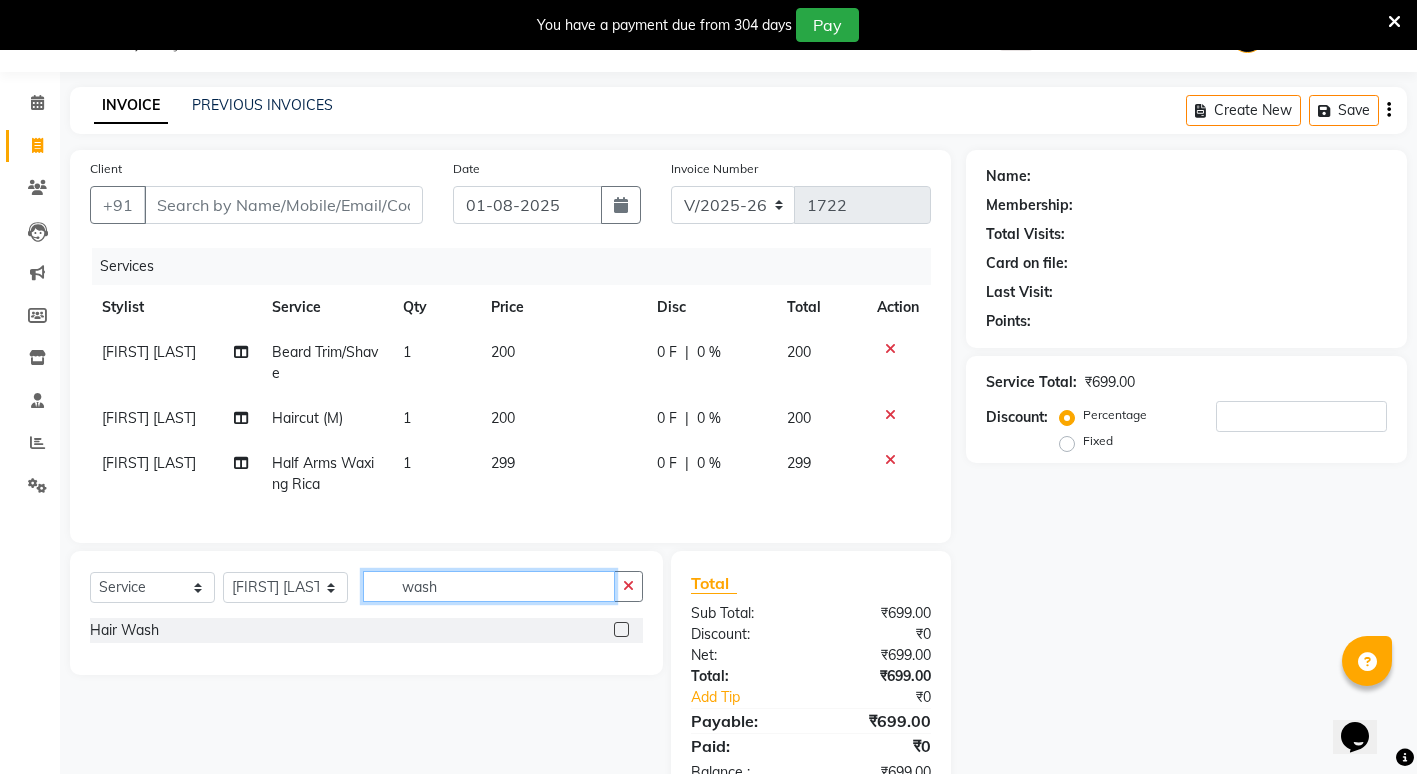 type on "wash" 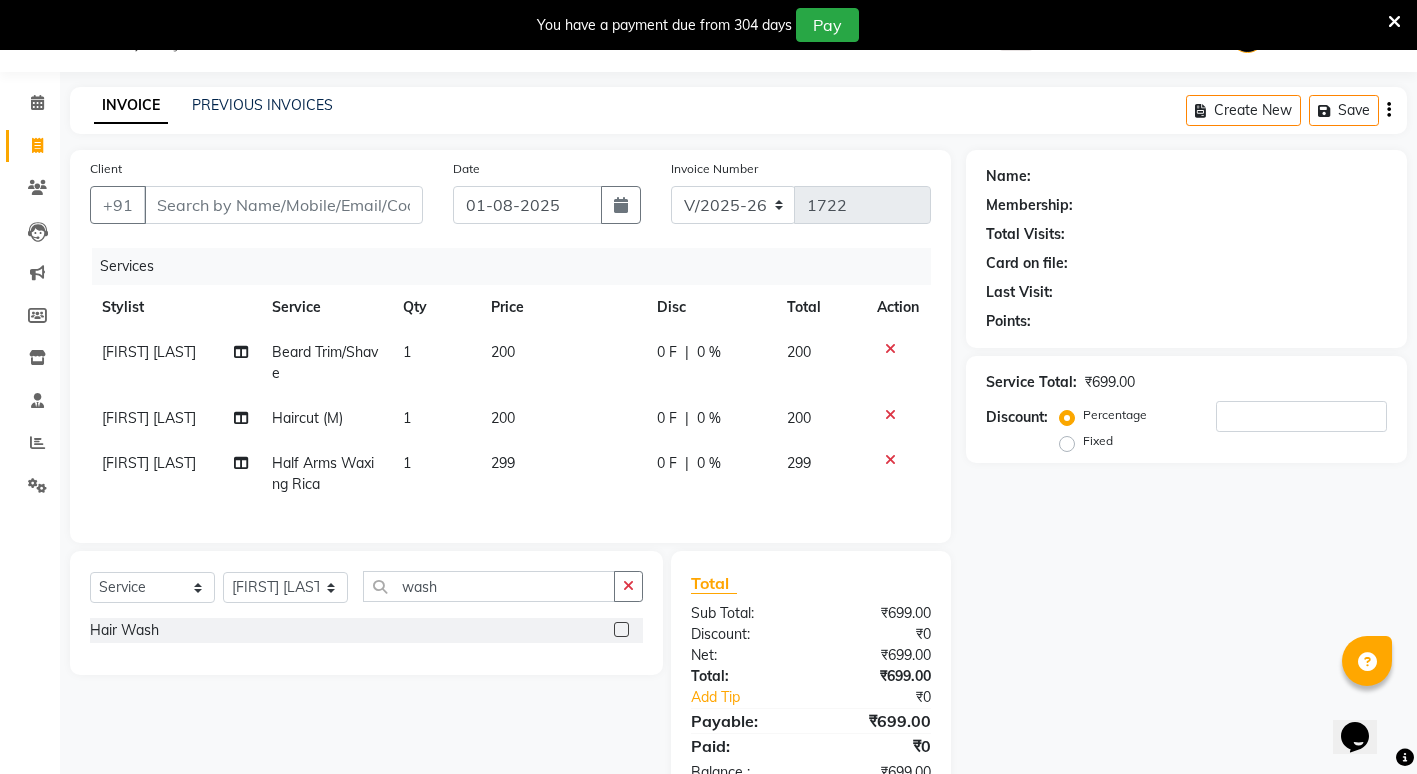 click 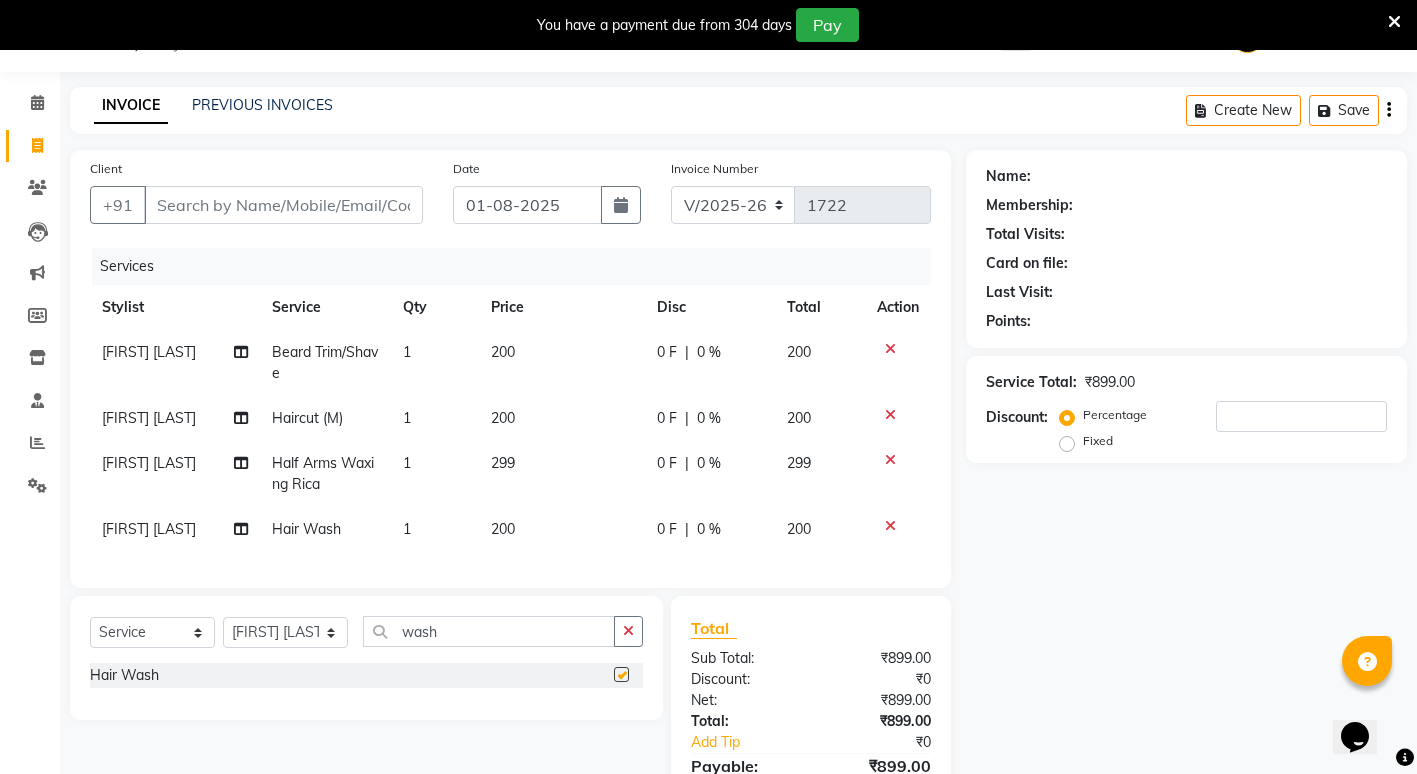 checkbox on "false" 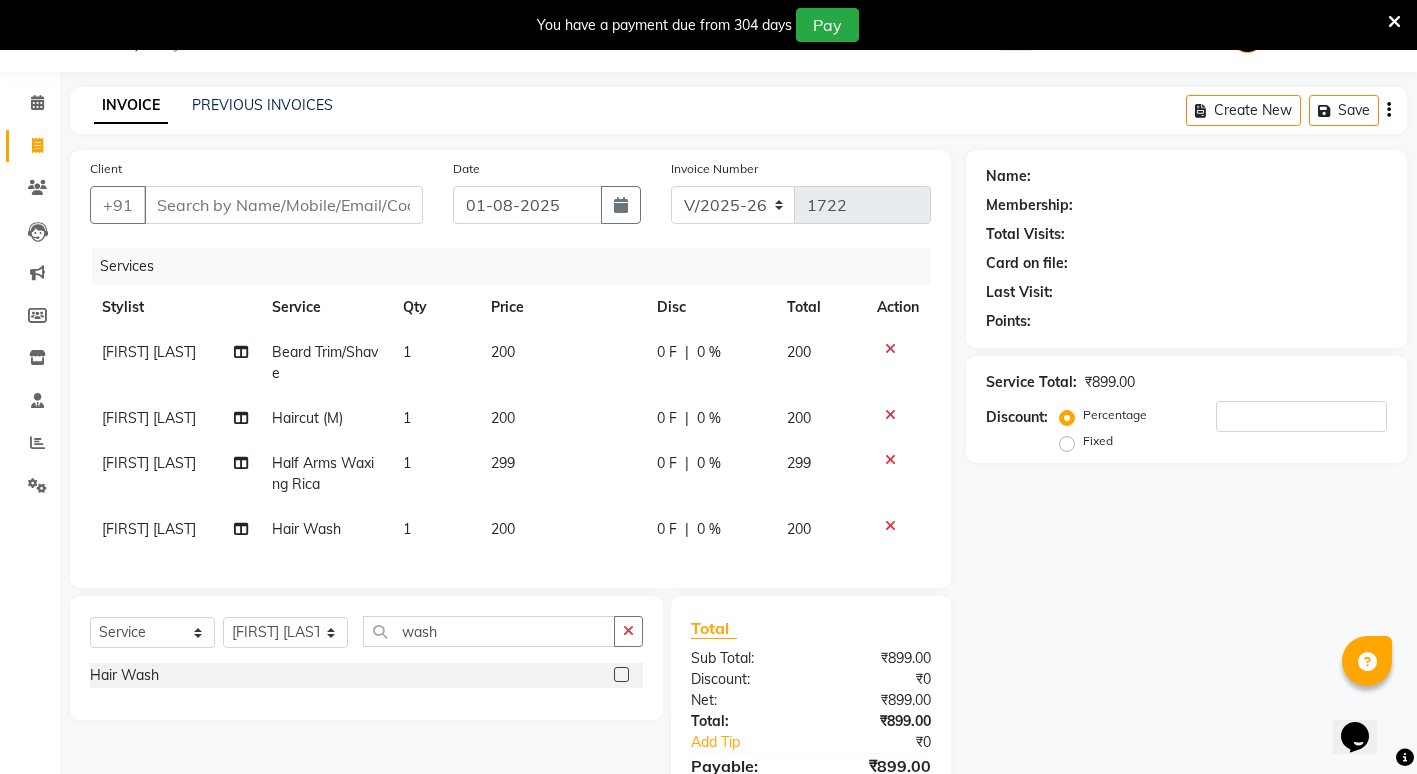 click on "200" 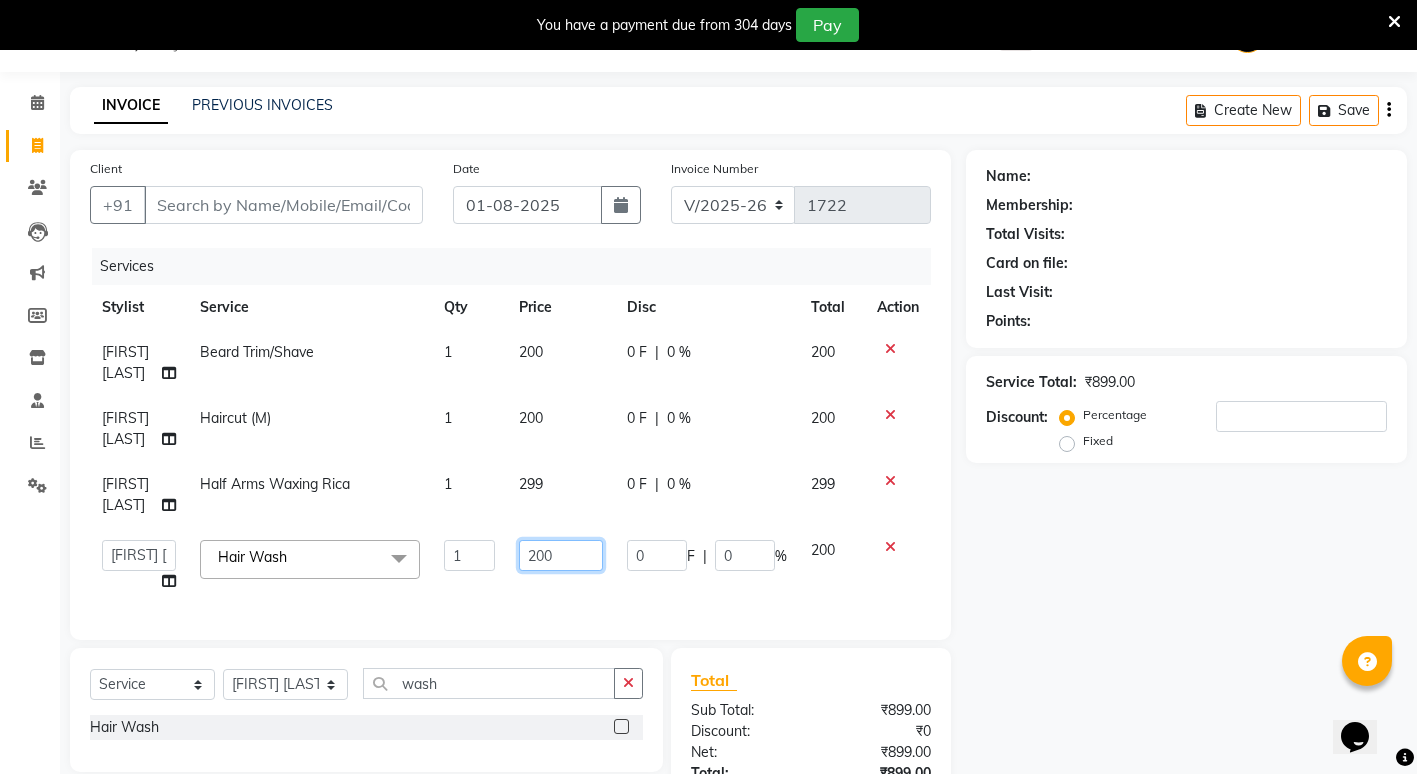 click on "200" 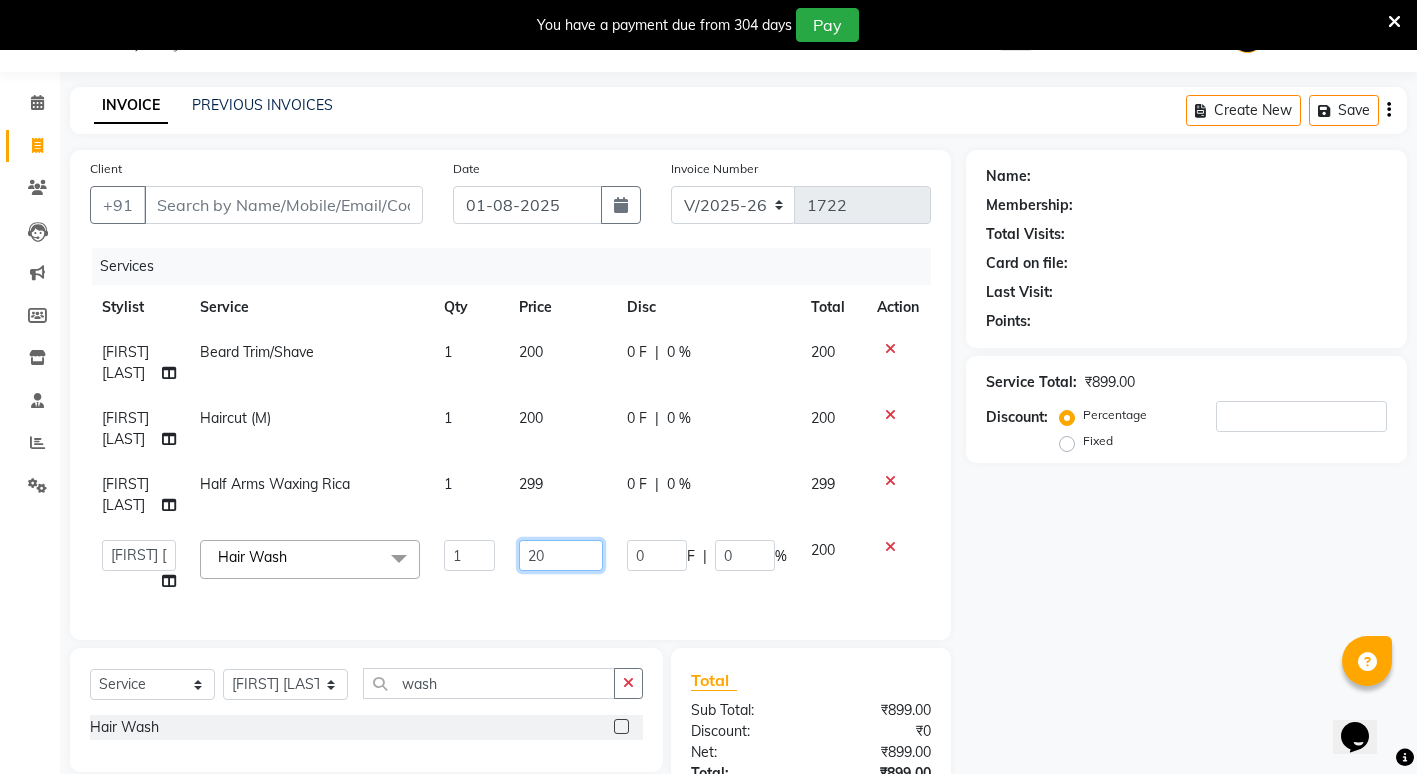 type on "2" 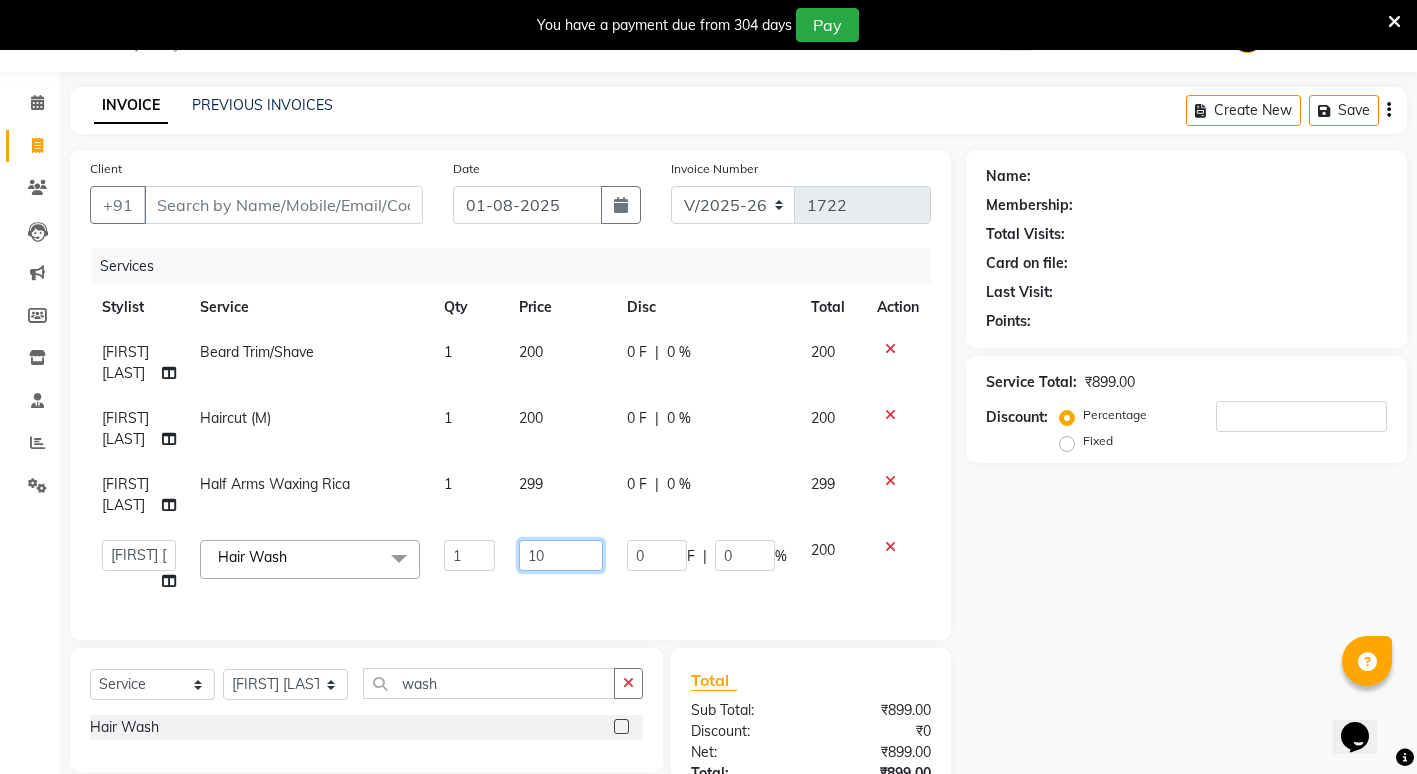 type on "100" 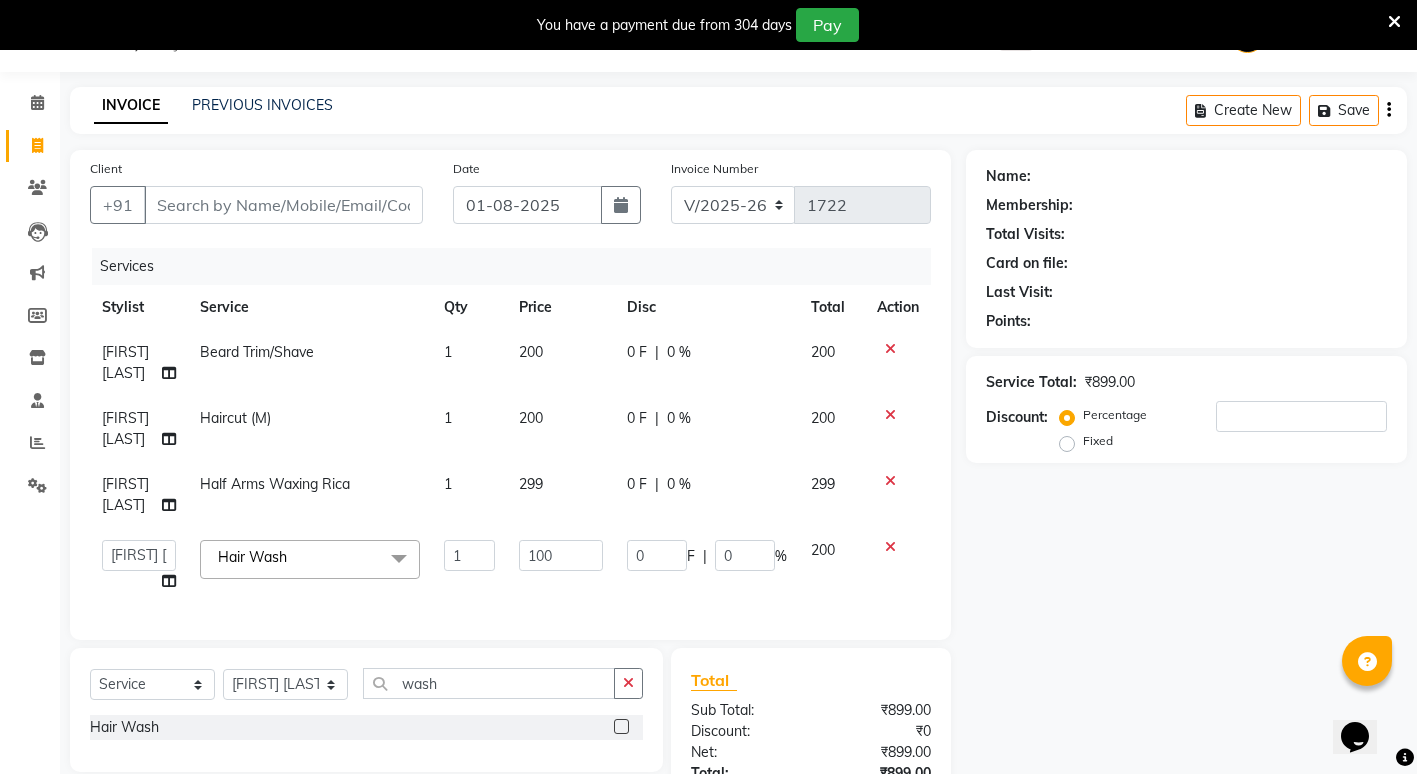 click on "299" 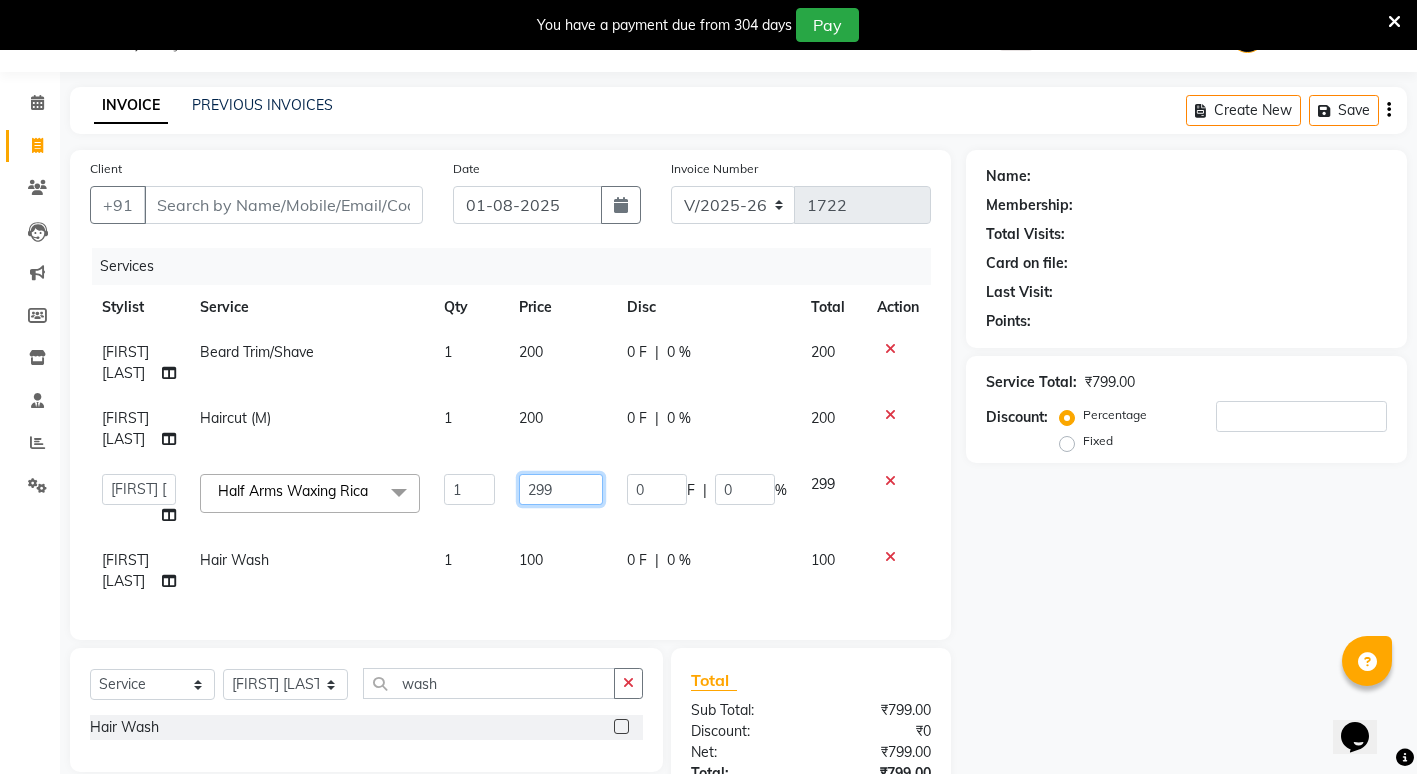 click on "299" 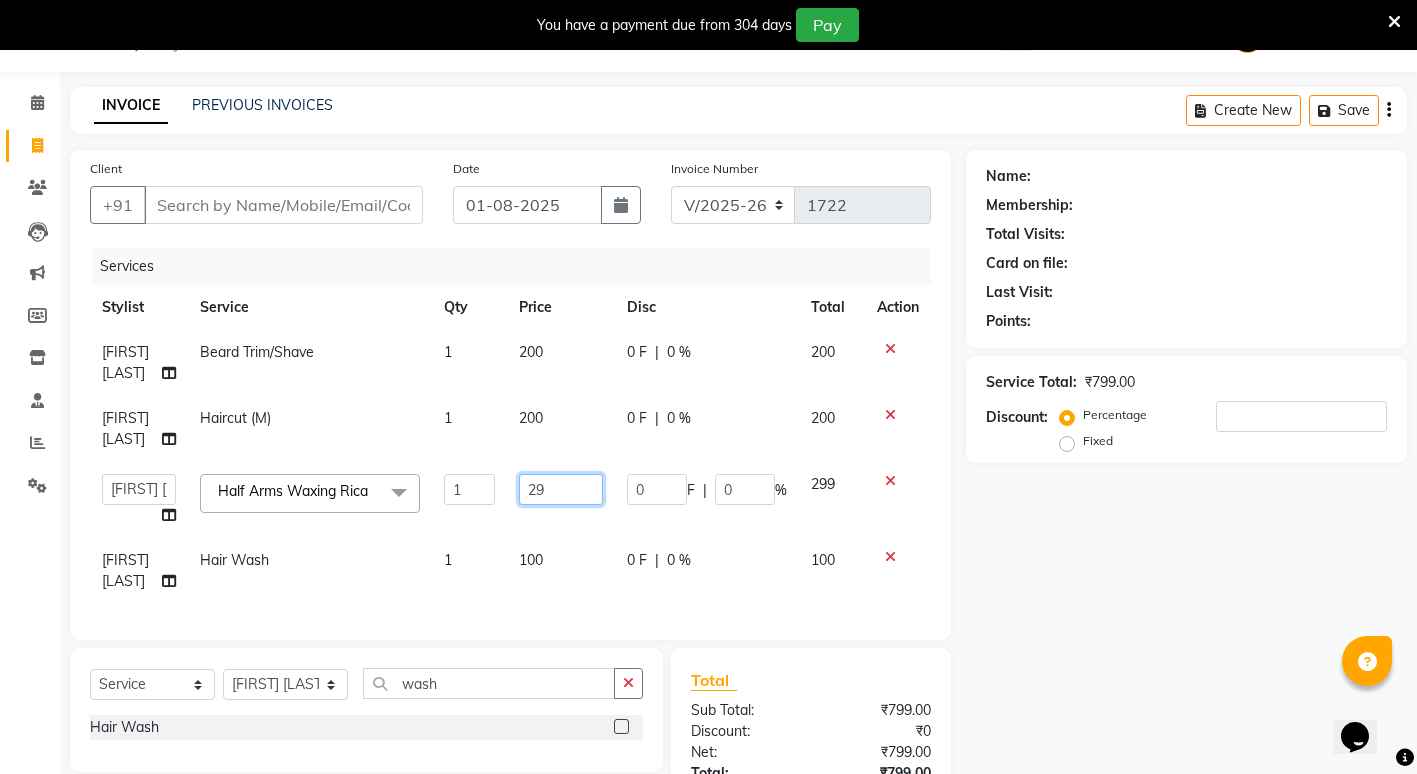 type on "2" 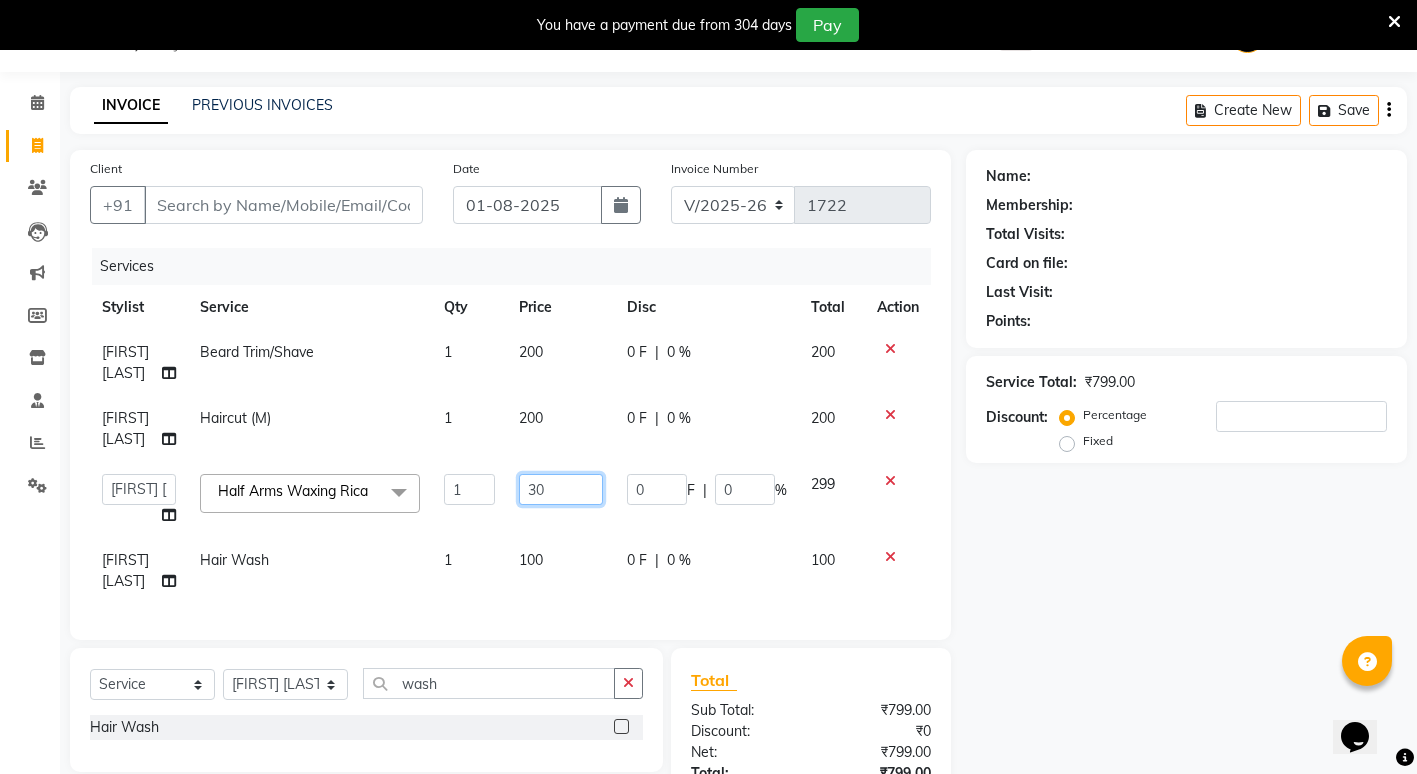 type on "300" 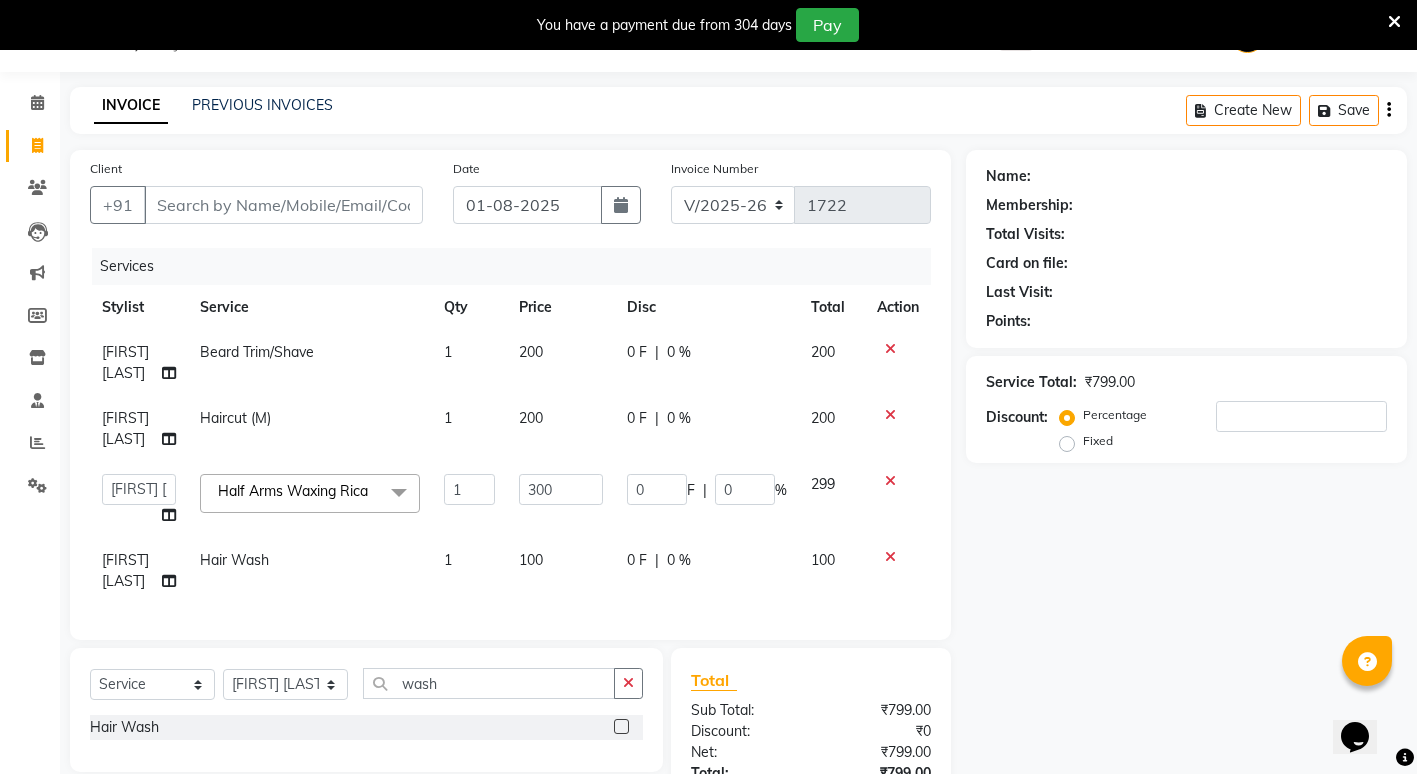 click on "Name: Membership: Total Visits: Card on file: Last Visit:  Points:  Service Total:  ₹799.00  Discount:  Percentage   Fixed" 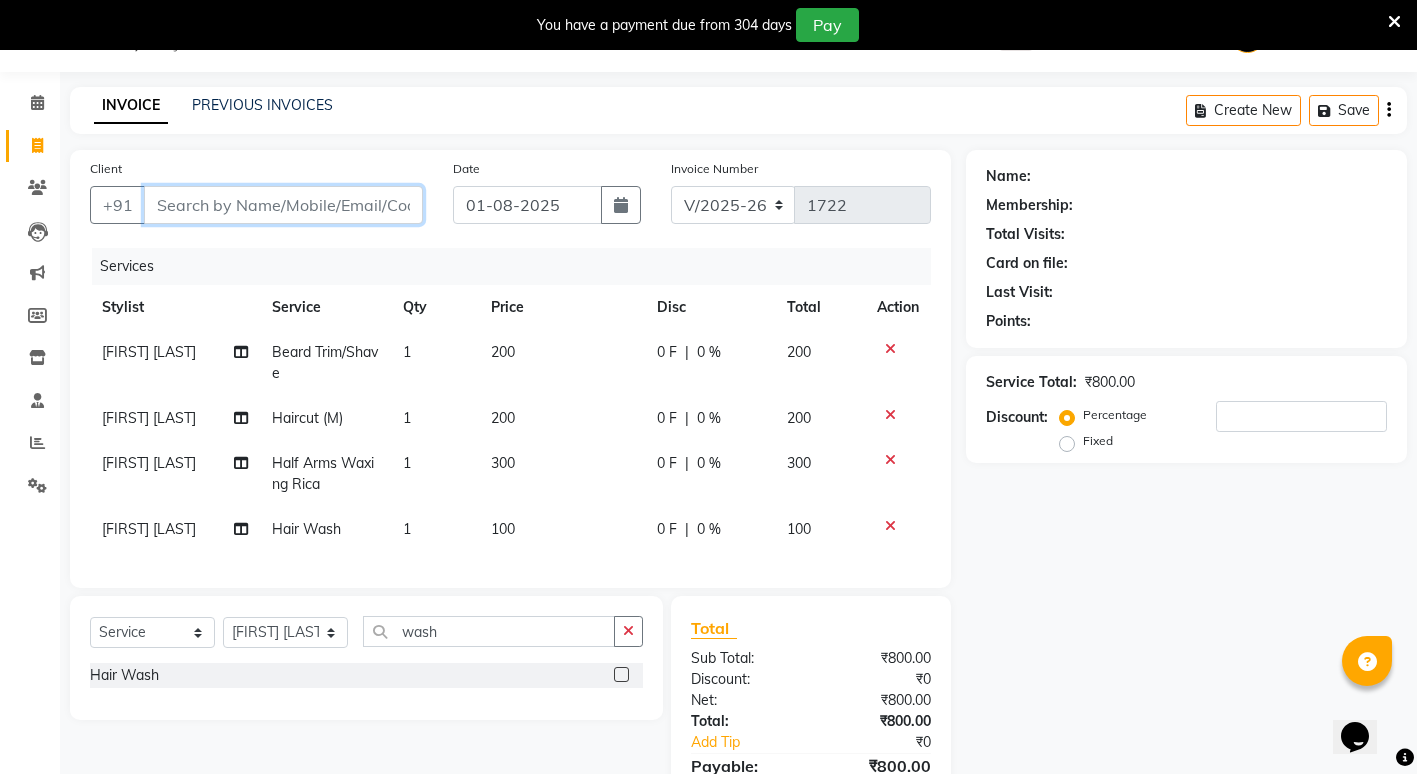 click on "Client" at bounding box center (283, 205) 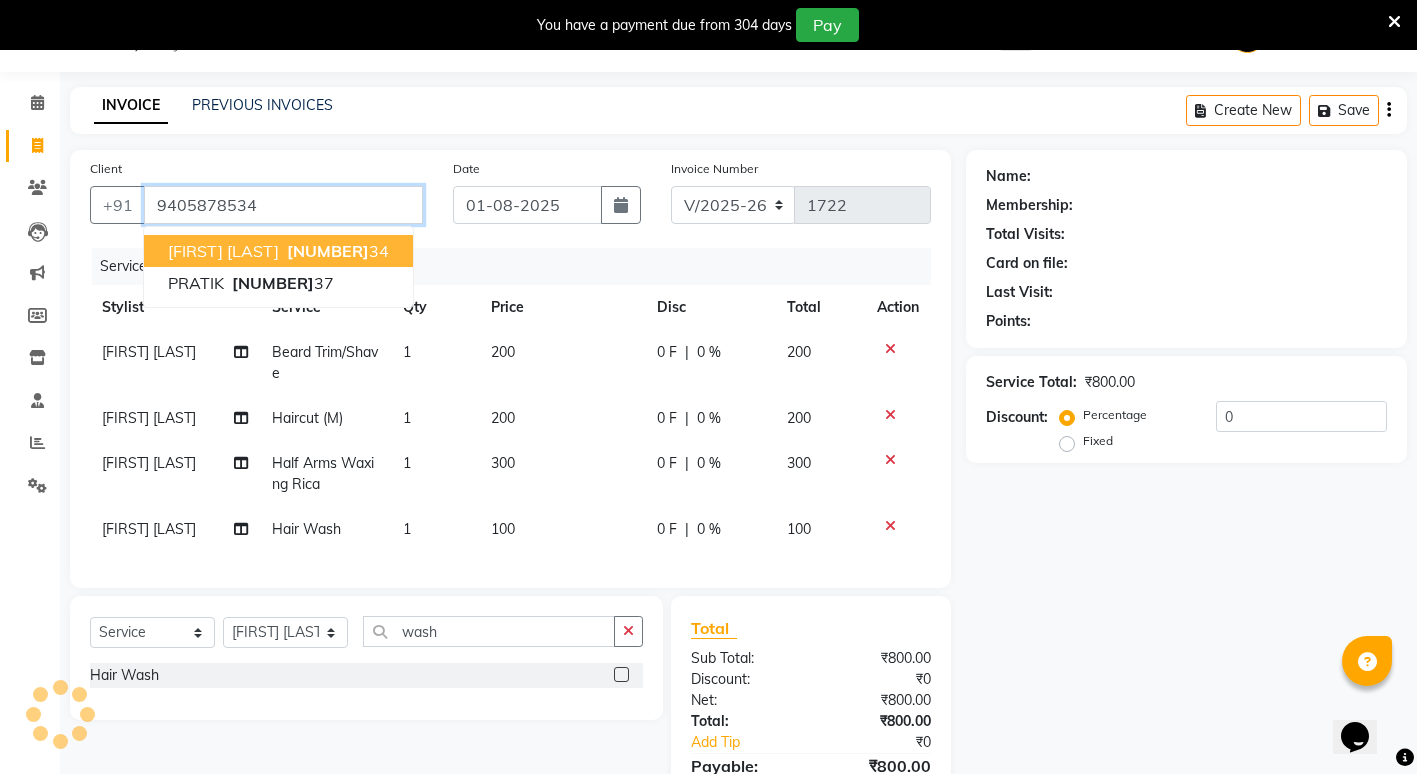 type on "9405878534" 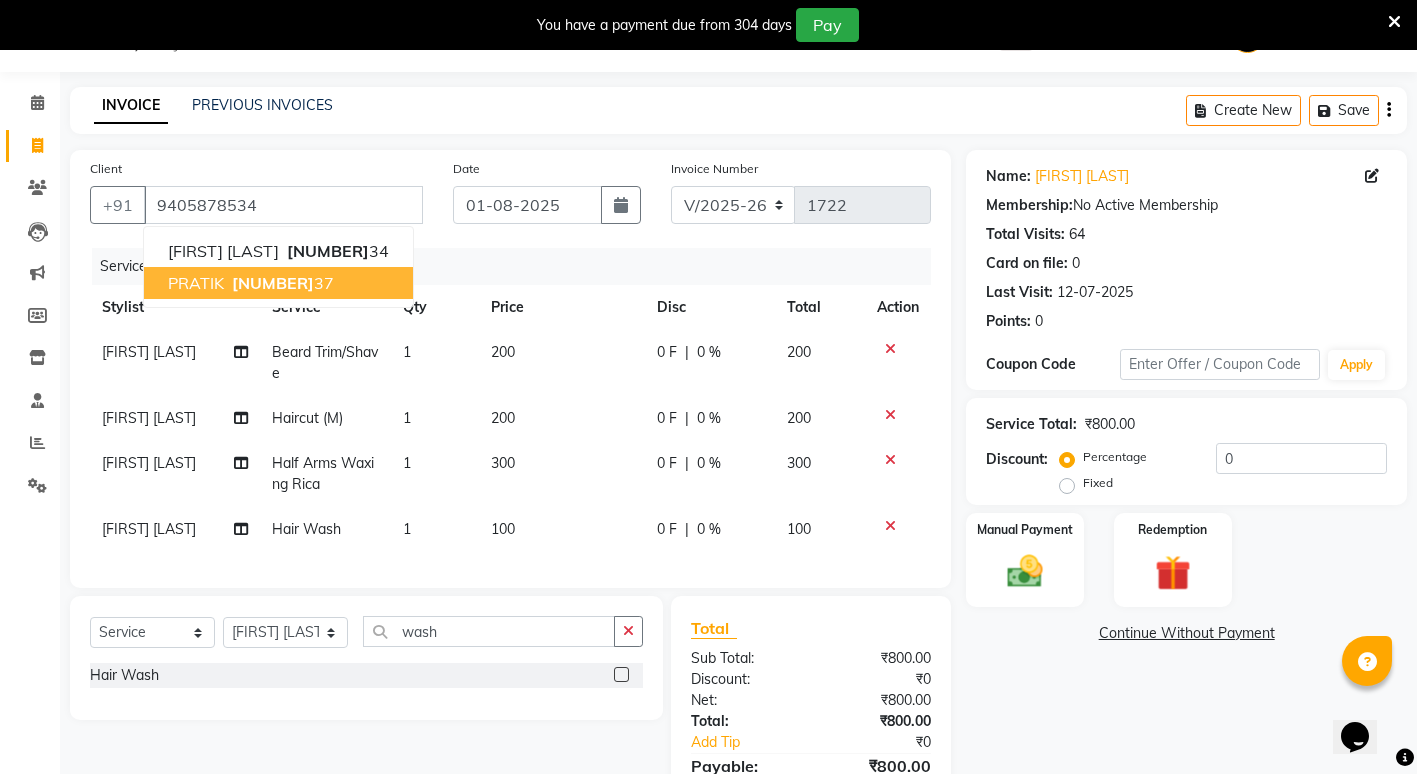 click on "Name: [FIRST] [LAST] Membership: No Active Membership Total Visits: 64 Card on file: 0 Last Visit: 12-07-2025 Points: 0 Coupon Code Apply Service Total: ₹800.00 Discount: Percentage Fixed 0 Manual Payment Redemption Continue Without Payment" 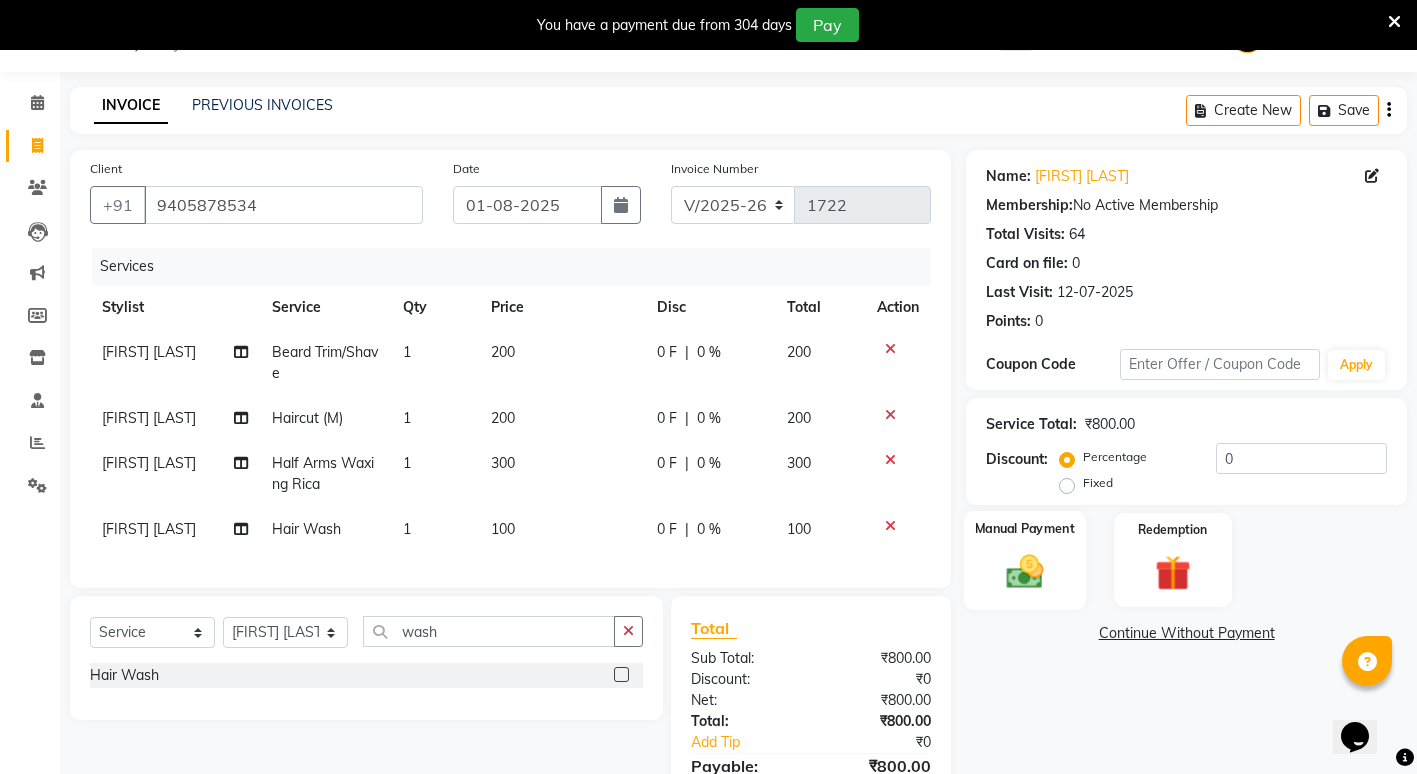 click on "Manual Payment" 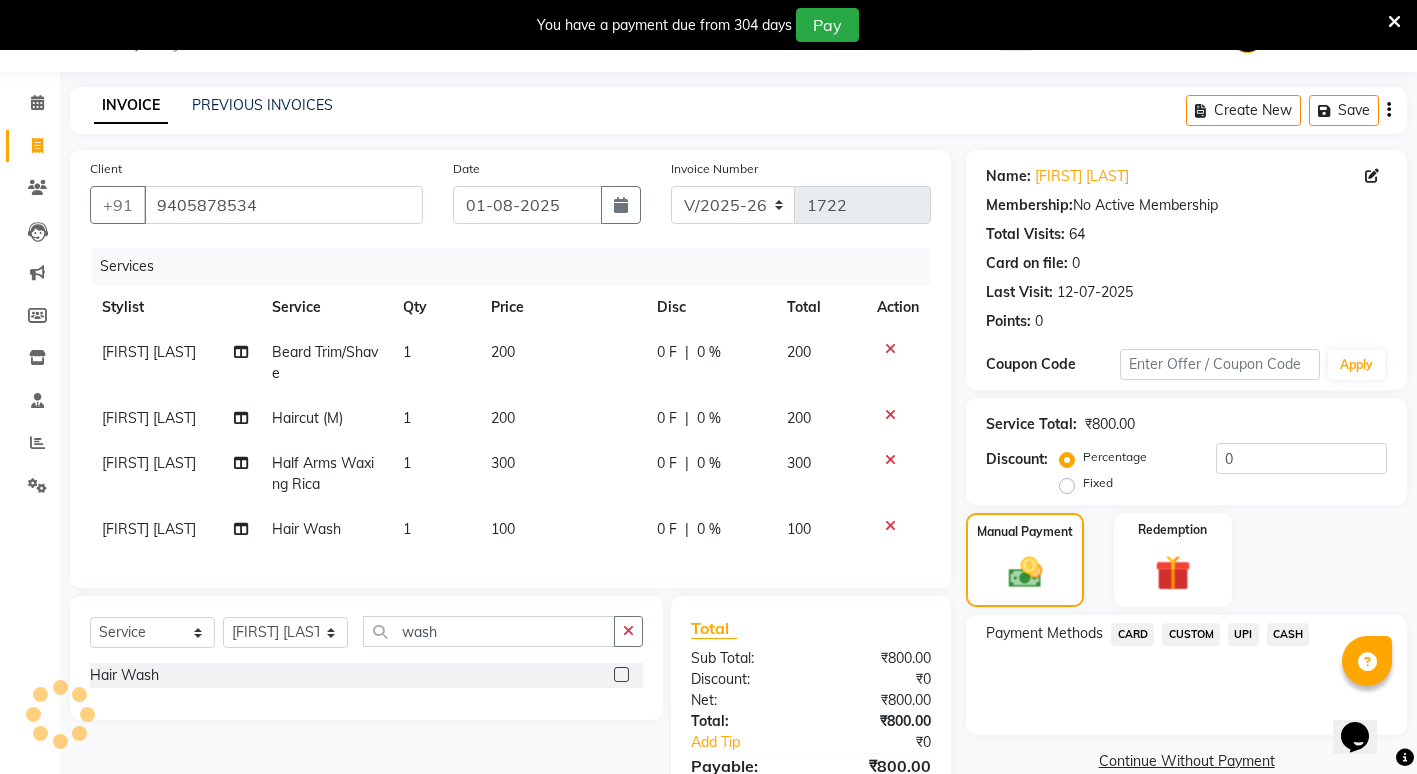 click on "UPI" 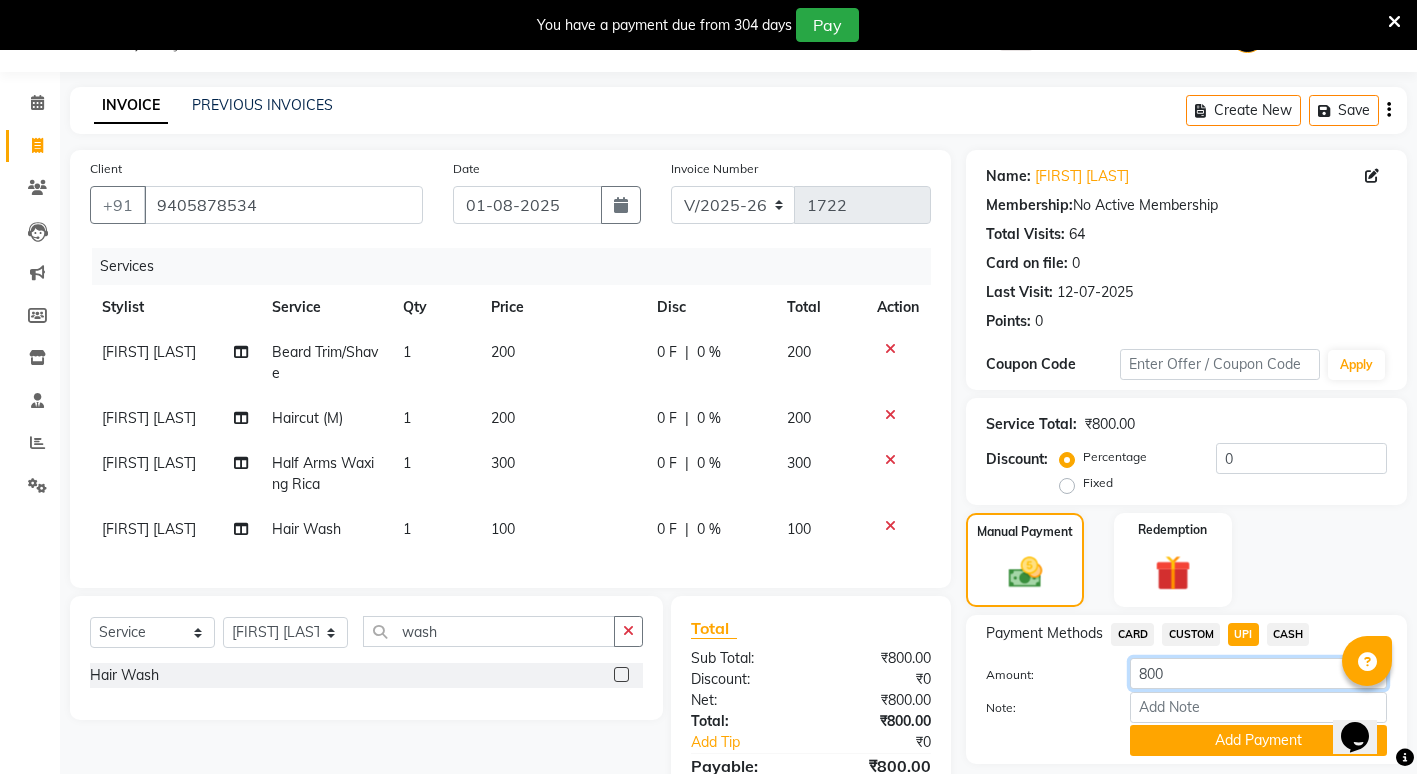 click on "800" 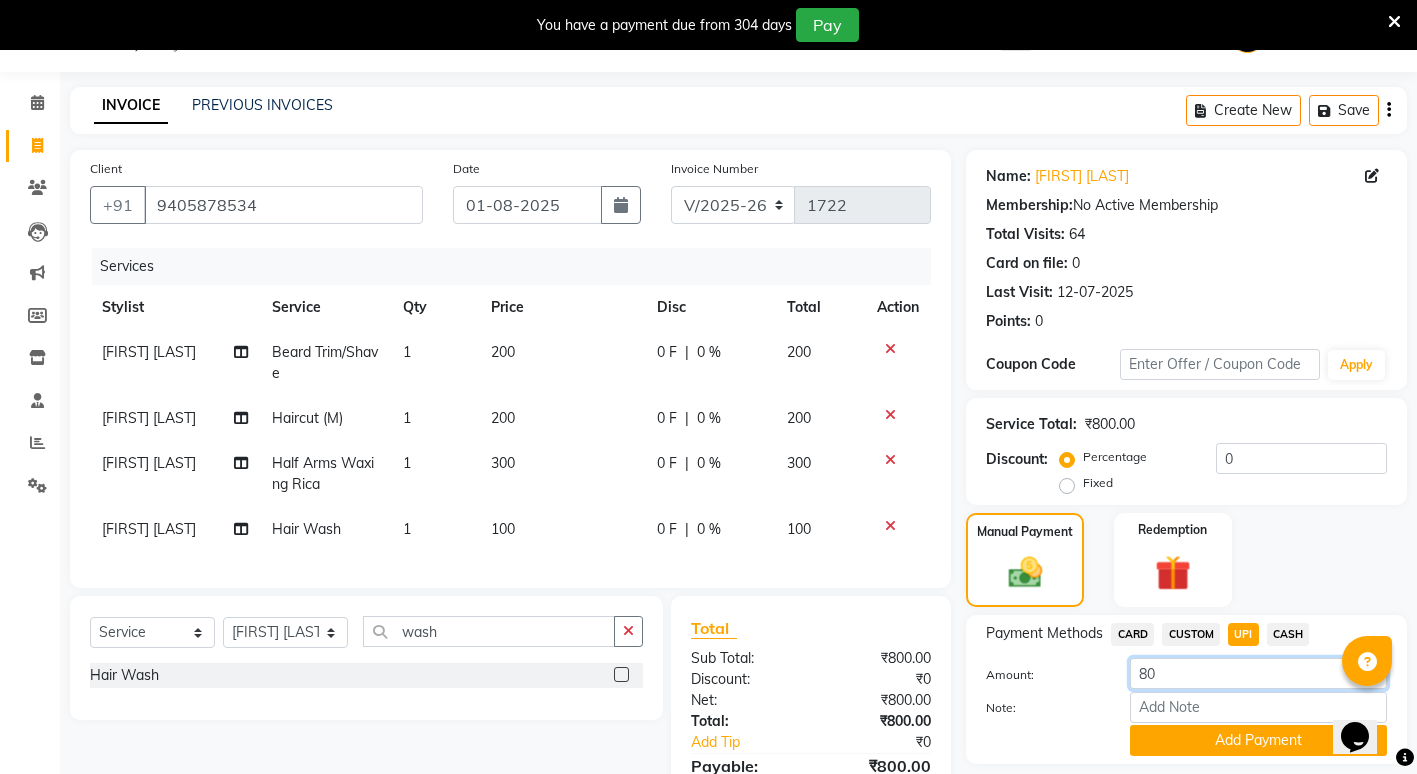 type on "8" 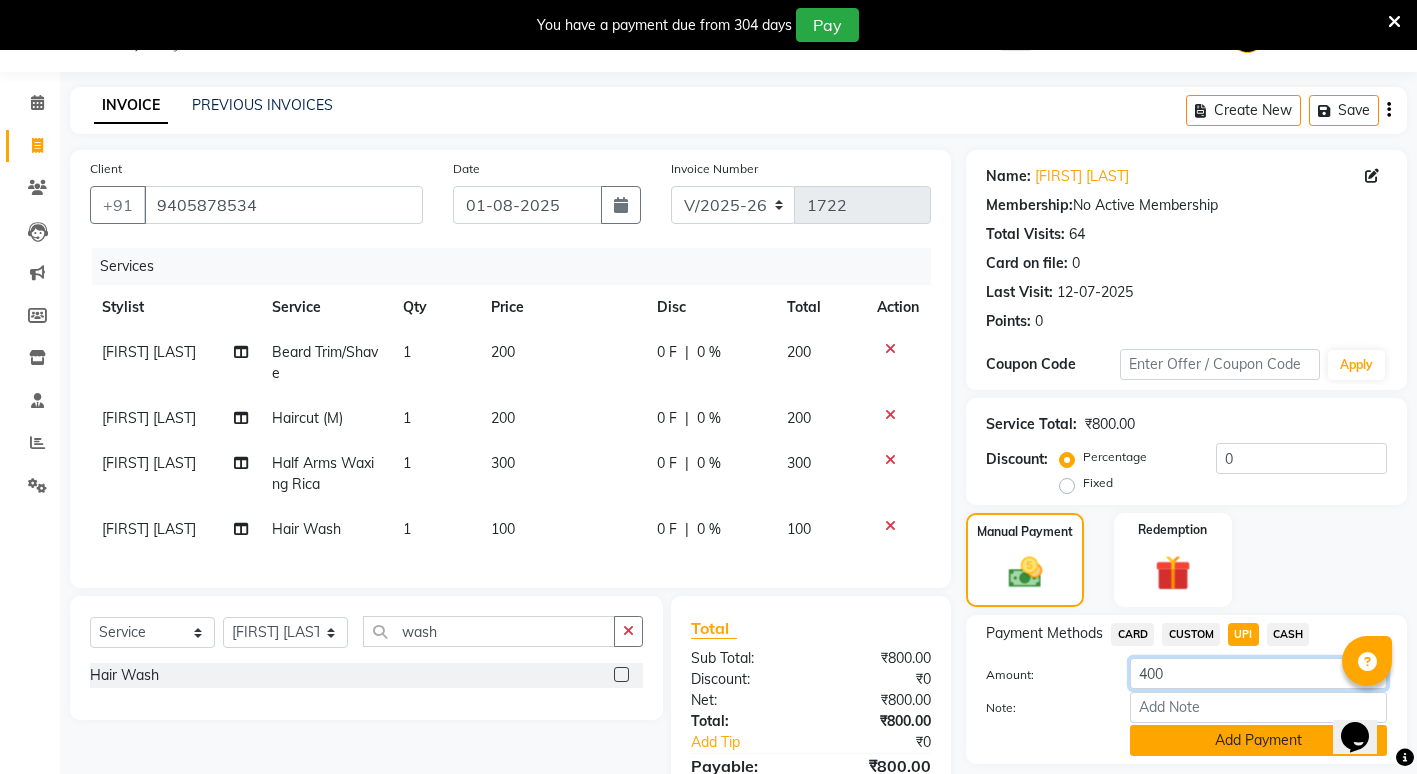 type on "400" 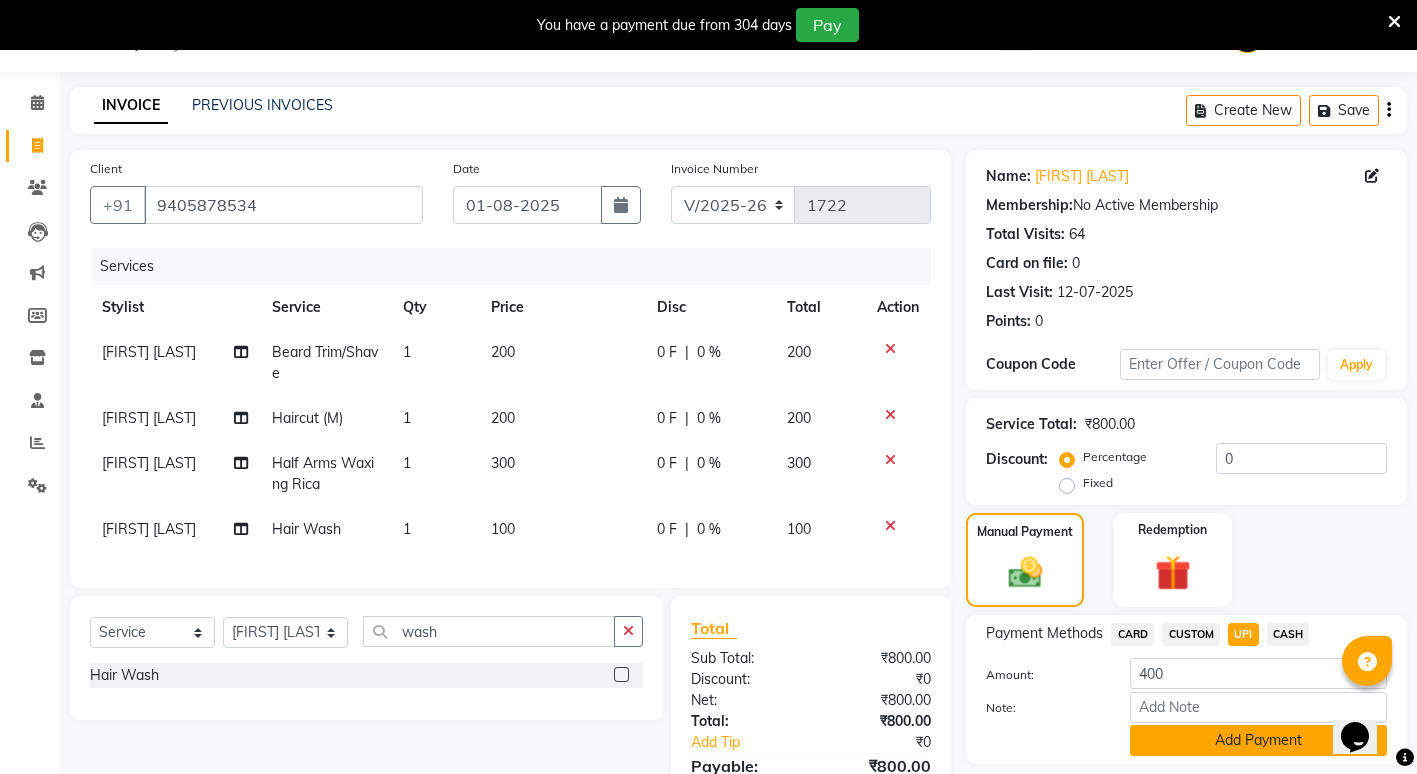 click on "Add Payment" 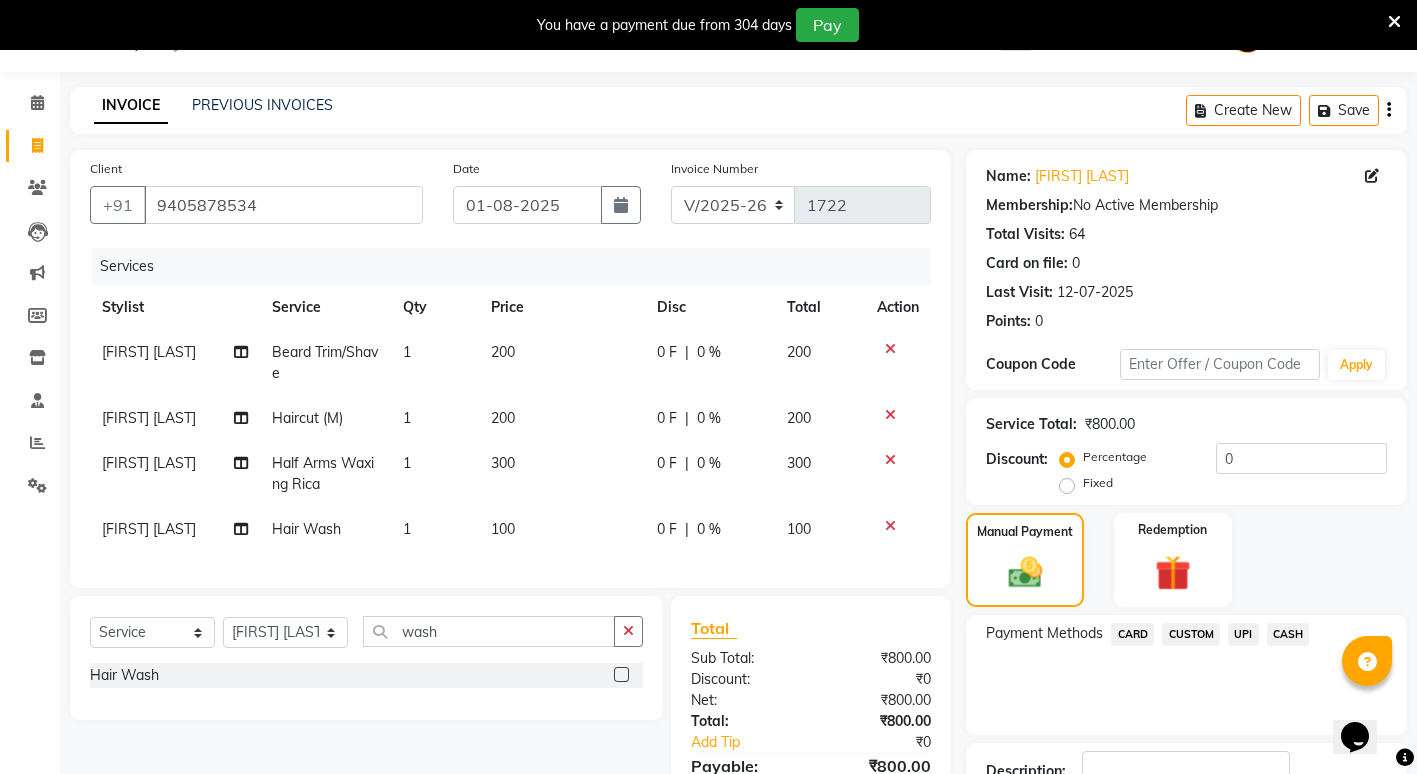 click on "CASH" 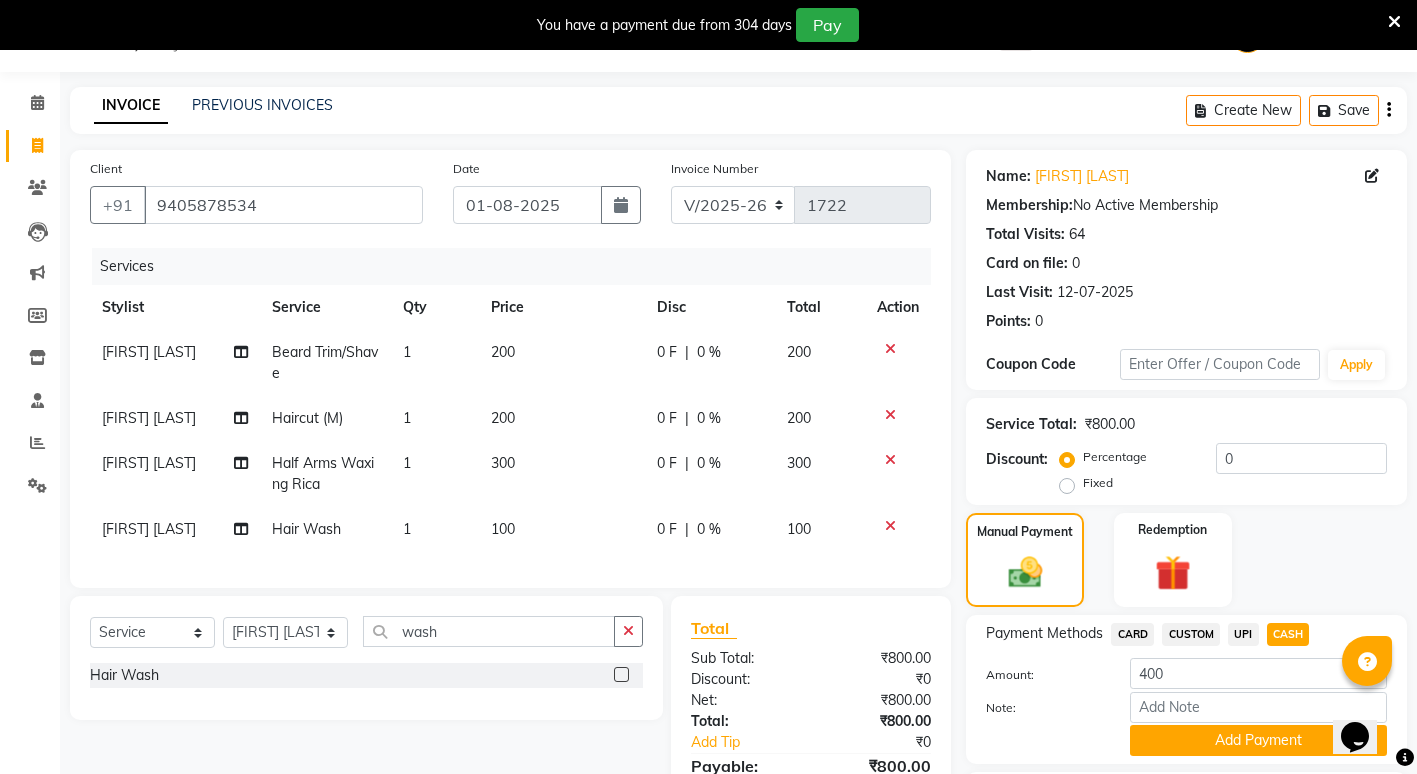 scroll, scrollTop: 224, scrollLeft: 0, axis: vertical 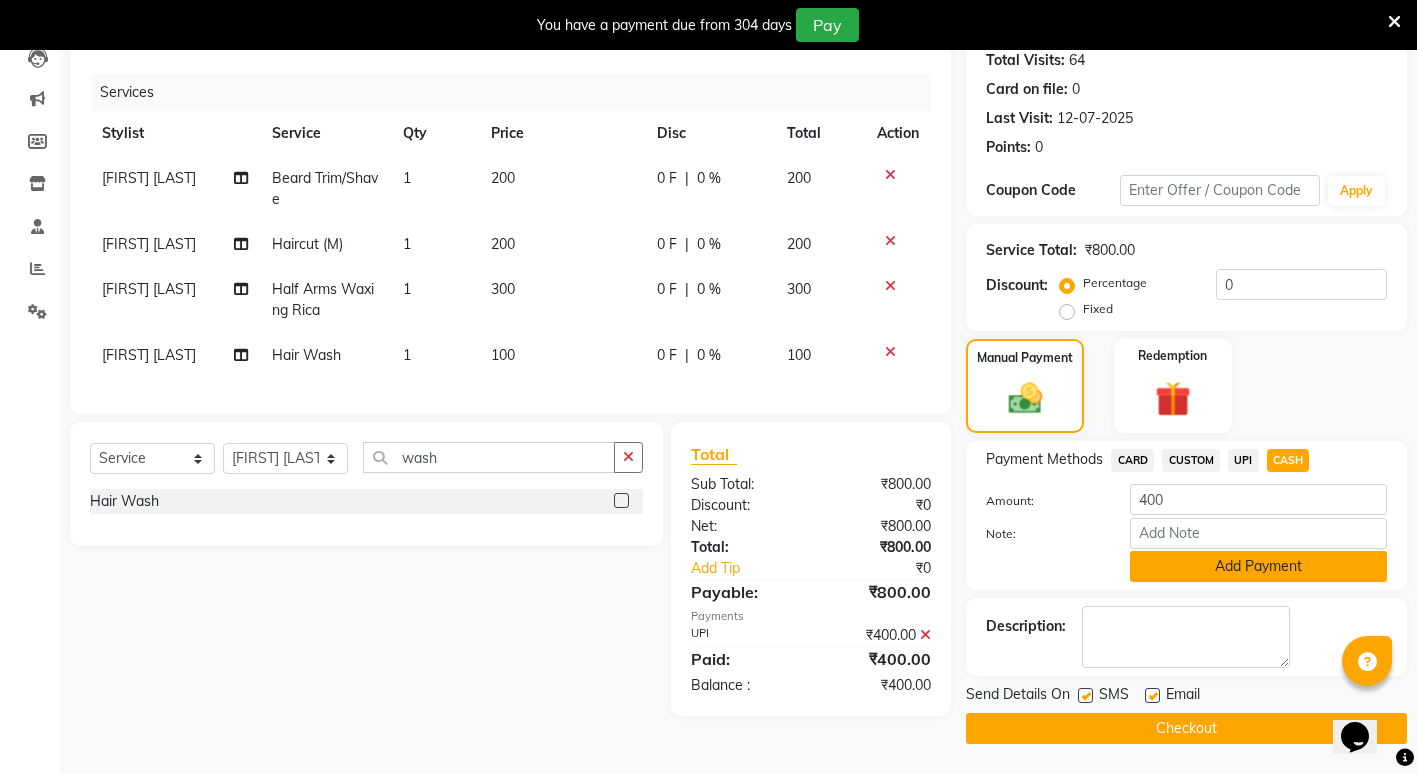 click on "Add Payment" 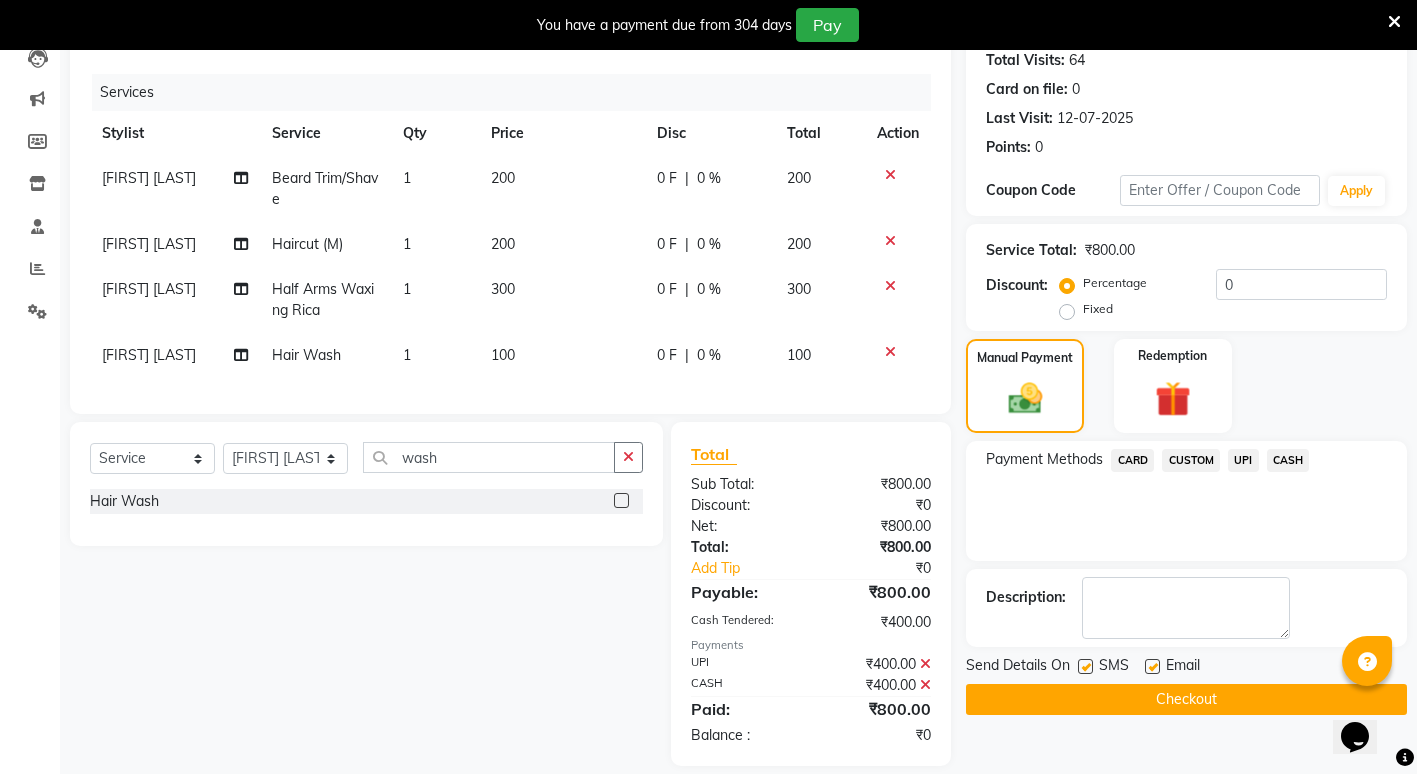 scroll, scrollTop: 261, scrollLeft: 0, axis: vertical 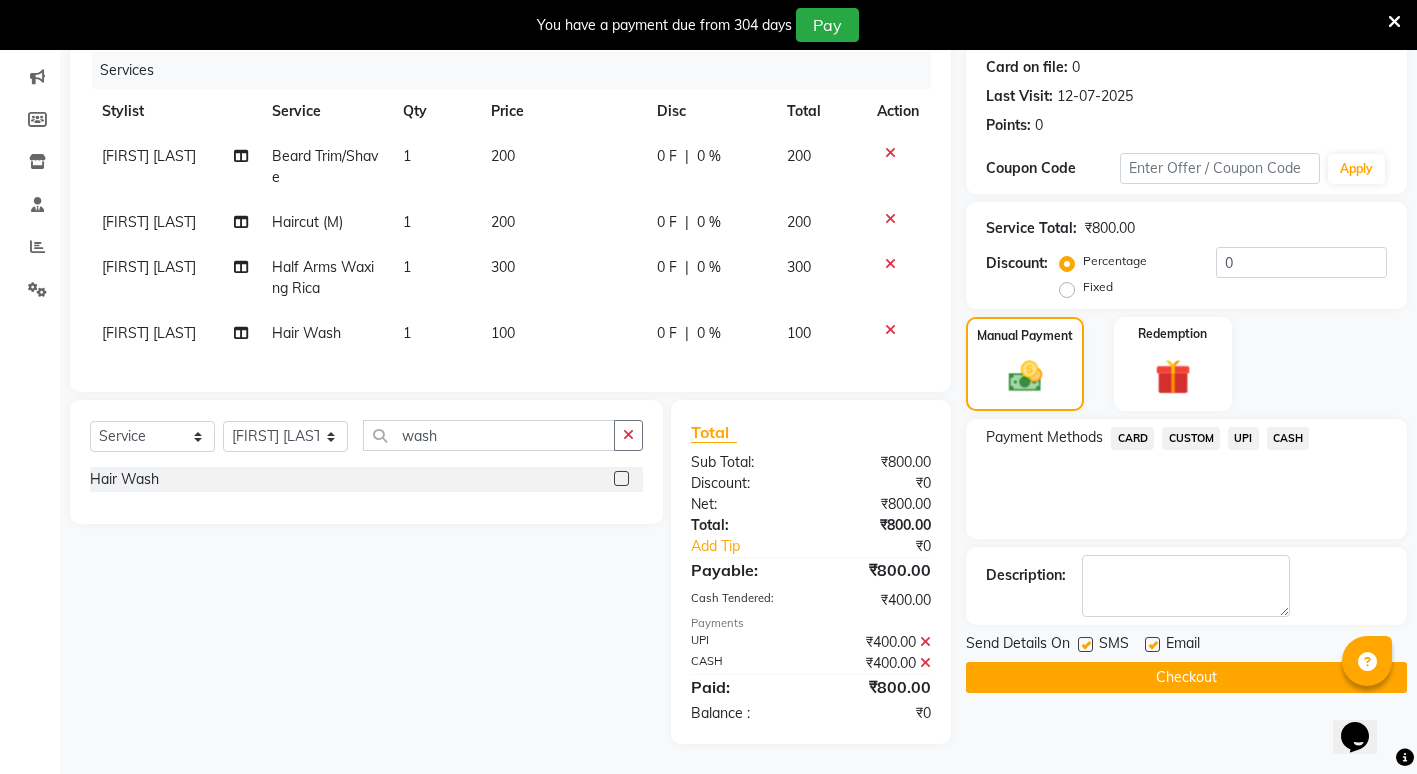 click on "Checkout" 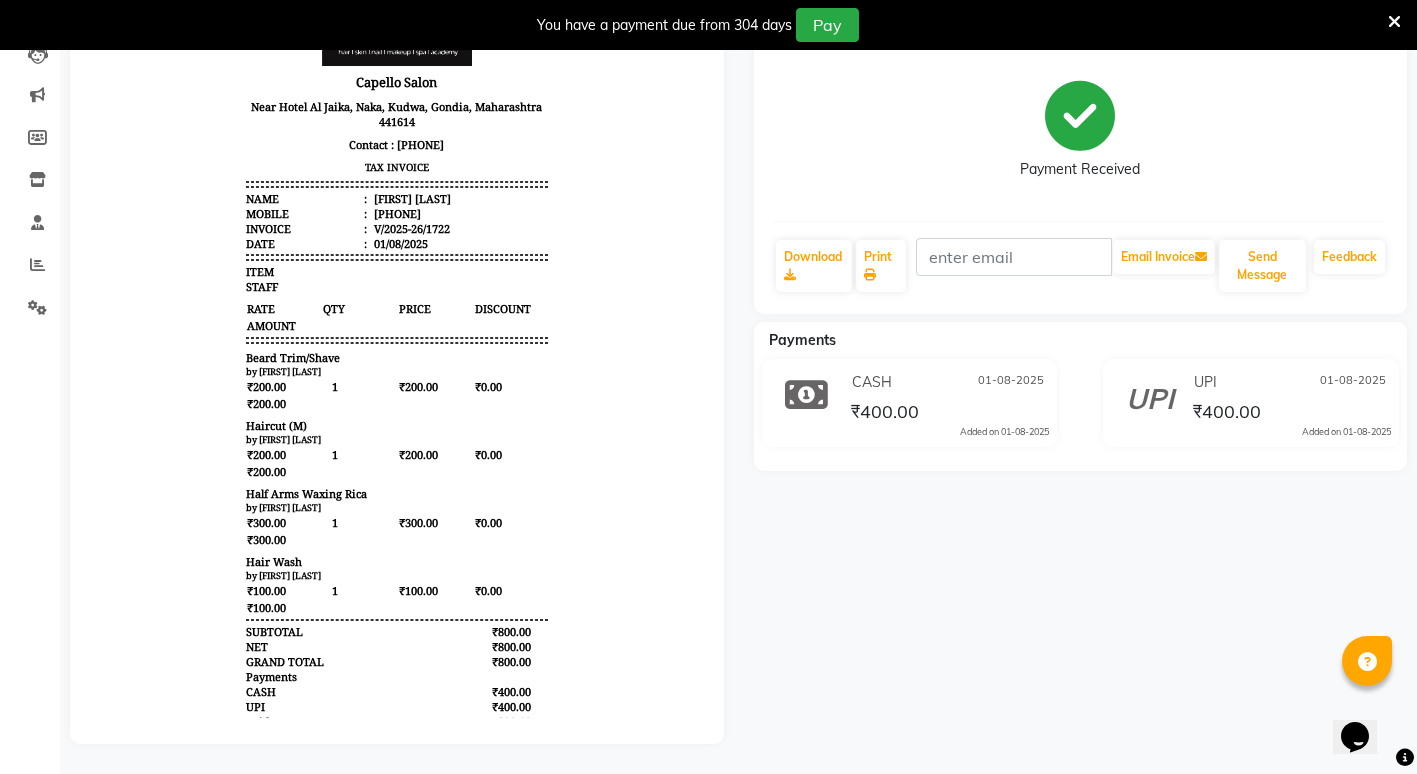 scroll, scrollTop: 0, scrollLeft: 0, axis: both 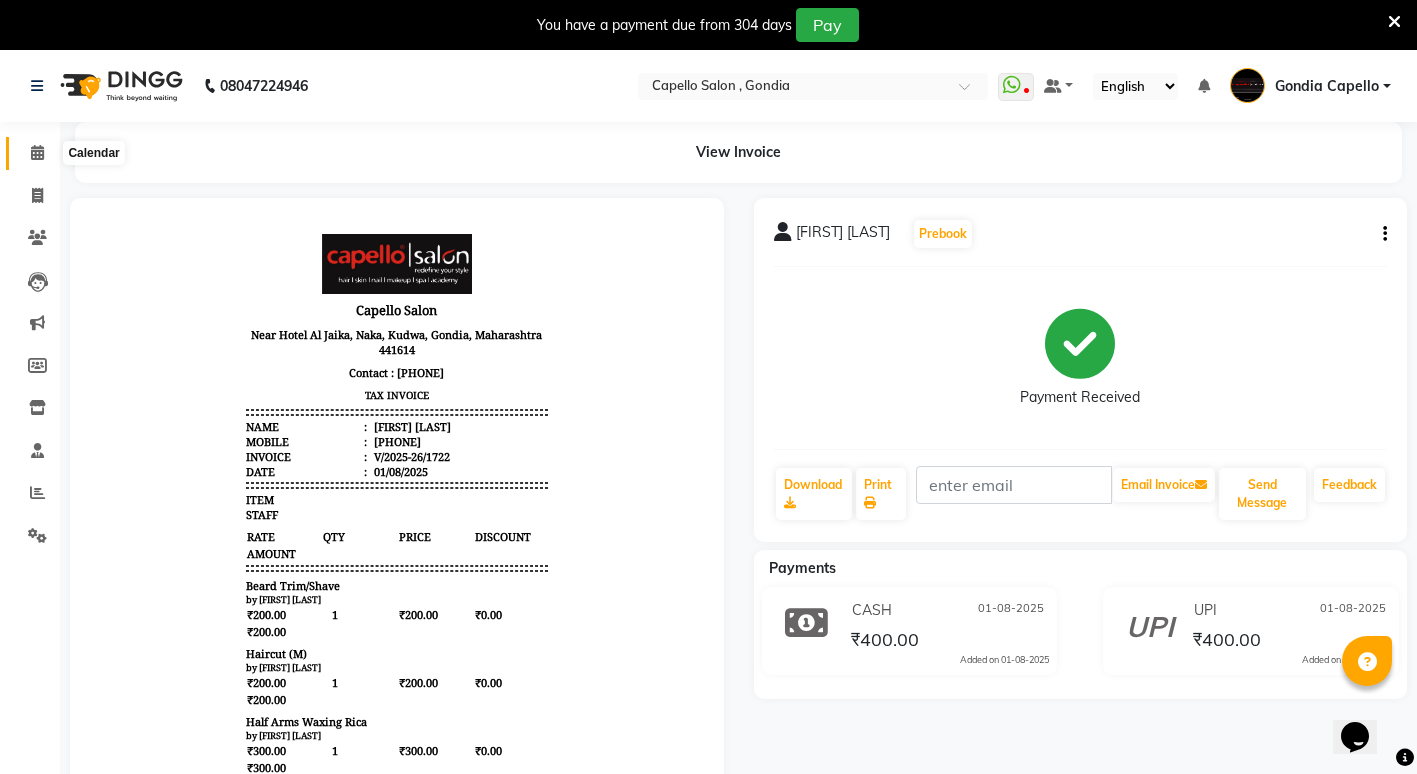 click 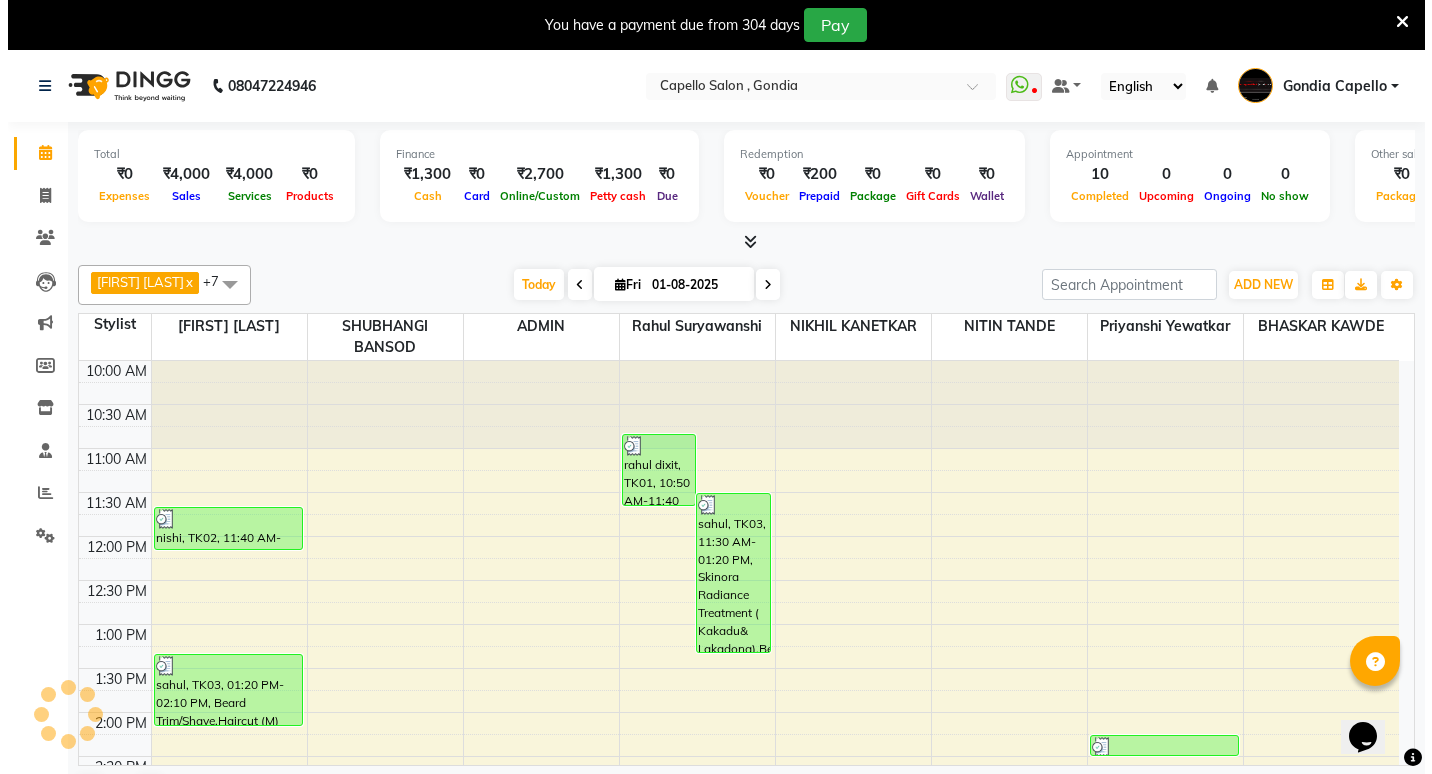 scroll, scrollTop: 529, scrollLeft: 0, axis: vertical 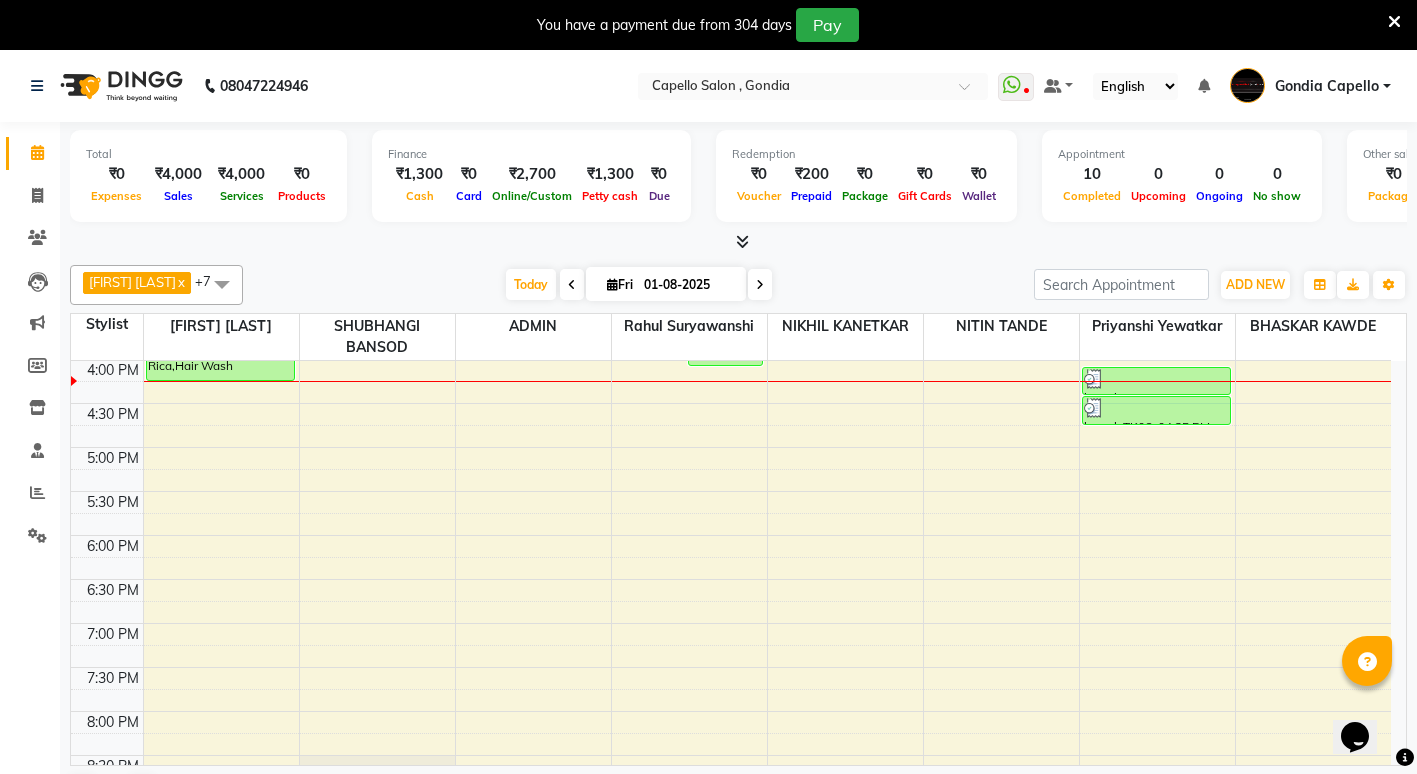 drag, startPoint x: 936, startPoint y: 289, endPoint x: 927, endPoint y: 282, distance: 11.401754 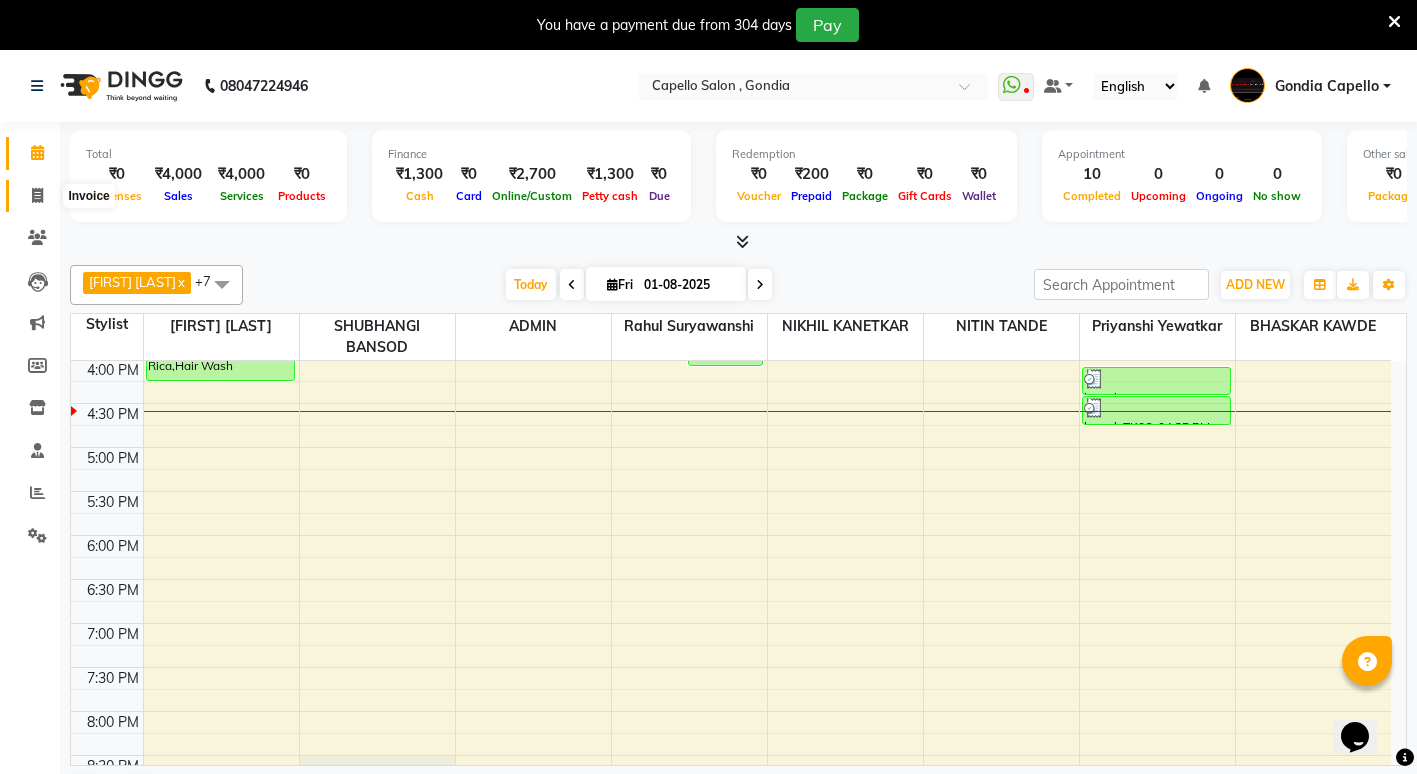 click 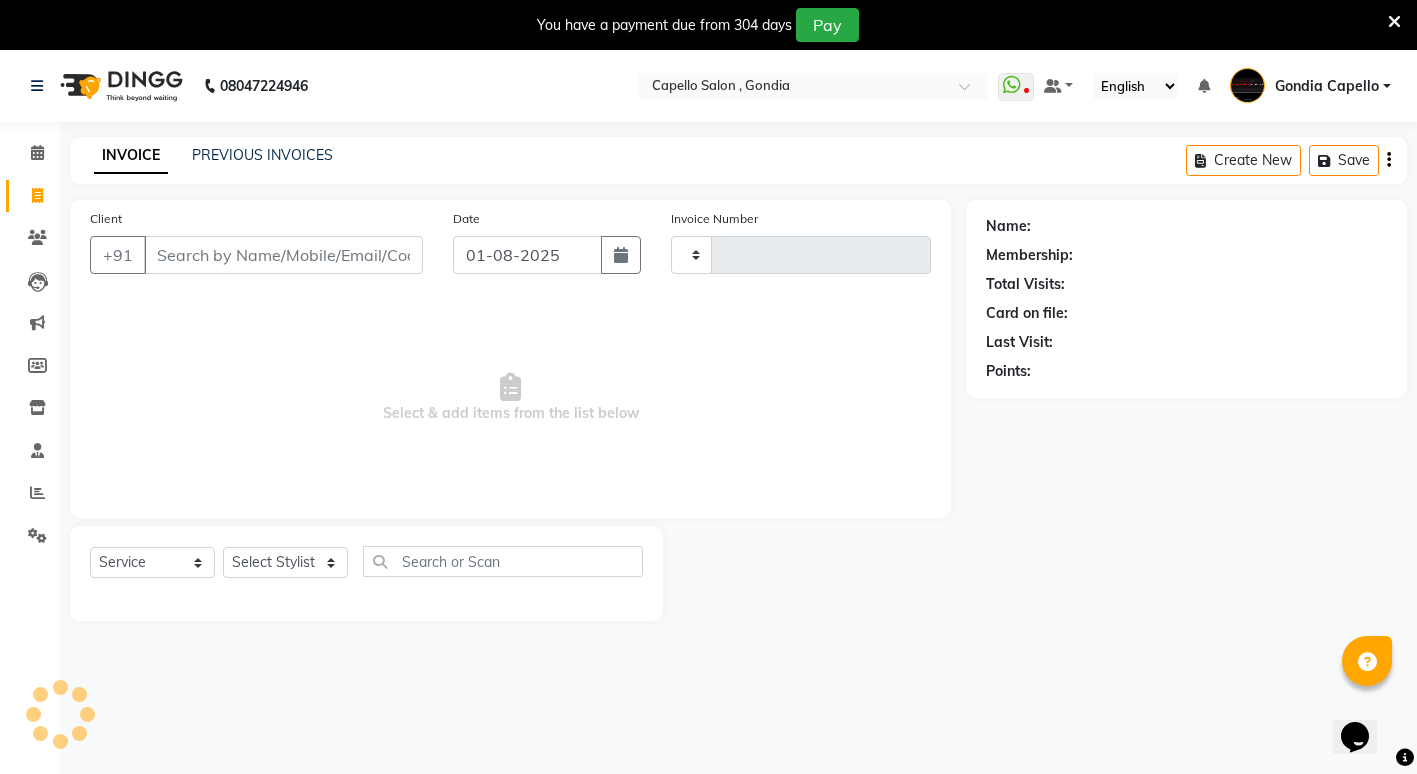 type on "1723" 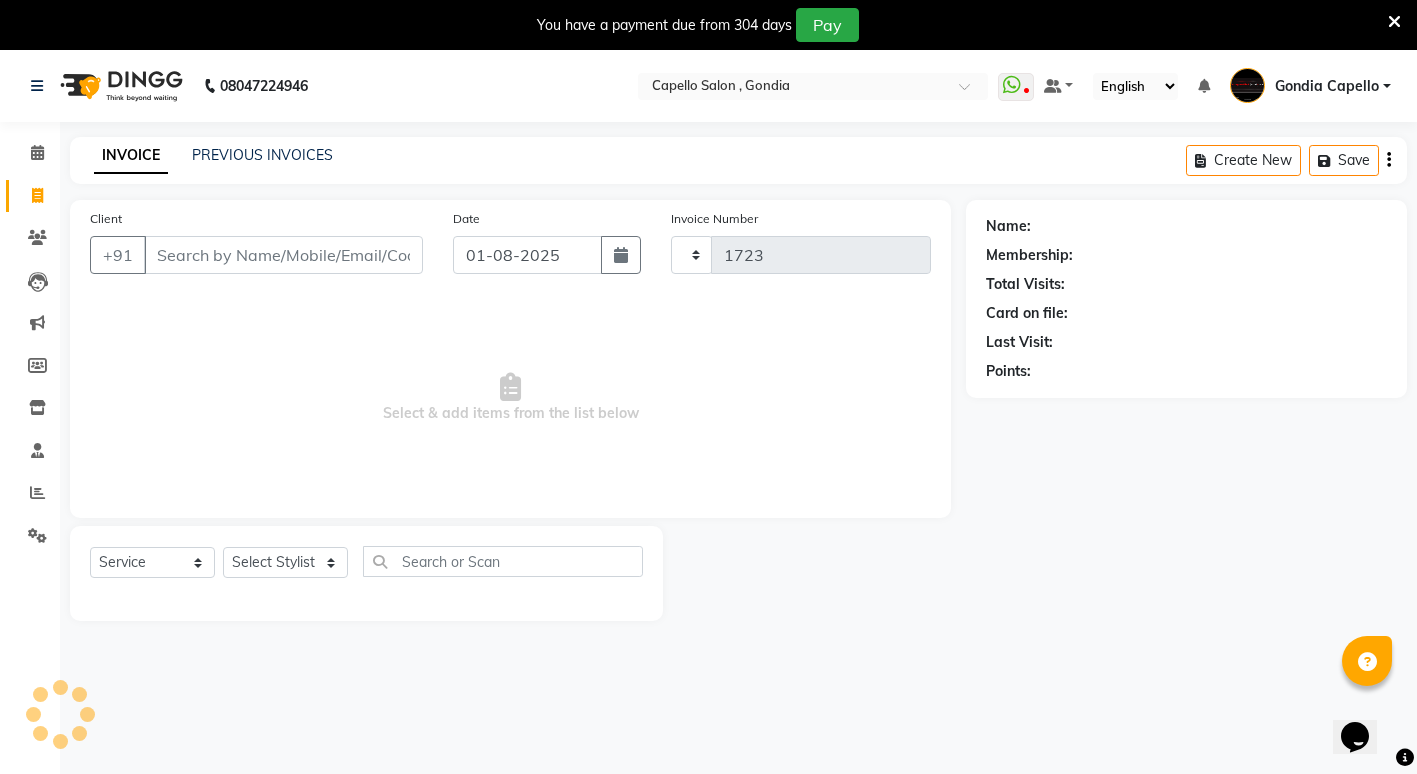 select on "853" 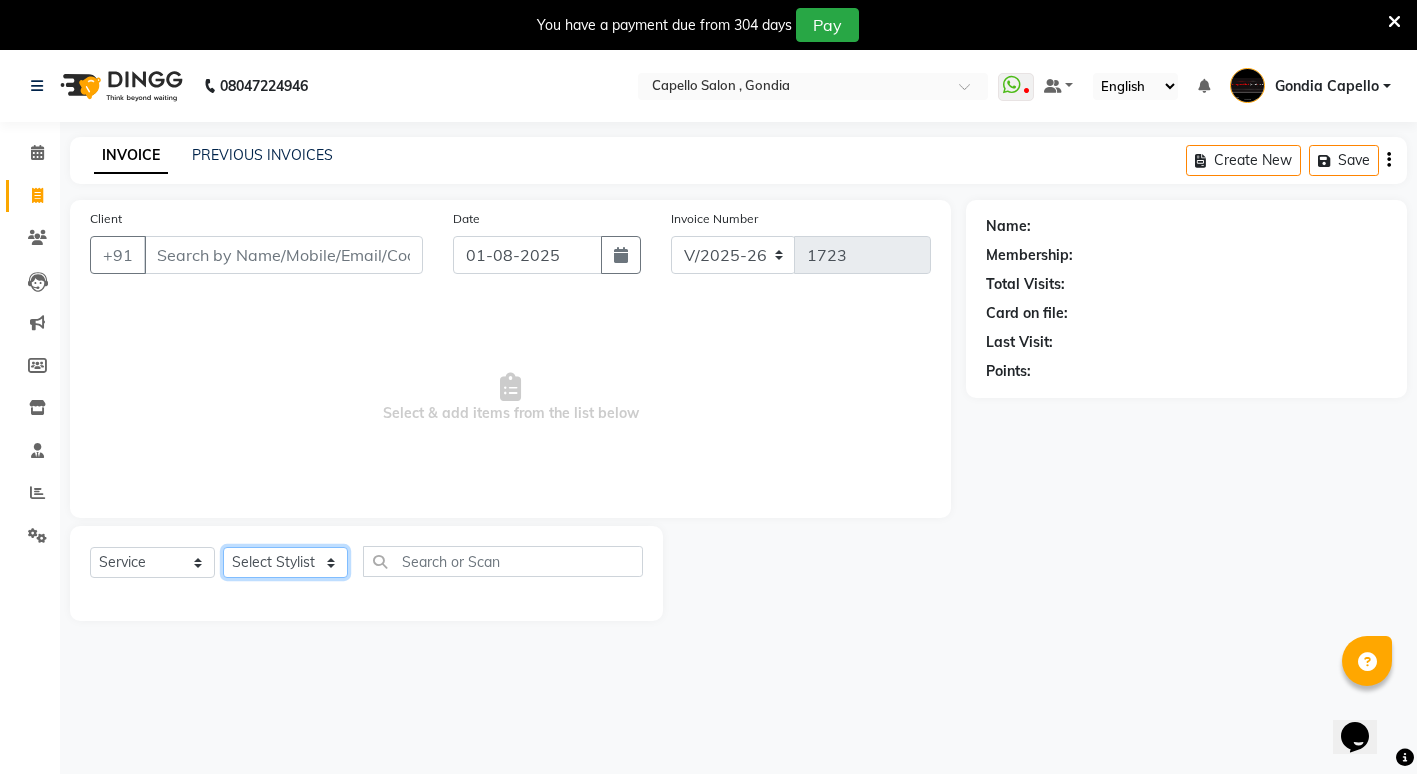 click on "Select Stylist" 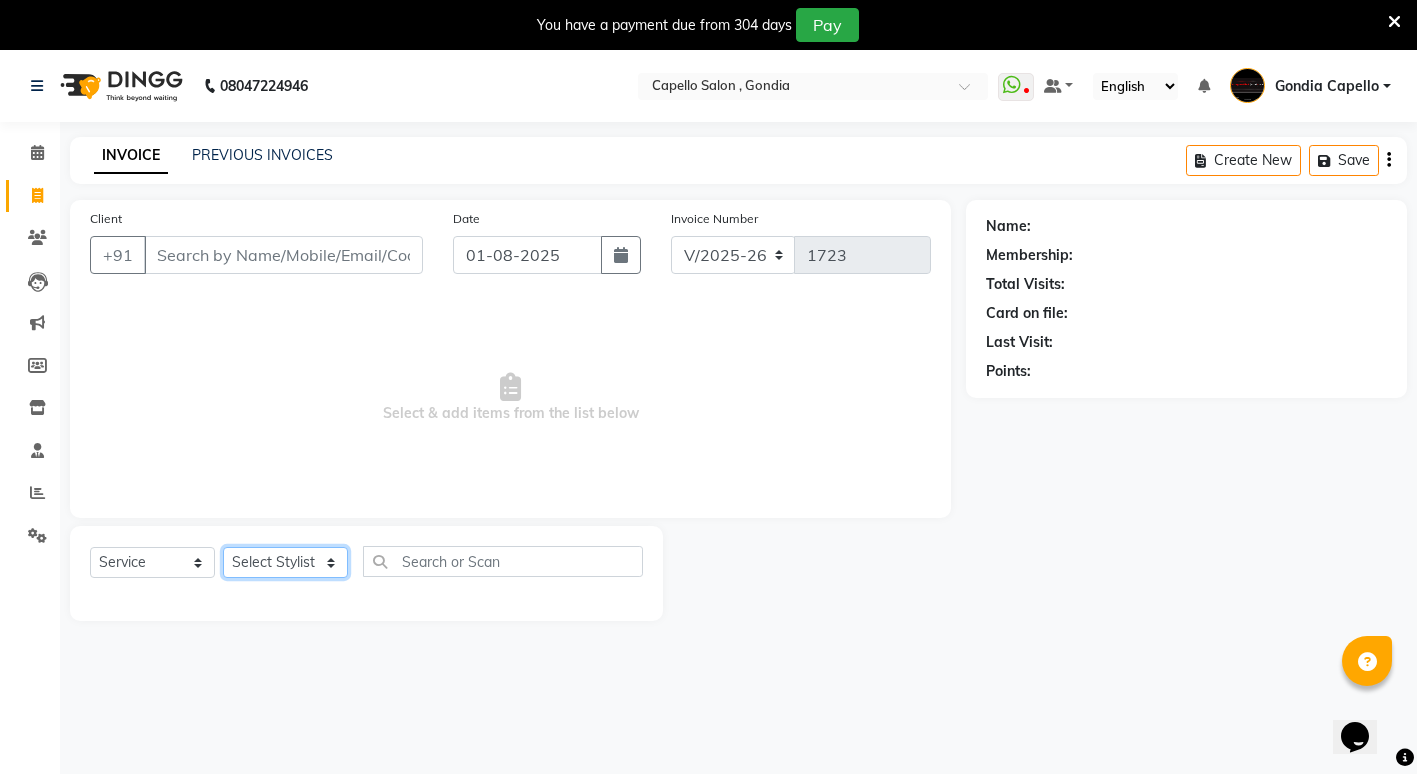 click on "Select Stylist ADMIN [FIRST] [LAST] [FIRST] [LAST] [FIRST] [LAST] Gondia Capello [FIRST] [LAST] [FIRST] [LAST] [FIRST] [LAST] [FIRST] [LAST] [FIRST] [LAST] [FIRST] [LAST] [FIRST] [LAST] [FIRST] [LAST]" 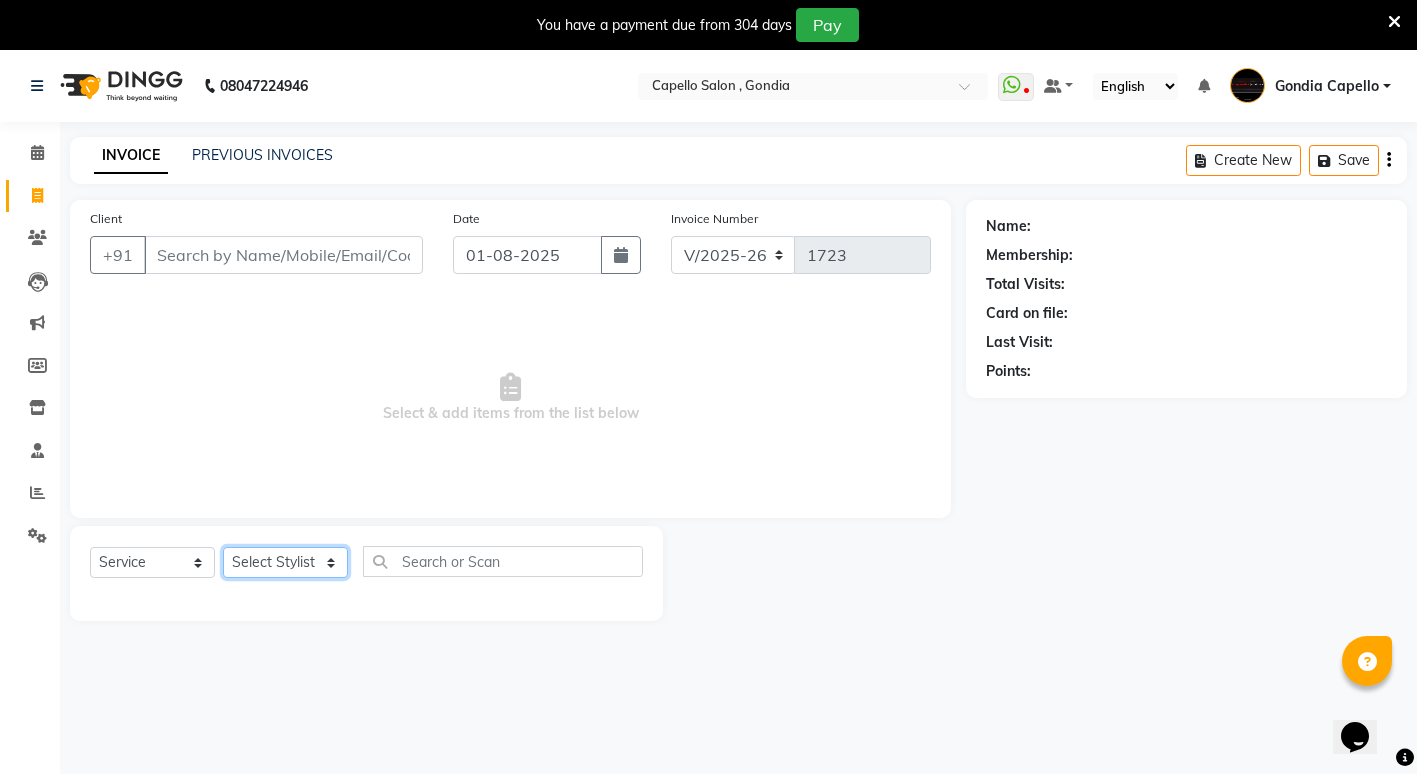 select on "14375" 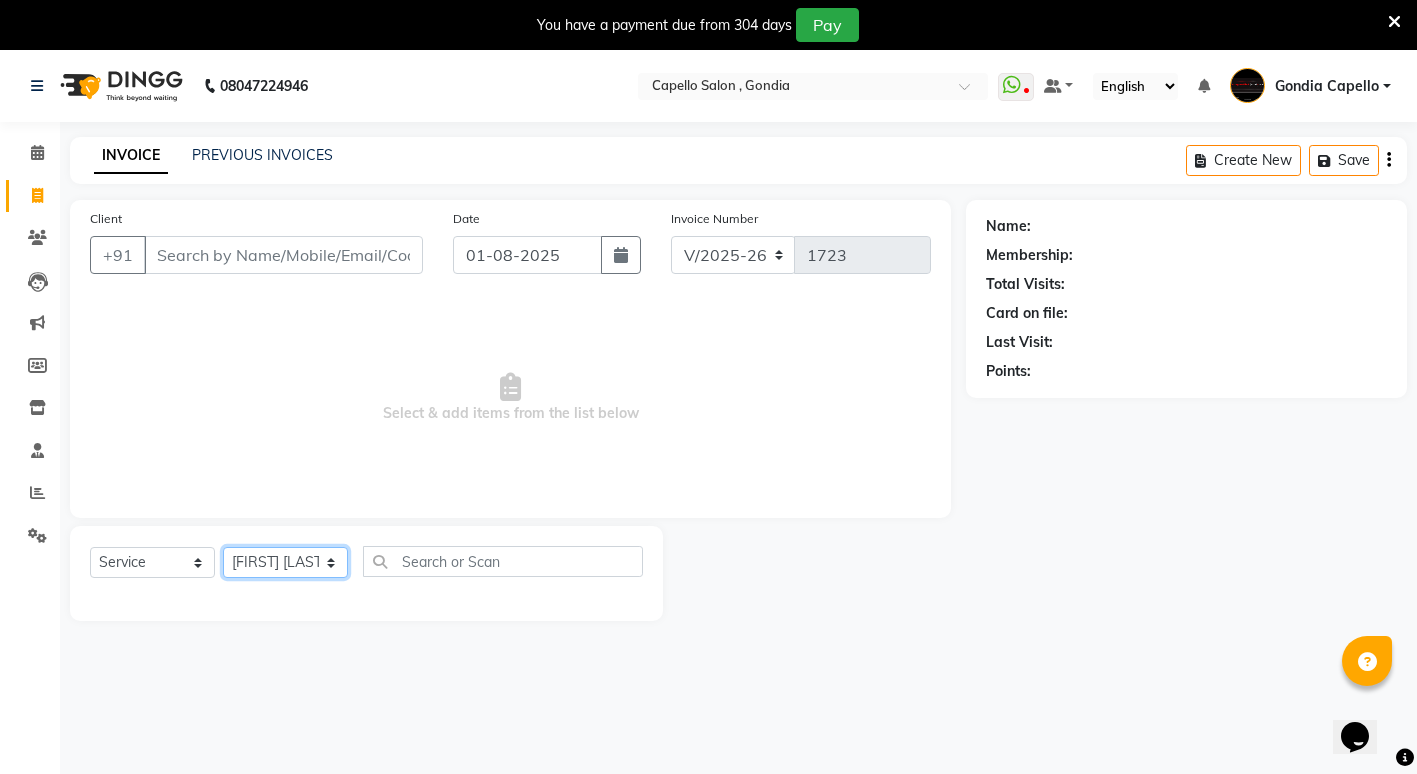 click on "Select Stylist ADMIN [FIRST] [LAST] [FIRST] [LAST] [FIRST] [LAST] Gondia Capello [FIRST] [LAST] [FIRST] [LAST] [FIRST] [LAST] [FIRST] [LAST] [FIRST] [LAST] [FIRST] [LAST] [FIRST] [LAST] [FIRST] [LAST]" 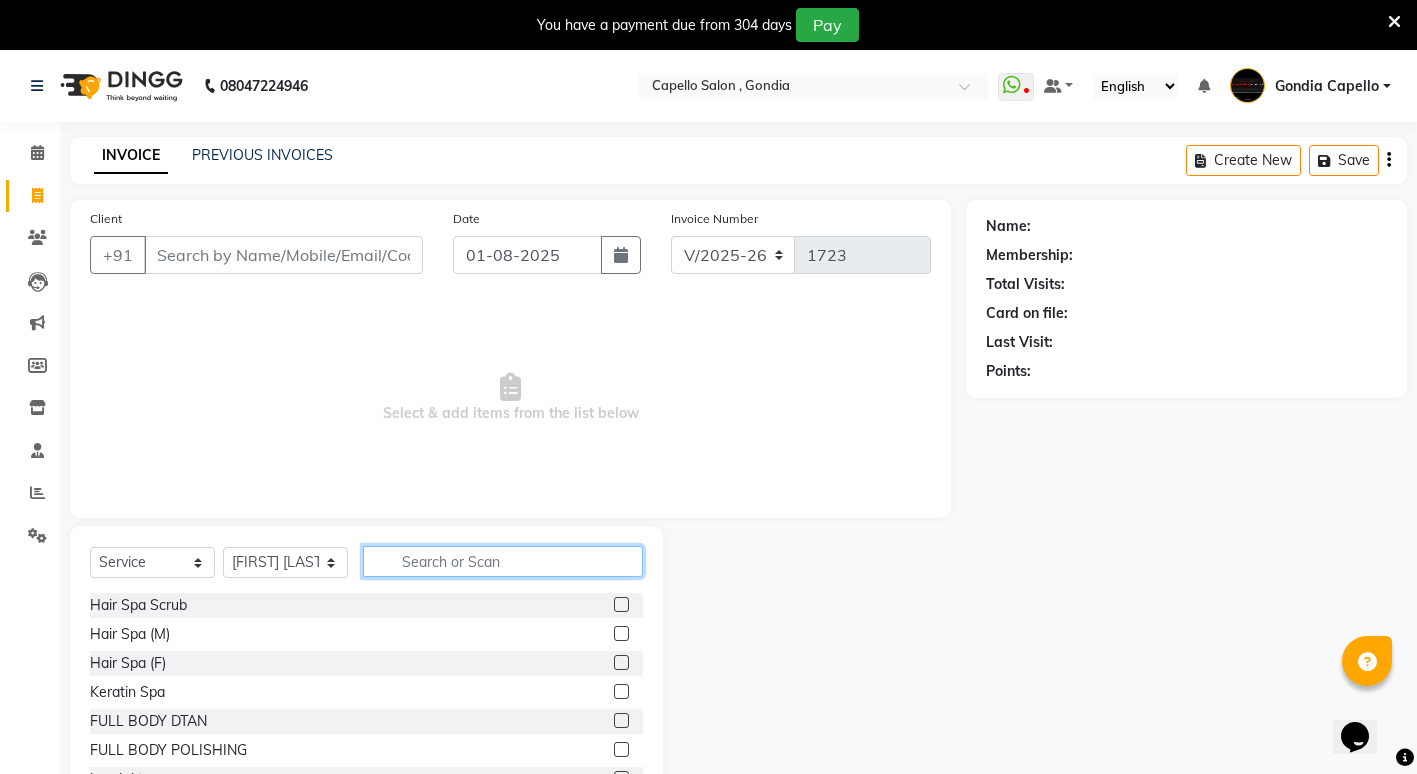 click 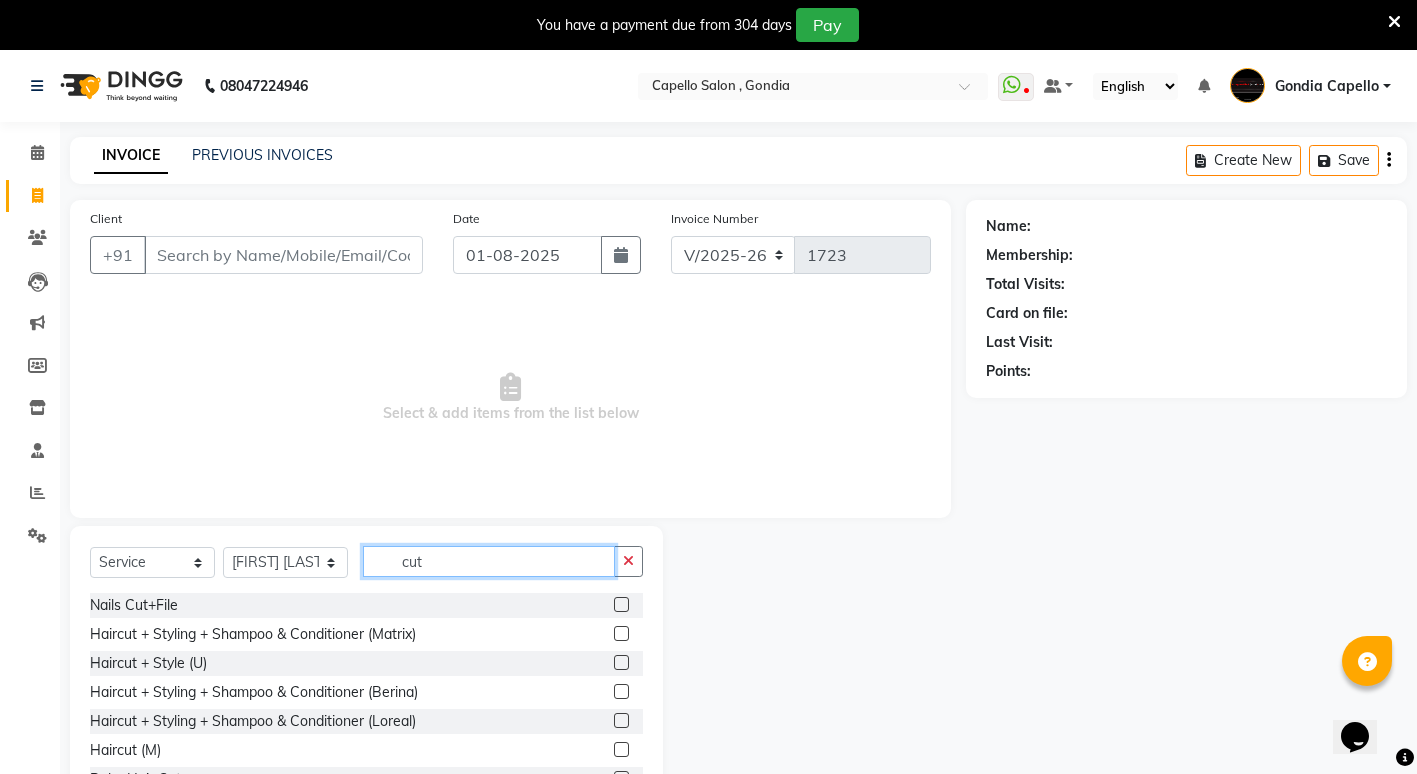 type on "cut" 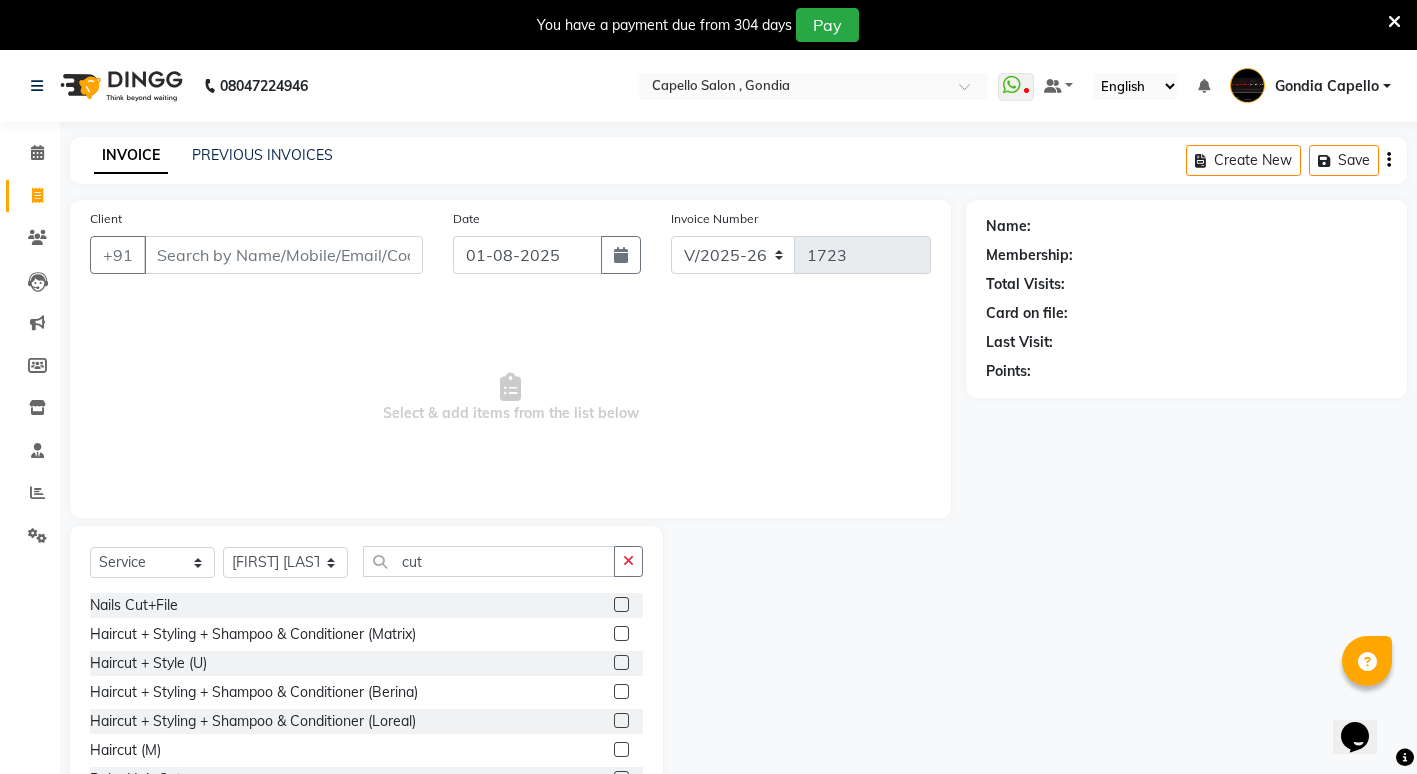 click 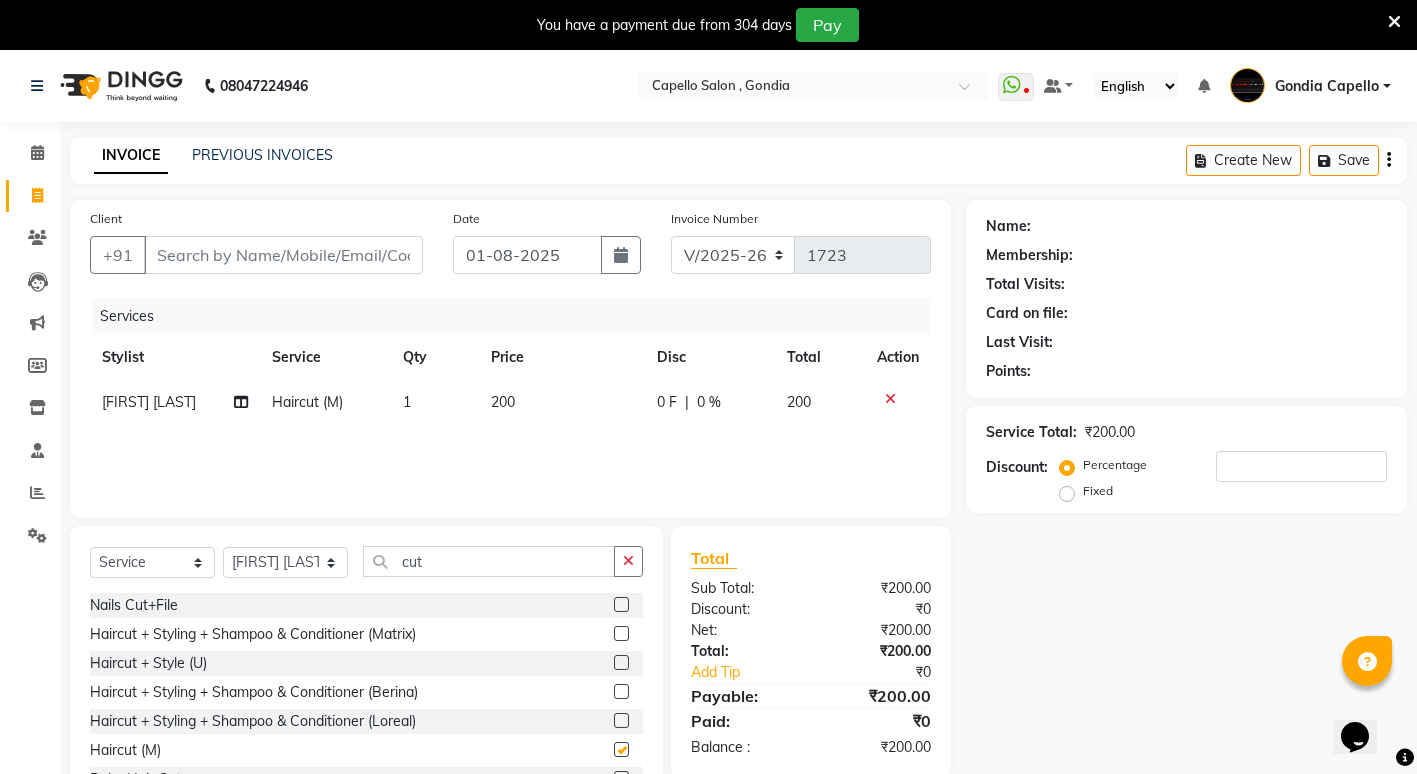 checkbox on "false" 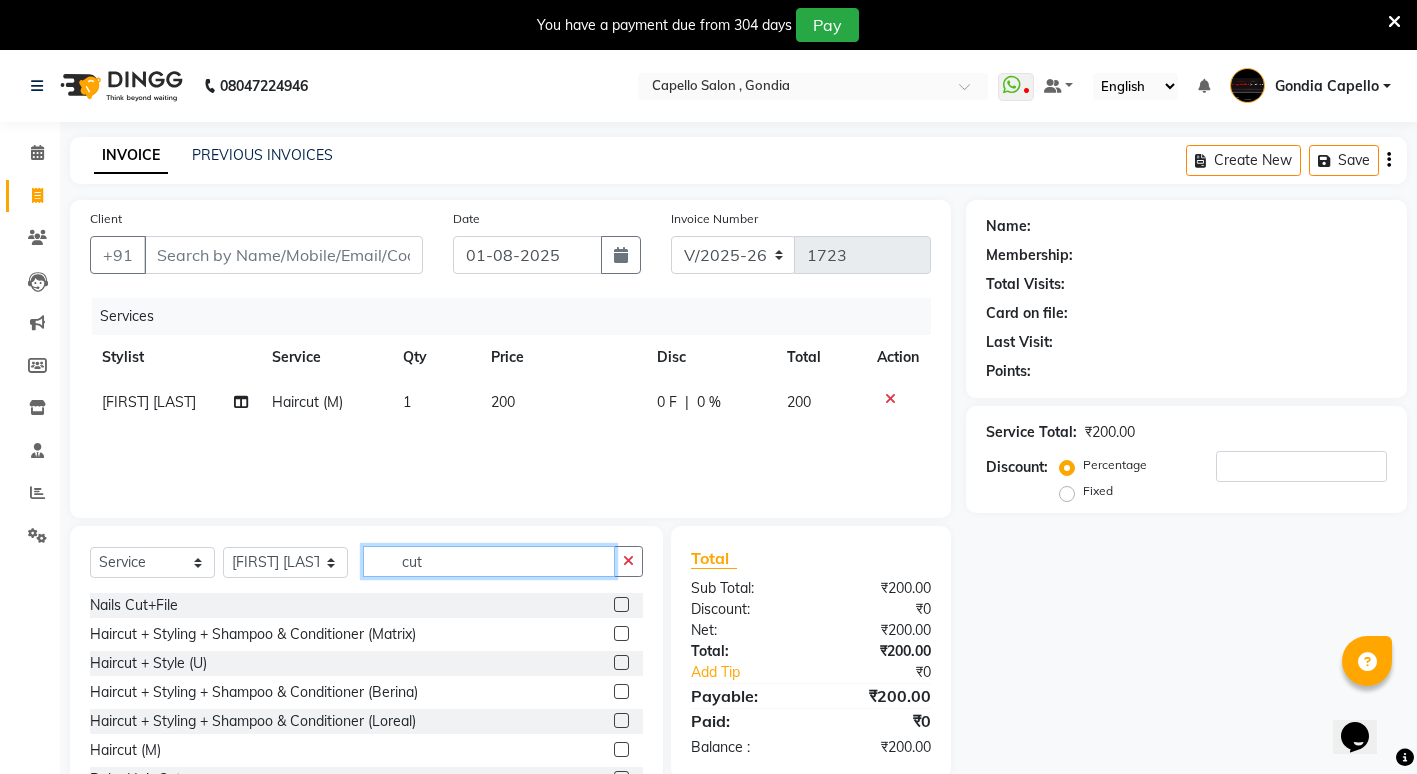 click on "cut" 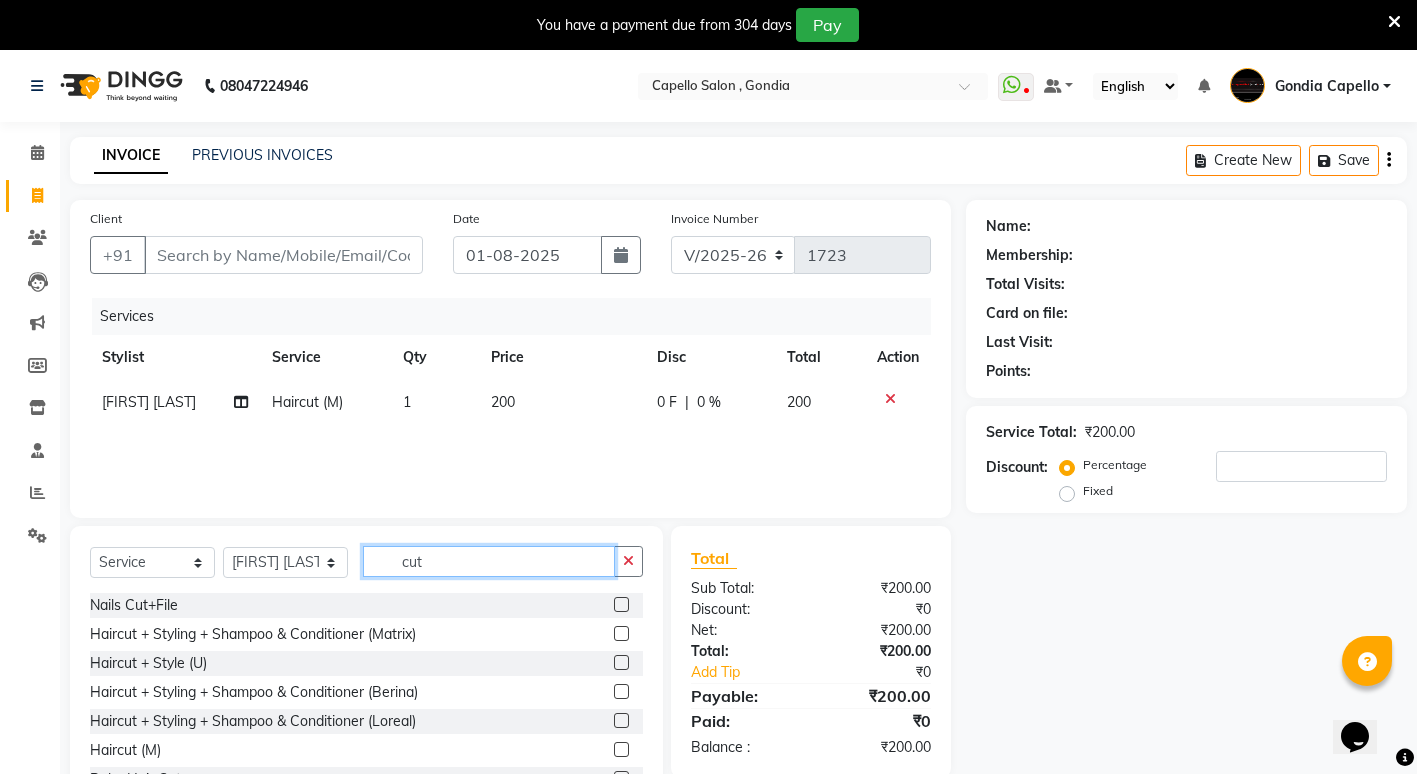 click on "cut" 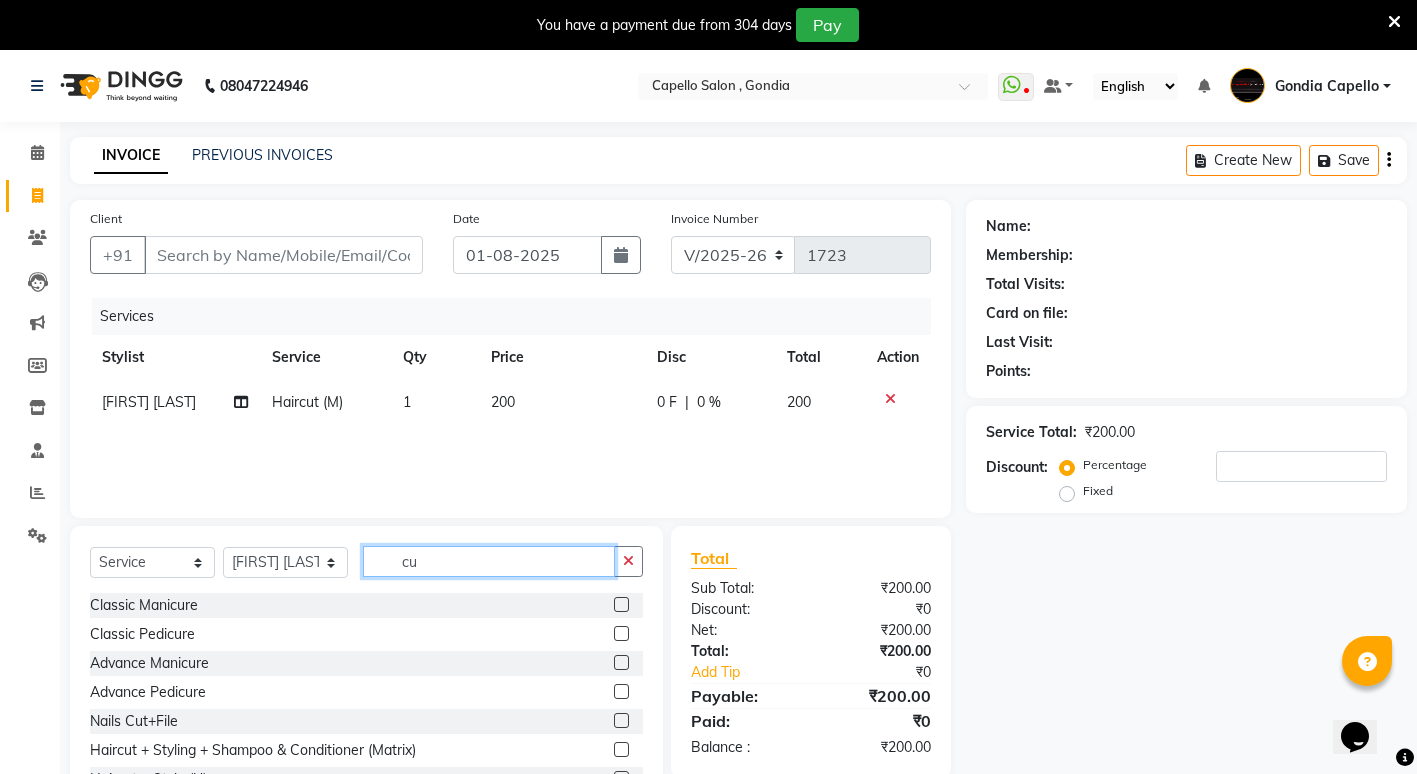 type on "c" 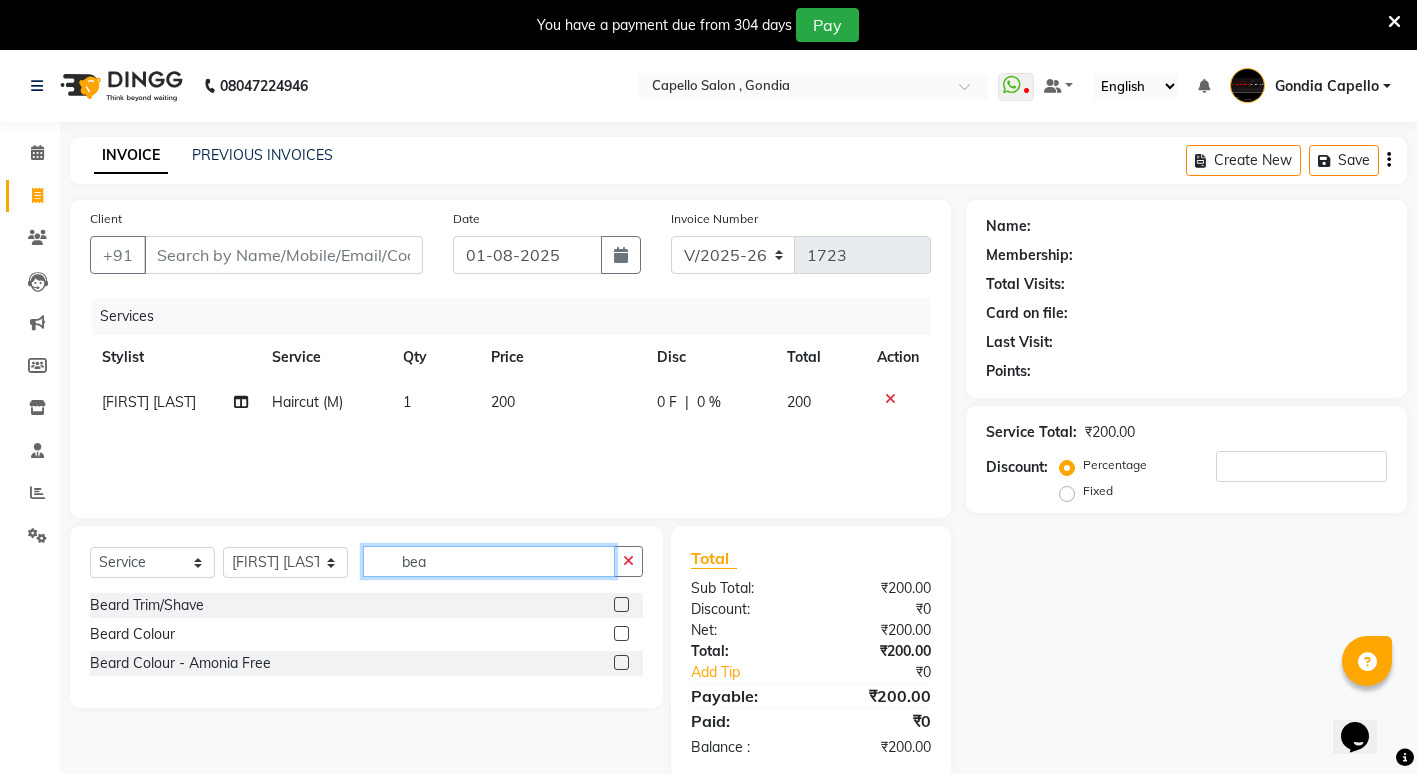 type on "bea" 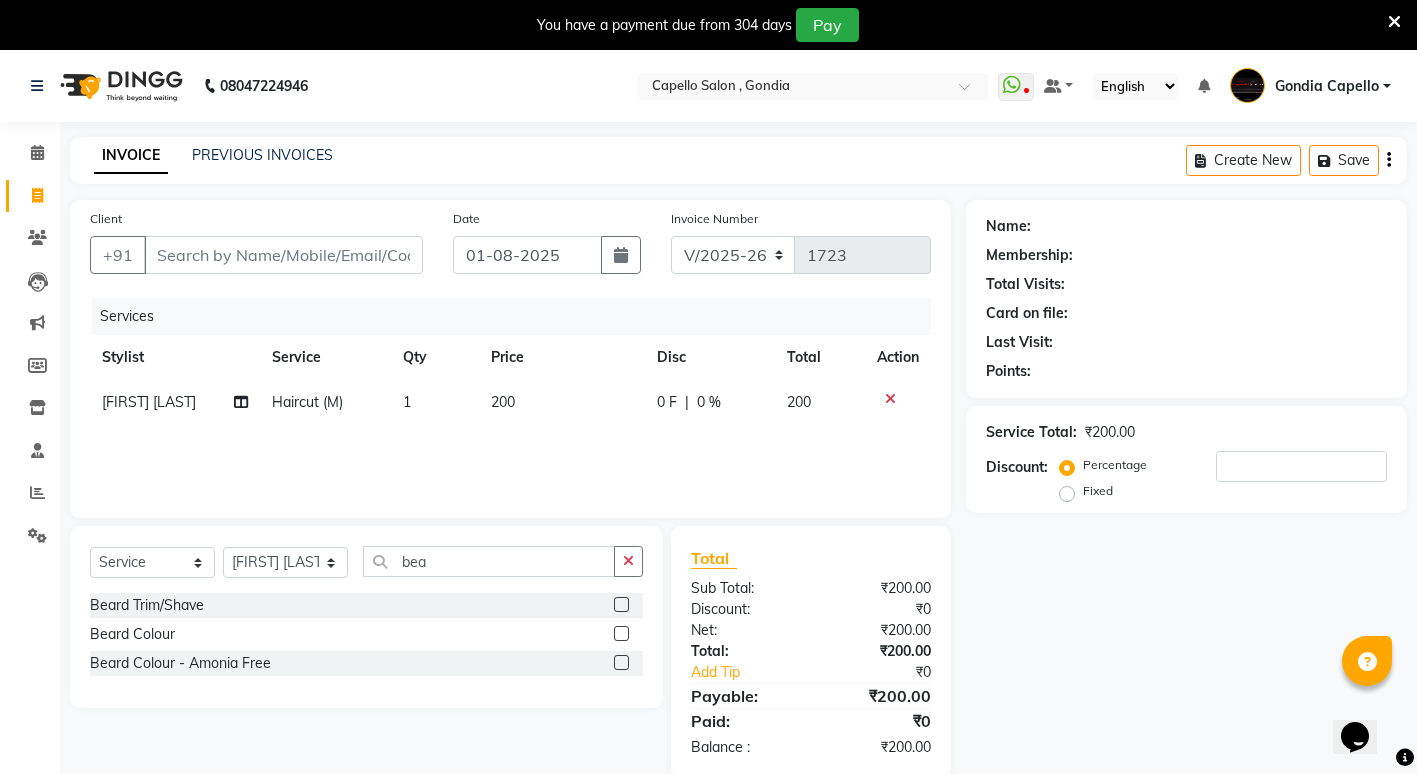 click 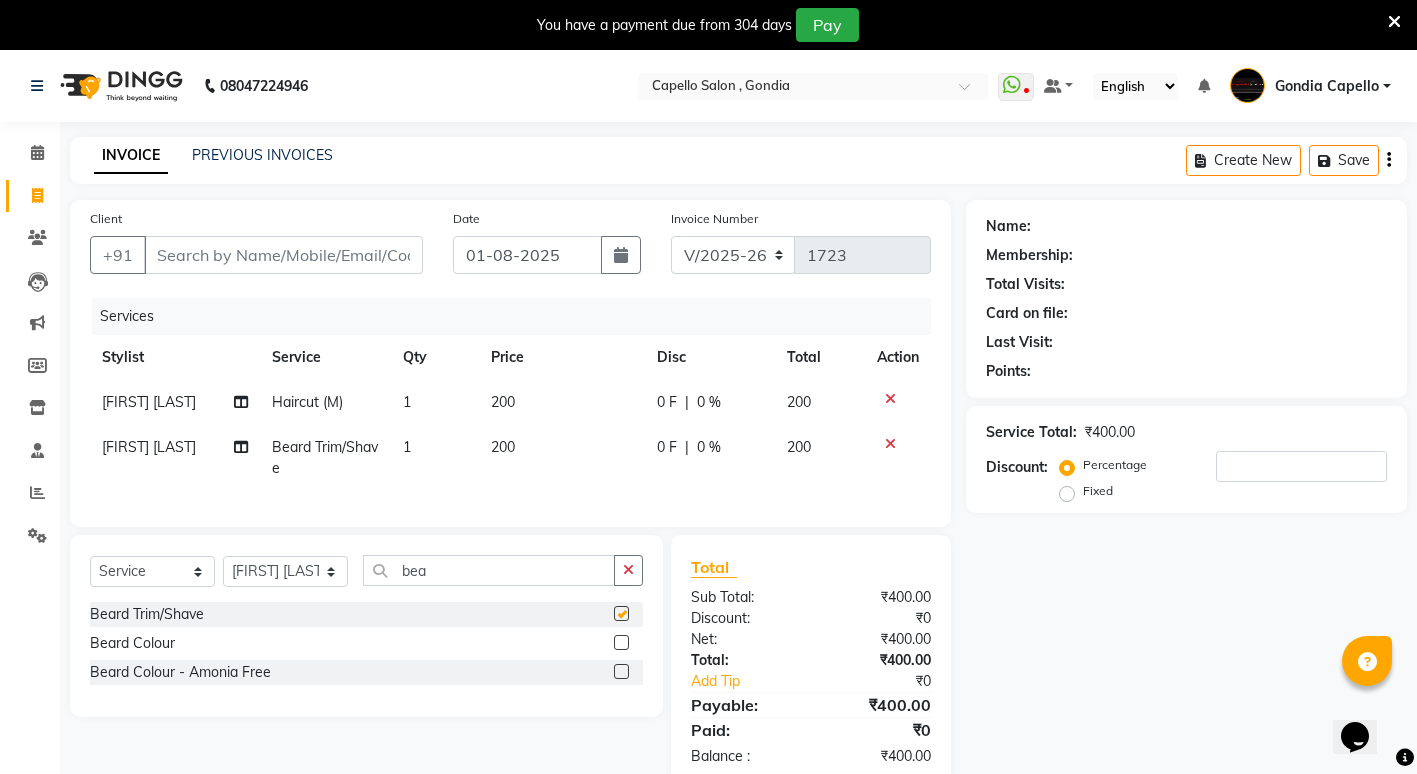 checkbox on "false" 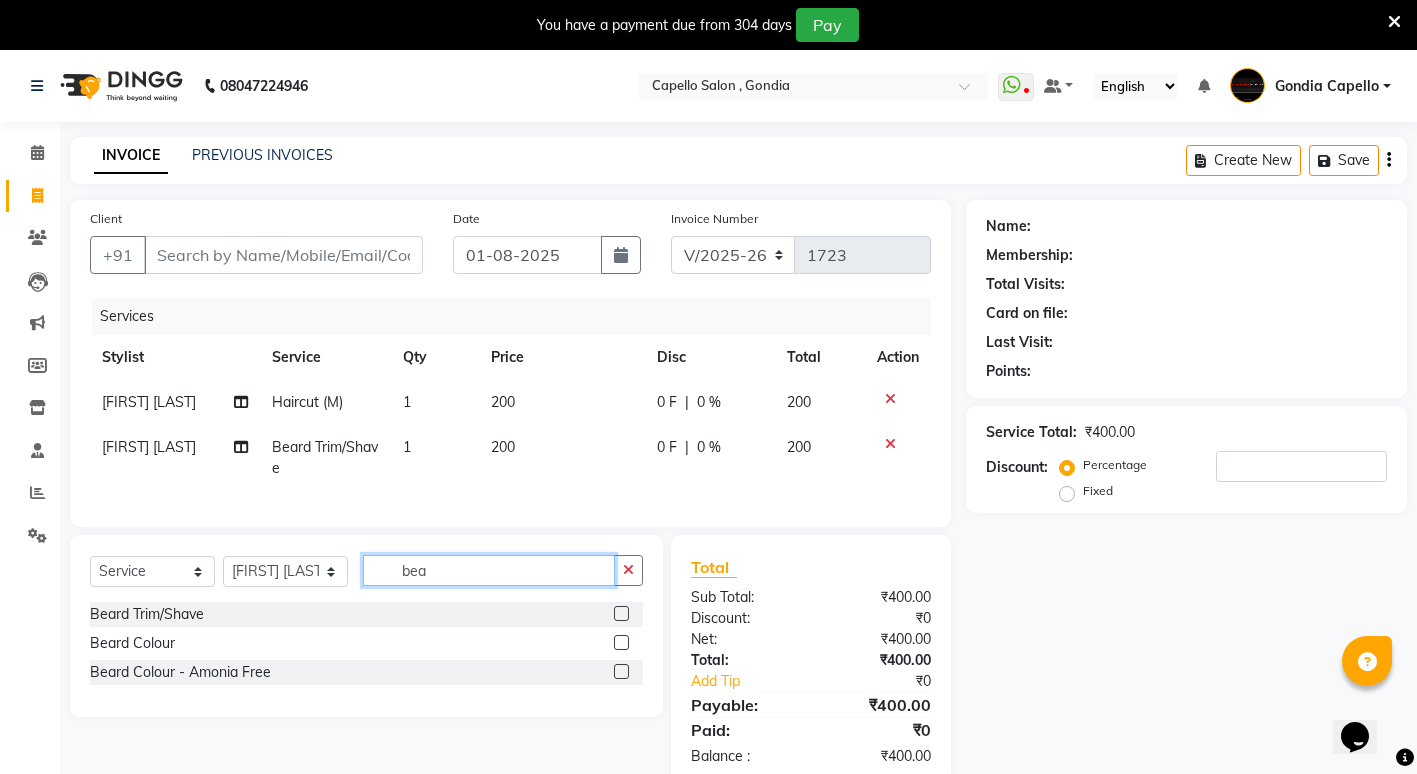 click on "bea" 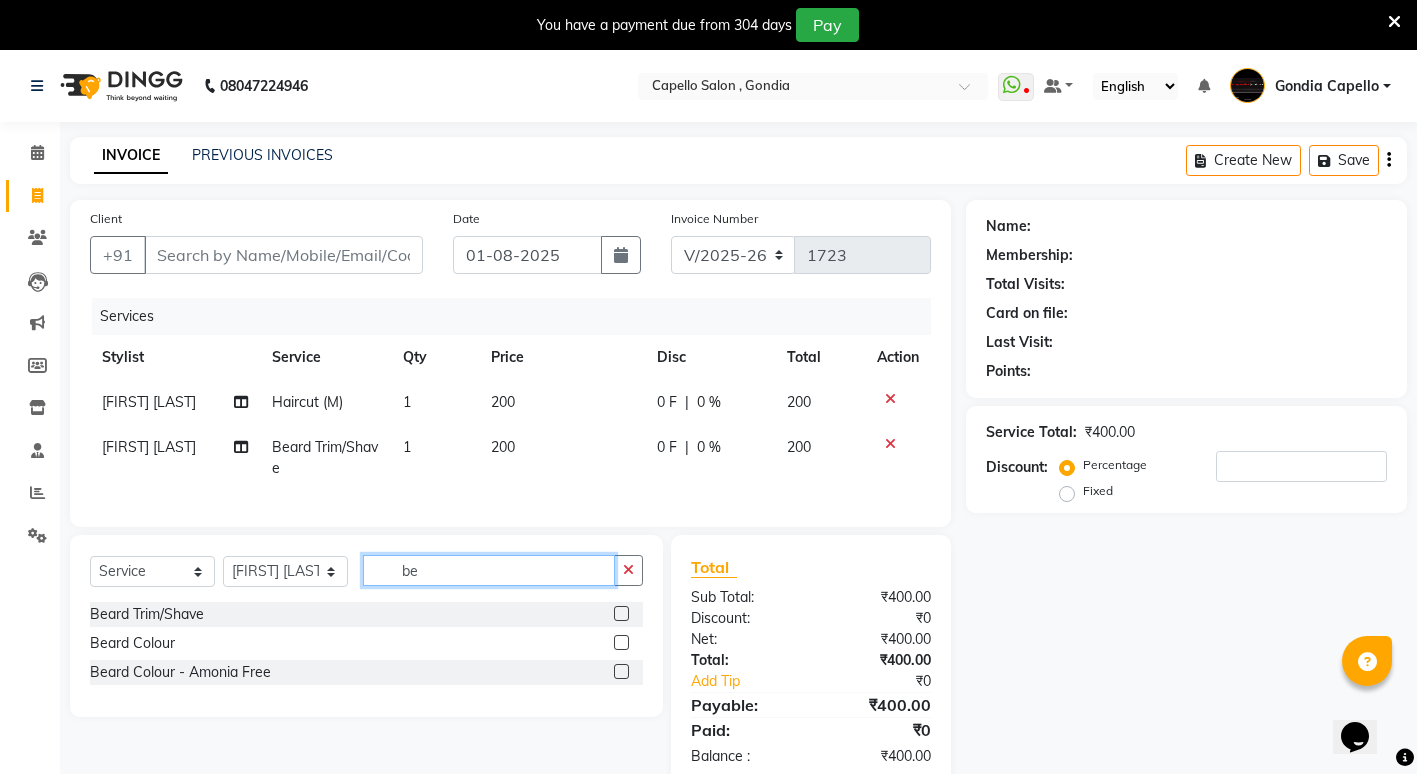 type on "b" 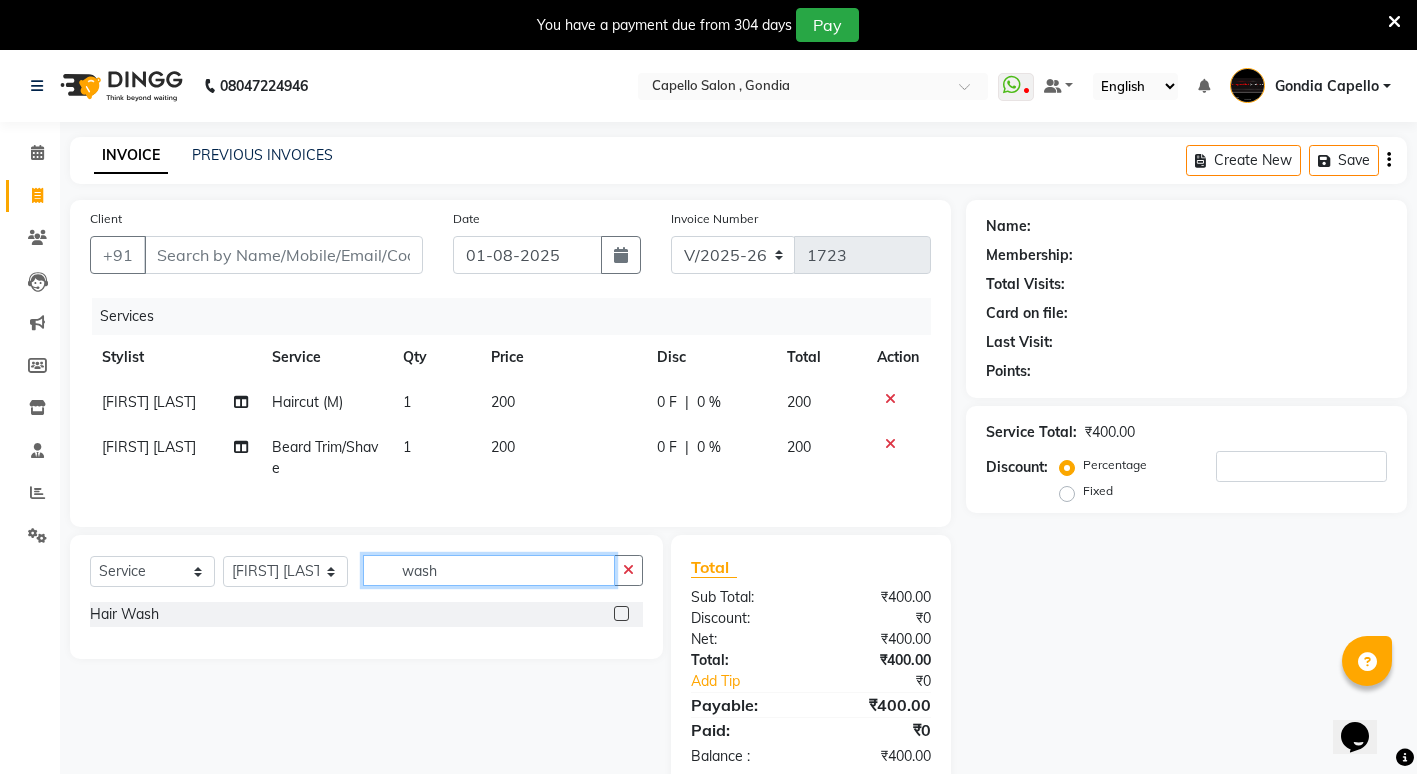 type on "wash" 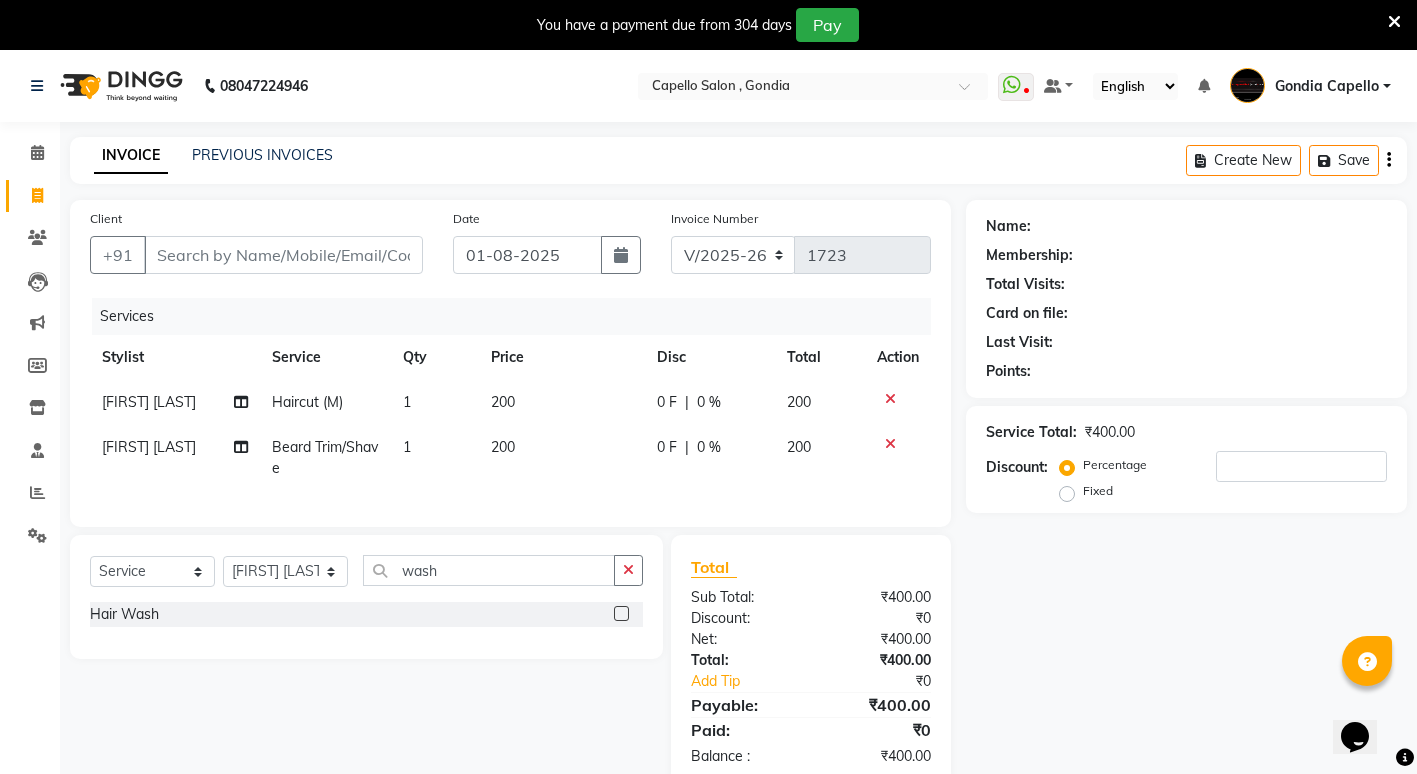 click 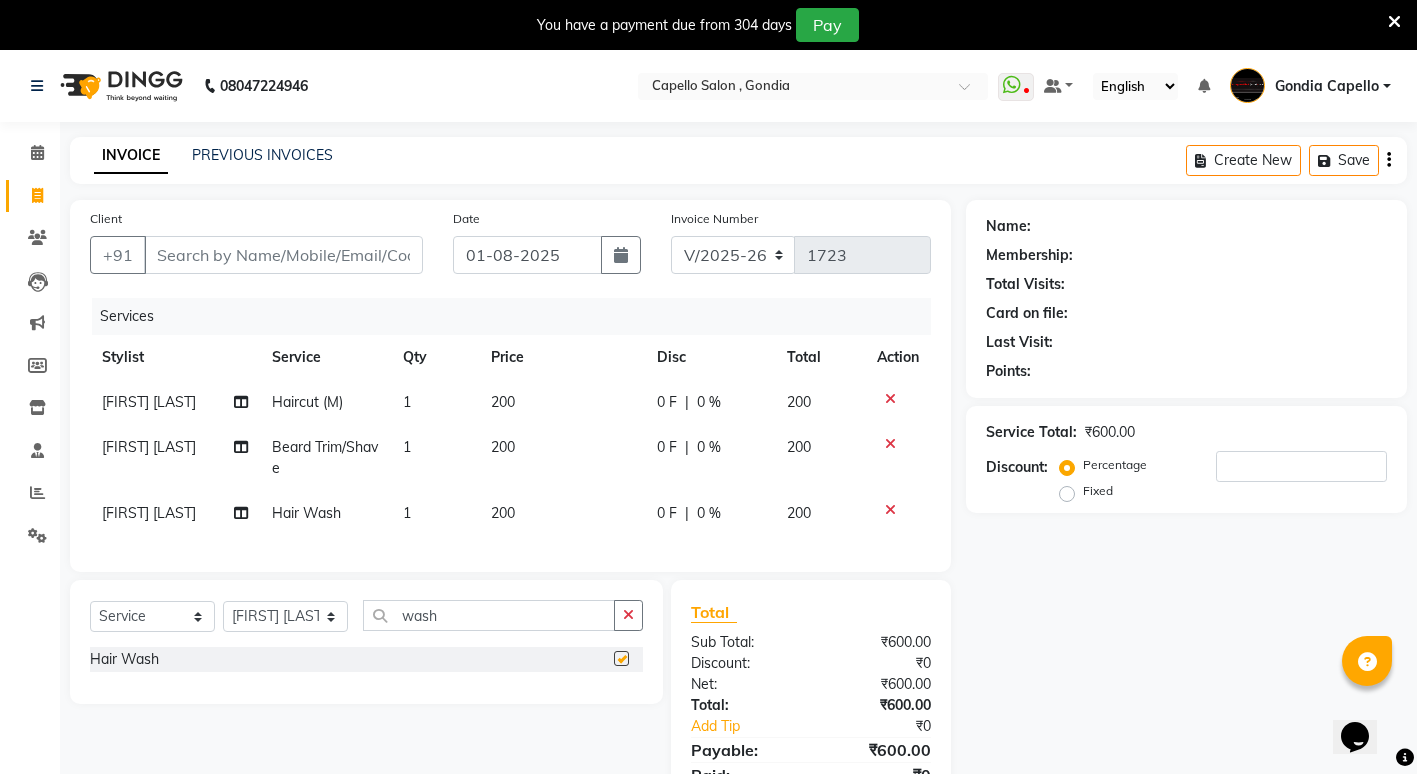 checkbox on "false" 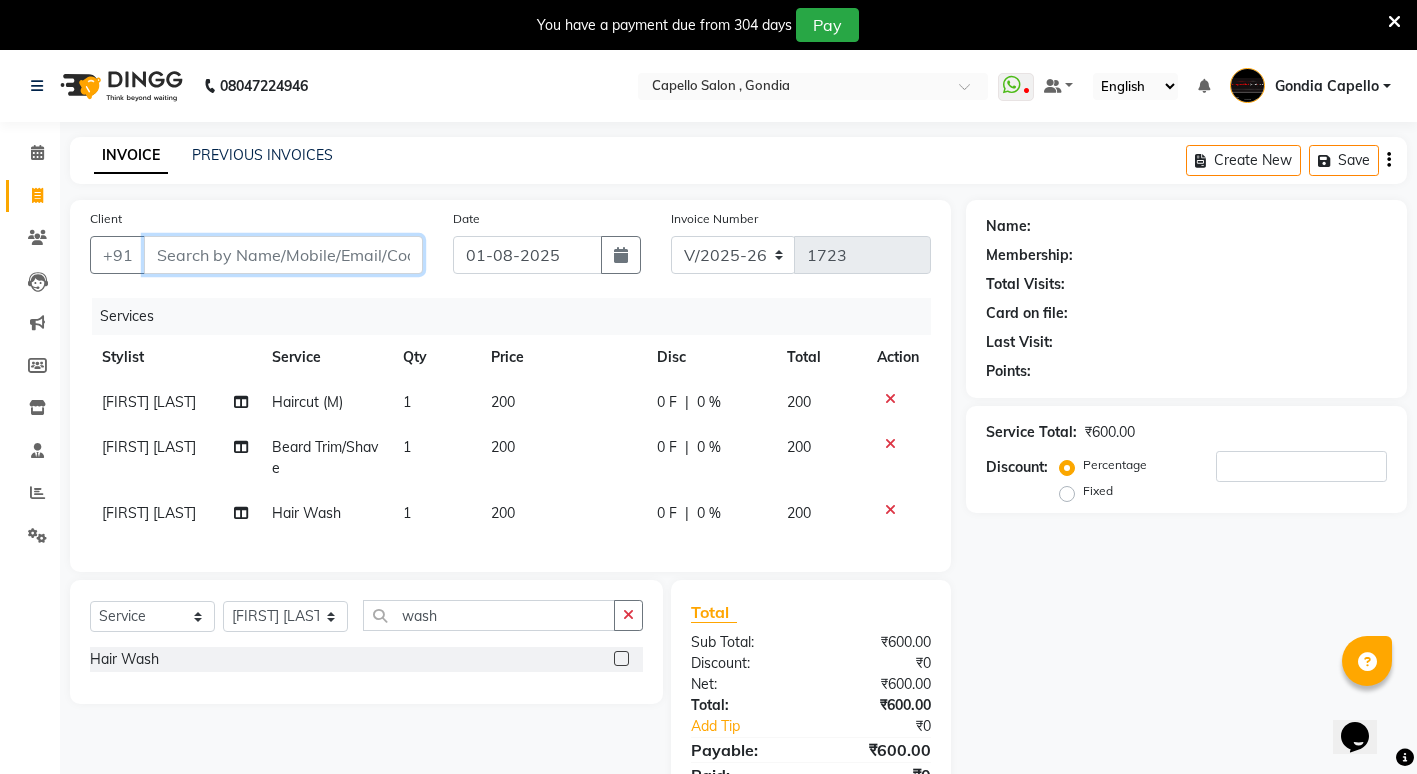 click on "Client" at bounding box center [283, 255] 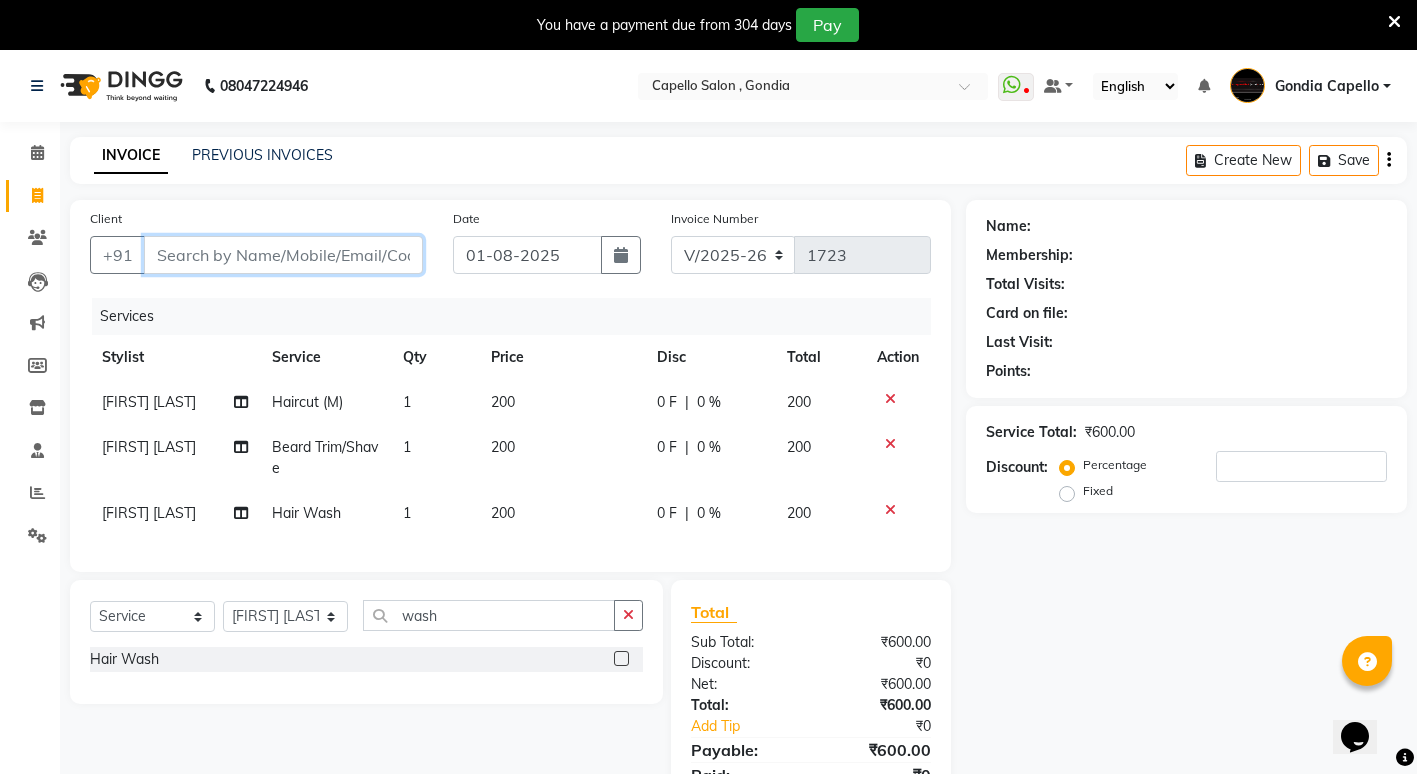 type on "9" 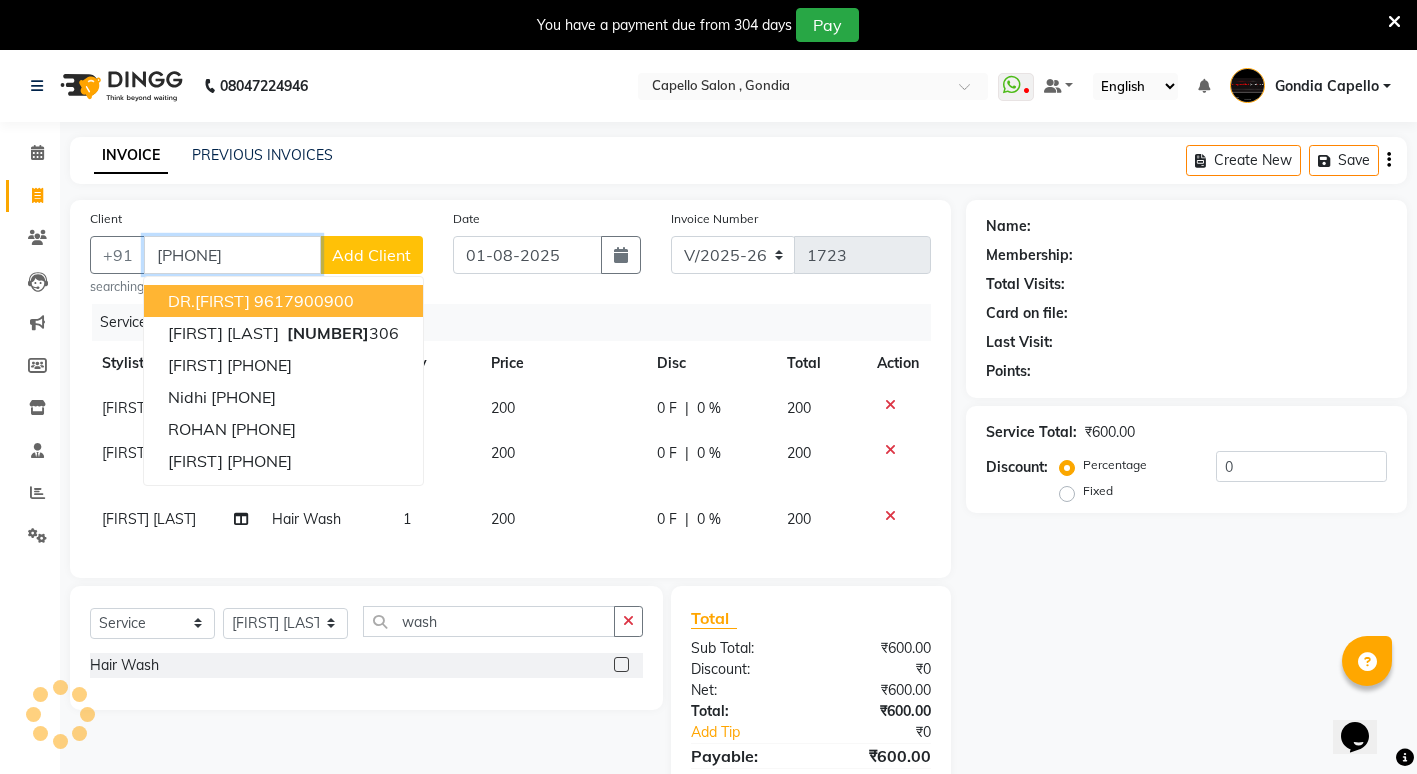 type on "[PHONE]" 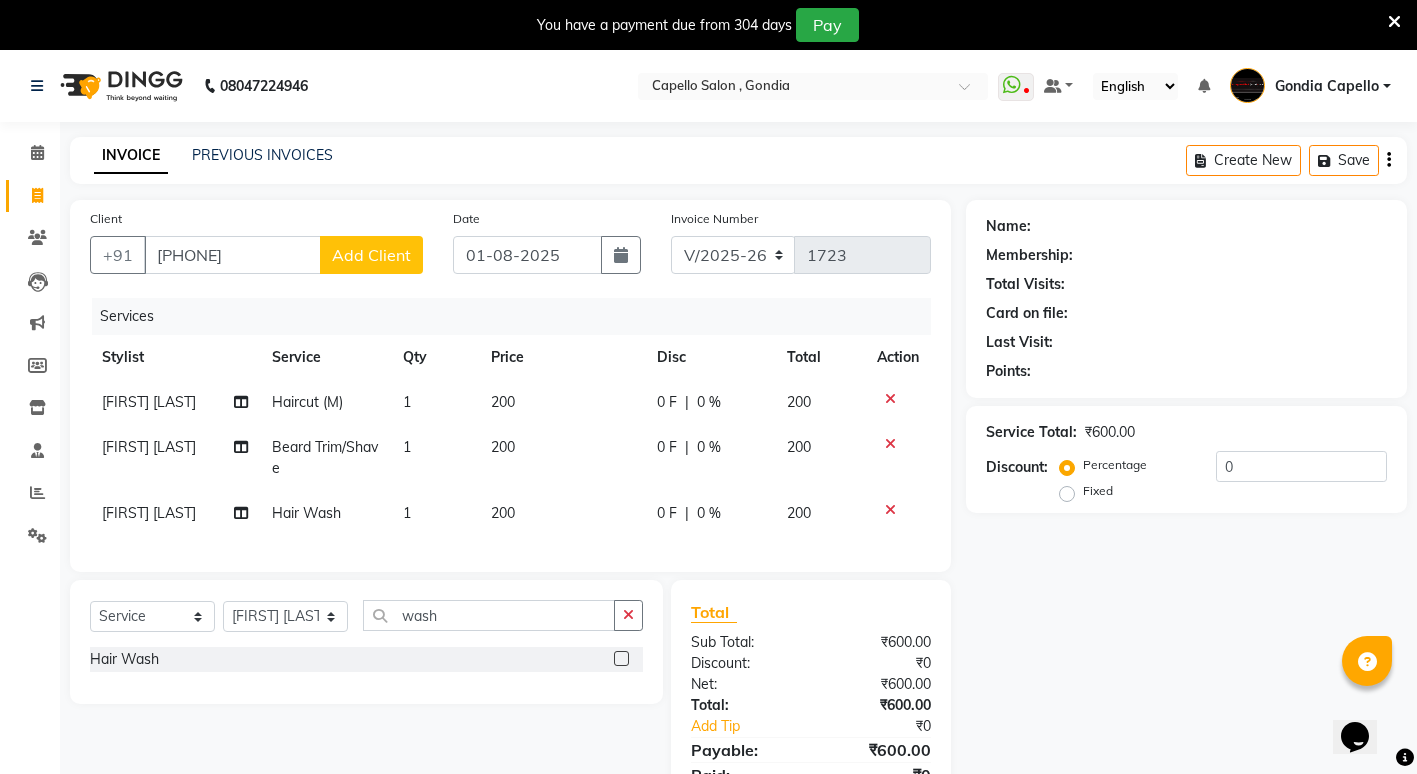click on "Add Client" 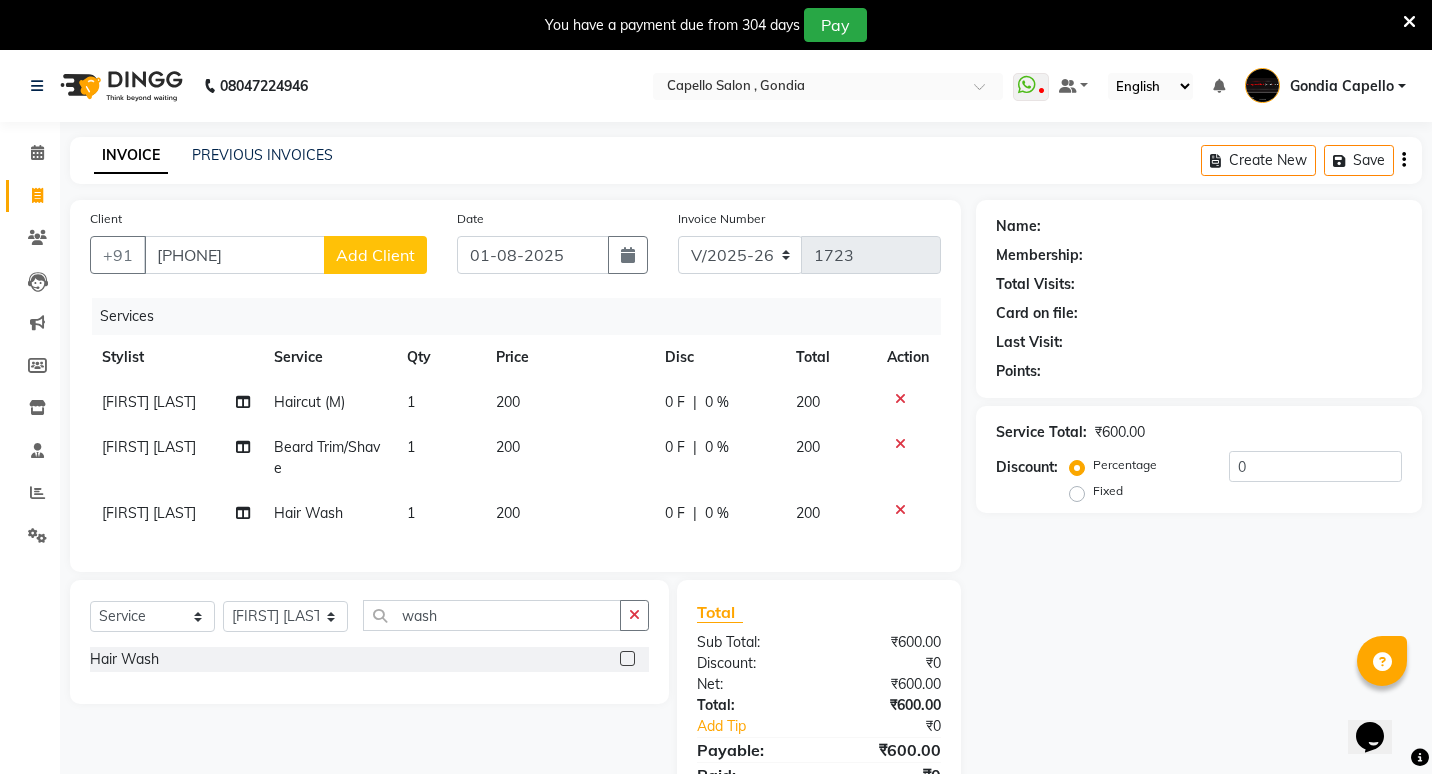 select on "22" 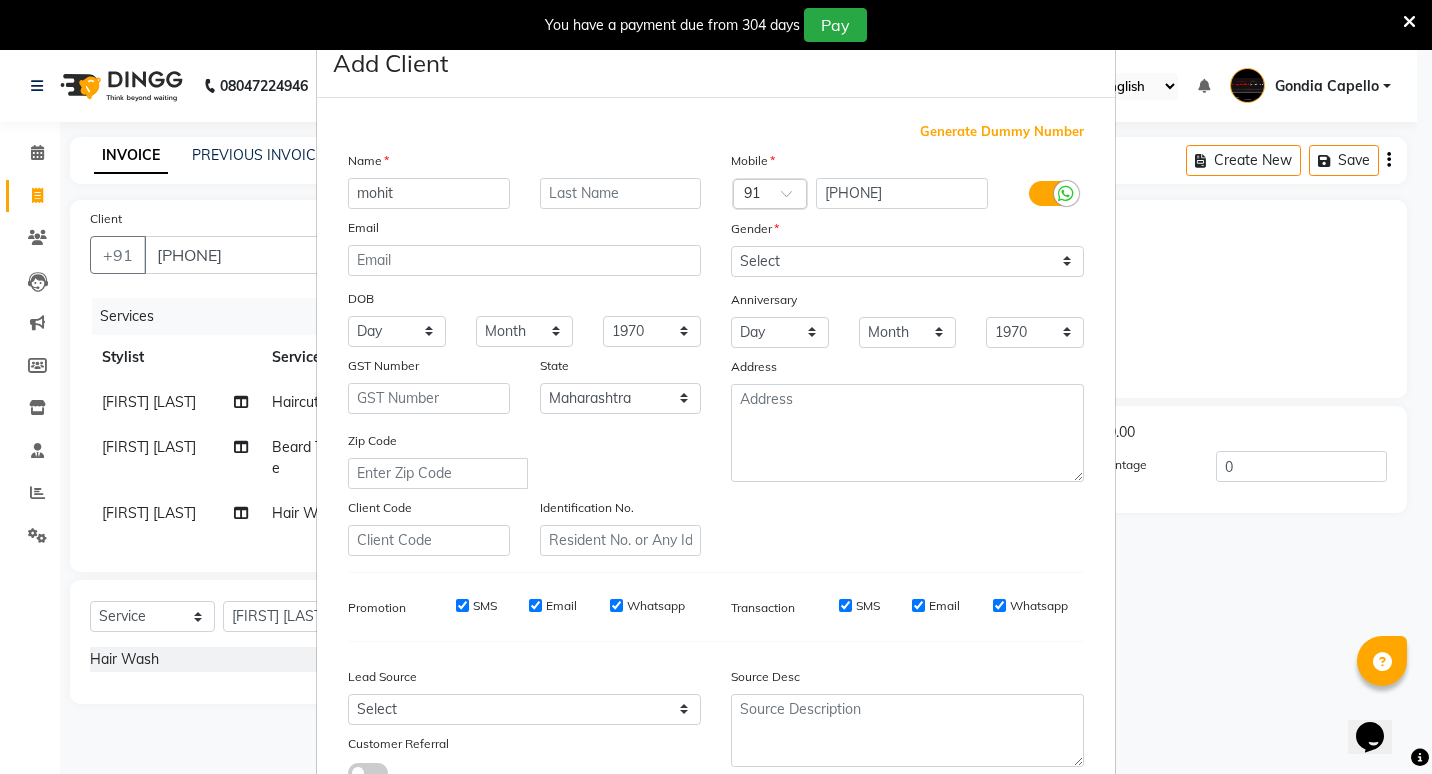type on "mohit" 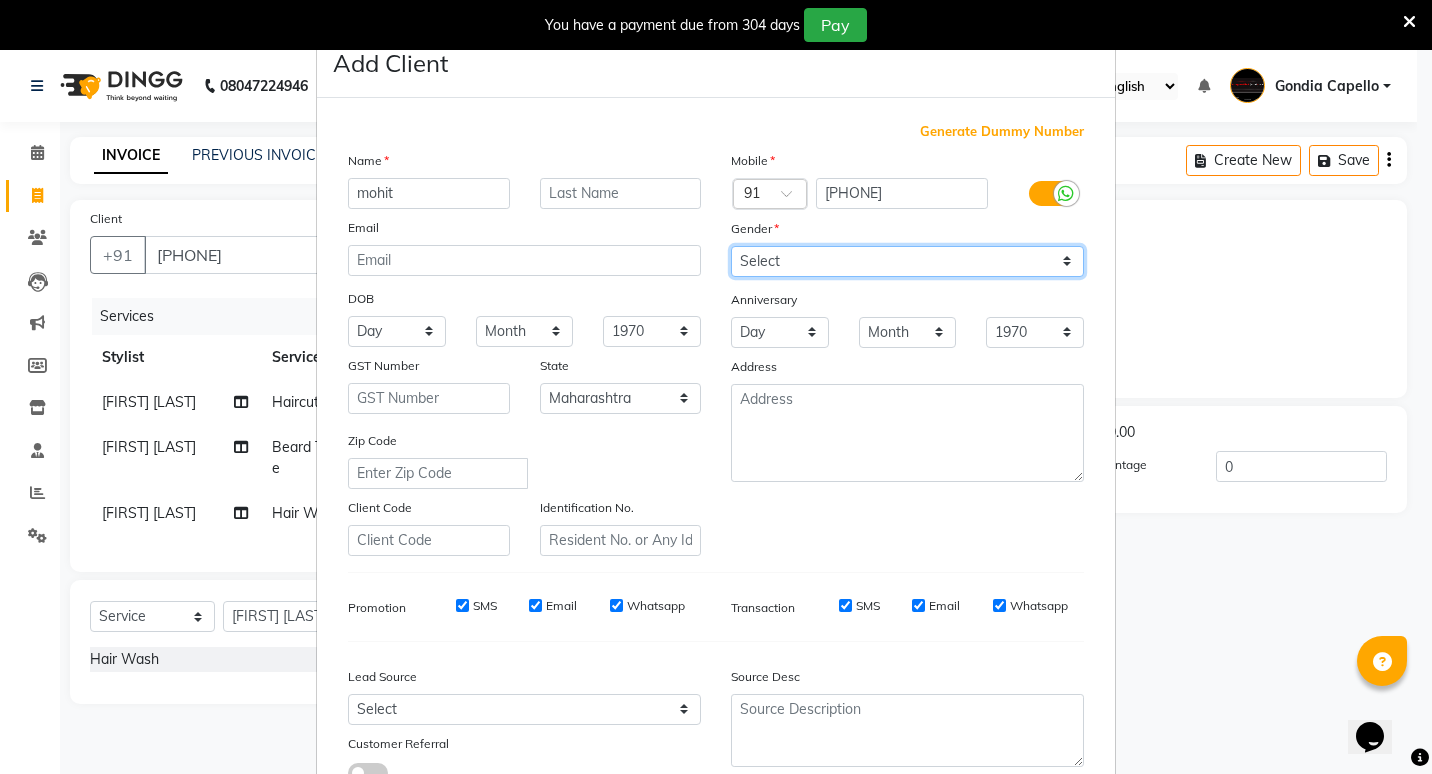 click on "Select Male Female Other Prefer Not To Say" at bounding box center (907, 261) 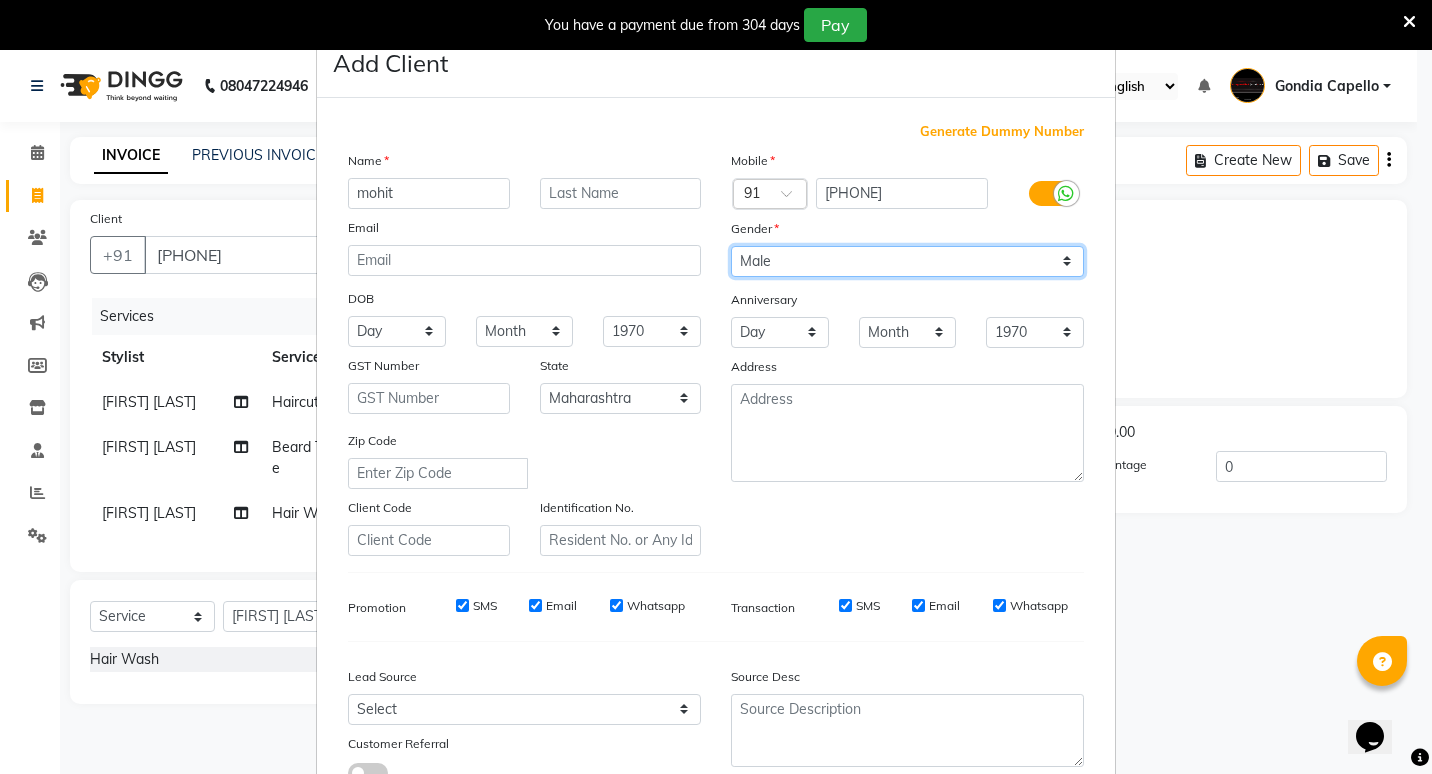 click on "Select Male Female Other Prefer Not To Say" at bounding box center (907, 261) 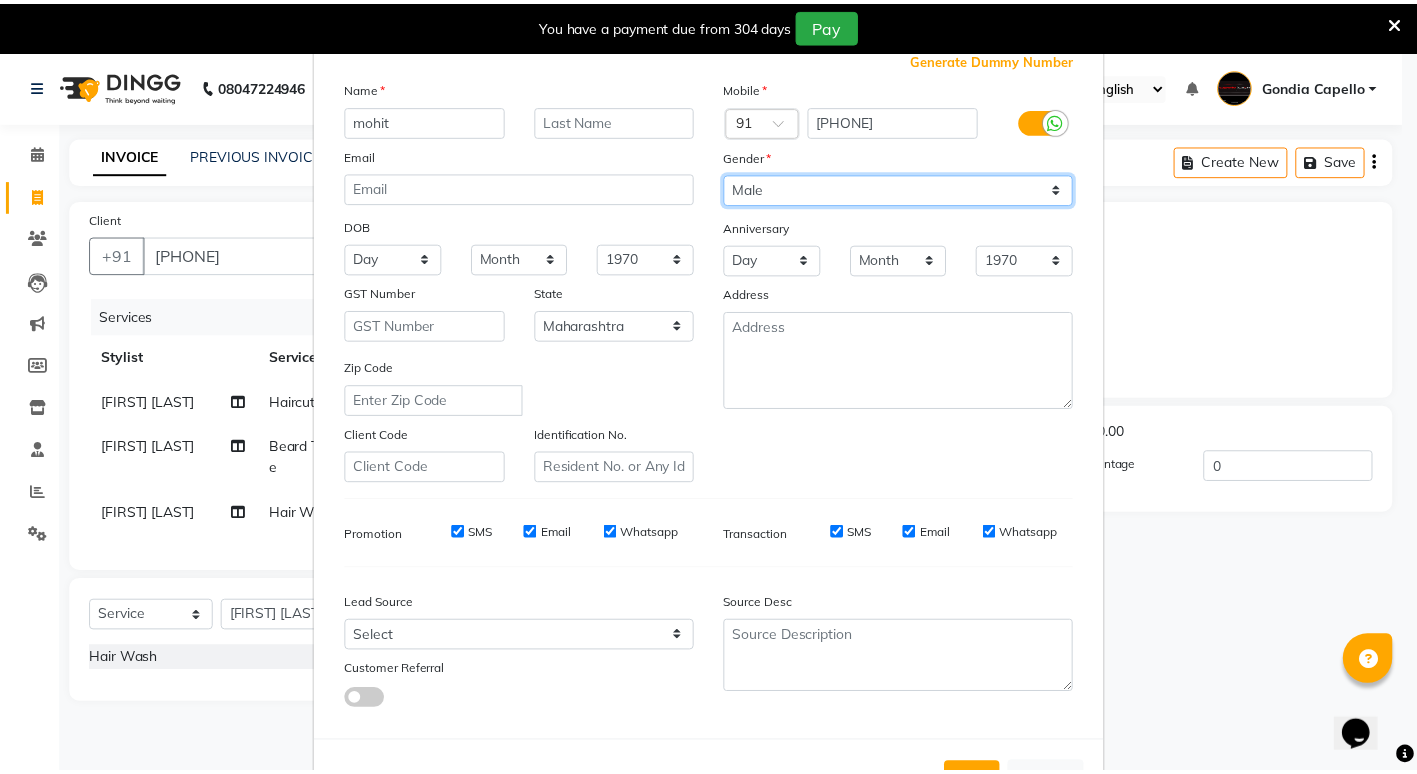 scroll, scrollTop: 149, scrollLeft: 0, axis: vertical 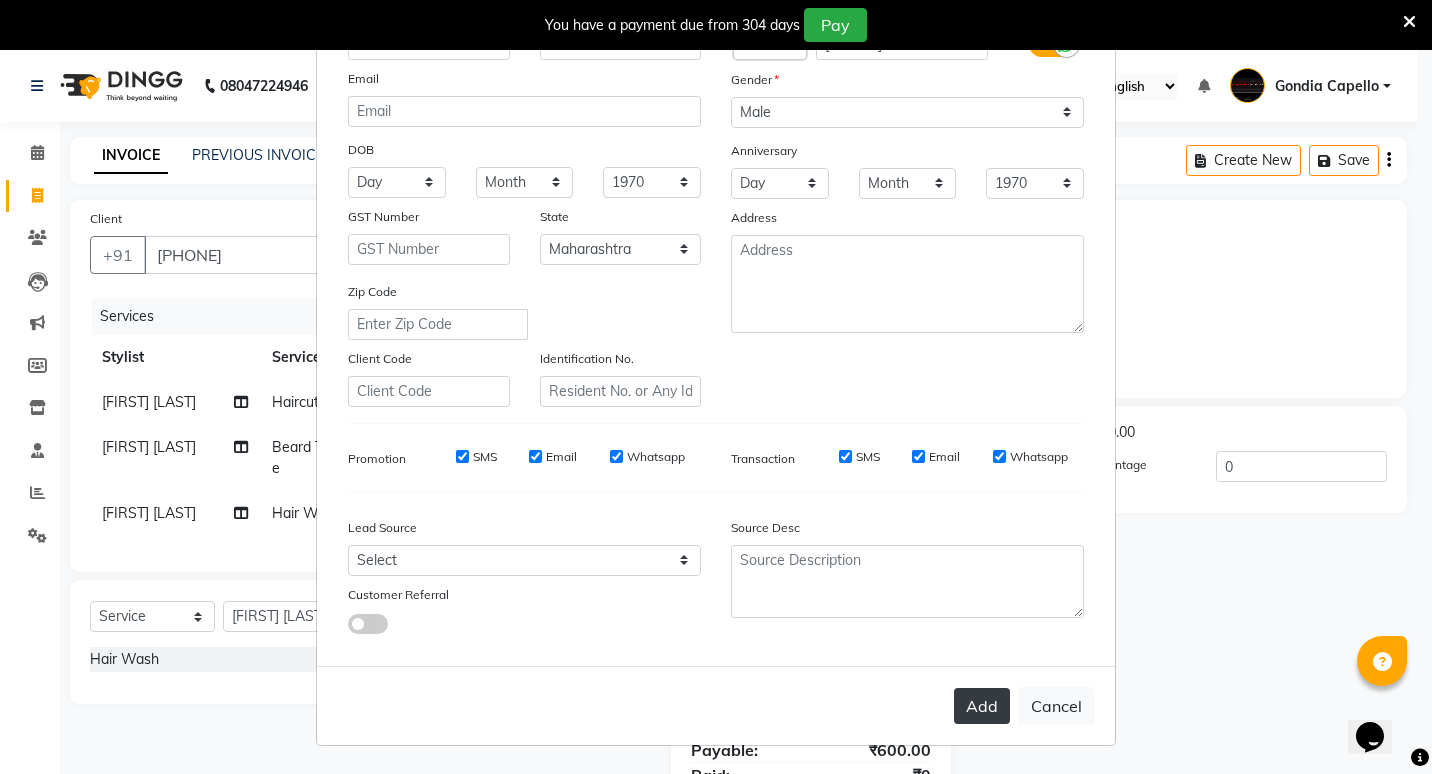 click on "Add" at bounding box center [982, 706] 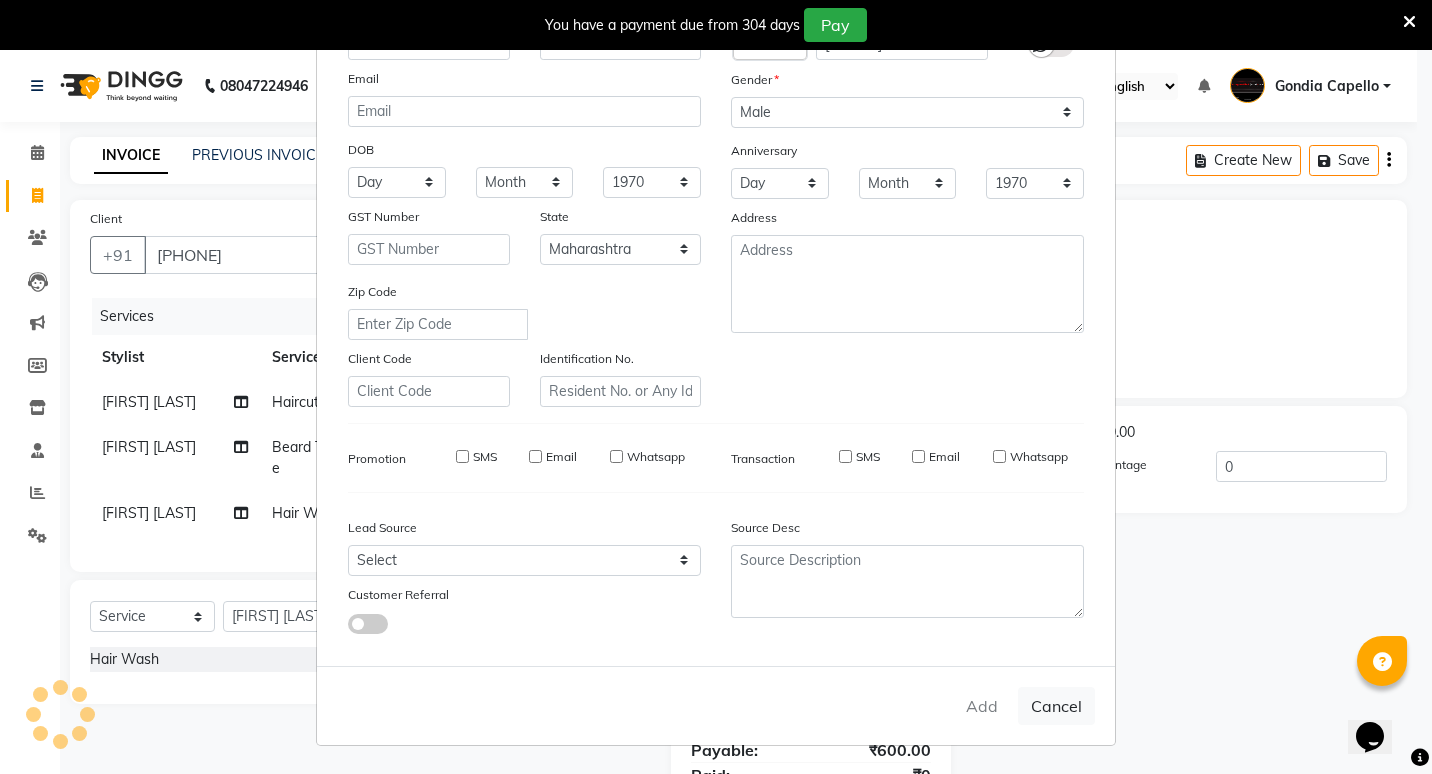 type 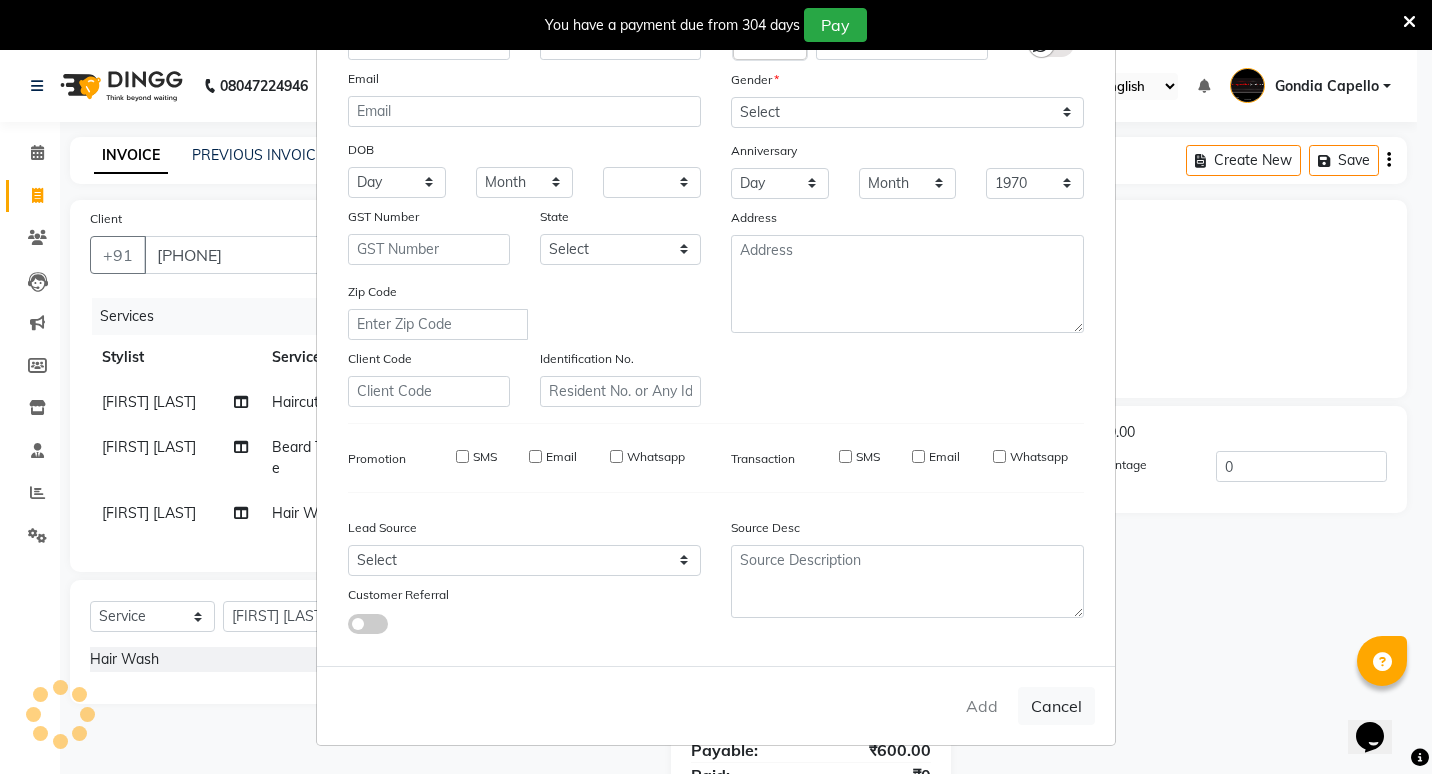 select 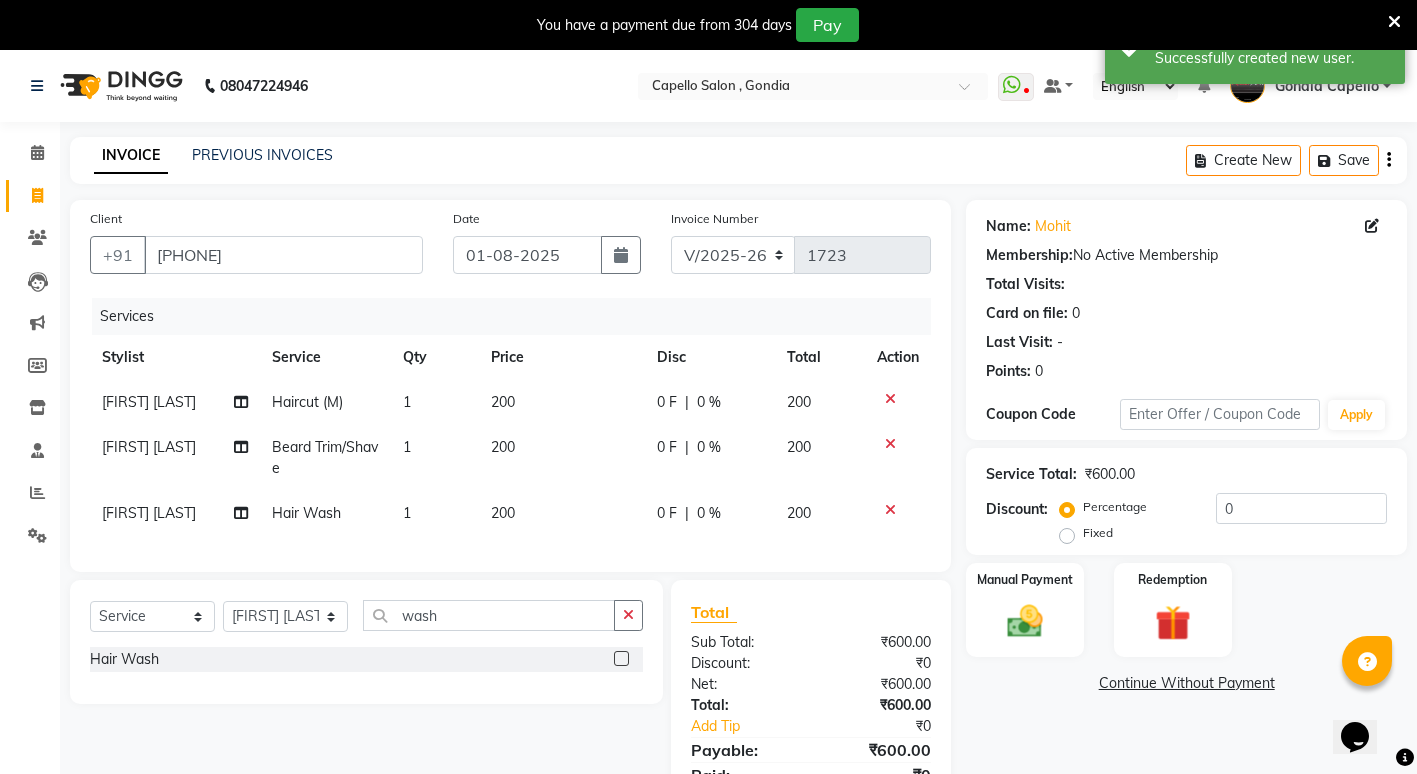 click on "200" 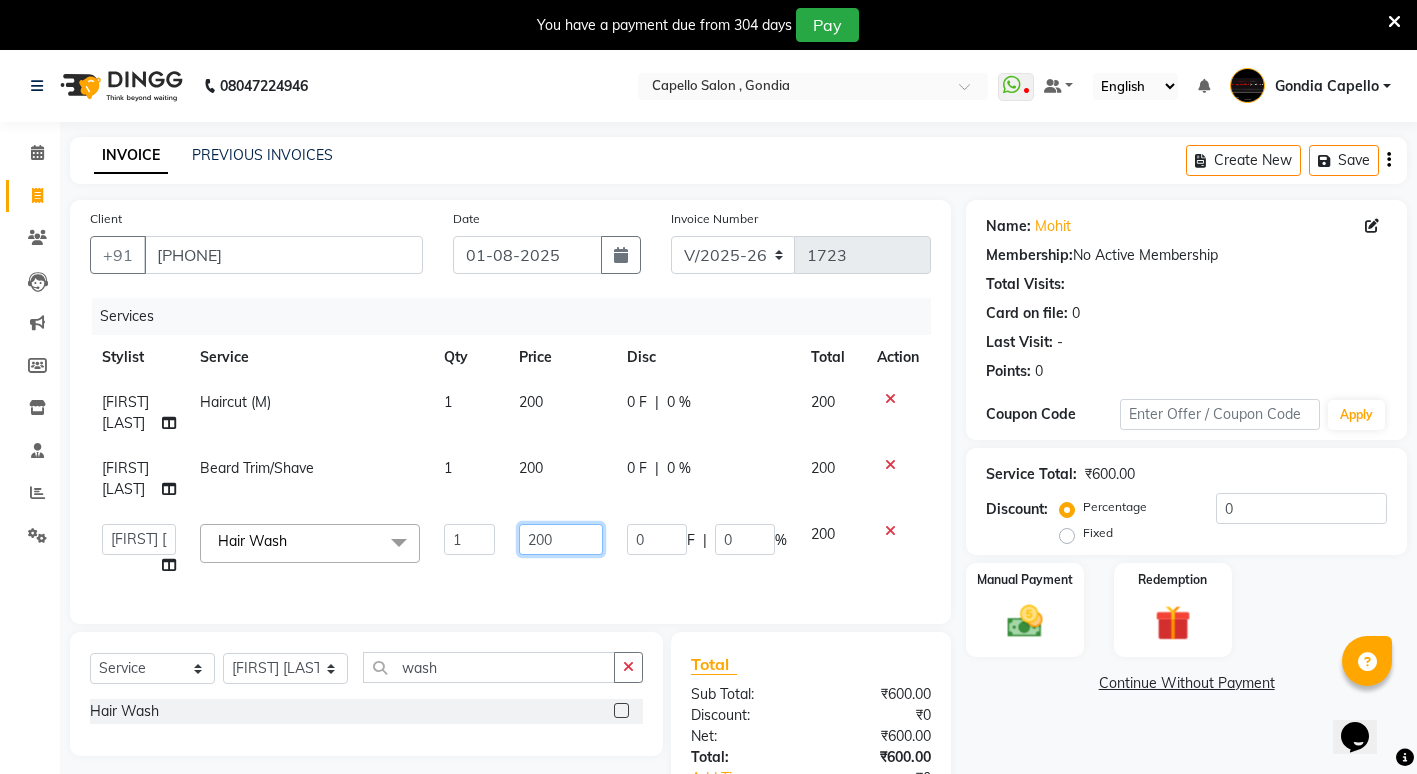 click on "200" 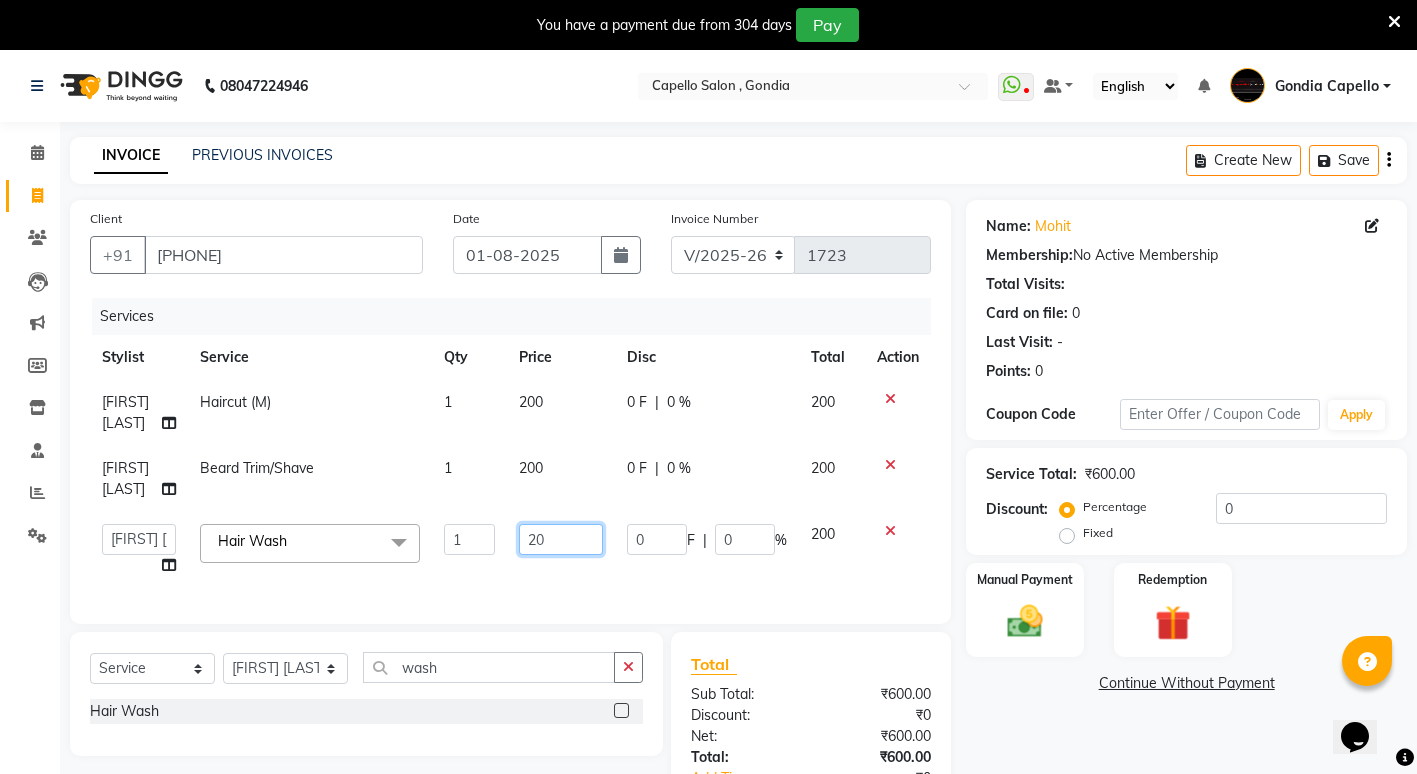 type on "2" 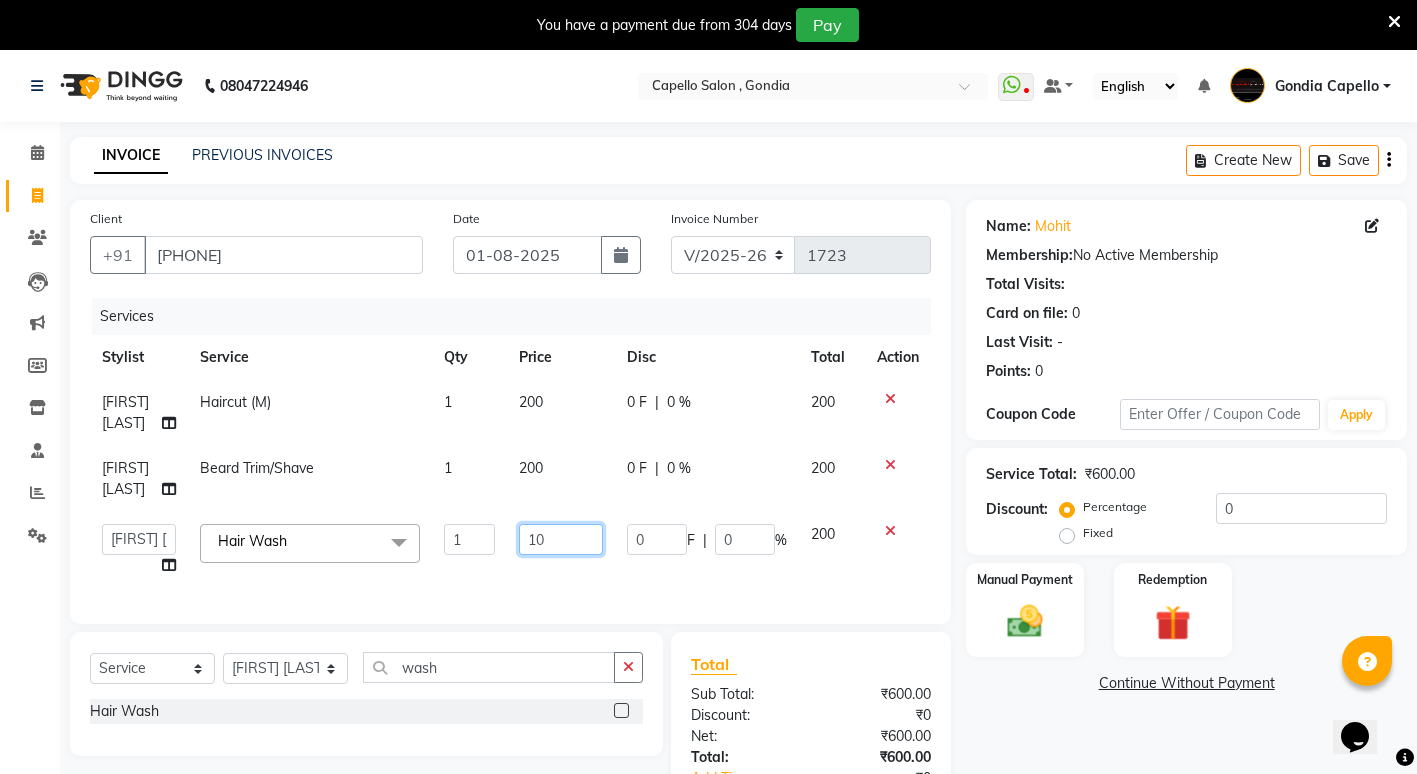 type on "100" 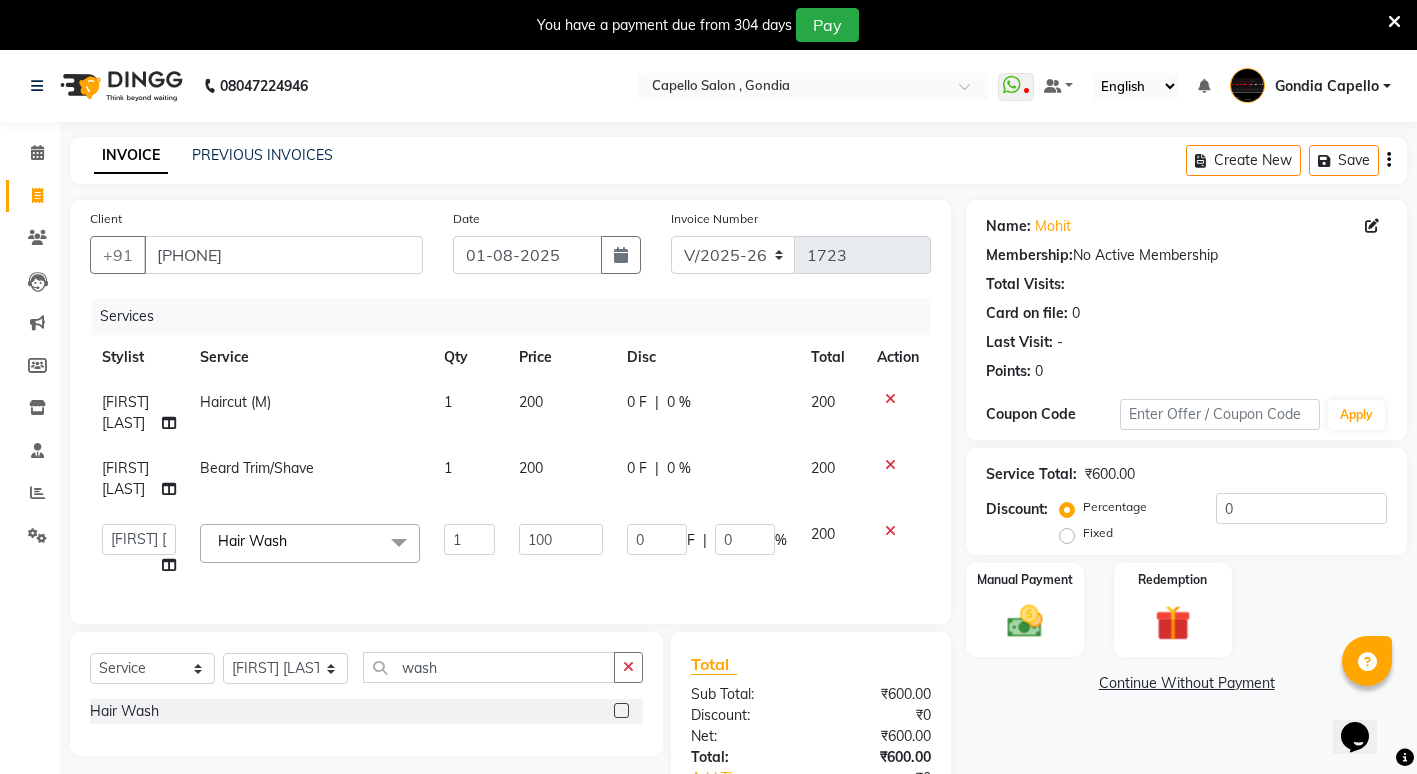 click on "Name: [FIRST] Membership: No Active Membership Total Visits: Card on file: 0 Last Visit: - Points: 0 Coupon Code Apply Service Total: ₹600.00 Discount: Percentage Fixed 0 Manual Payment Redemption Continue Without Payment" 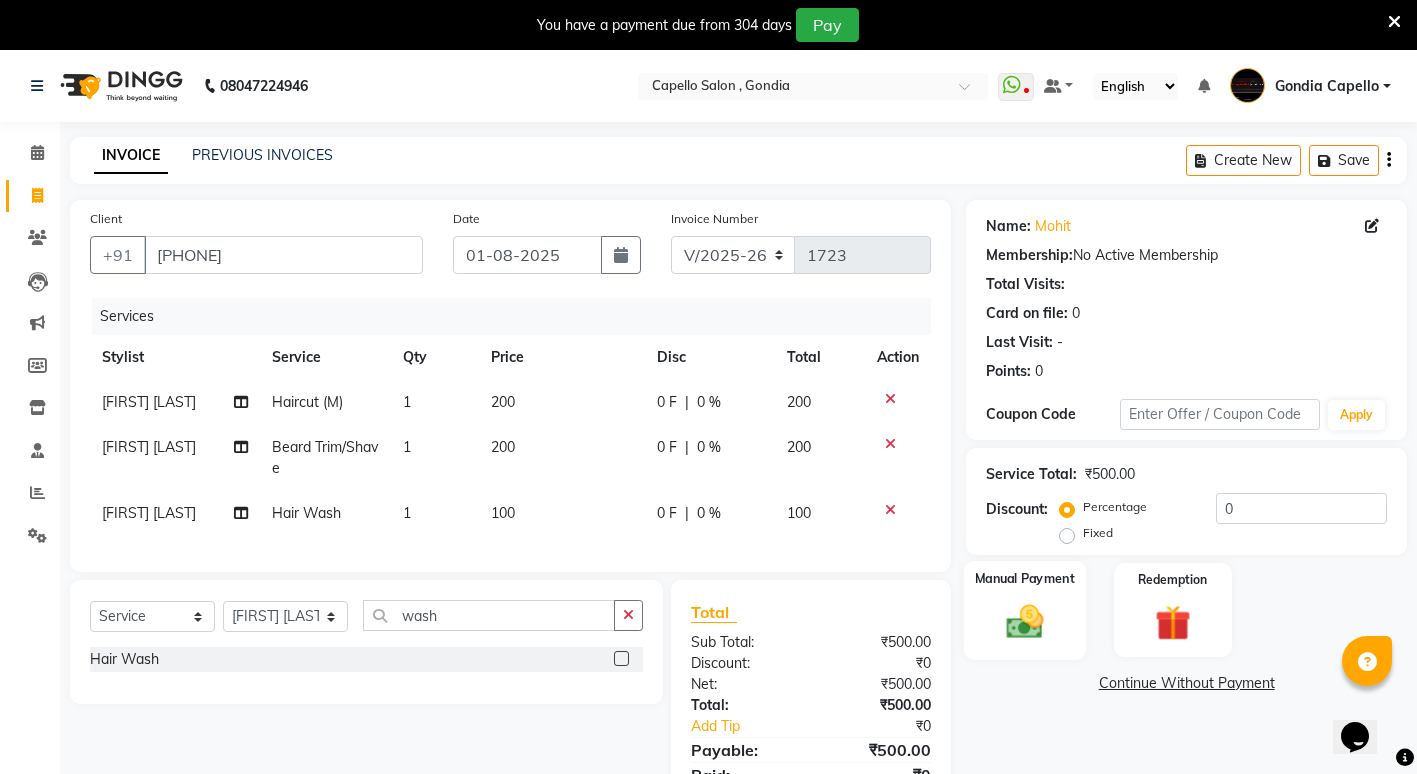 click on "Manual Payment" 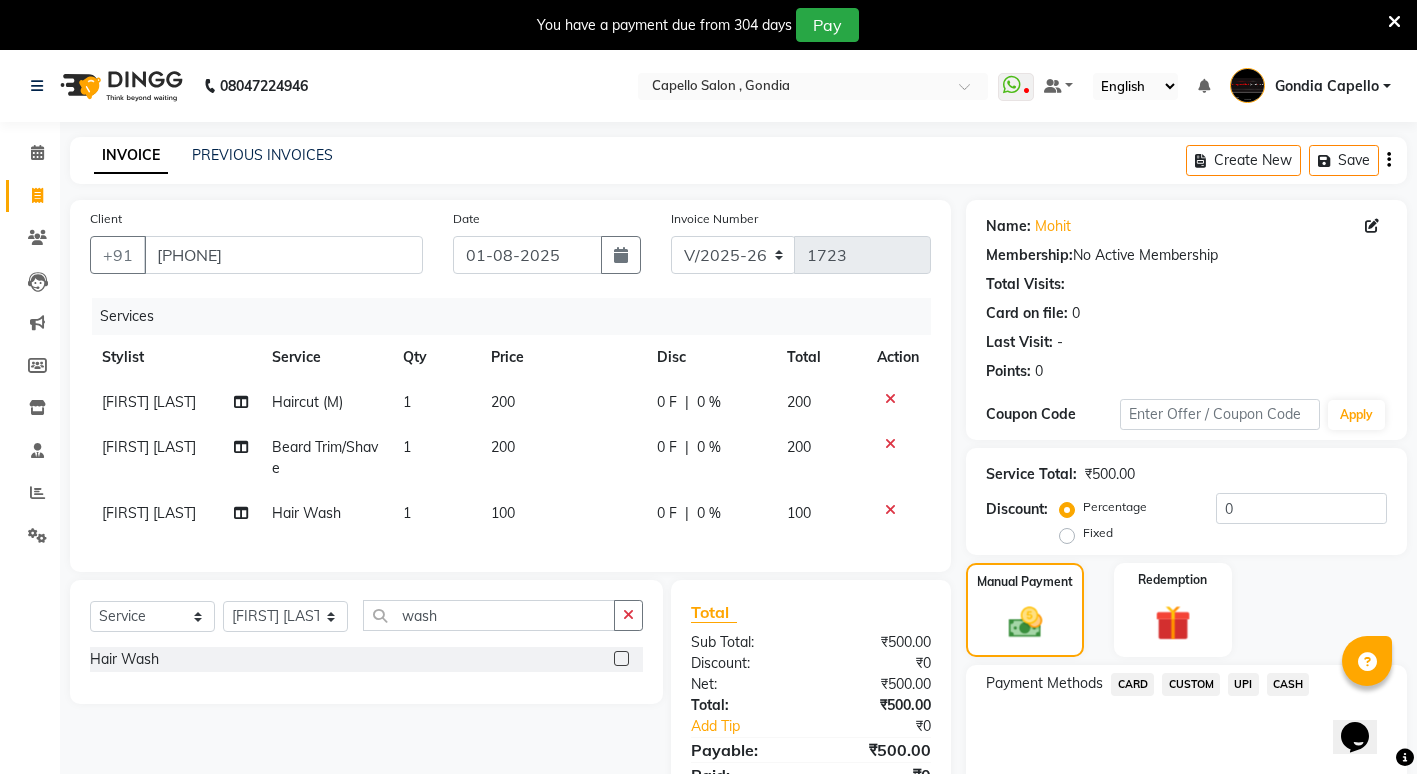 click on "CASH" 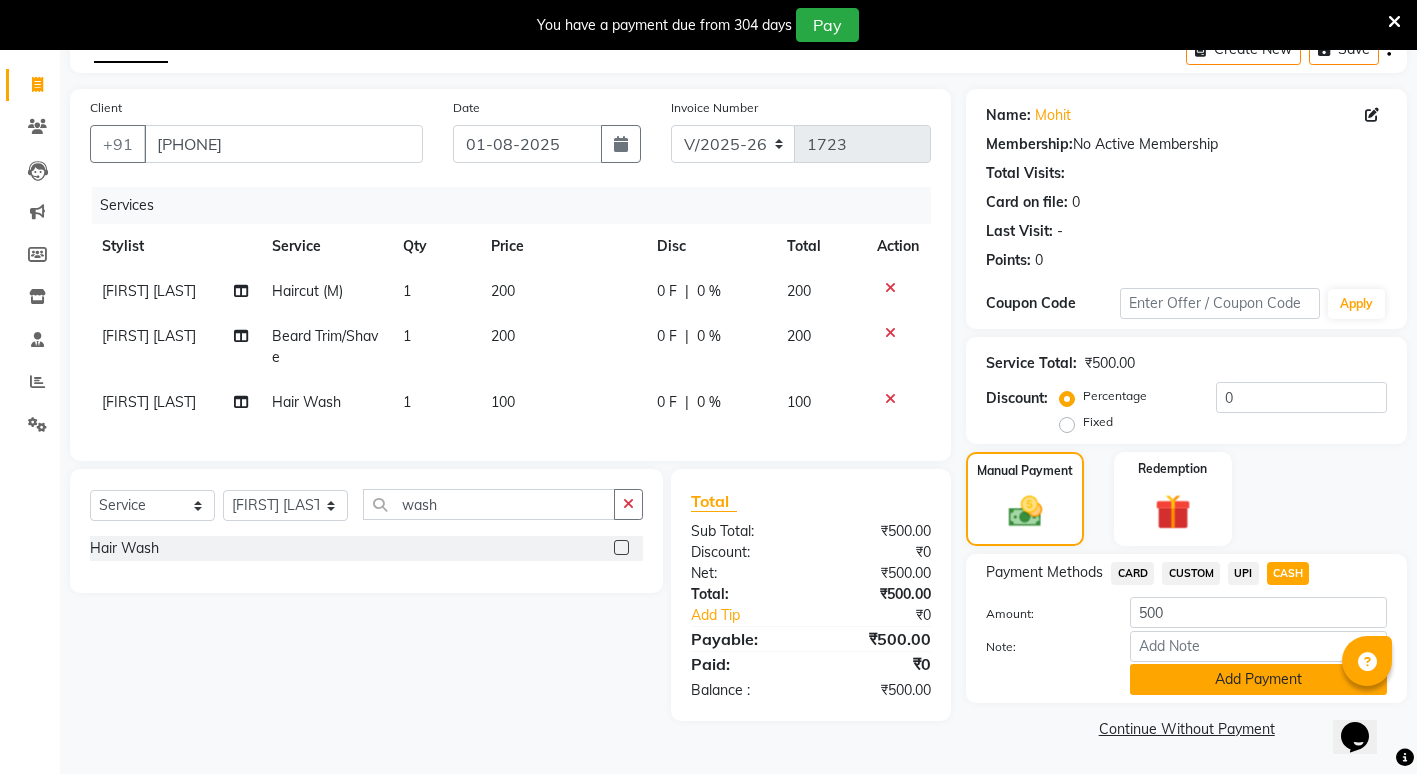 click on "Add Payment" 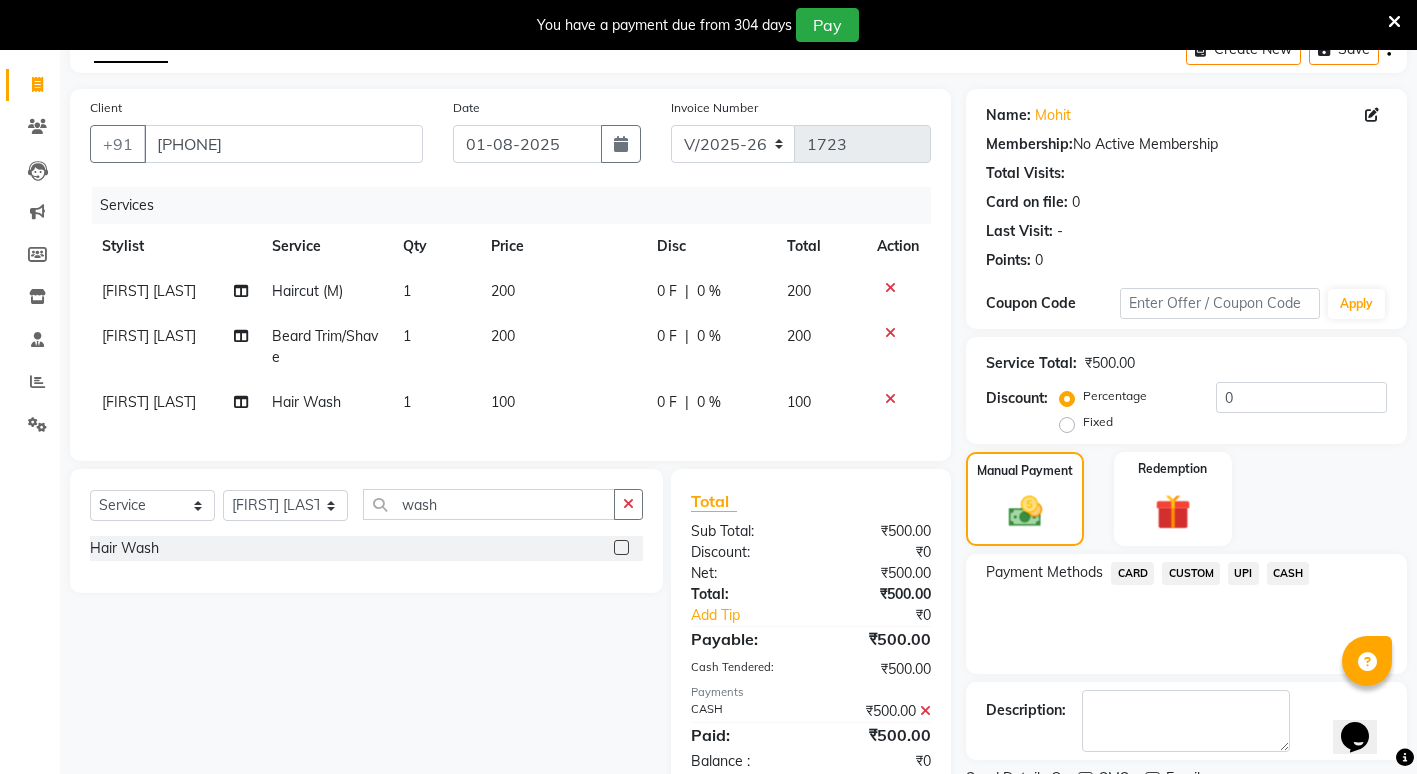 scroll, scrollTop: 195, scrollLeft: 0, axis: vertical 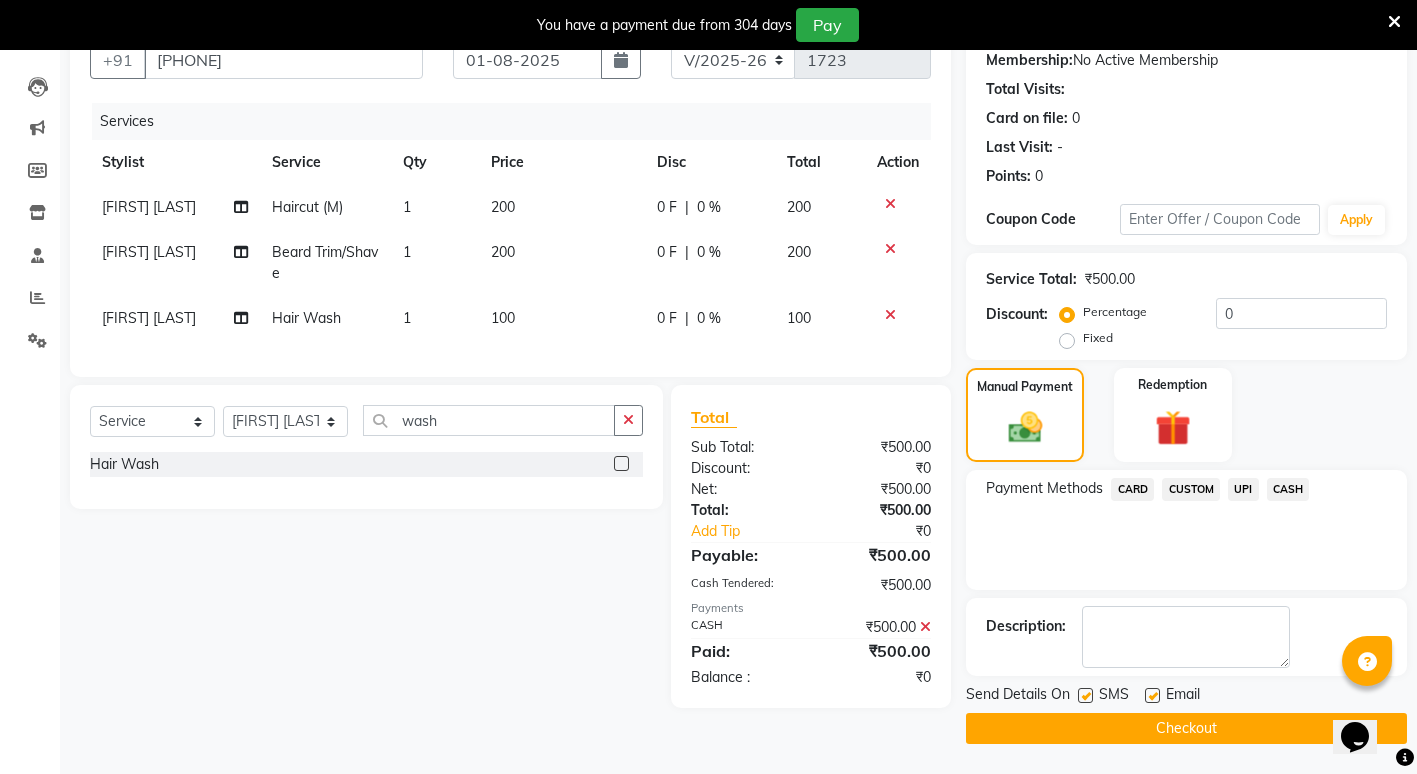 click on "Checkout" 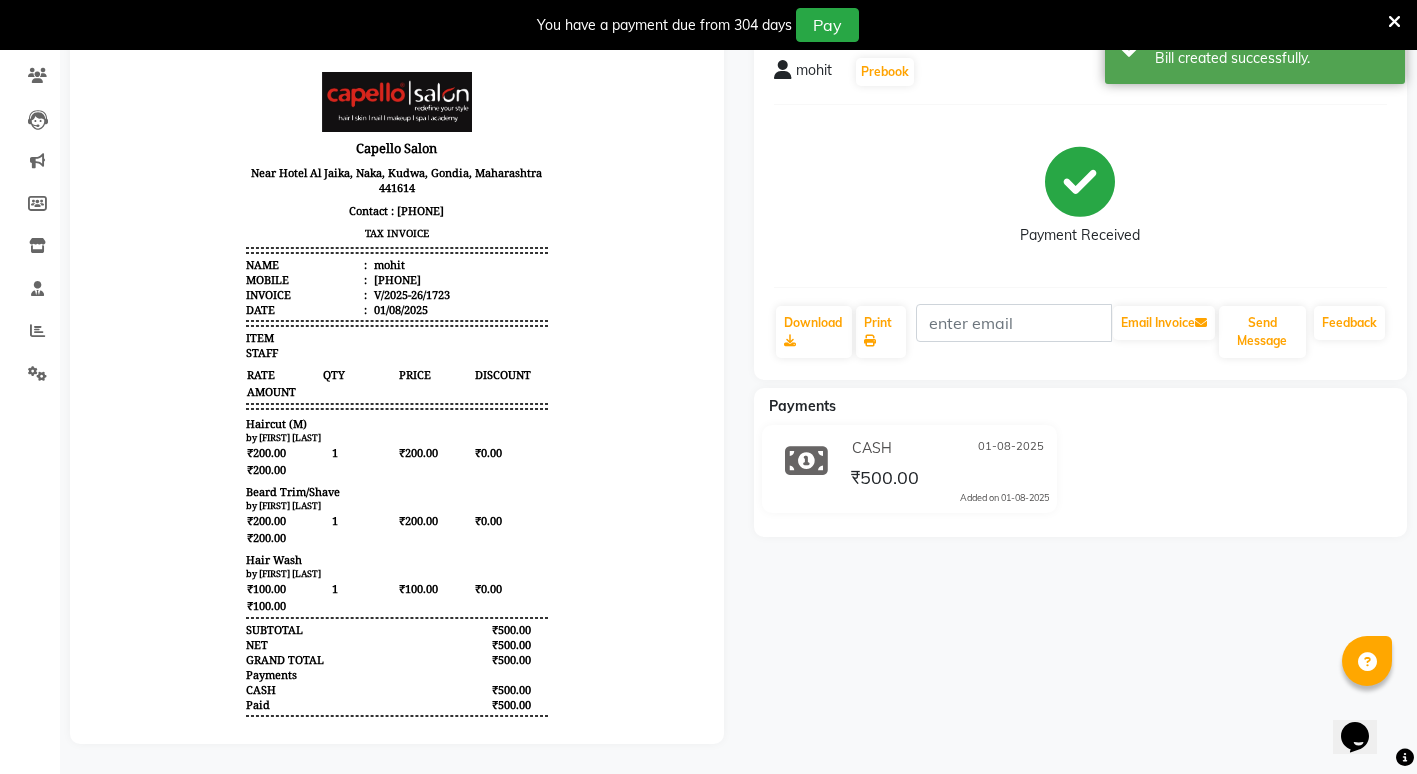 scroll, scrollTop: 0, scrollLeft: 0, axis: both 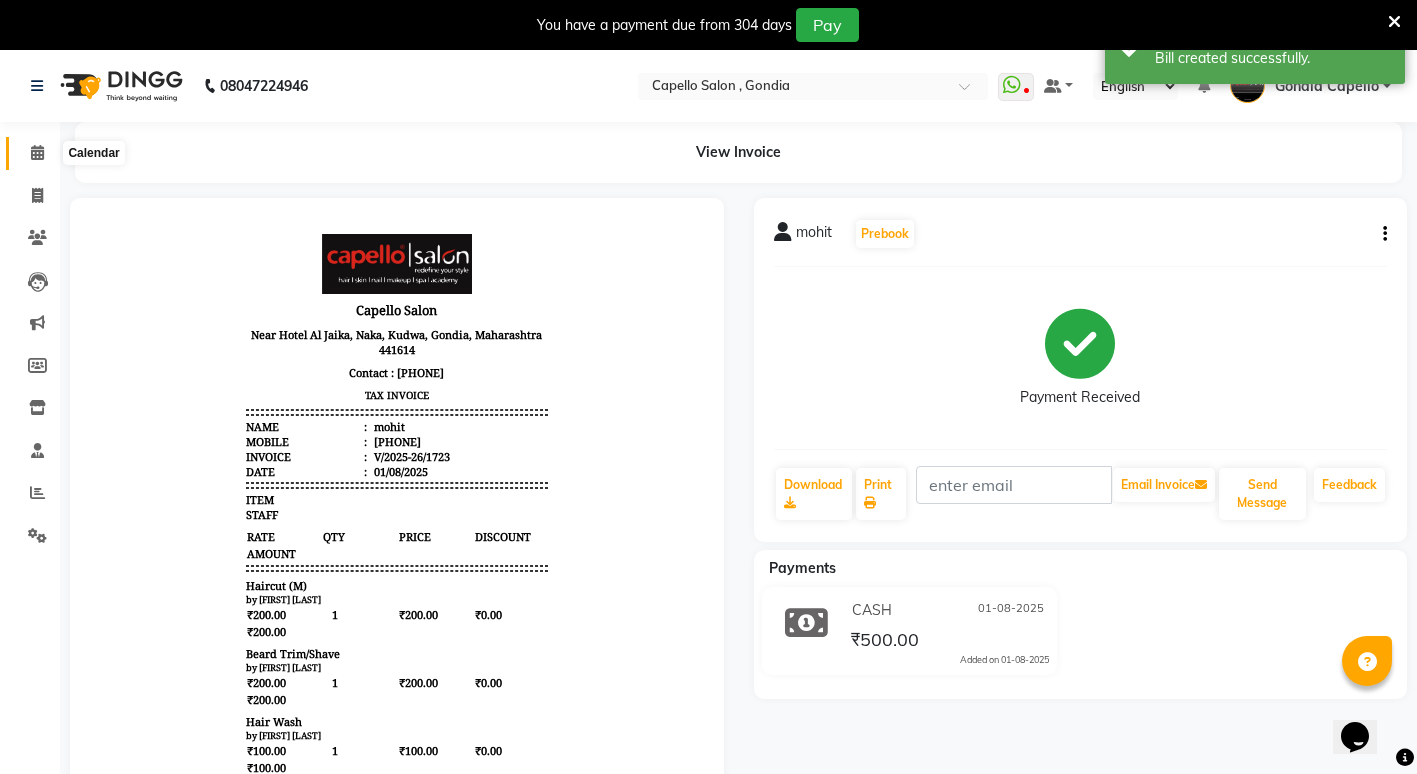 click 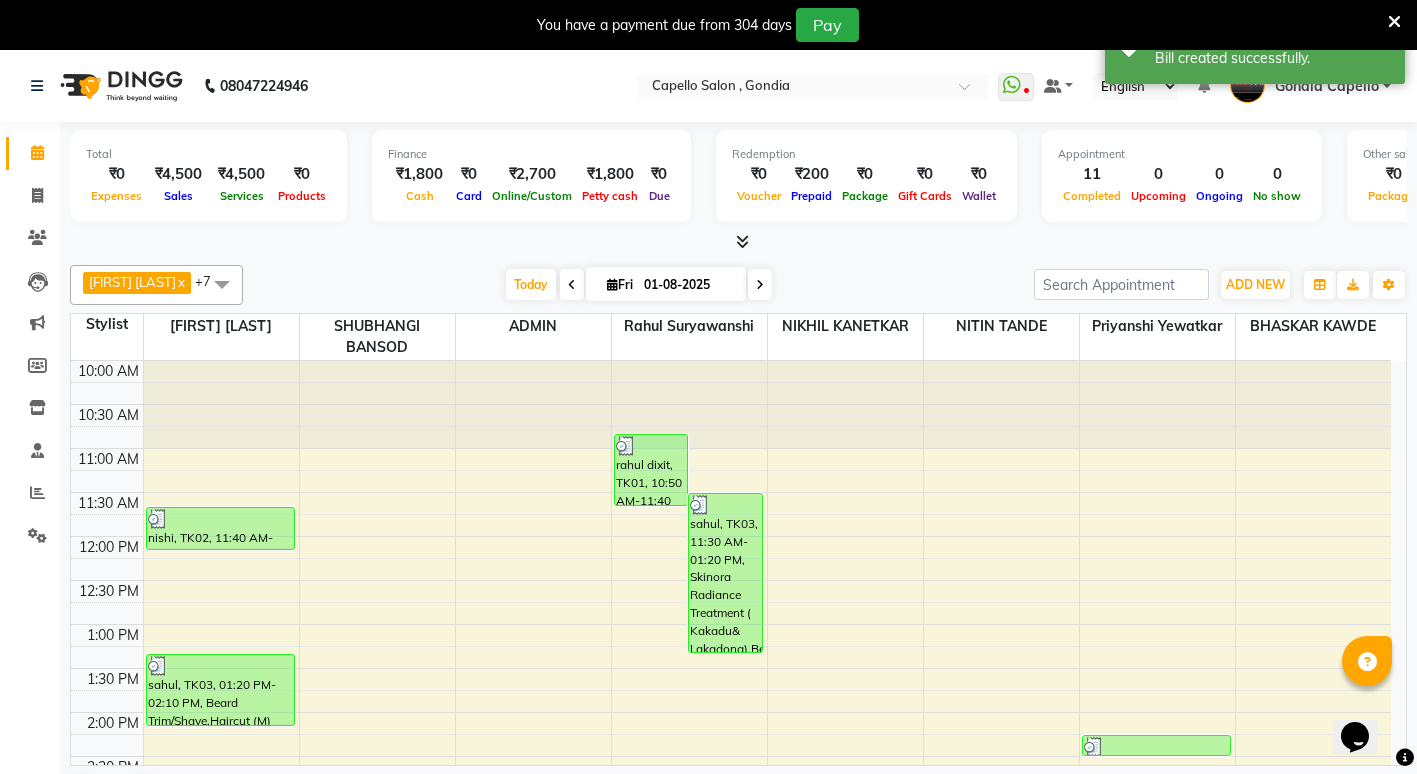 scroll, scrollTop: 0, scrollLeft: 0, axis: both 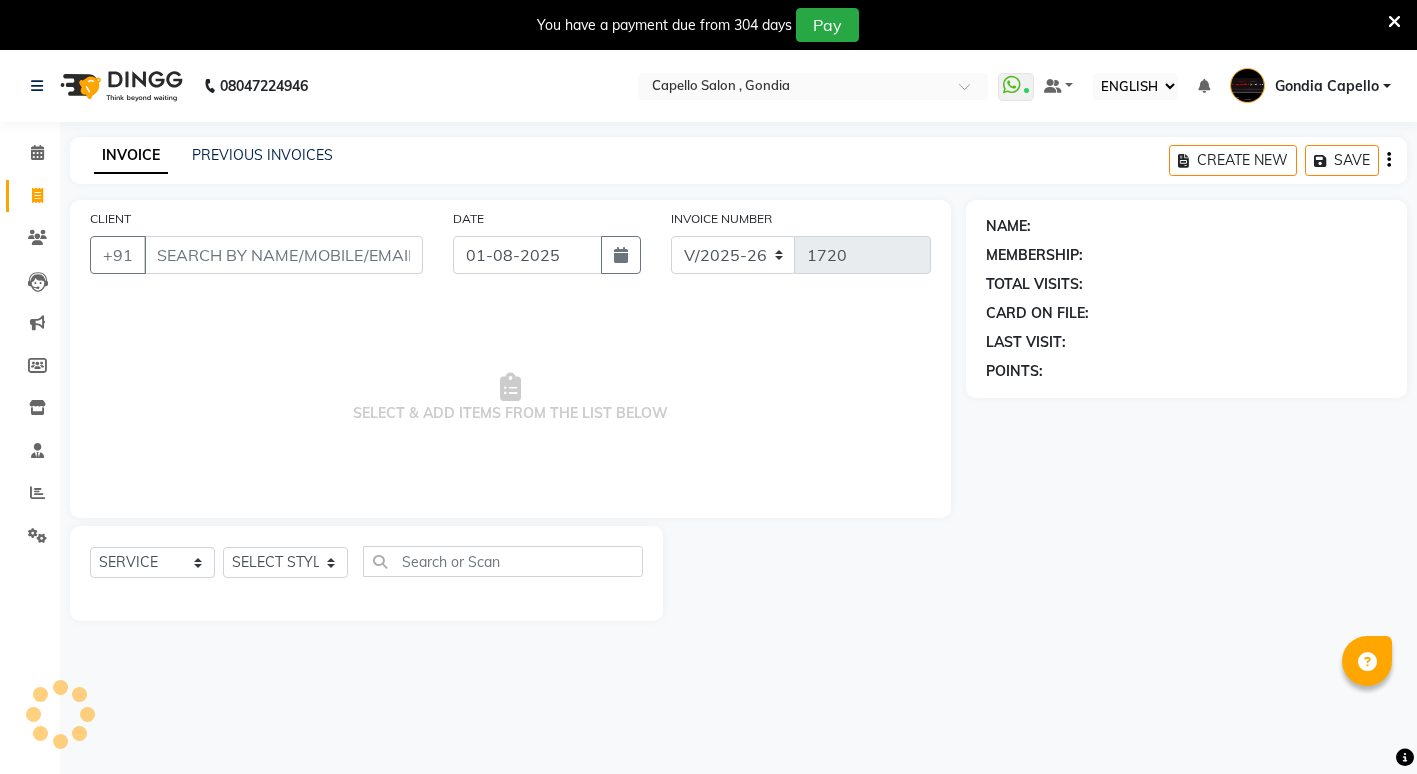 select on "ec" 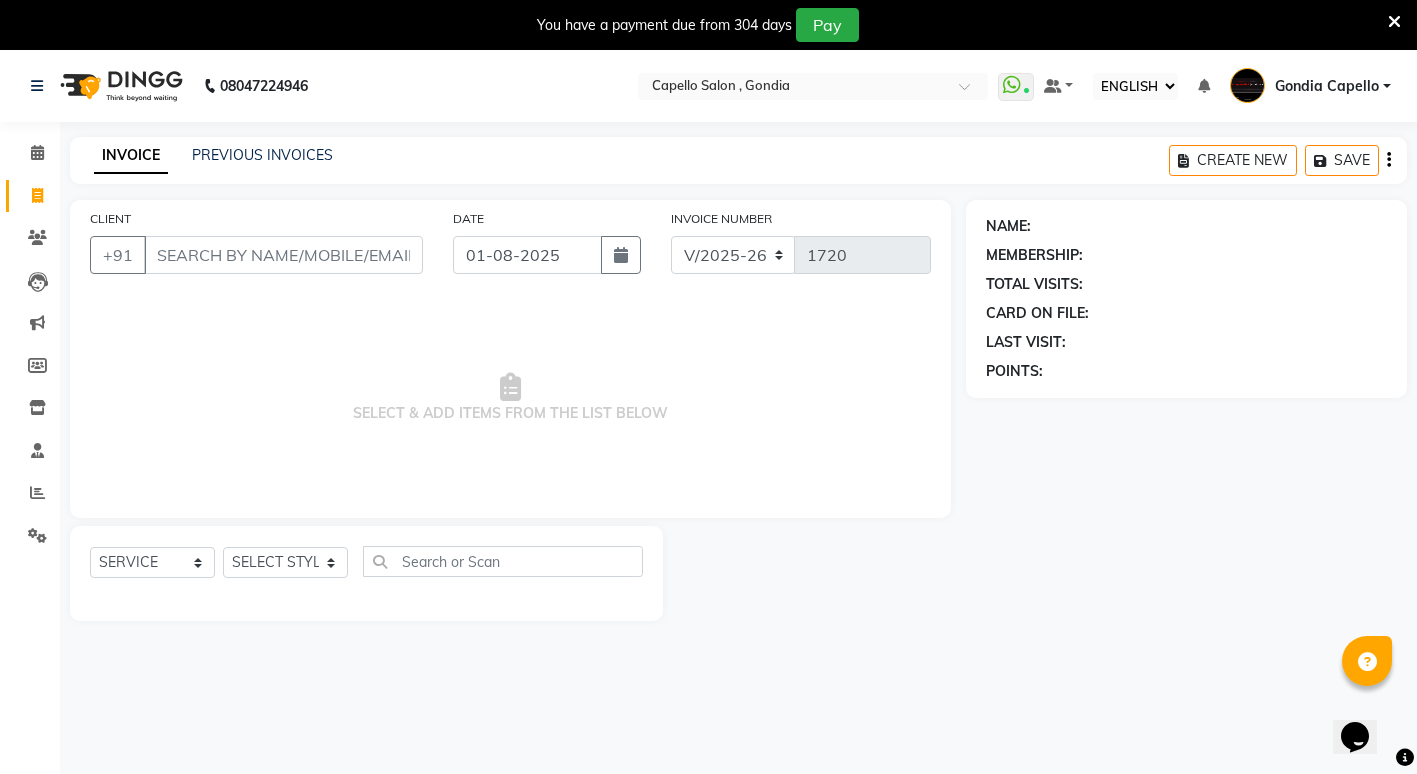 scroll, scrollTop: 0, scrollLeft: 0, axis: both 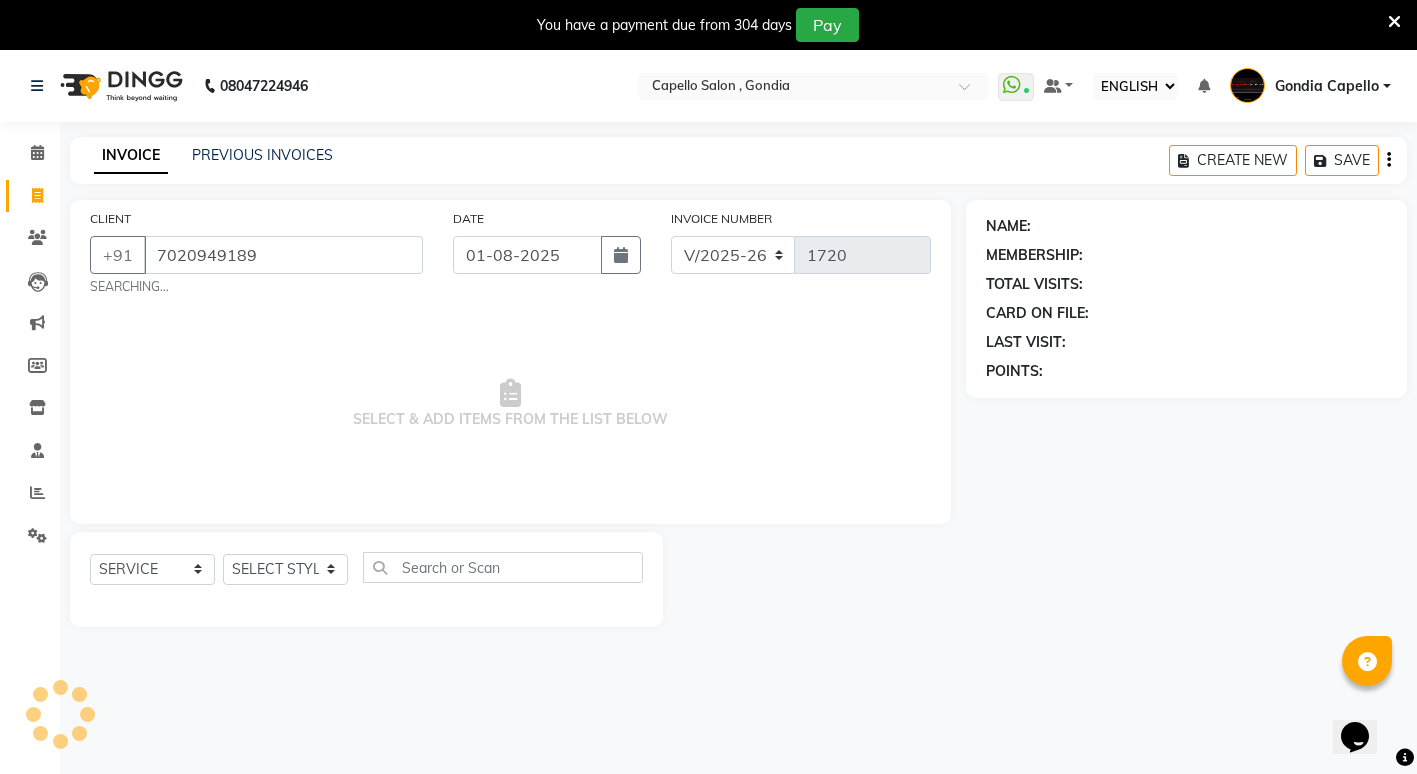 type on "7020949189" 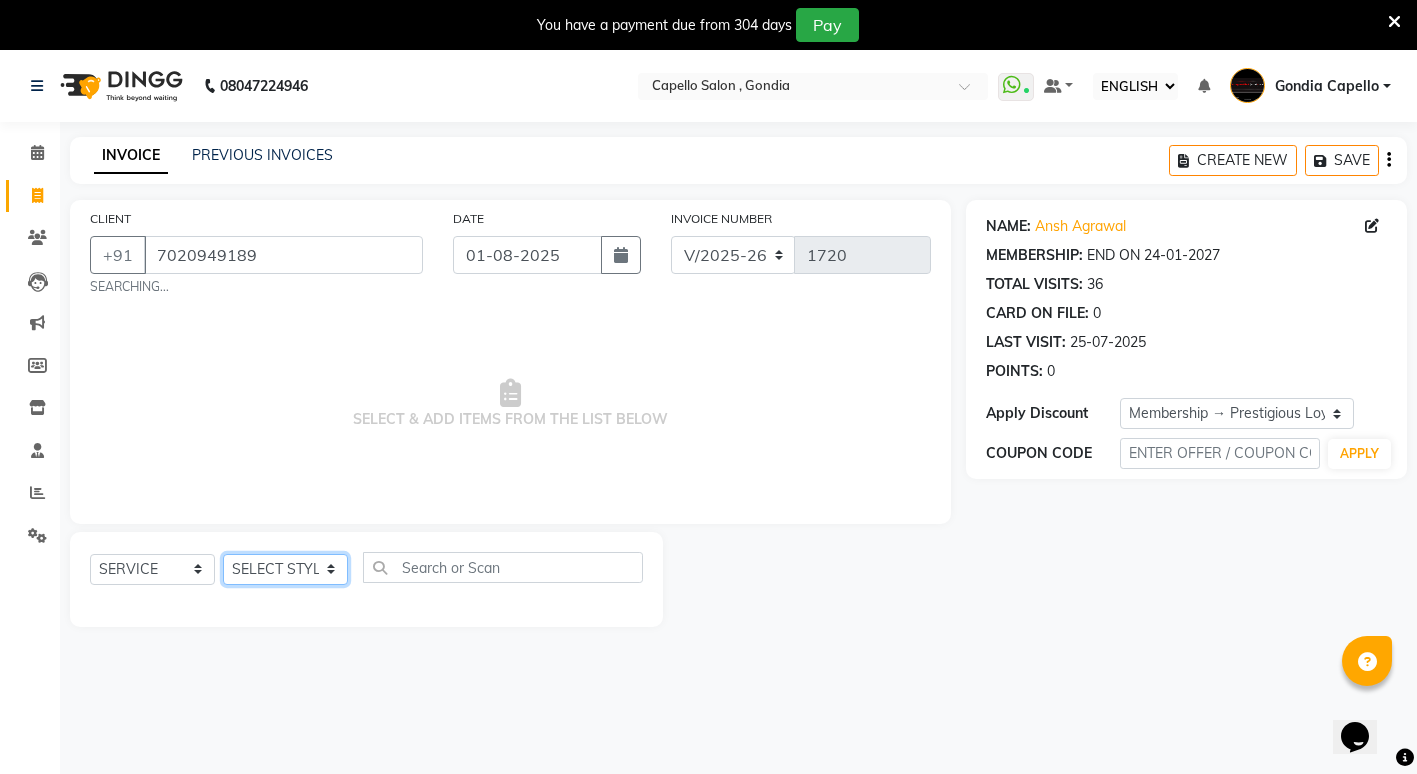 click on "SELECT STYLIST ADMIN [FIRST] [LAST] [FIRST] [LAST] [FIRST] [LAST] Gondia Capello [FIRST] [LAST] [FIRST] [LAST] [FIRST] [LAST] [FIRST] [LAST] [FIRST] [LAST] [FIRST] [LAST] [FIRST] [LAST] [FIRST] [LAST] [FIRST] [LAST] [FIRST] [LAST]" 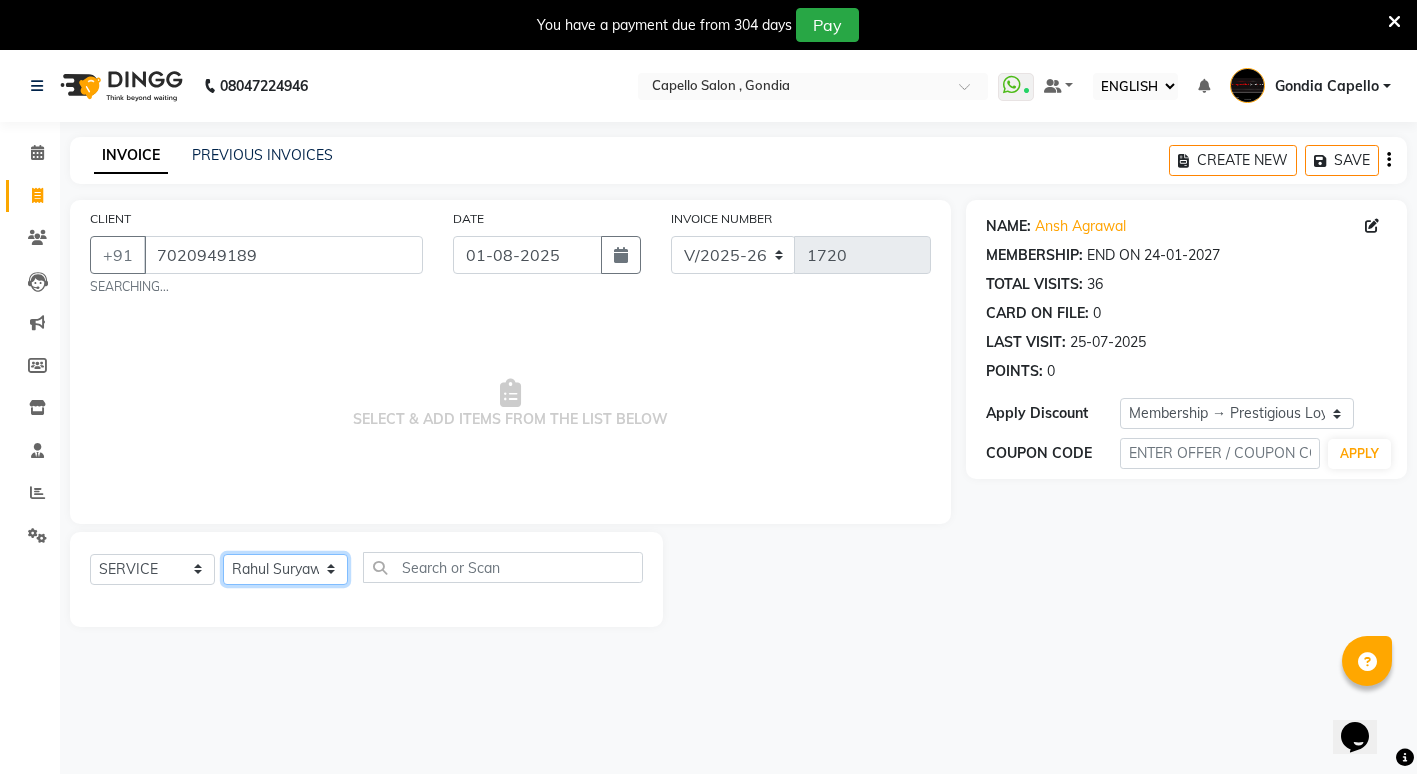click on "SELECT STYLIST ADMIN ANIKET BAGDE BHASKAR KAWDE GAURAV KHOBRAGADE Gondia Capello NIKHIL KANETKAR  NITIN TANDE priyanshi yewatkar Rahul Suryawanshi SHUBHANGI BANSOD Uma Khandare (M) YAKSHITA KURVE" 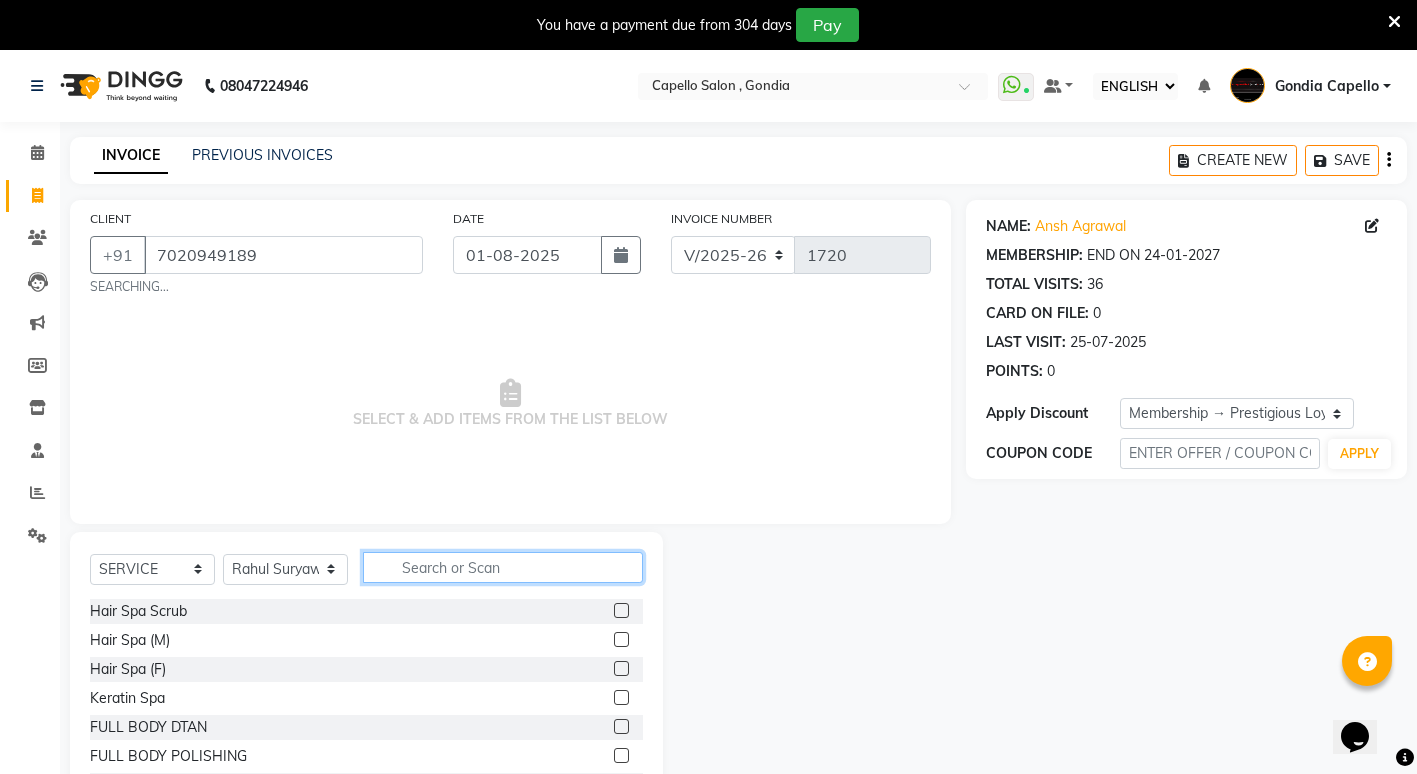 click 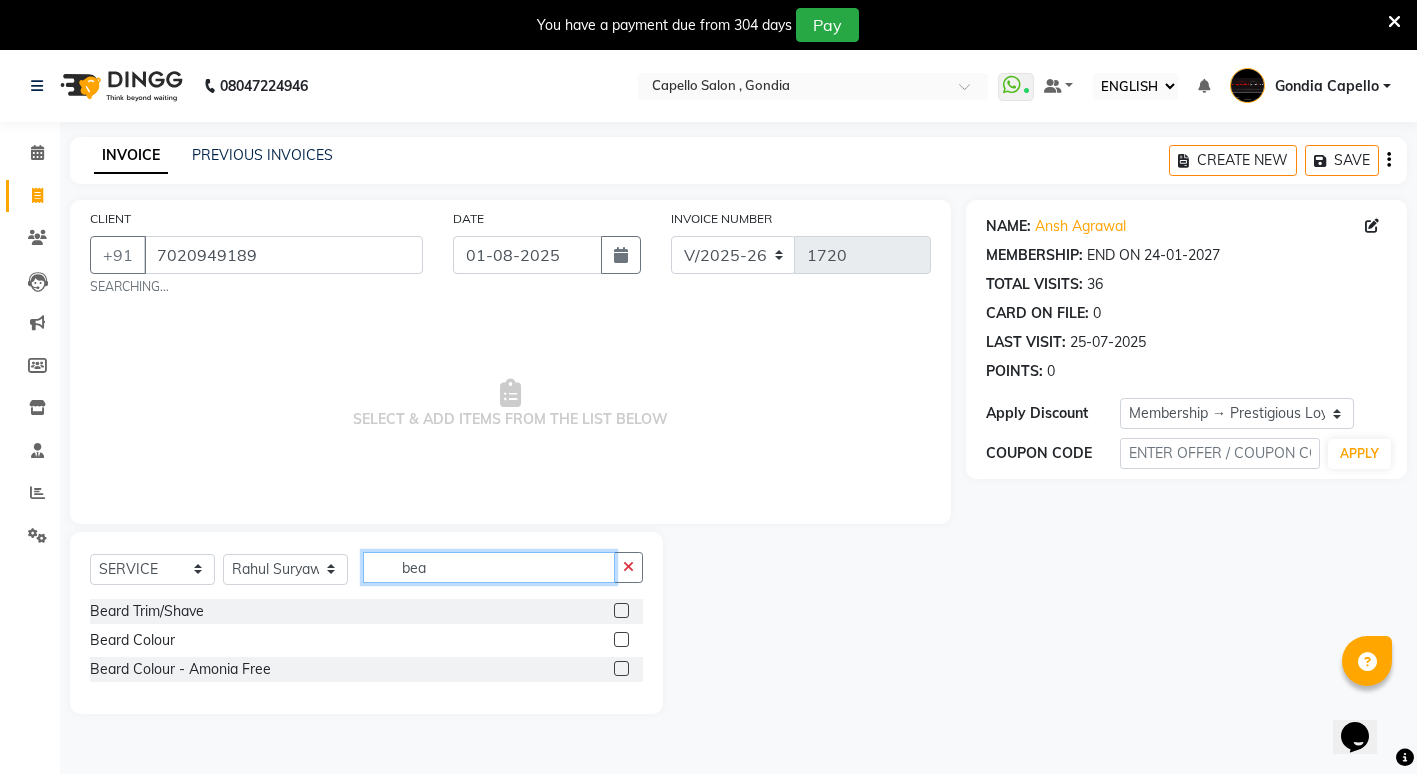 type on "bea" 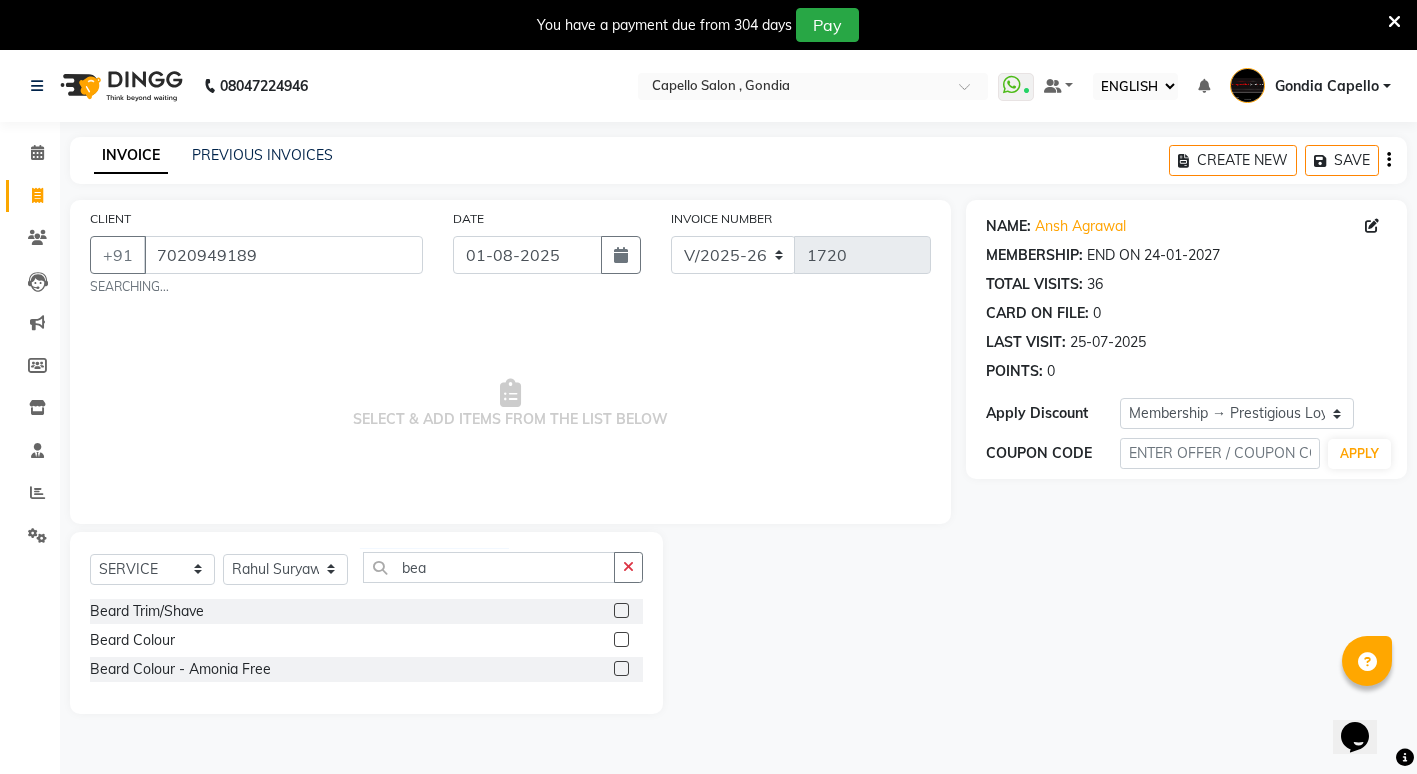 click 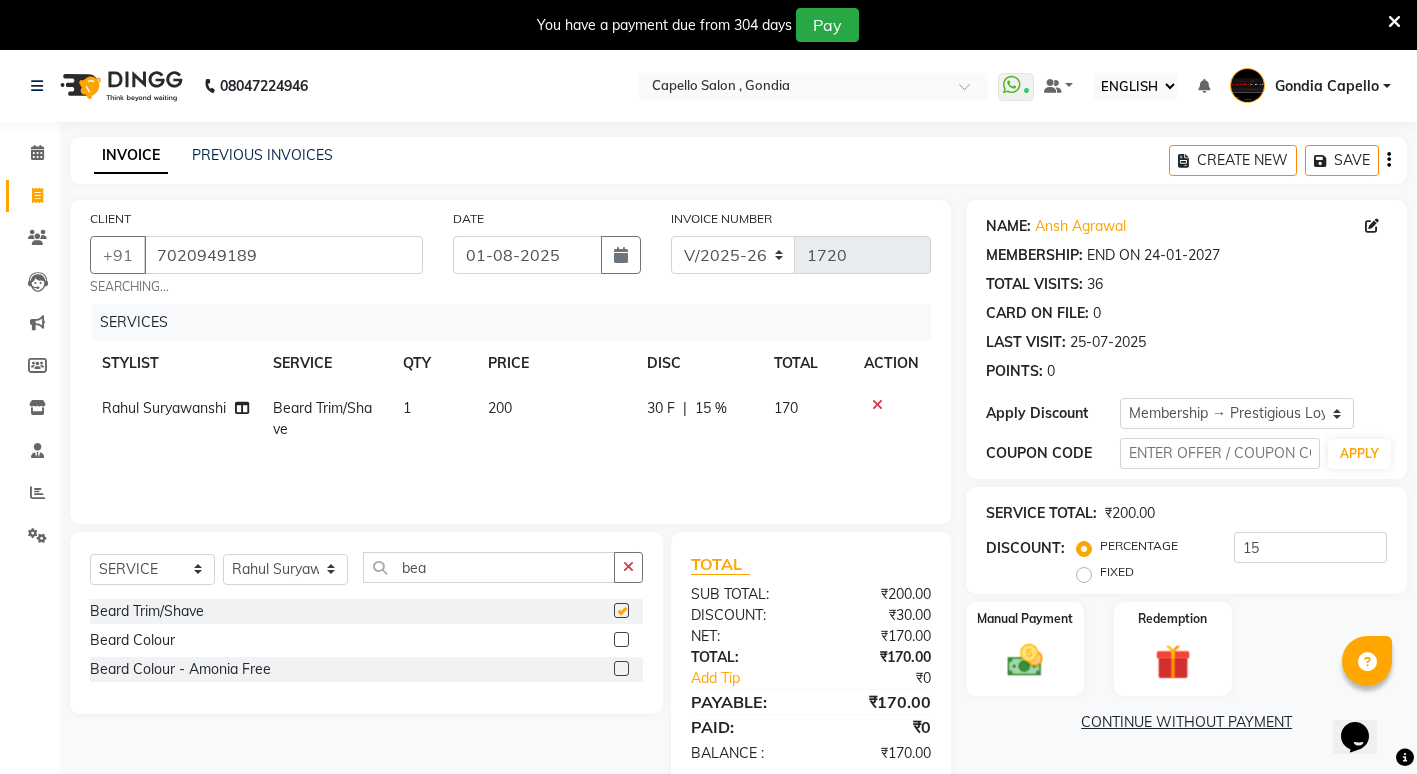 checkbox on "false" 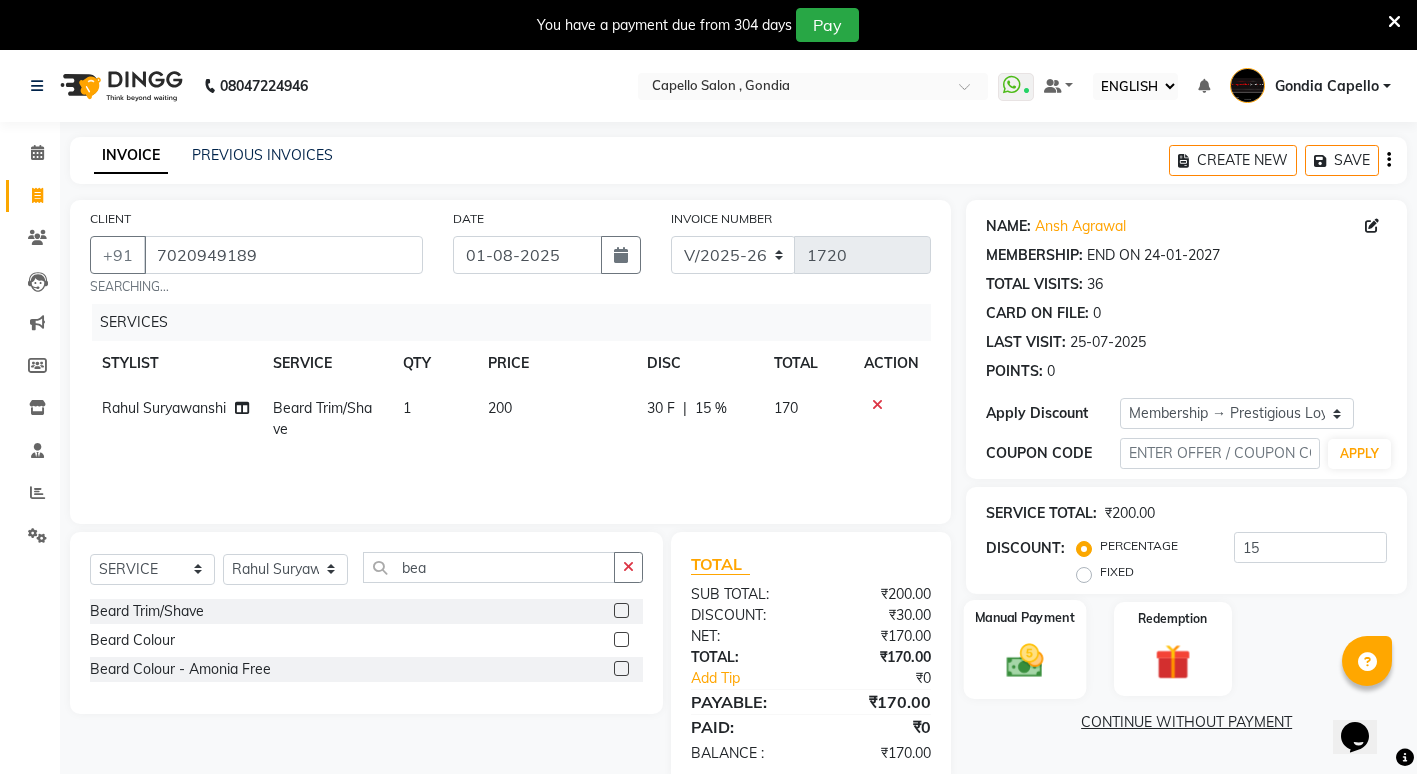 click 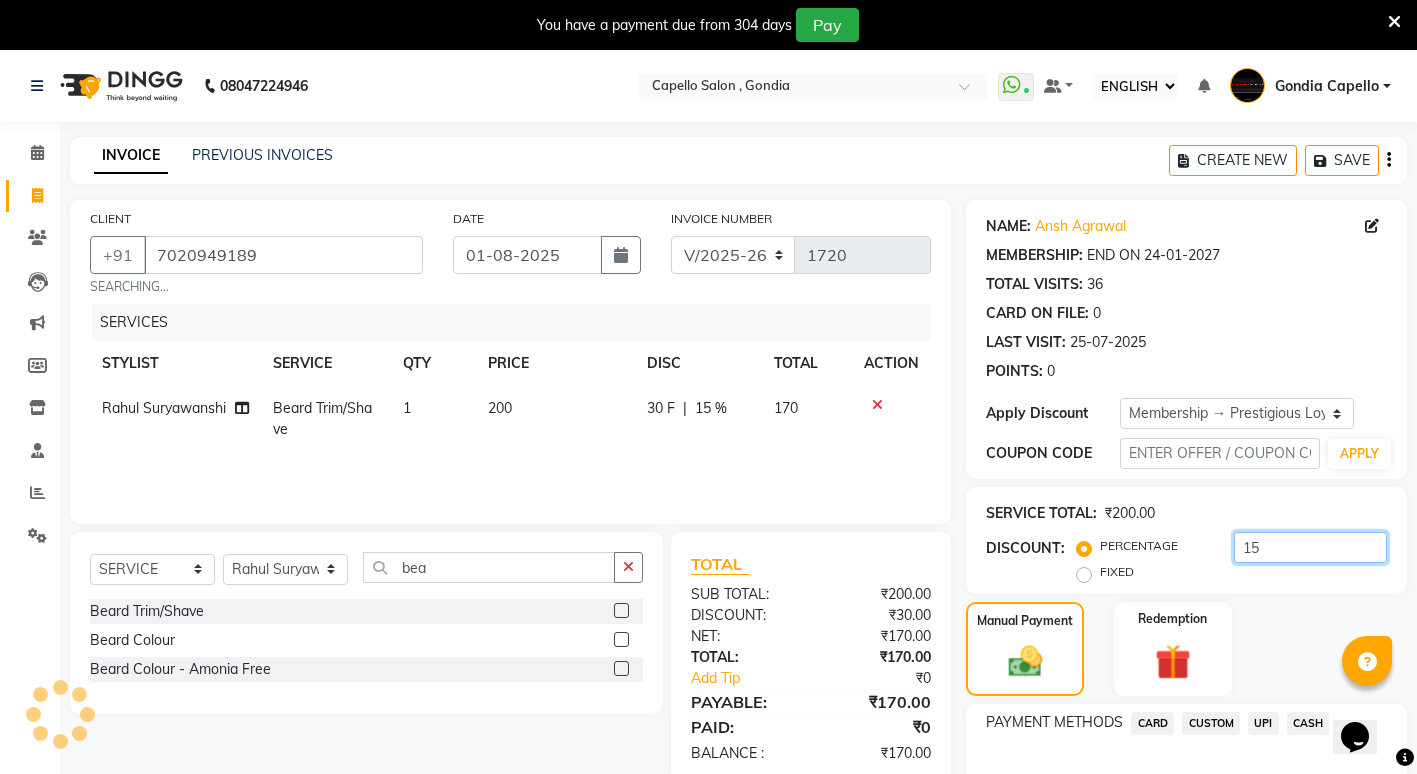 click on "15" 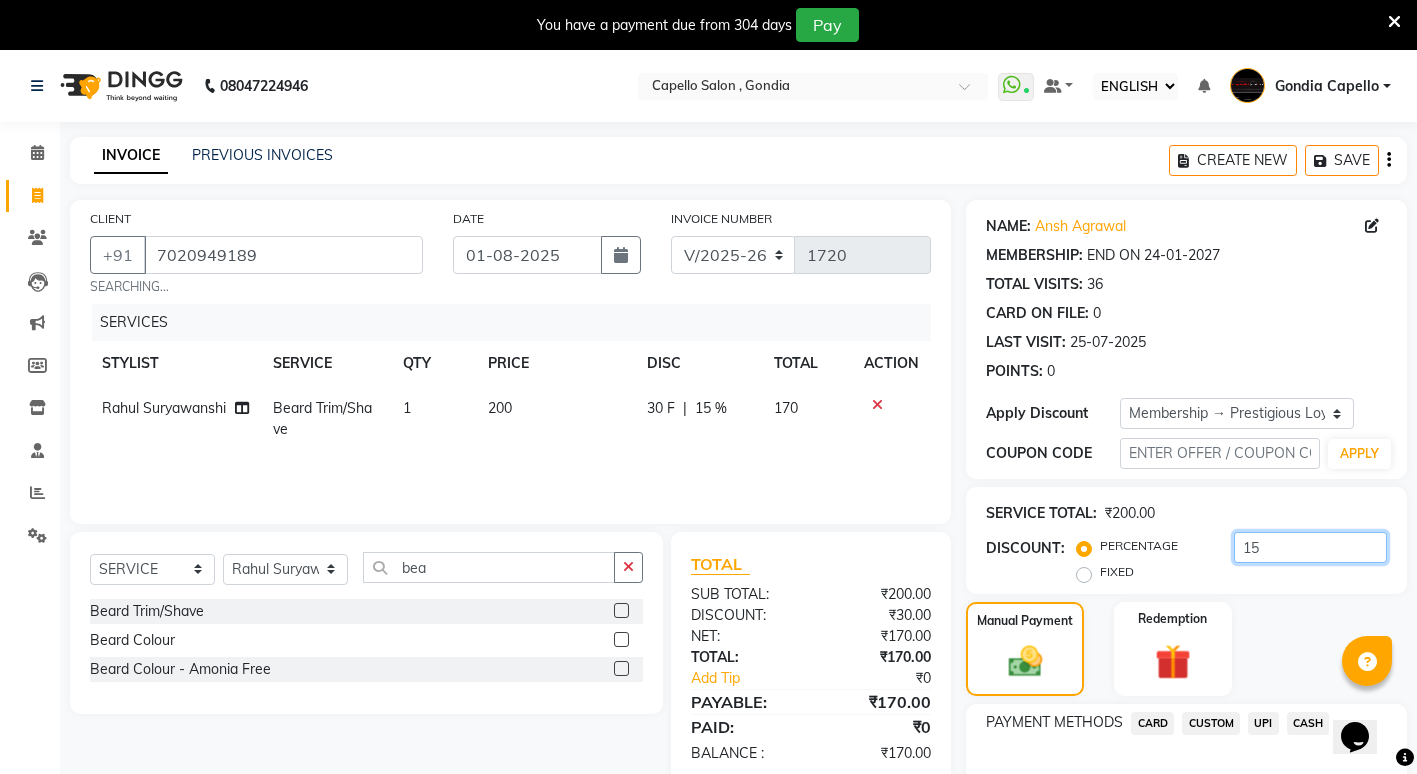 type on "1" 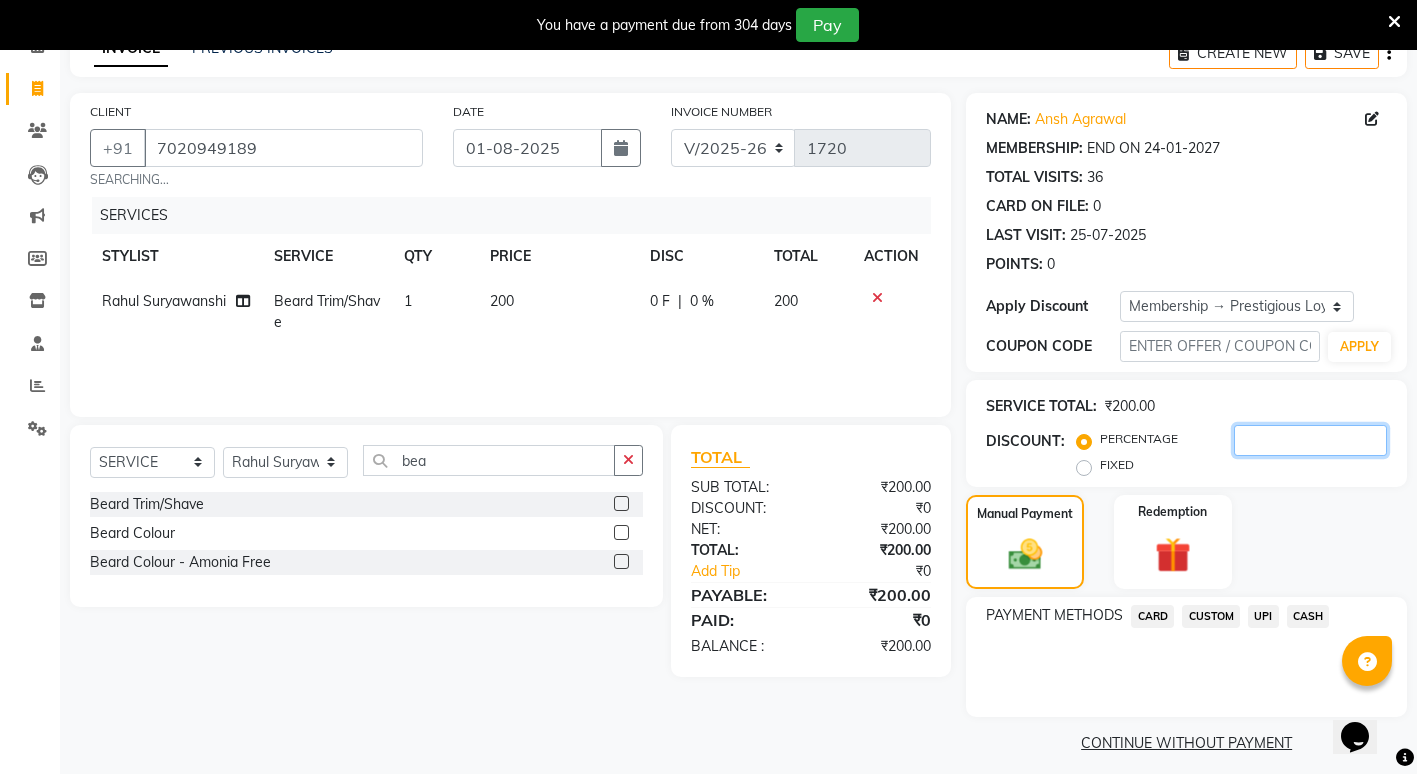 scroll, scrollTop: 121, scrollLeft: 0, axis: vertical 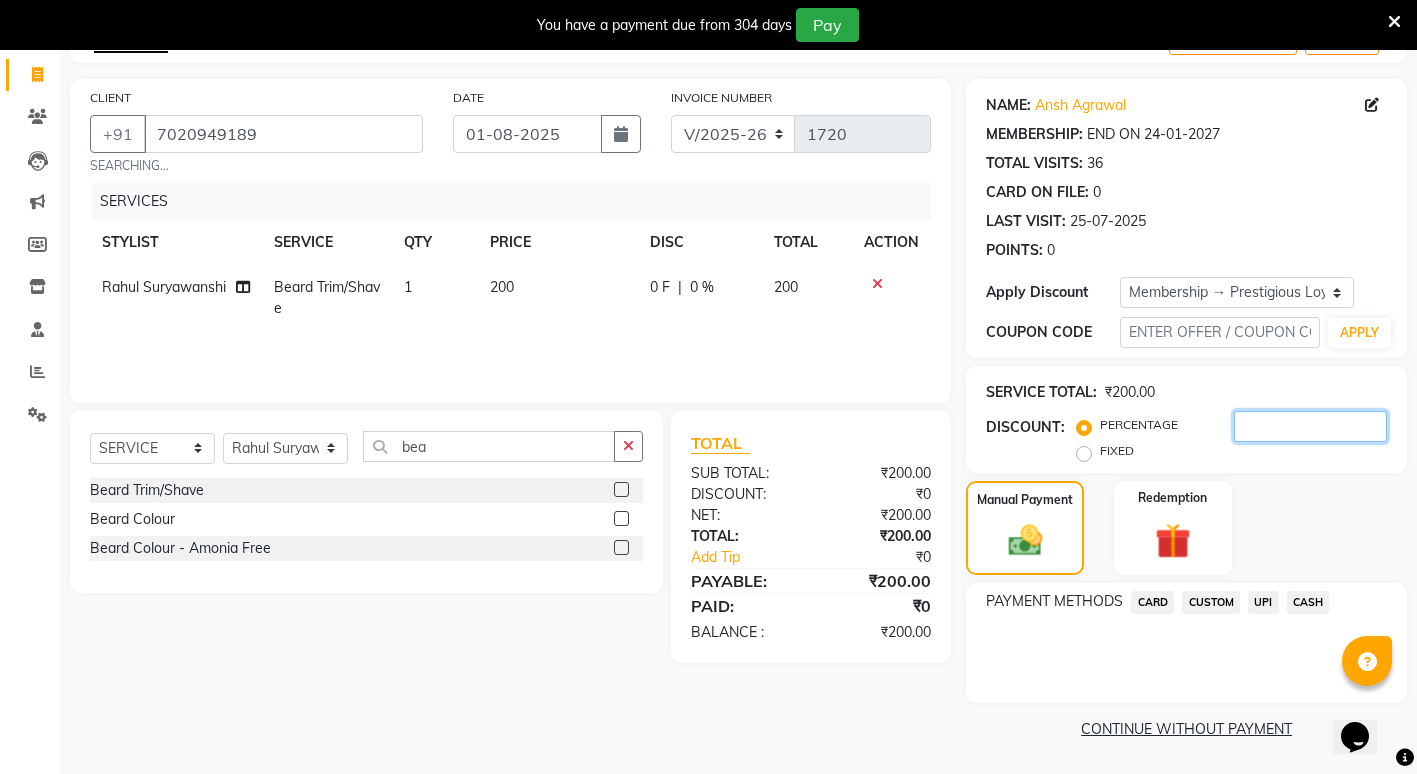 type 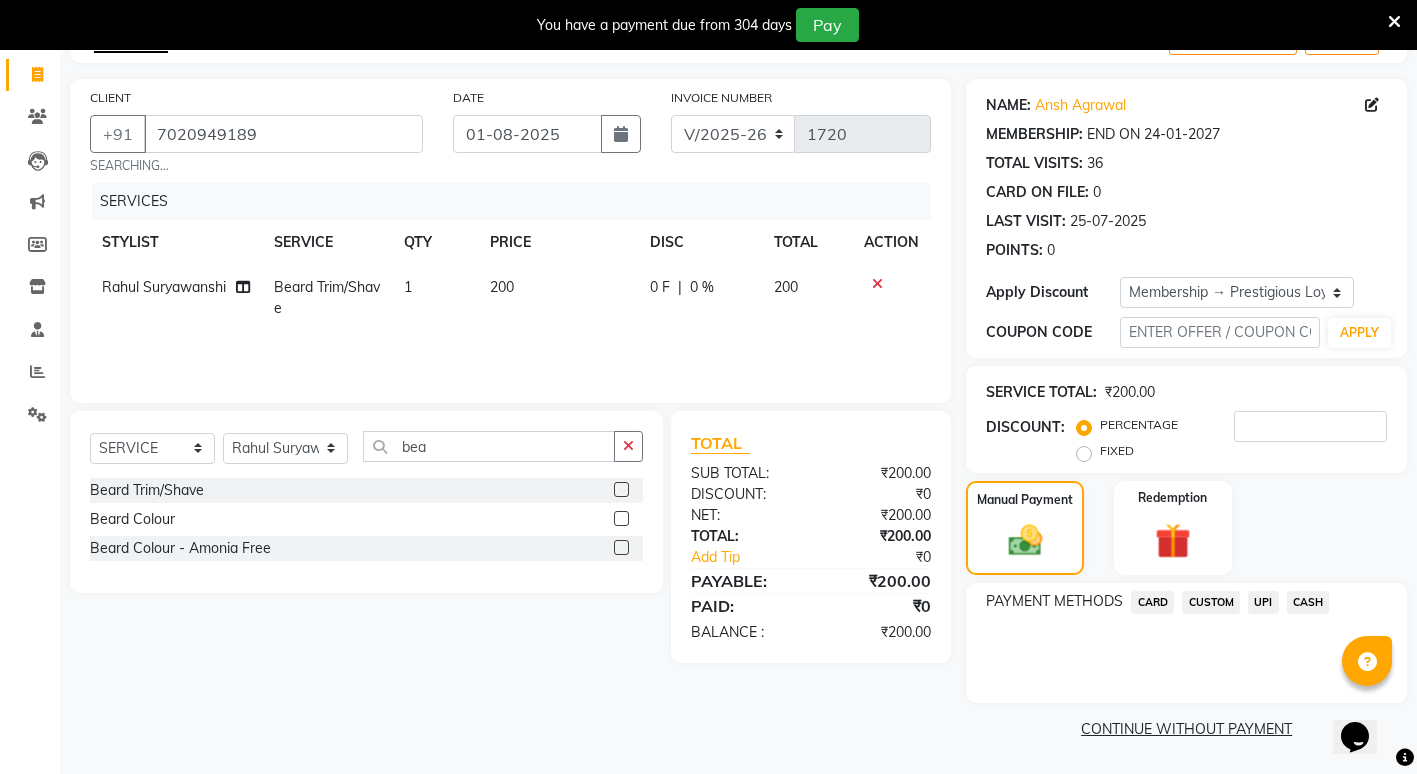 click on "Manual Payment Redemption" 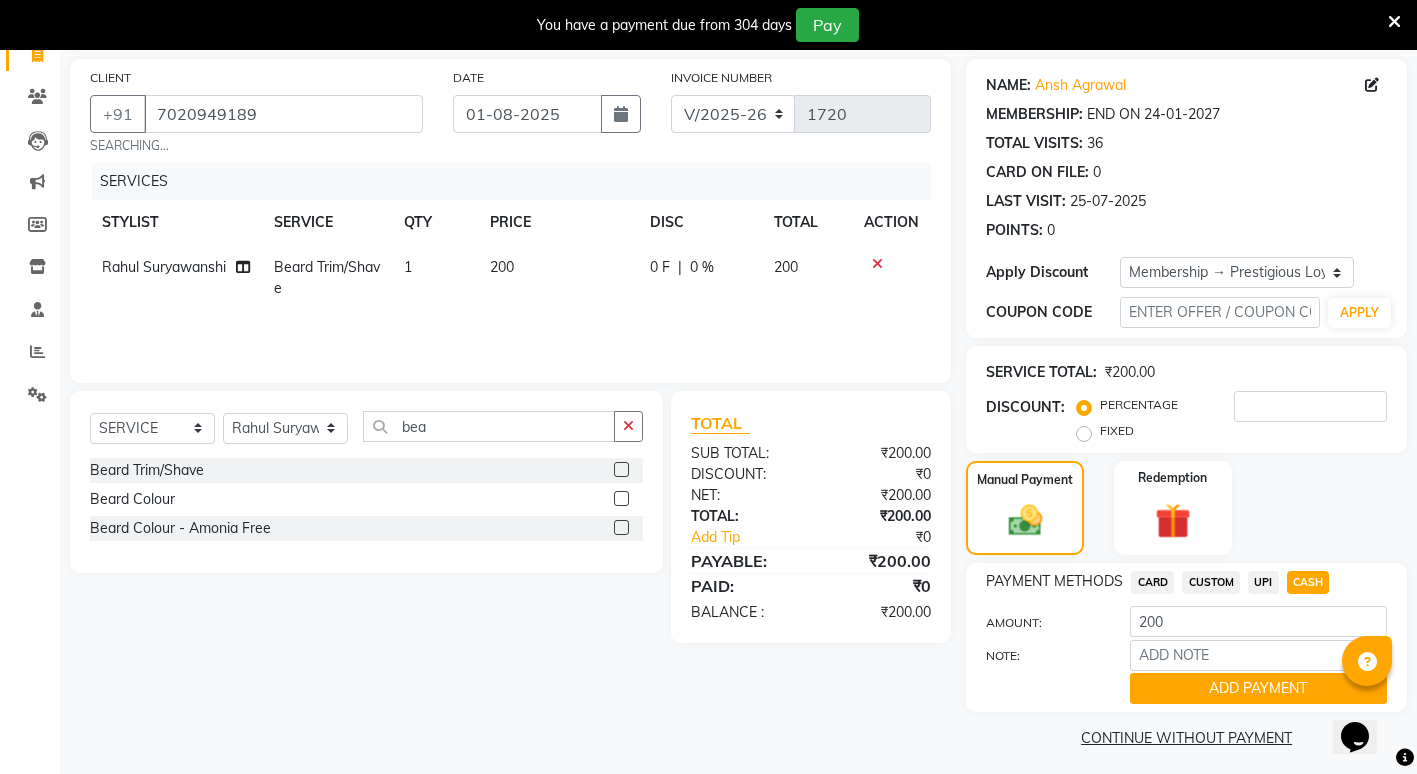 scroll, scrollTop: 150, scrollLeft: 0, axis: vertical 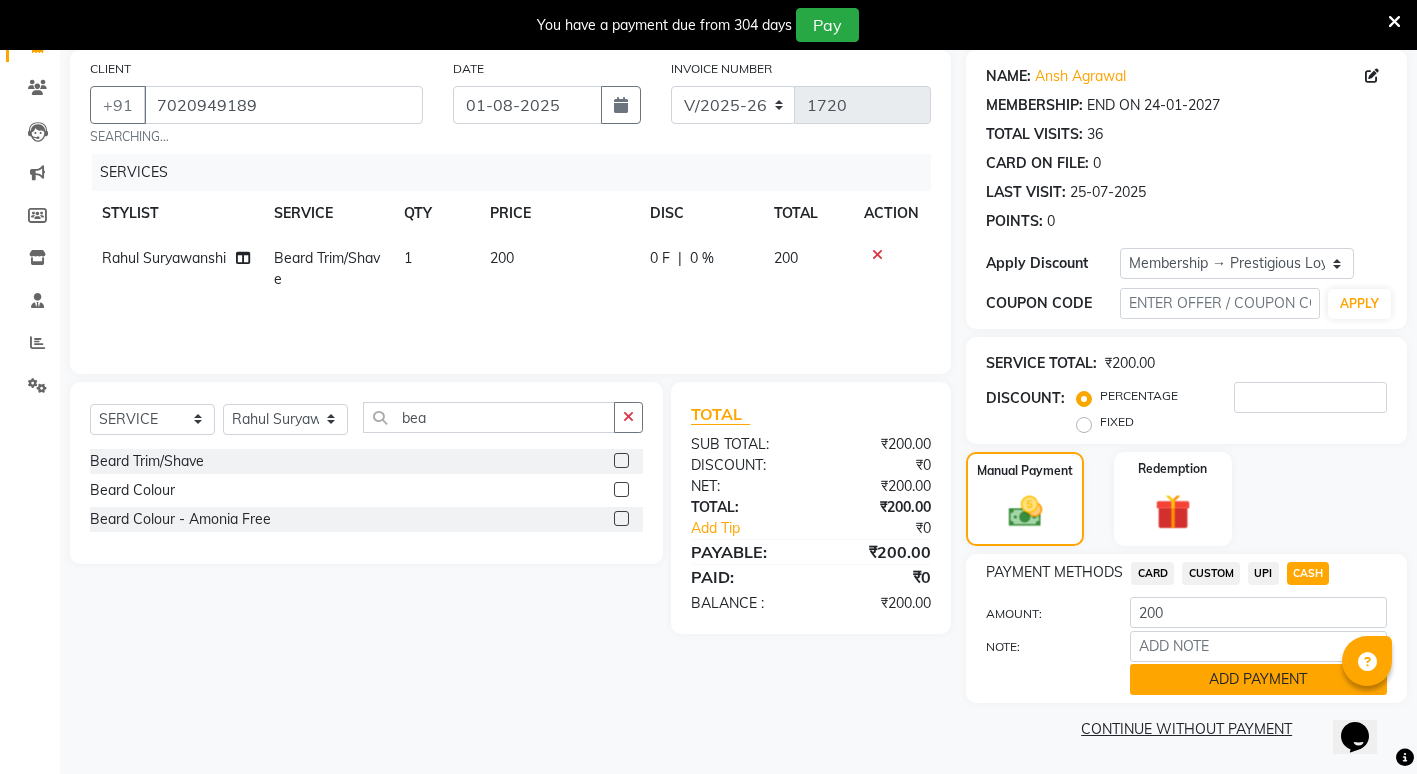 click on "ADD PAYMENT" 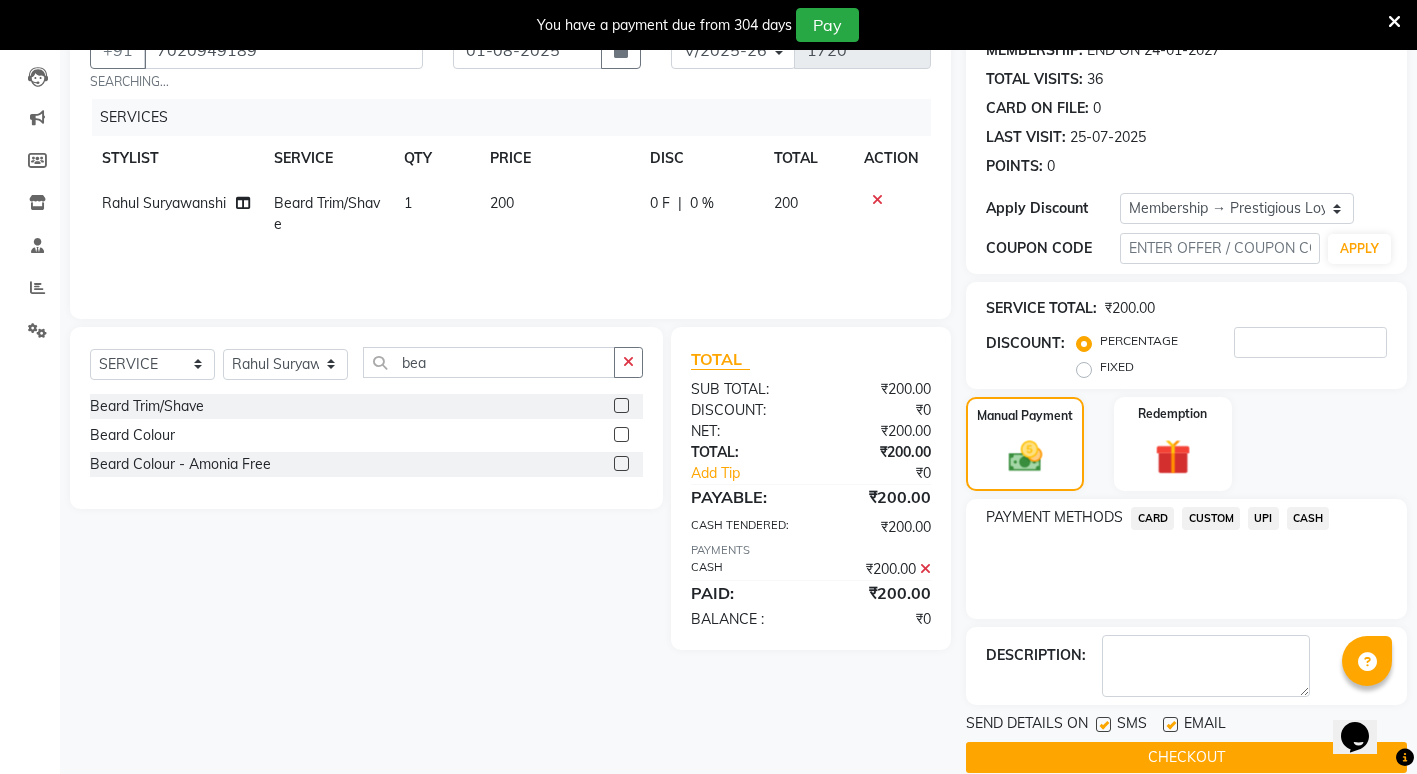 scroll, scrollTop: 234, scrollLeft: 0, axis: vertical 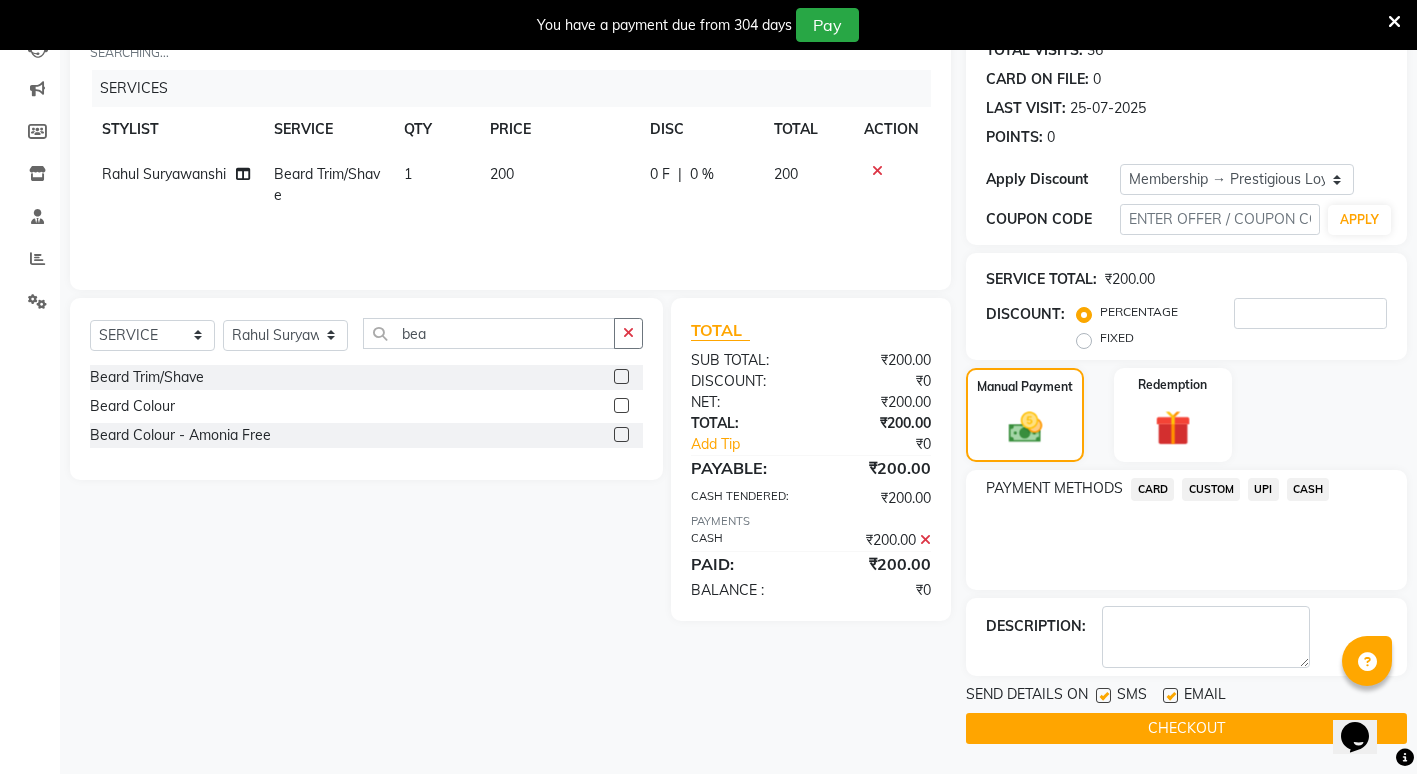 click on "CHECKOUT" 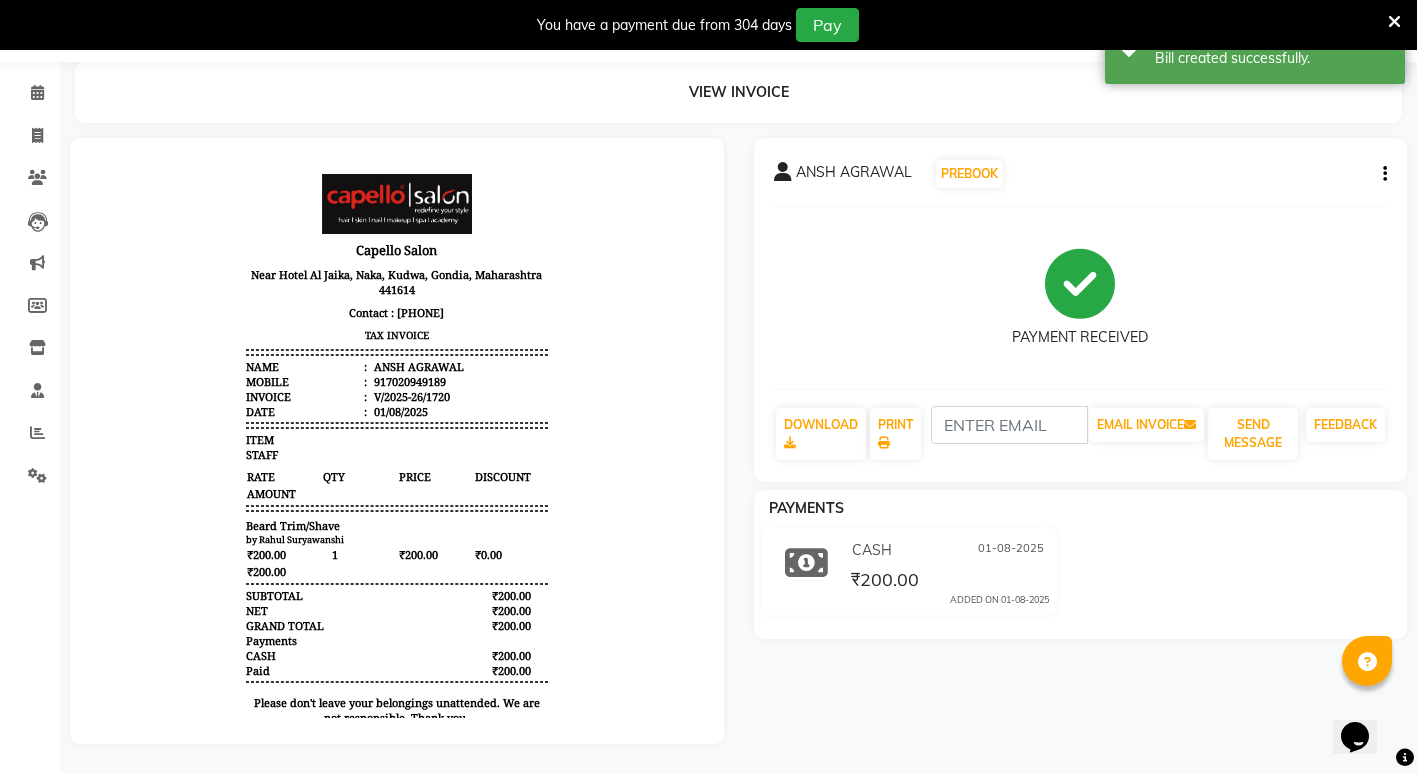 scroll, scrollTop: 0, scrollLeft: 0, axis: both 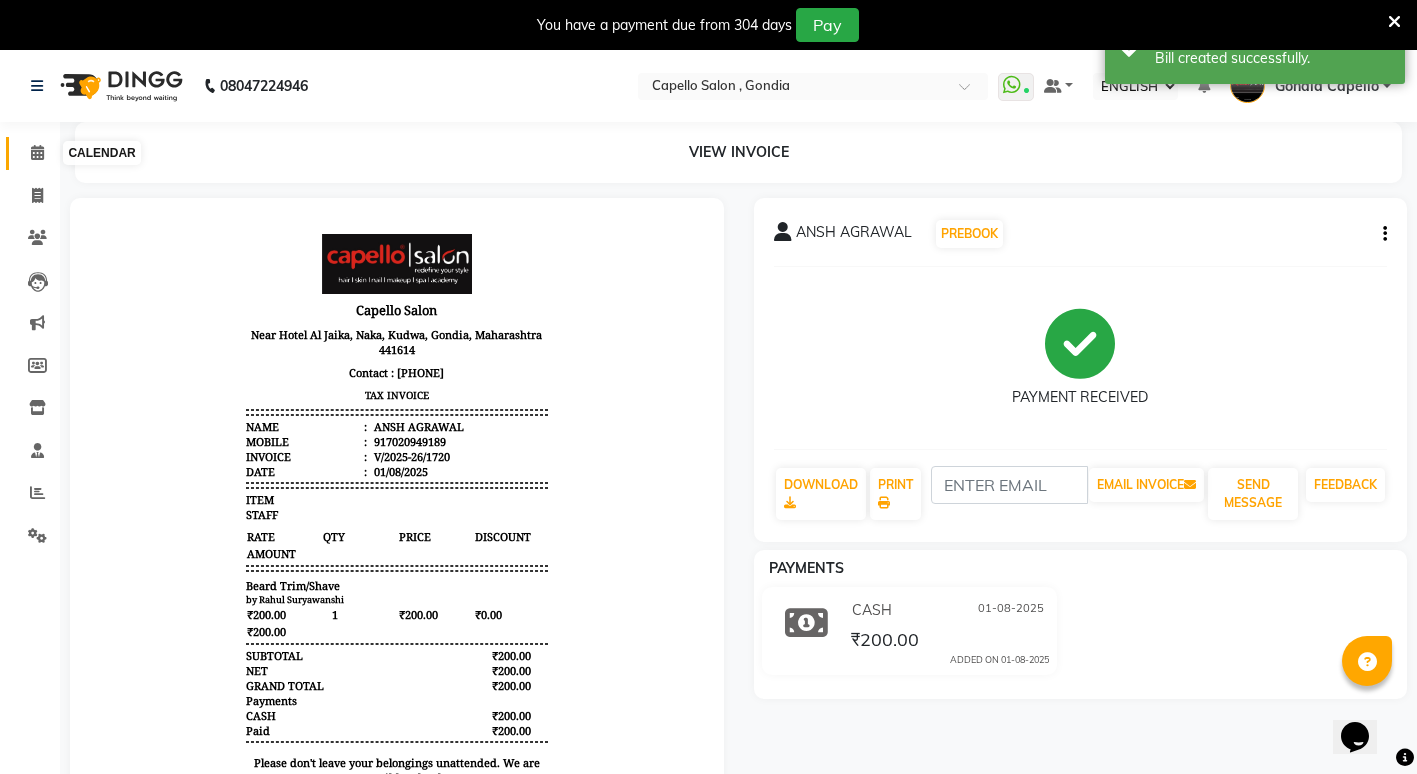click 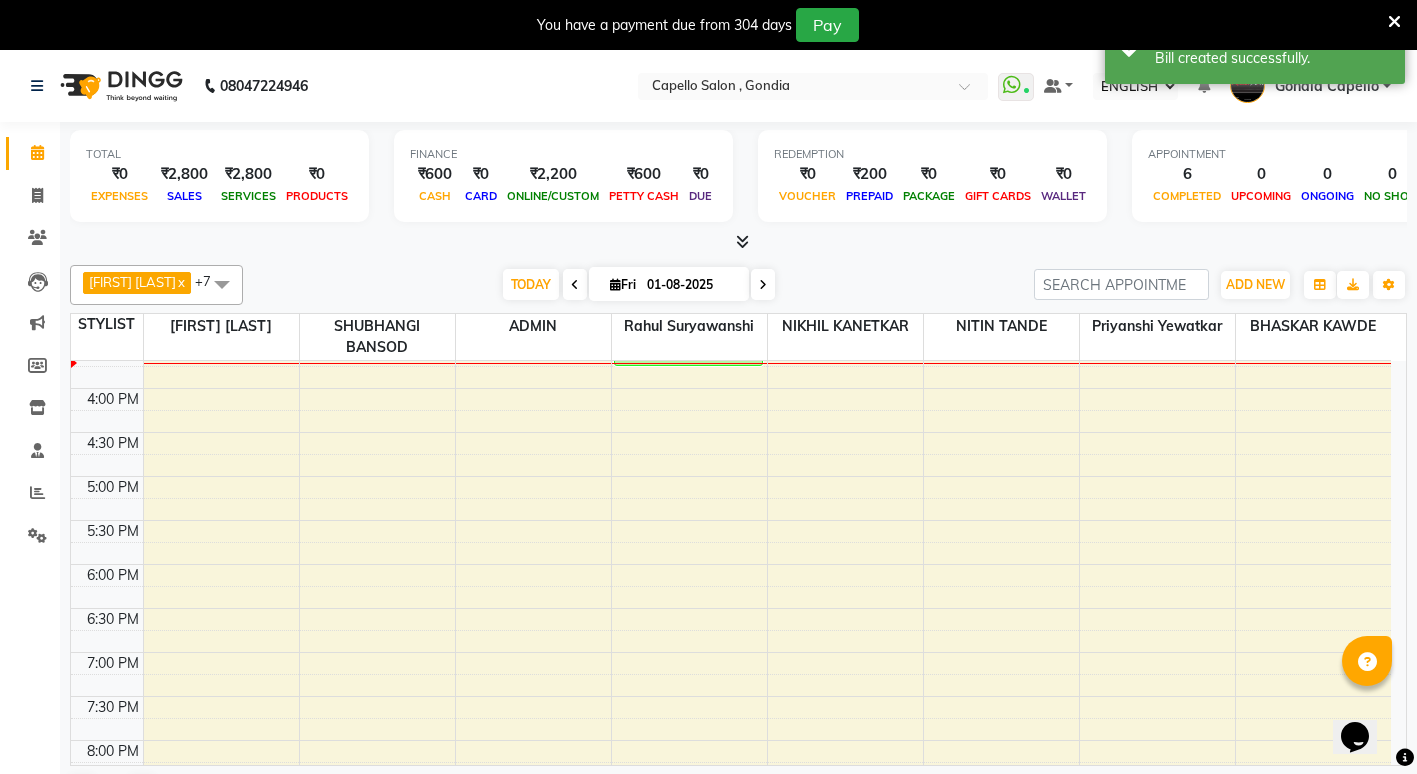 scroll, scrollTop: 0, scrollLeft: 0, axis: both 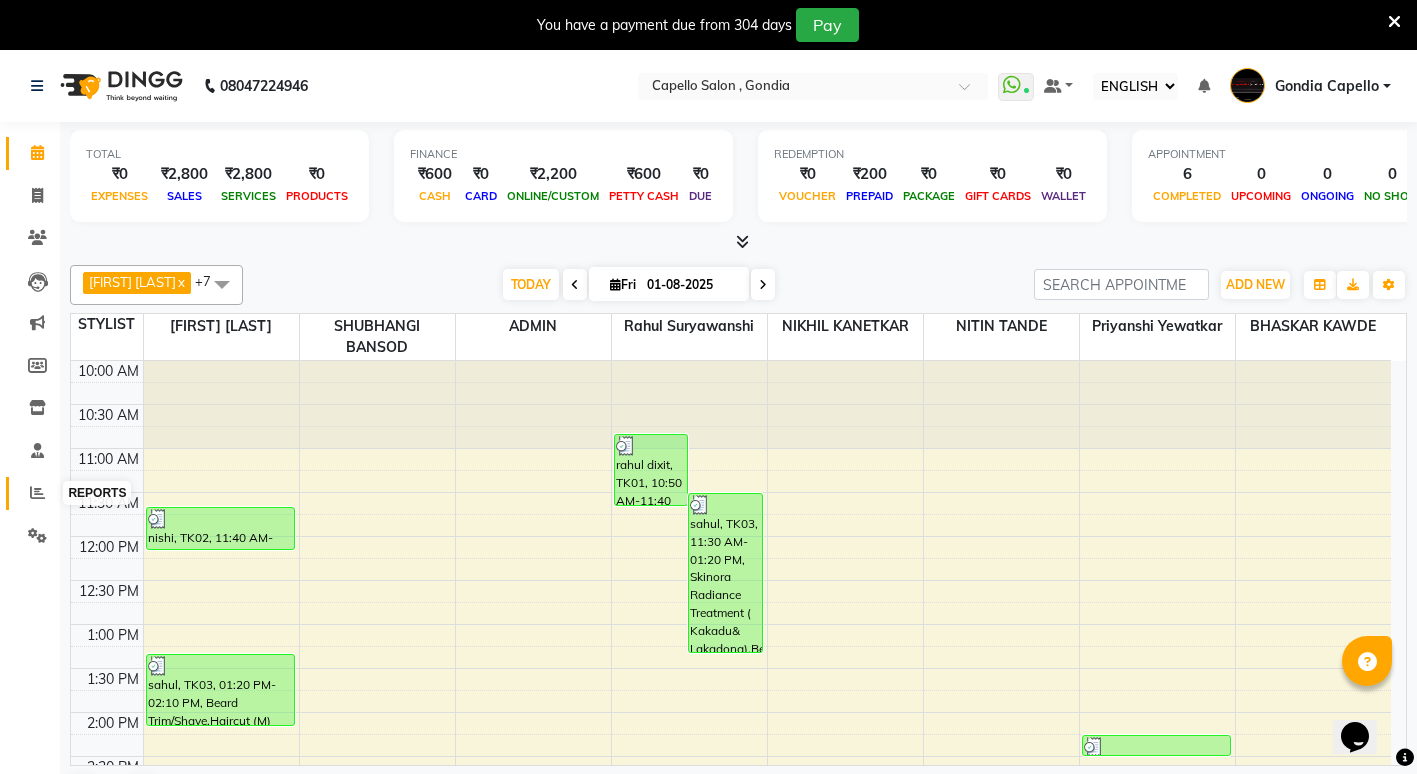 click 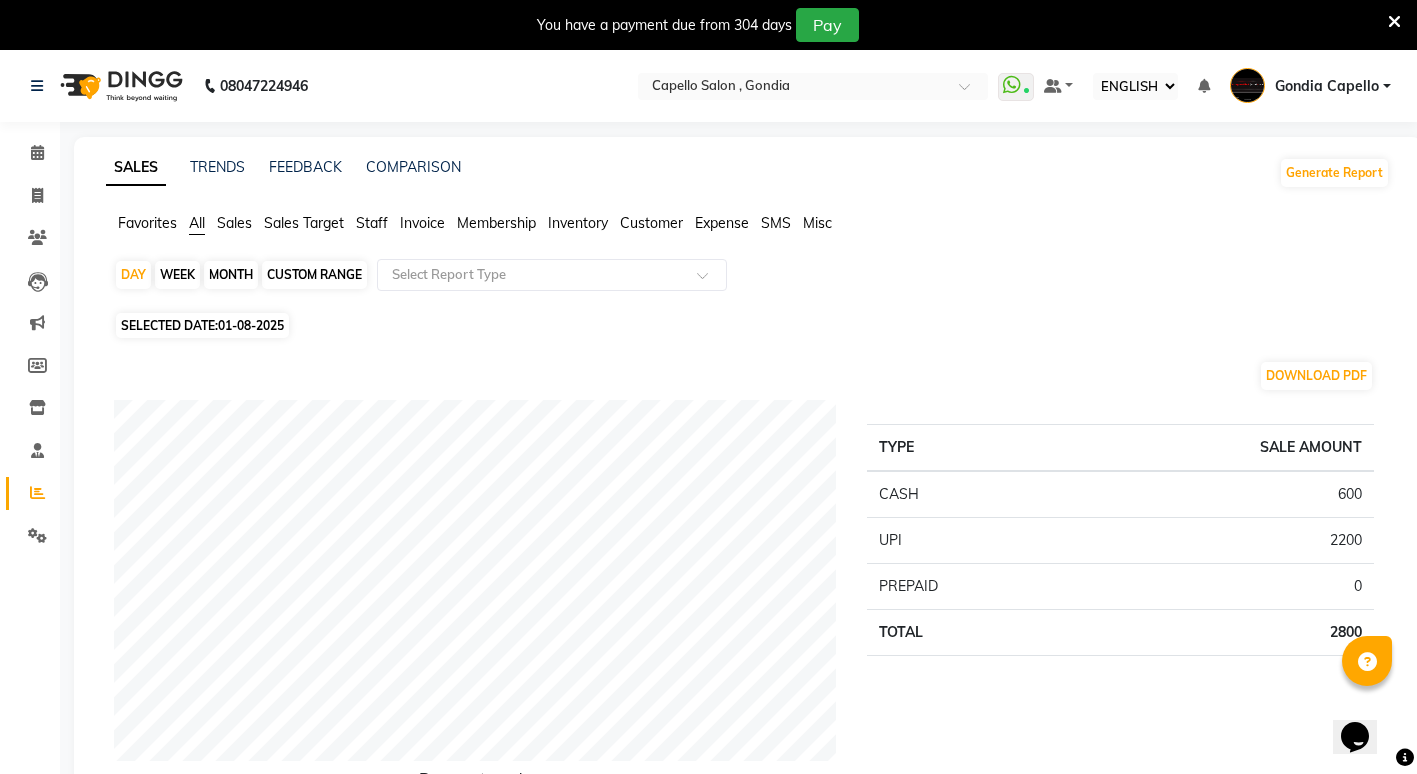 click on "Staff" 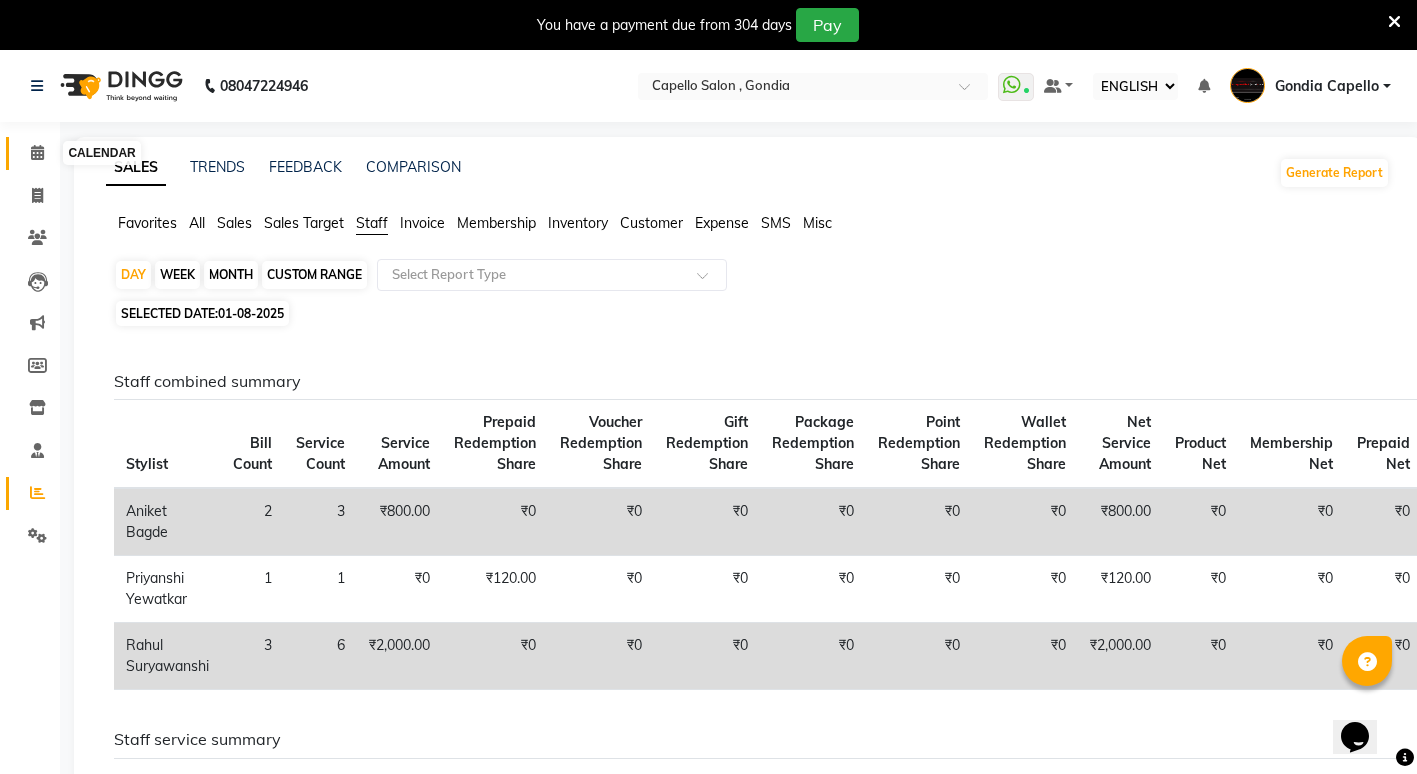 click 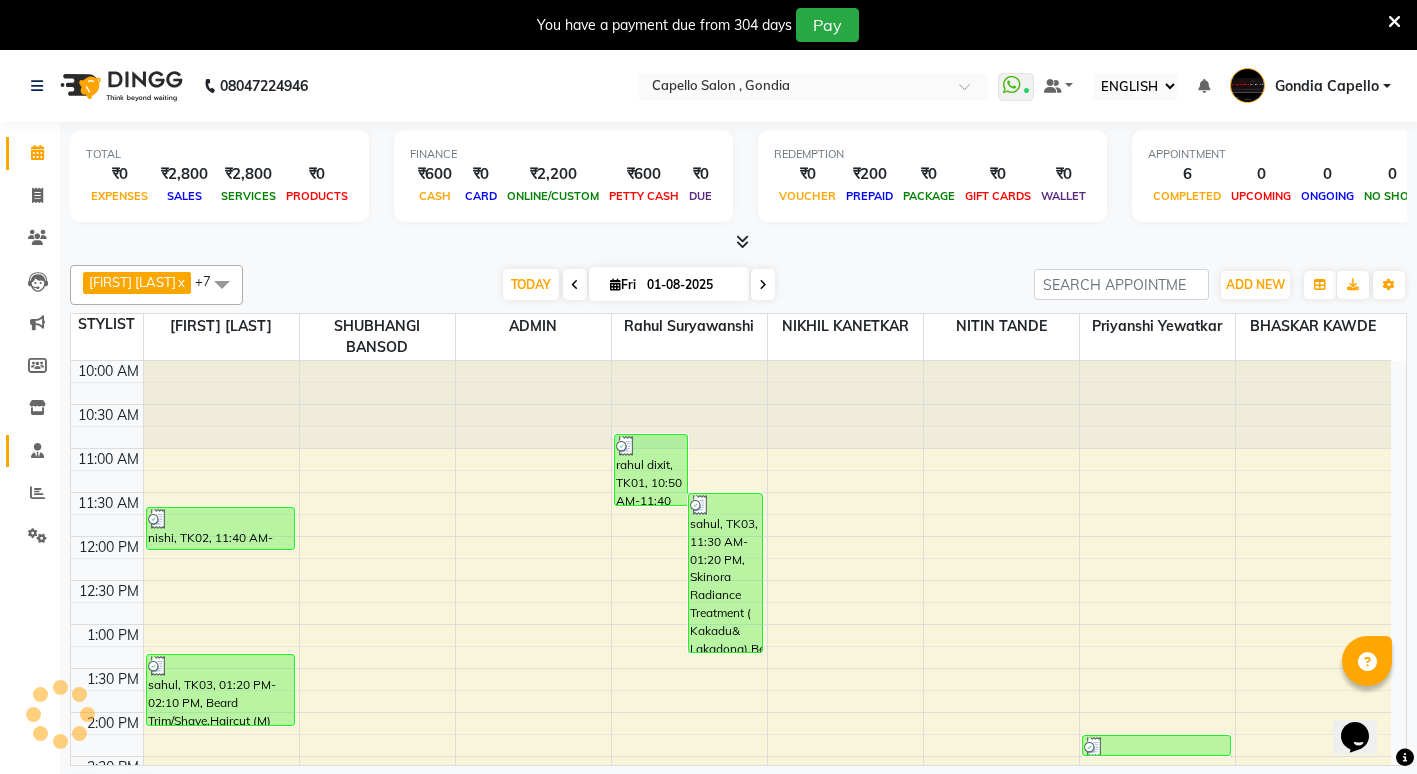scroll, scrollTop: 0, scrollLeft: 0, axis: both 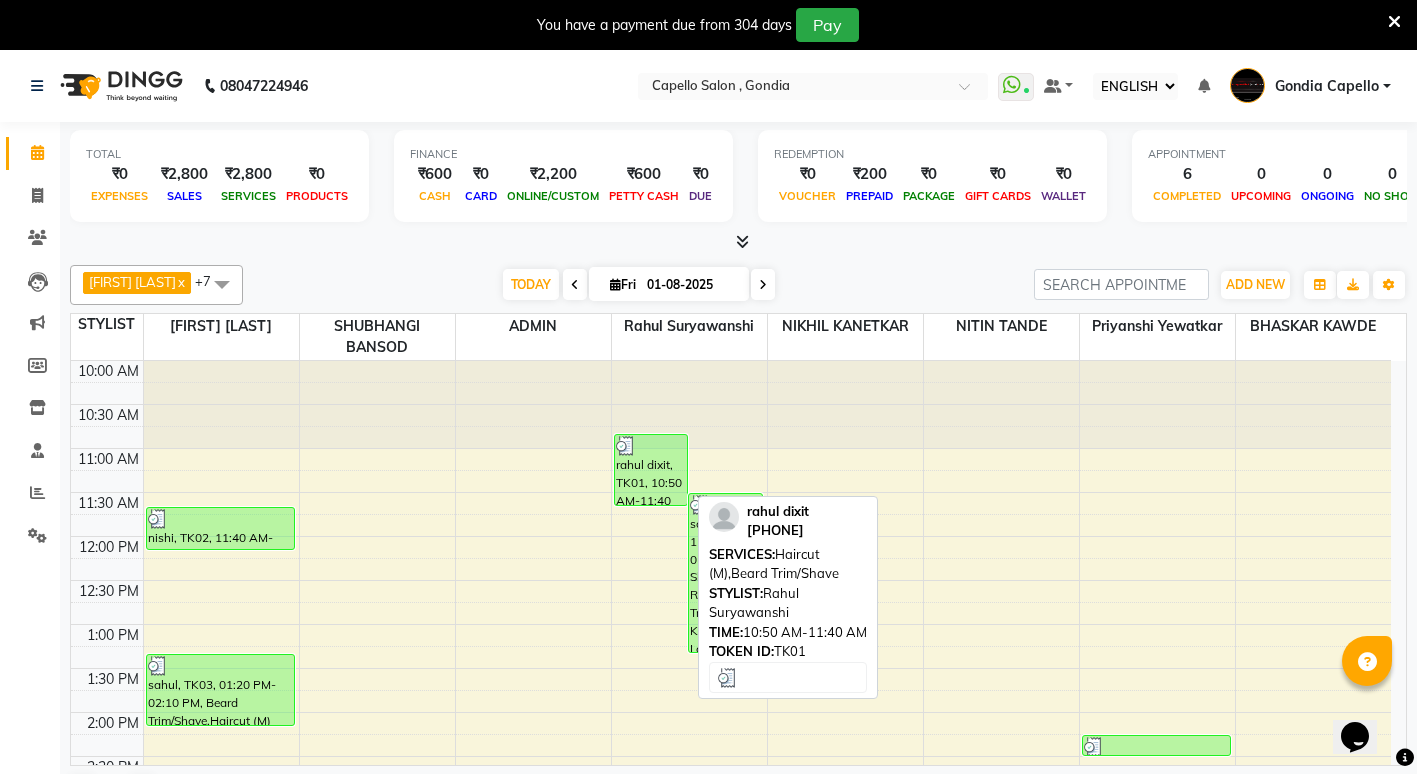 click on "rahul dixit, TK01, 10:50 AM-11:40 AM, Haircut (M),Beard Trim/Shave" at bounding box center (651, 470) 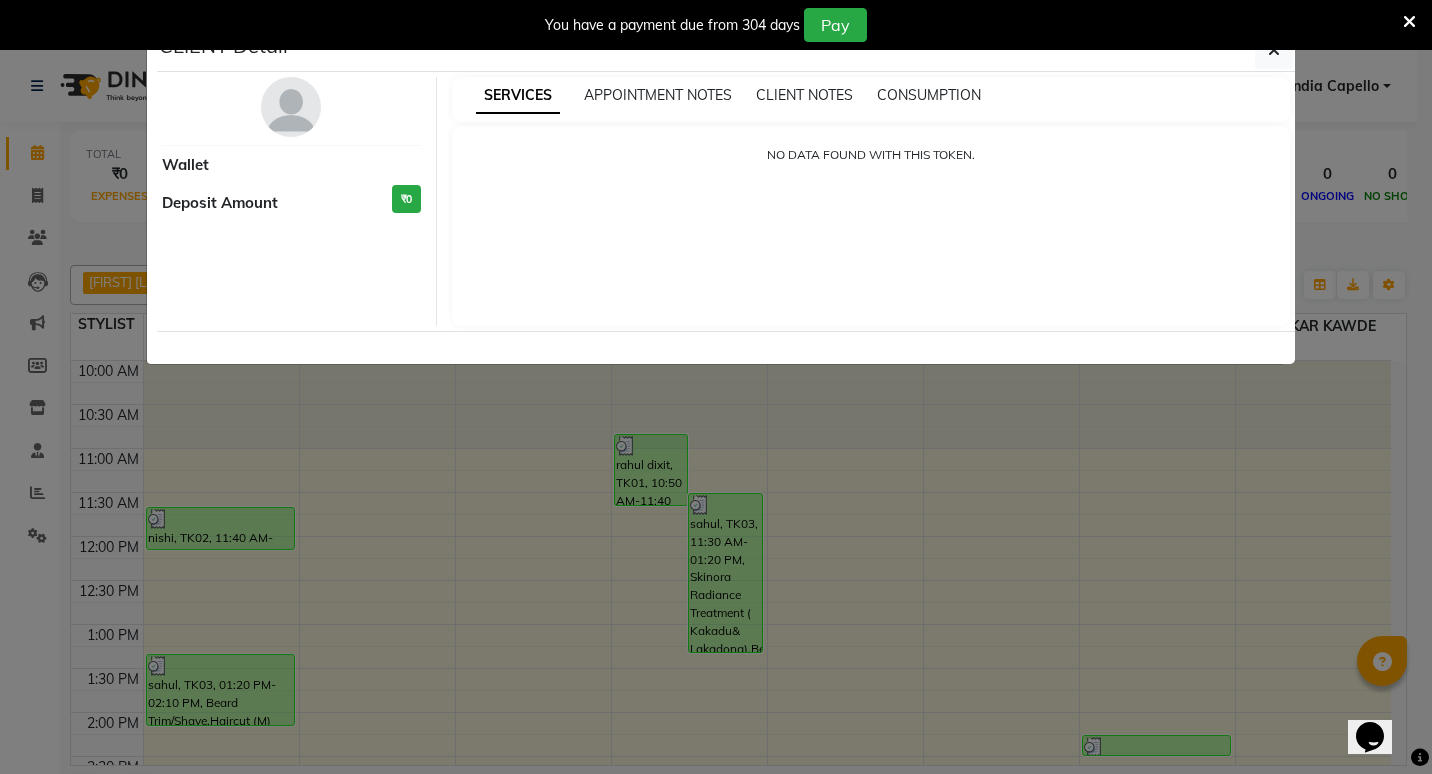 select on "3" 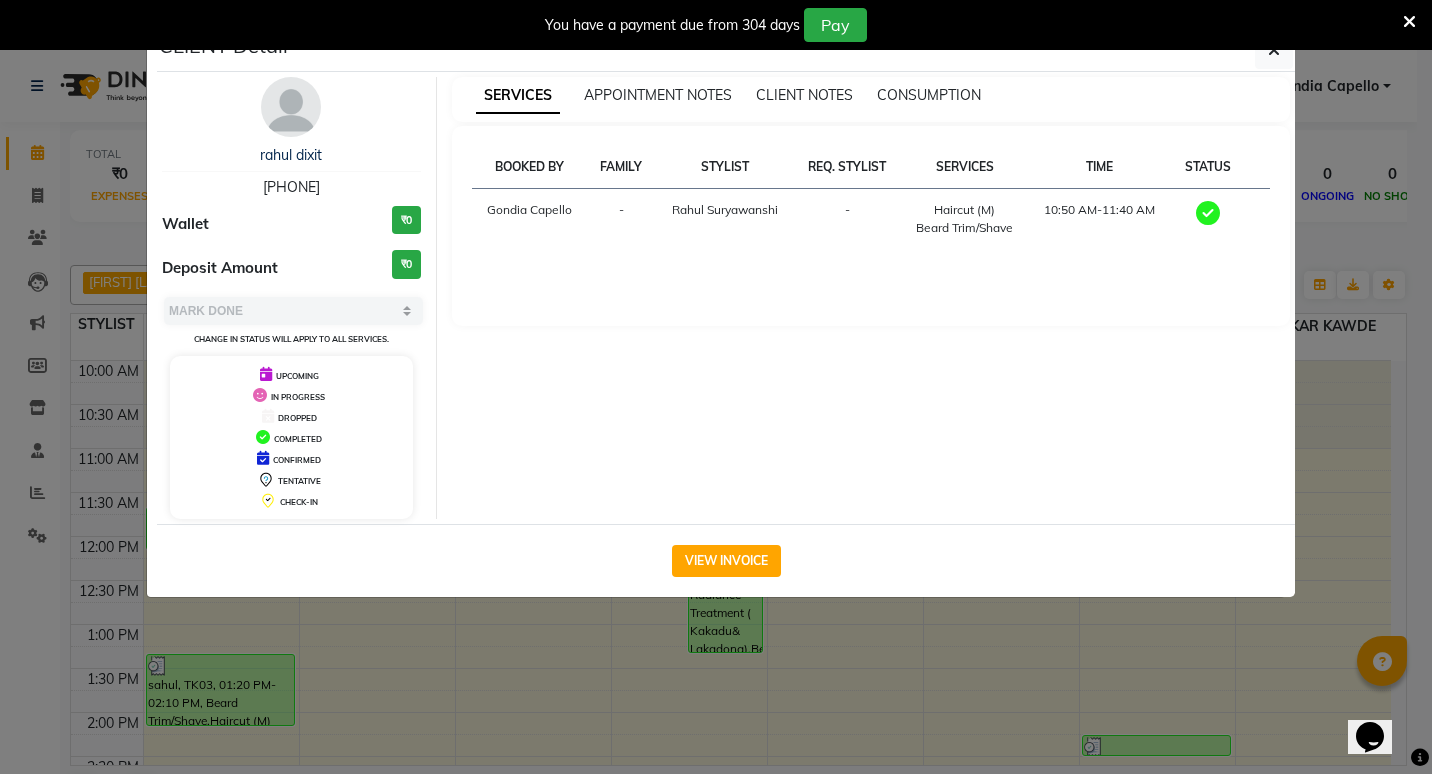 click on "VIEW INVOICE" 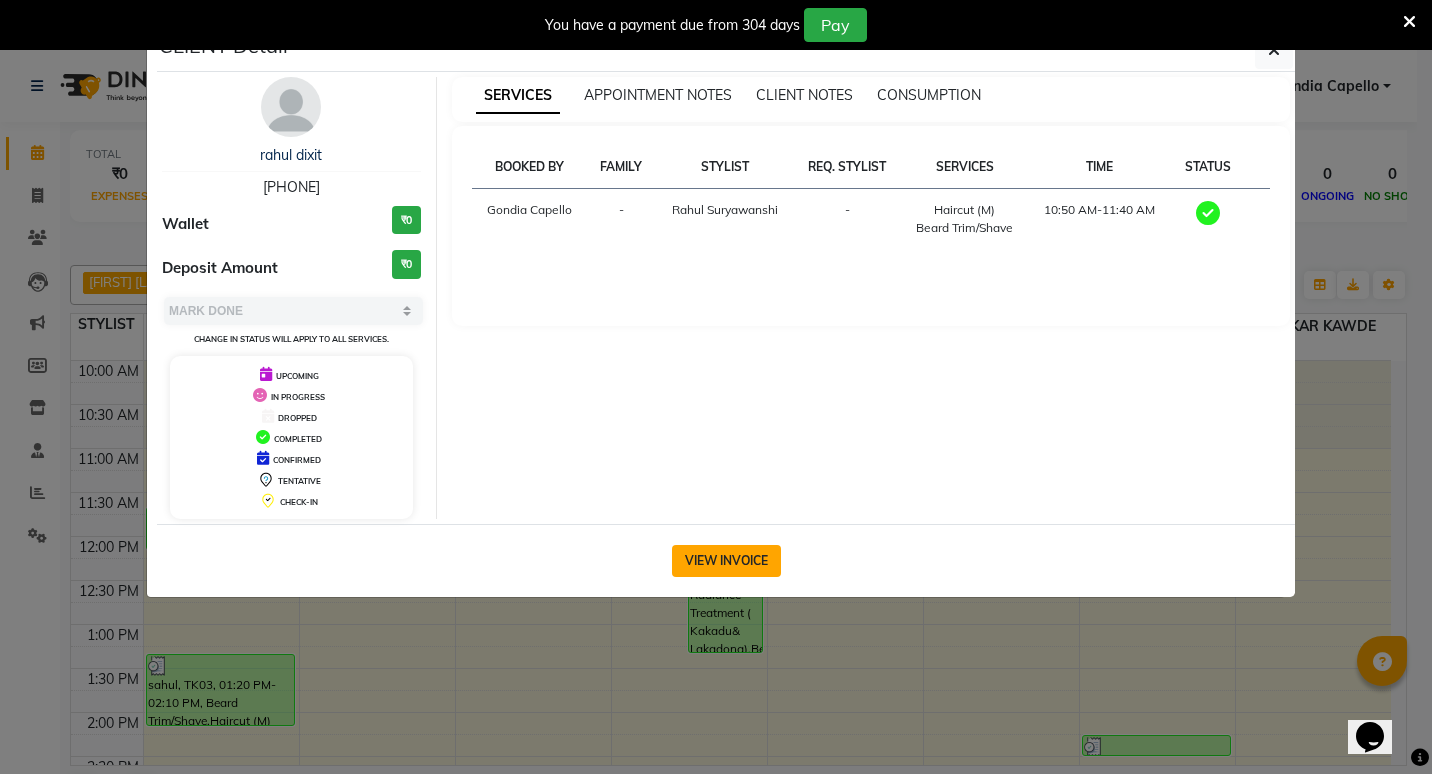 click on "VIEW INVOICE" 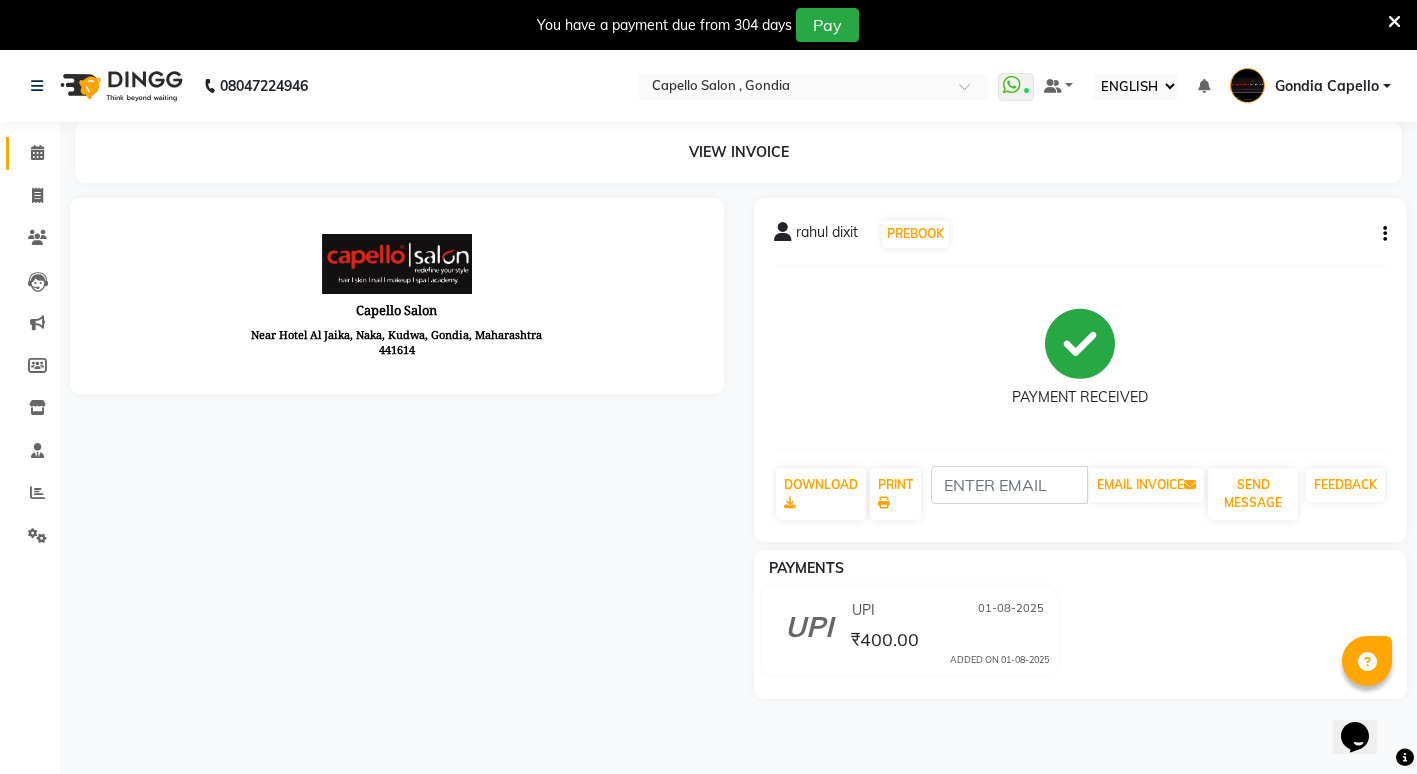 scroll, scrollTop: 0, scrollLeft: 0, axis: both 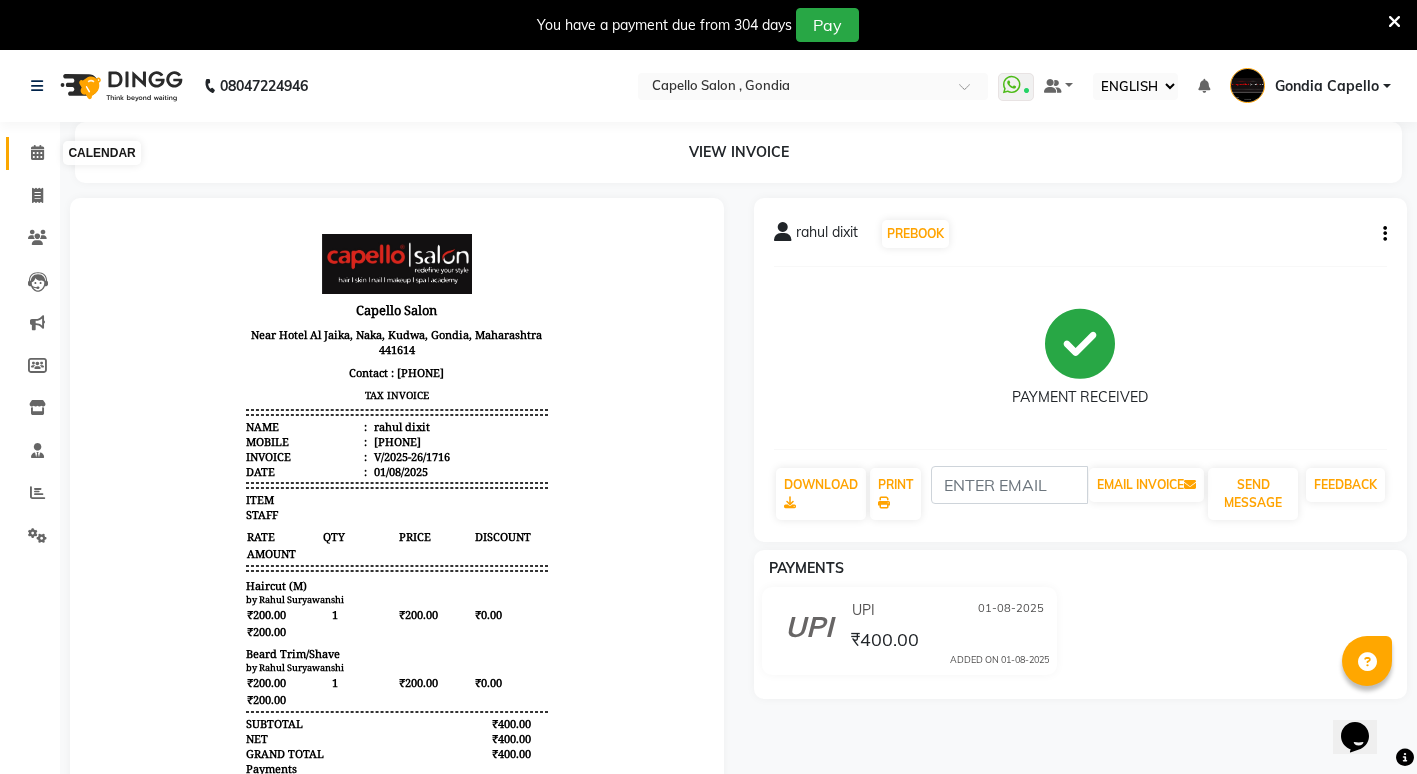 click 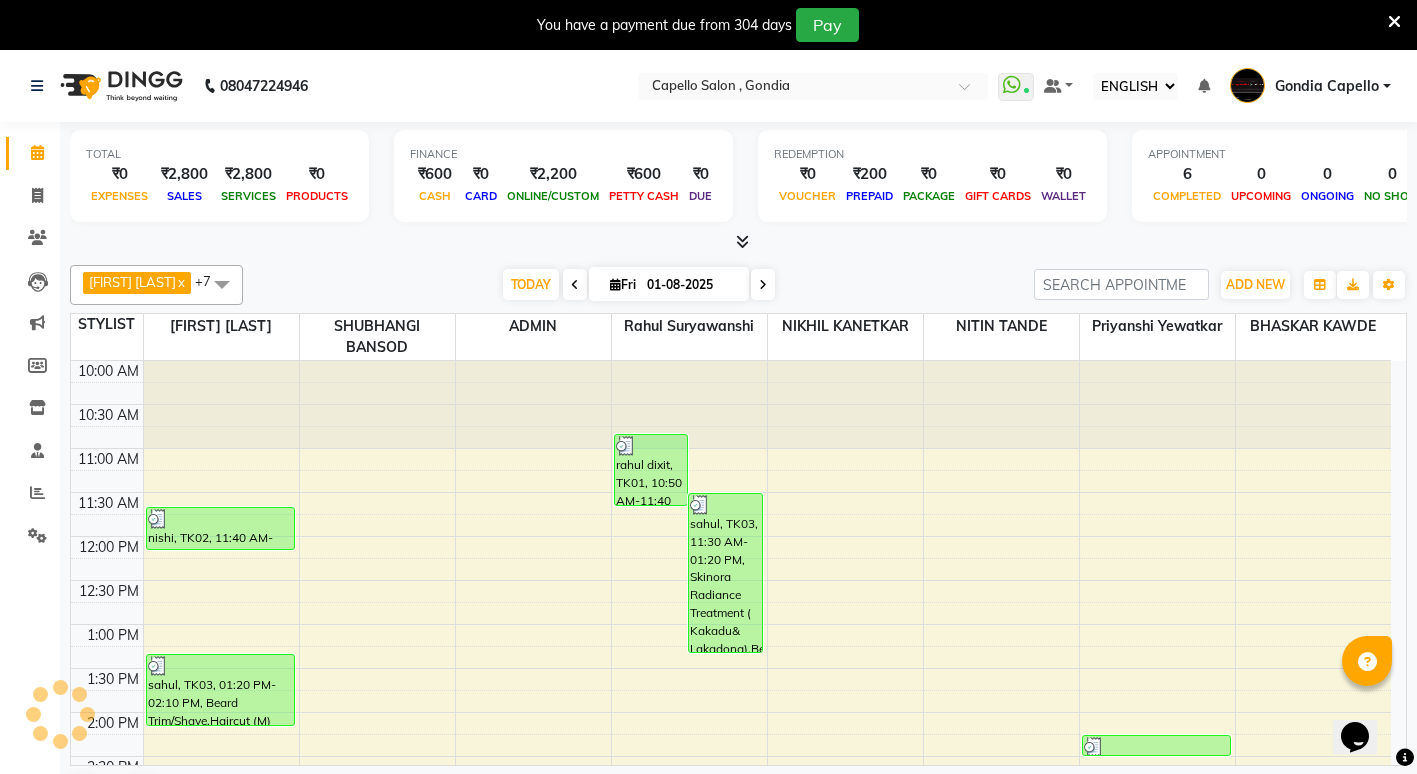 scroll, scrollTop: 0, scrollLeft: 0, axis: both 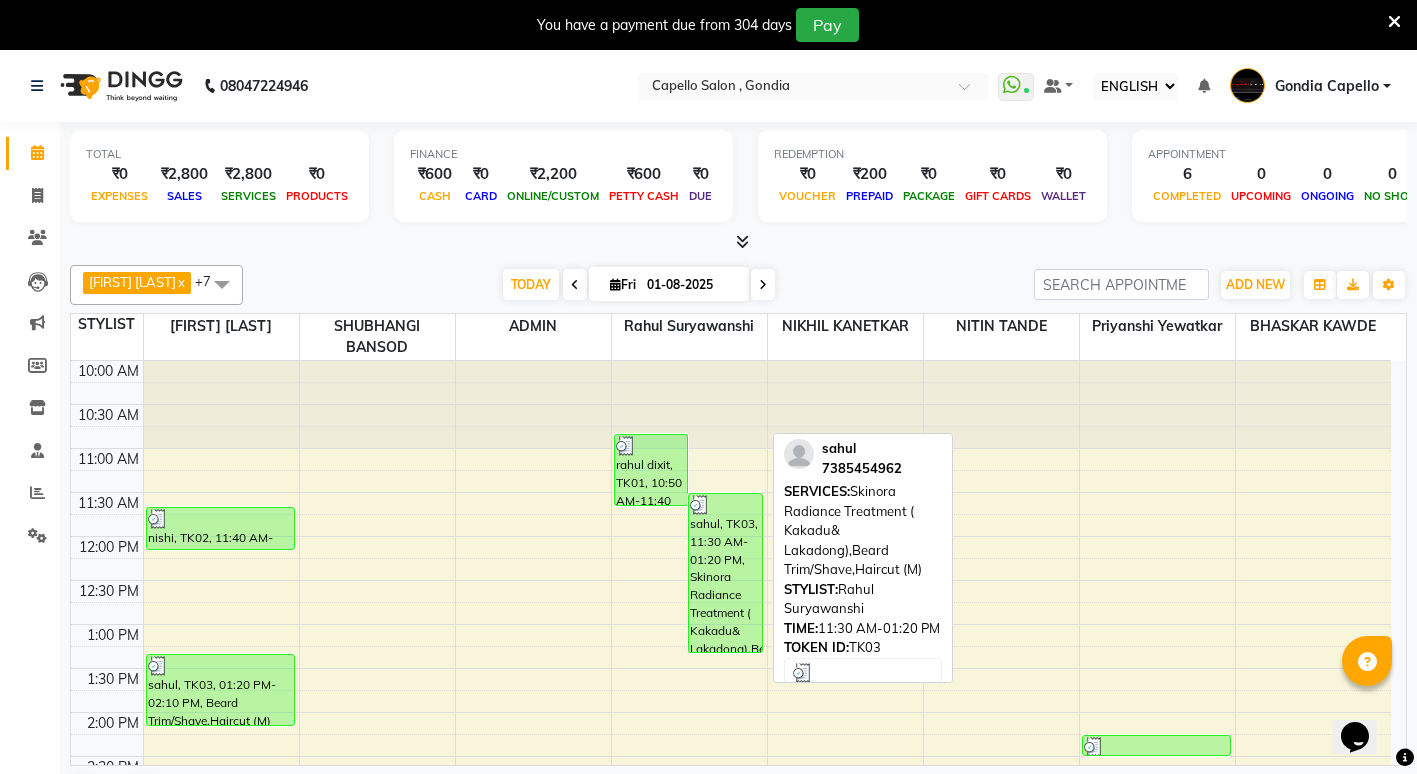 click on "sahul, TK03, 11:30 AM-01:20 PM, Skinora Radiance Treatment ( Kakadu& Lakadong),Beard Trim/Shave,Haircut (M)" at bounding box center (725, 573) 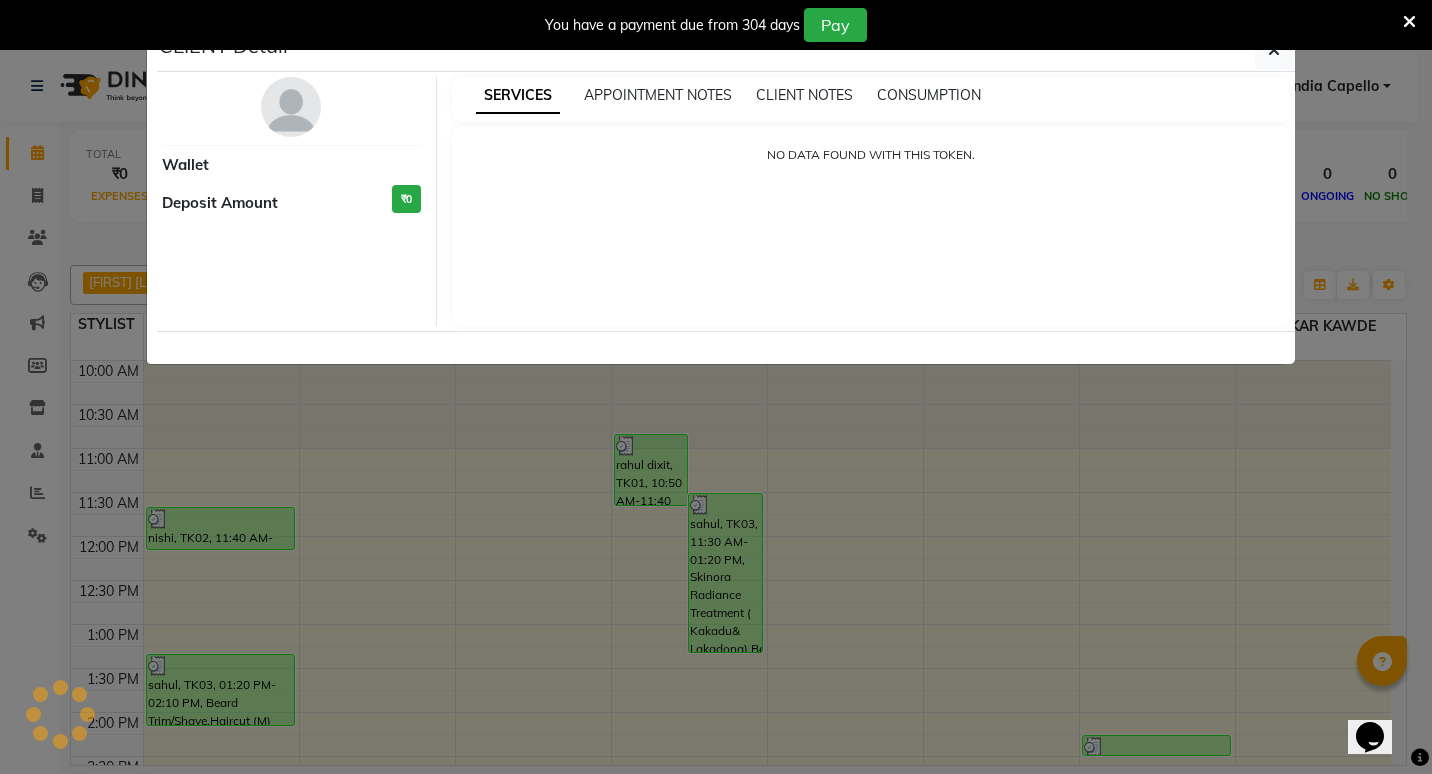 select on "3" 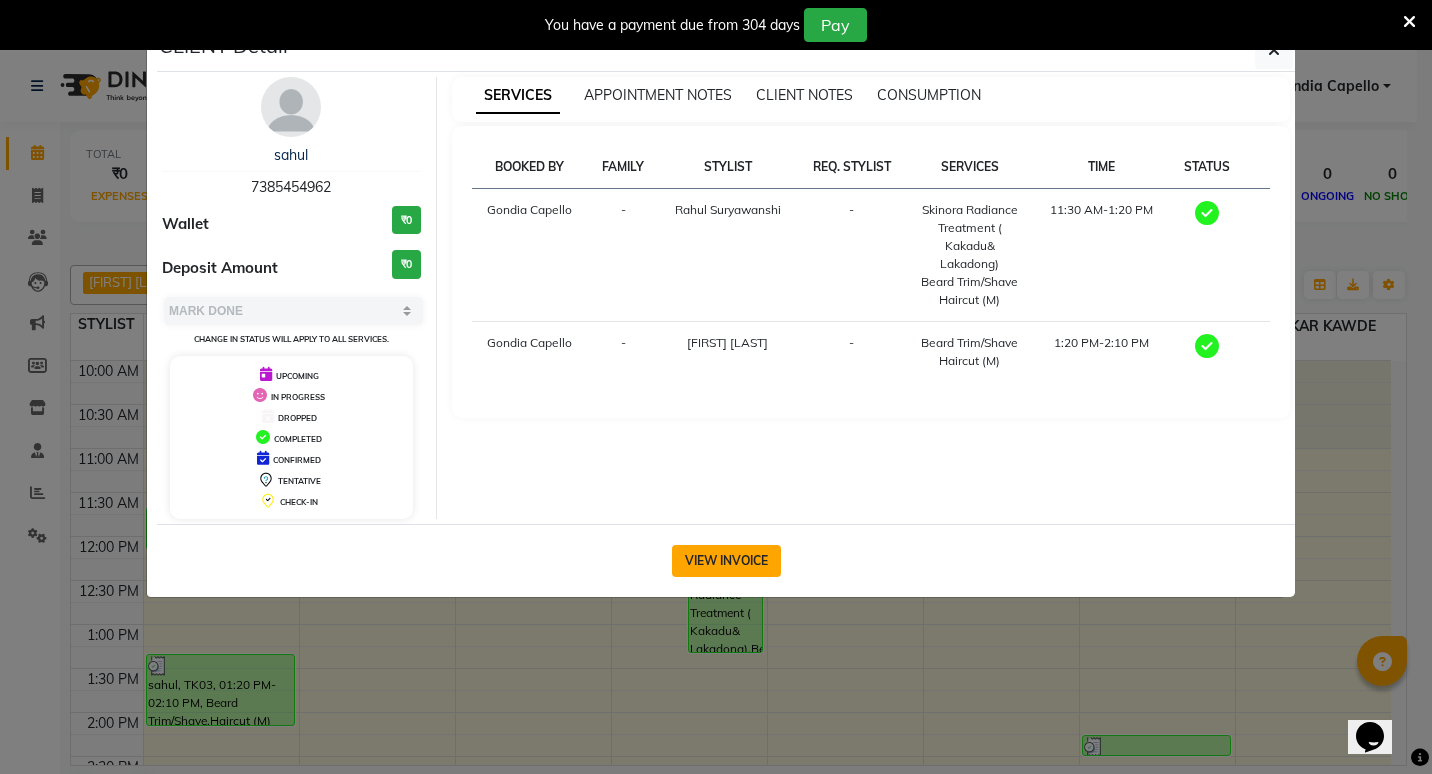 click on "VIEW INVOICE" 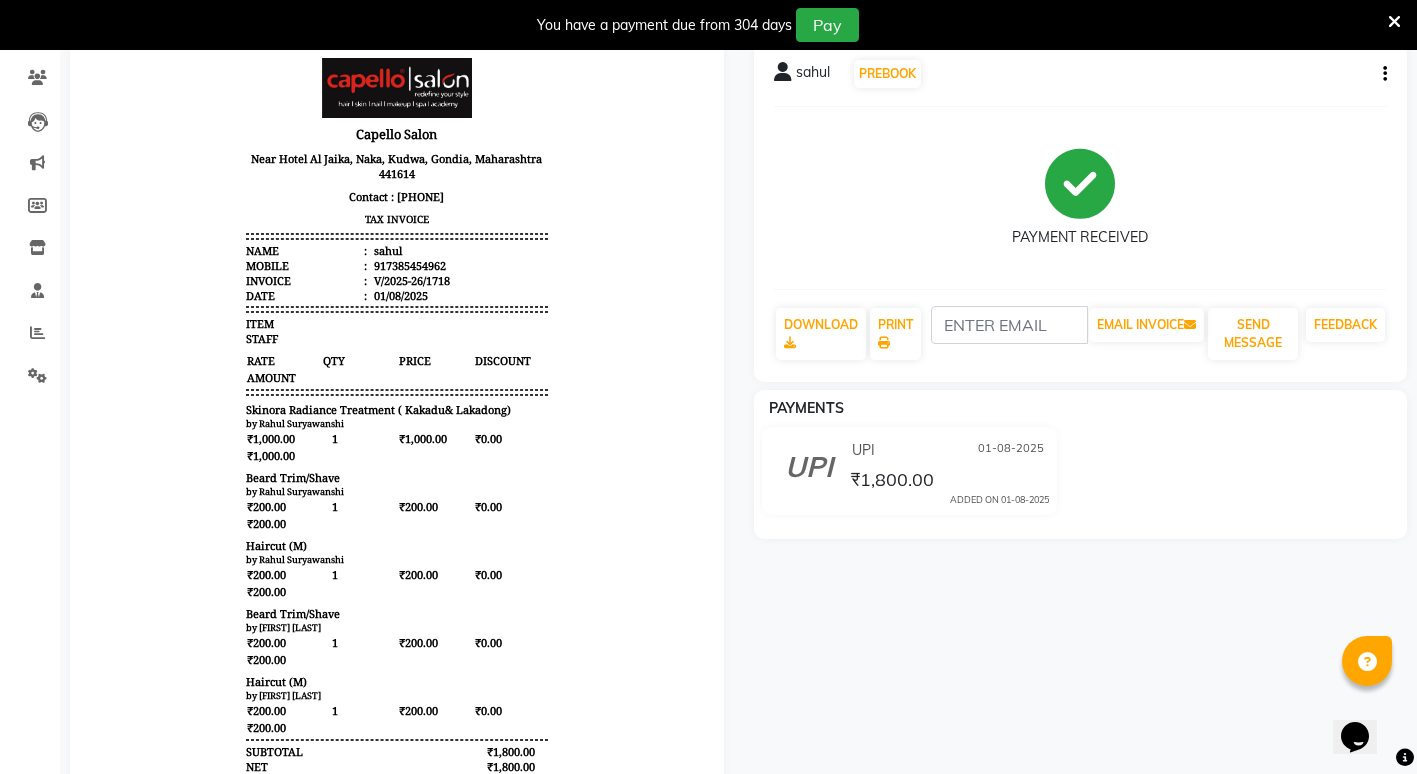 scroll, scrollTop: 0, scrollLeft: 0, axis: both 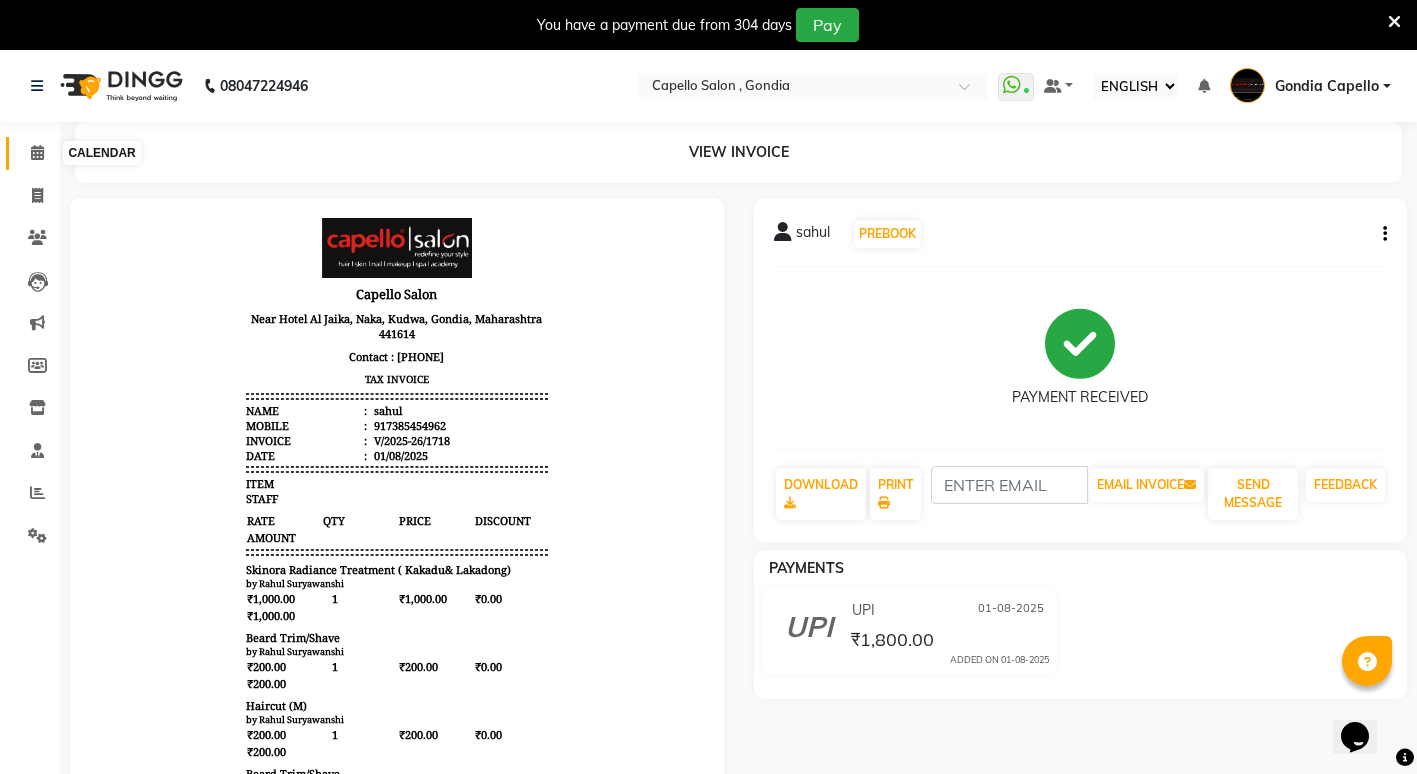 click 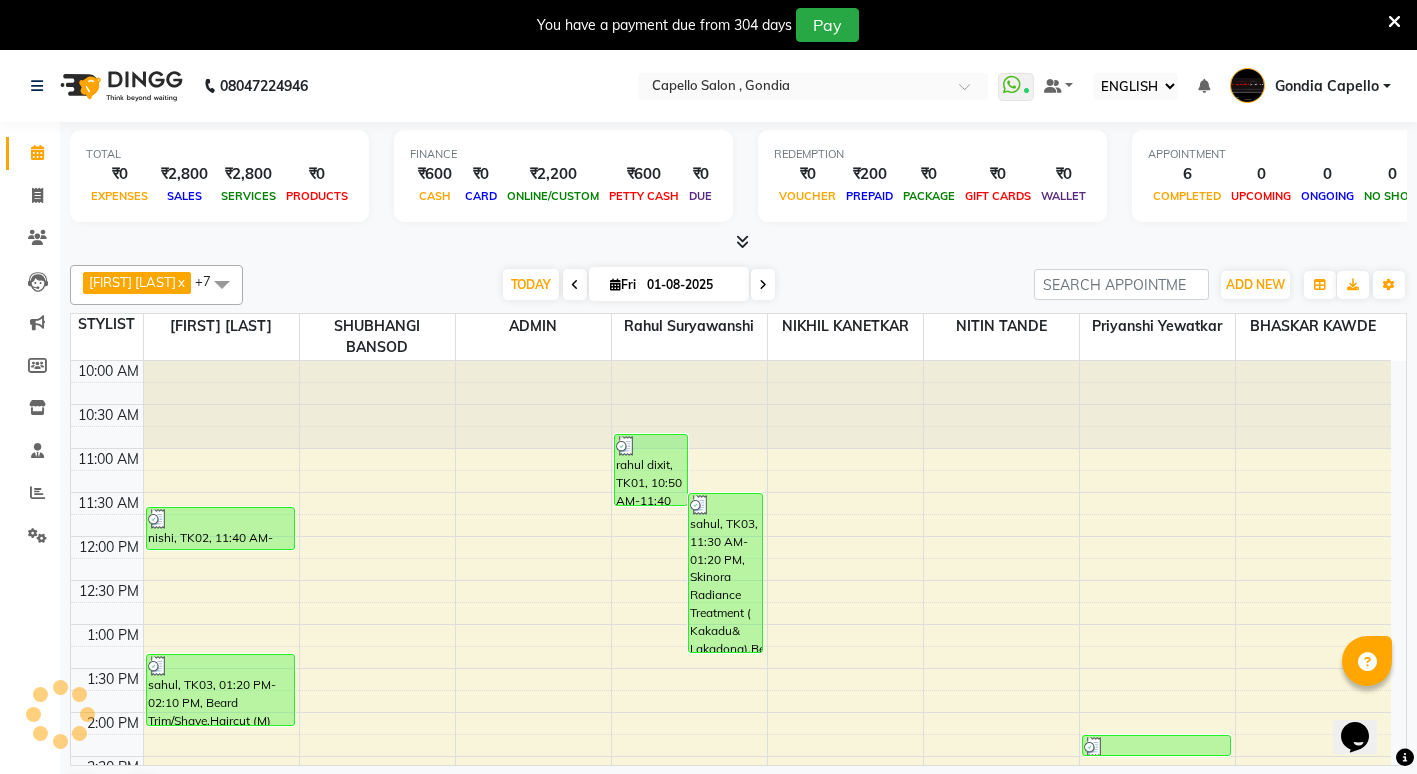 scroll, scrollTop: 0, scrollLeft: 0, axis: both 